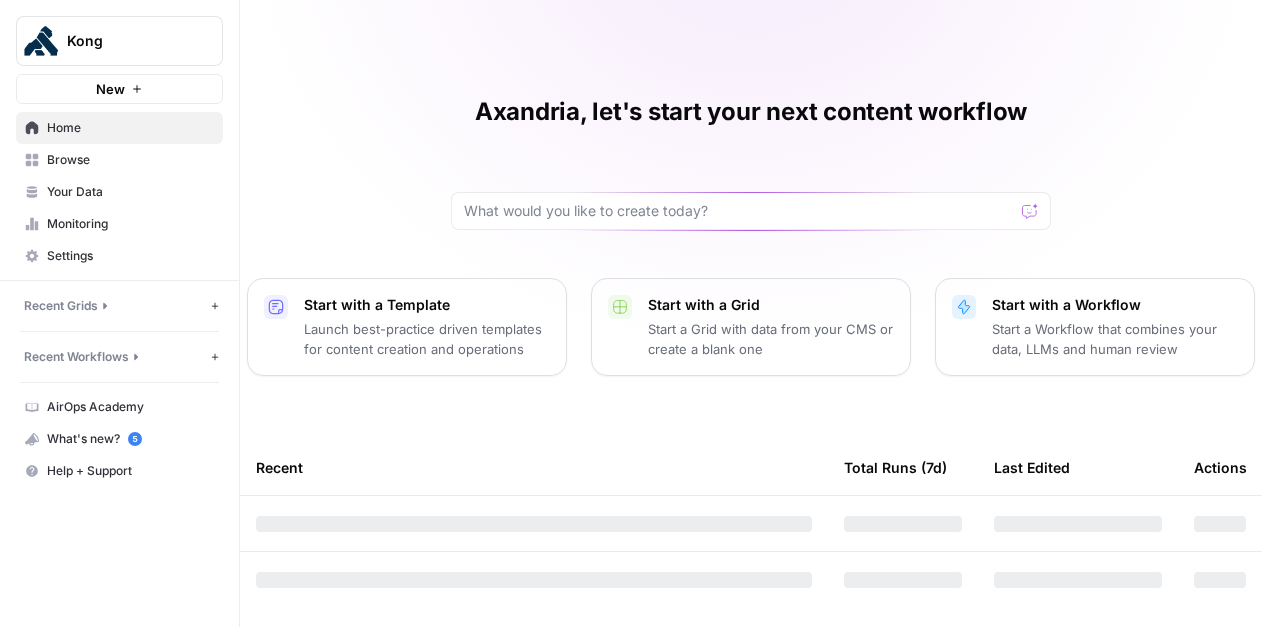 scroll, scrollTop: 0, scrollLeft: 0, axis: both 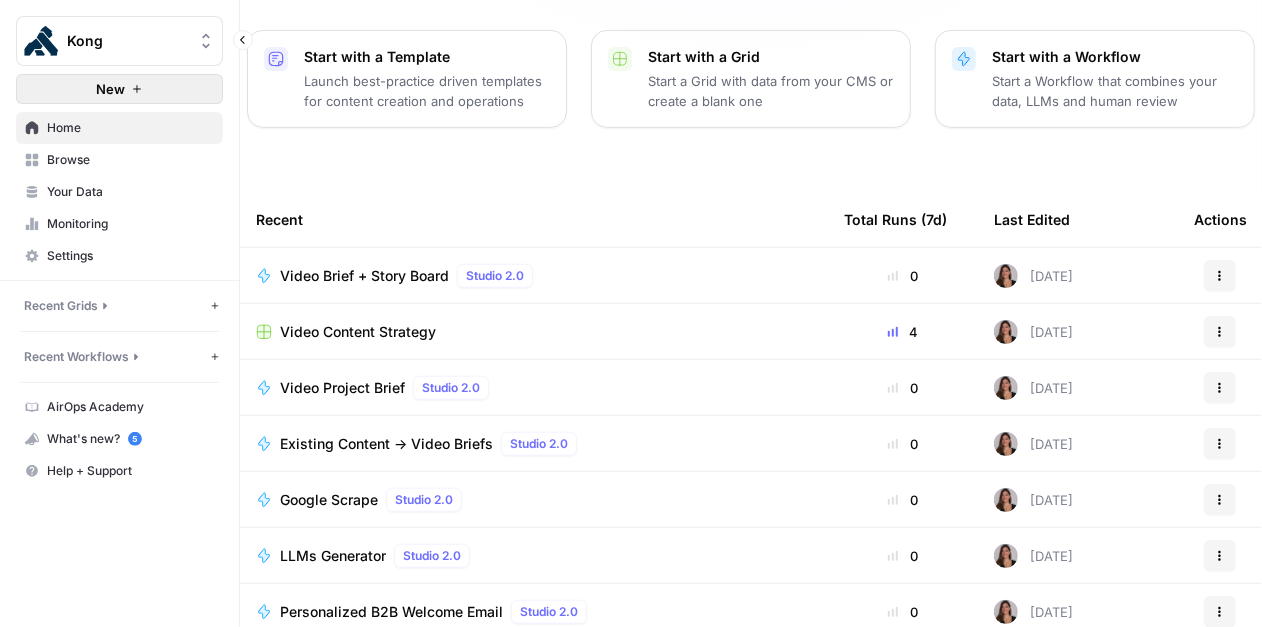 click on "New" at bounding box center (119, 89) 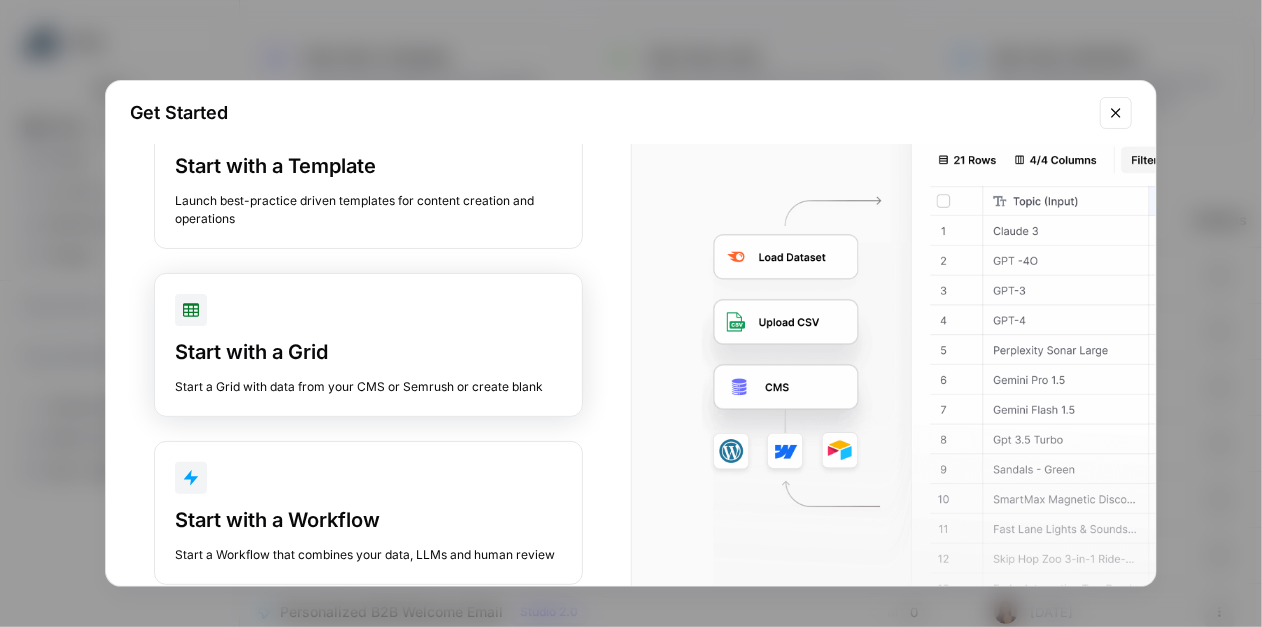 scroll, scrollTop: 121, scrollLeft: 0, axis: vertical 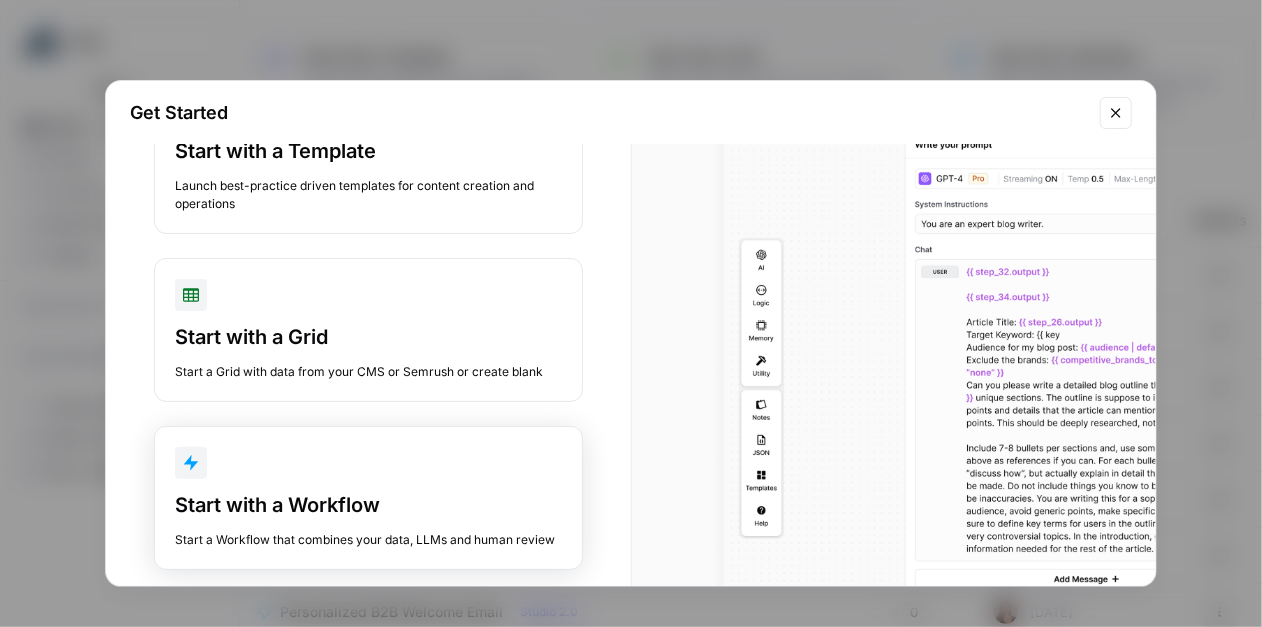 click at bounding box center (368, 463) 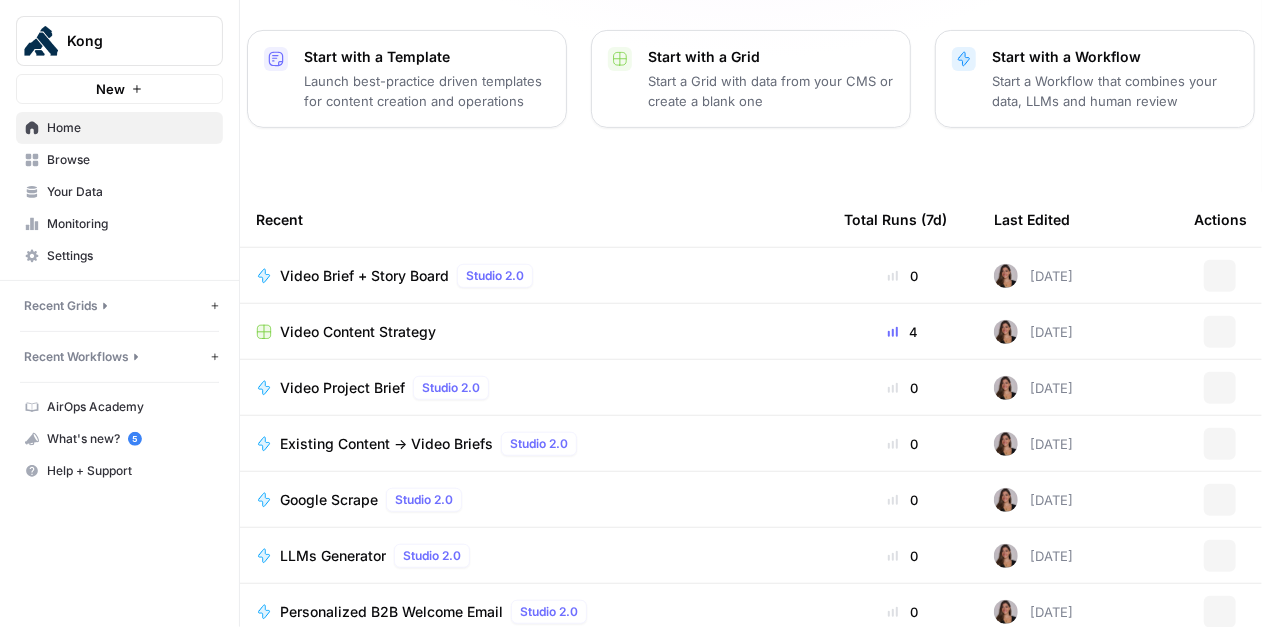 scroll, scrollTop: 0, scrollLeft: 0, axis: both 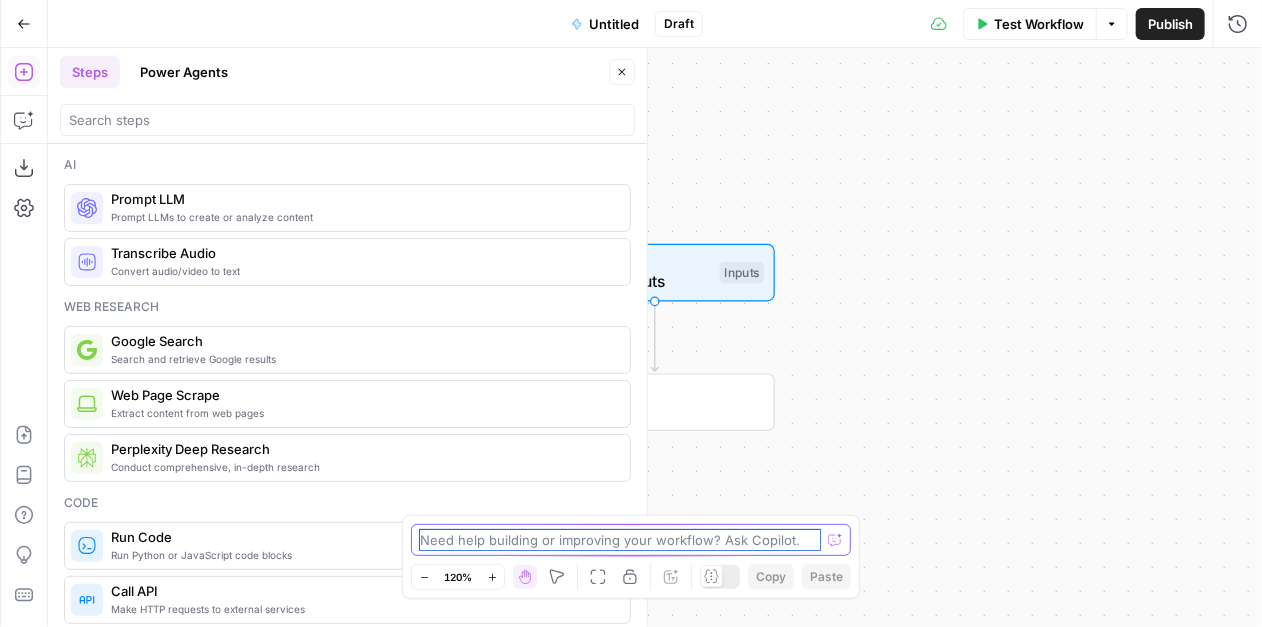 click at bounding box center [620, 540] 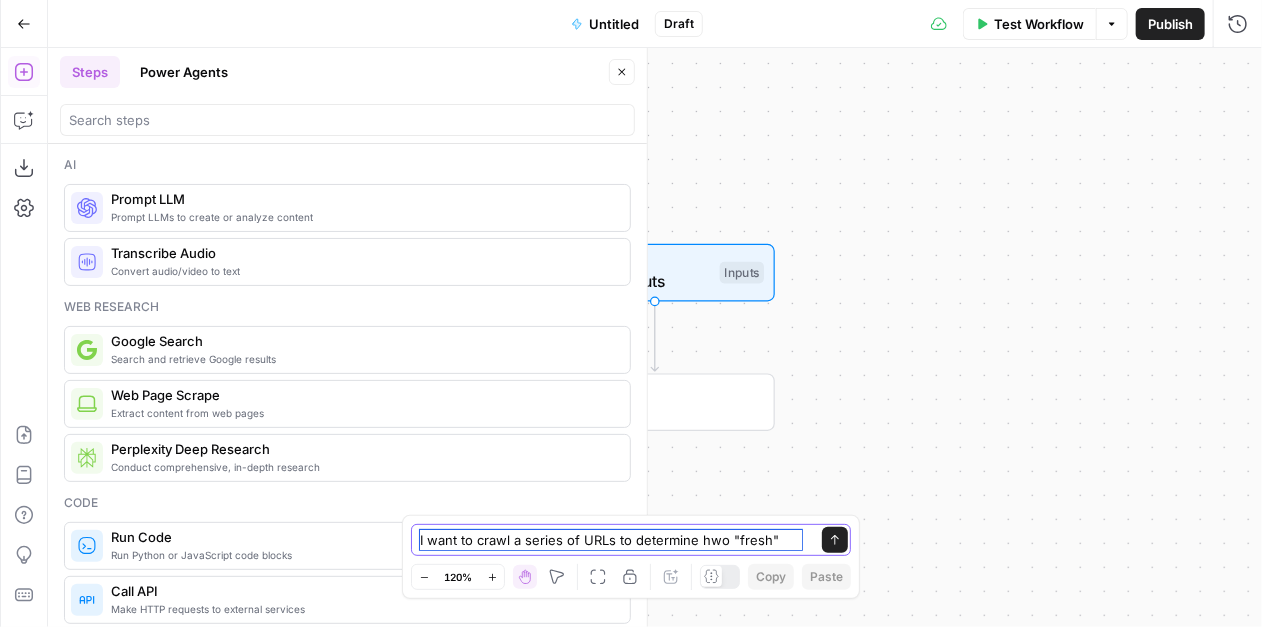 drag, startPoint x: 720, startPoint y: 542, endPoint x: 701, endPoint y: 542, distance: 19 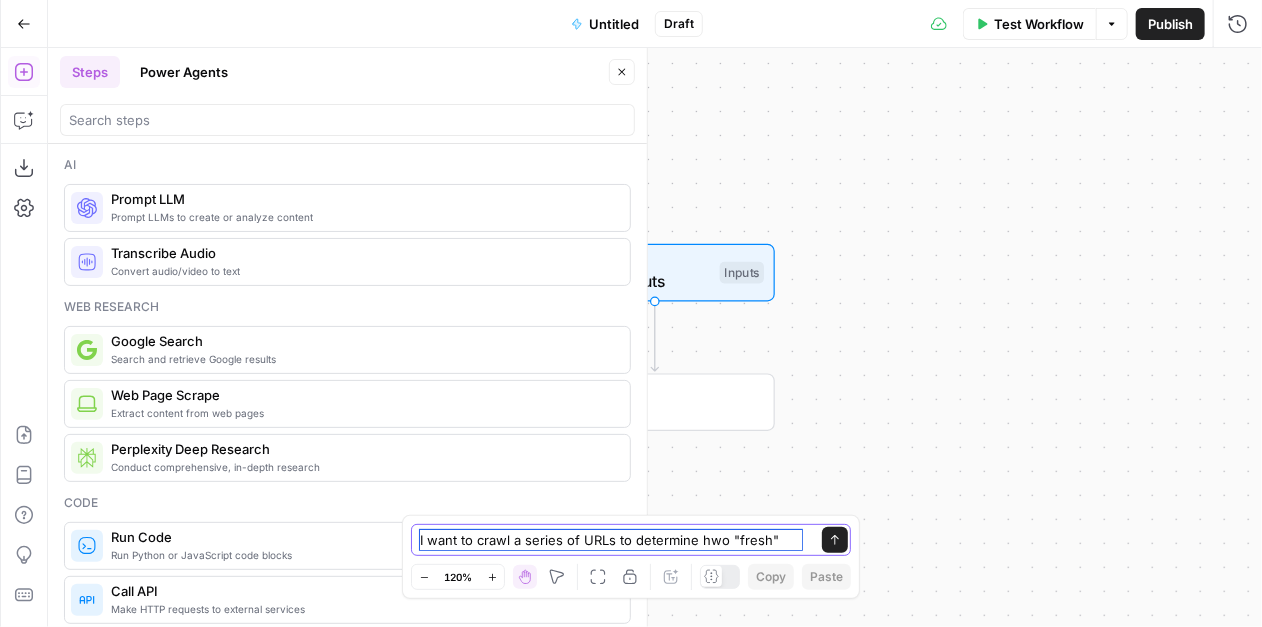 drag, startPoint x: 769, startPoint y: 541, endPoint x: 701, endPoint y: 546, distance: 68.18358 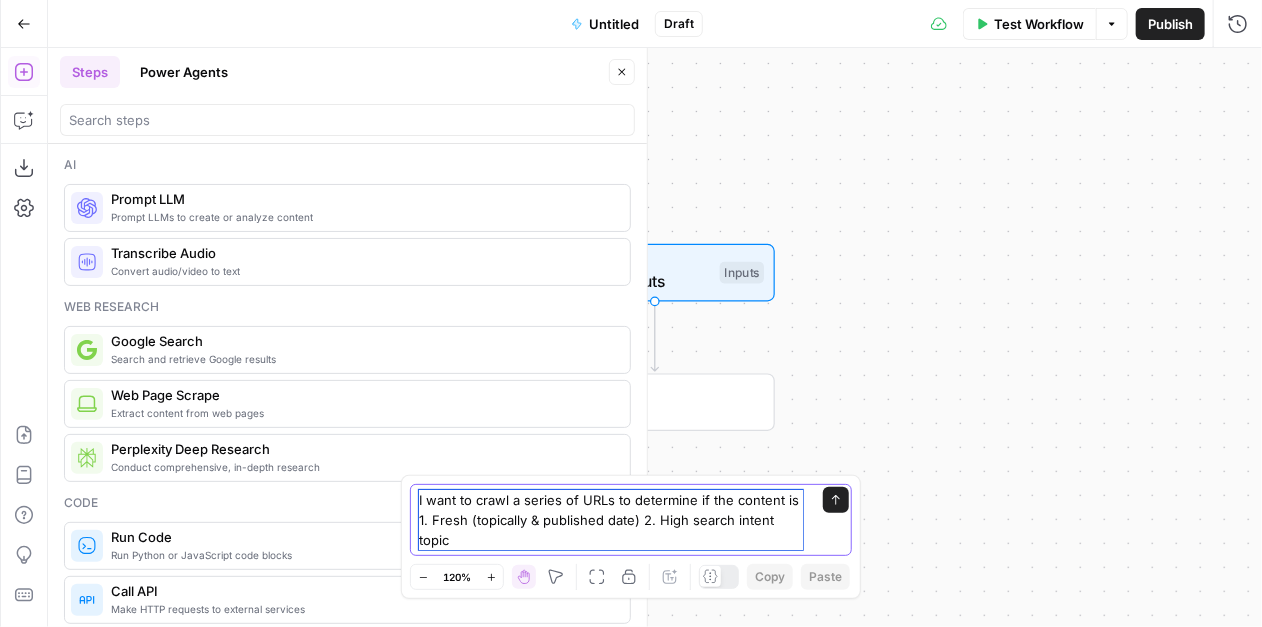 click on "I want to crawl a series of URLs to determine if the content is 1. Fresh (topically & published date) 2. High search intent topic" at bounding box center (611, 520) 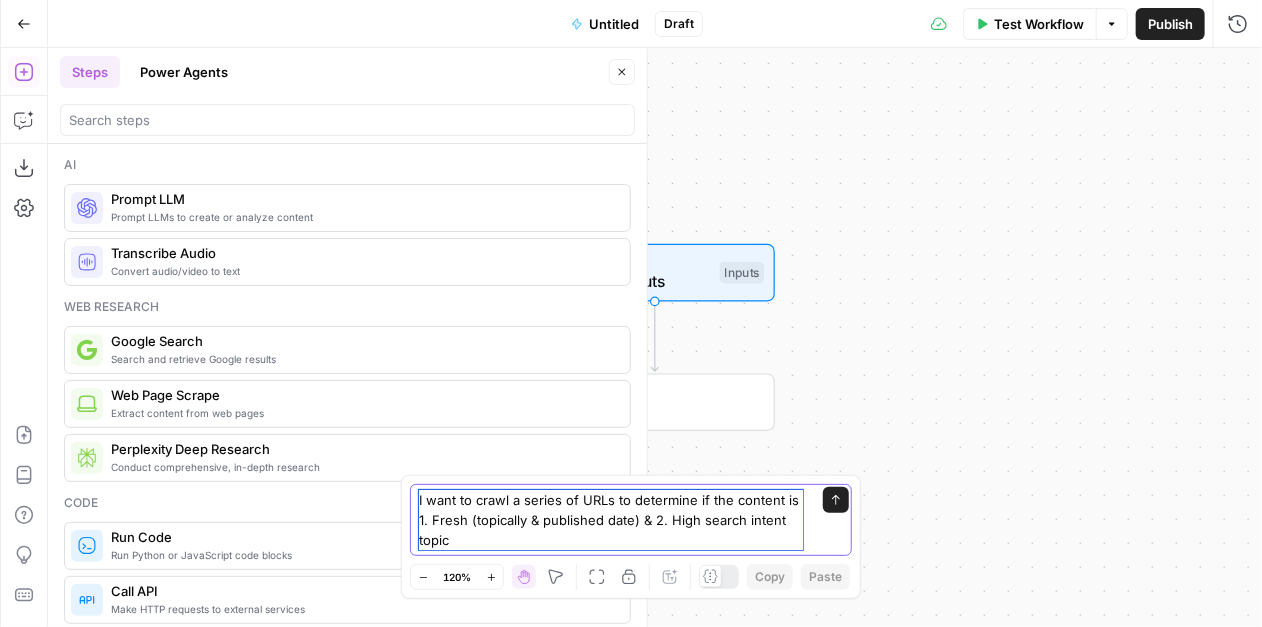 click on "I want to crawl a series of URLs to determine if the content is 1. Fresh (topically & published date) & 2. High search intent topic" at bounding box center [611, 520] 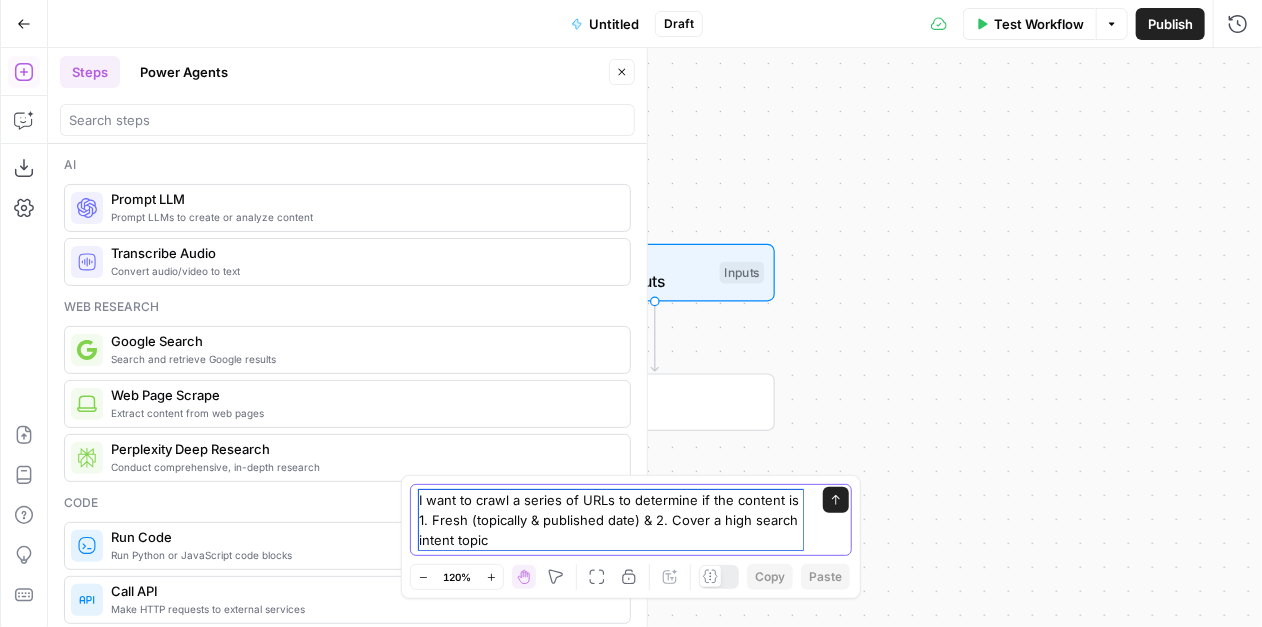 click on "I want to crawl a series of URLs to determine if the content is 1. Fresh (topically & published date) & 2. Cover a high search intent topic" at bounding box center (611, 520) 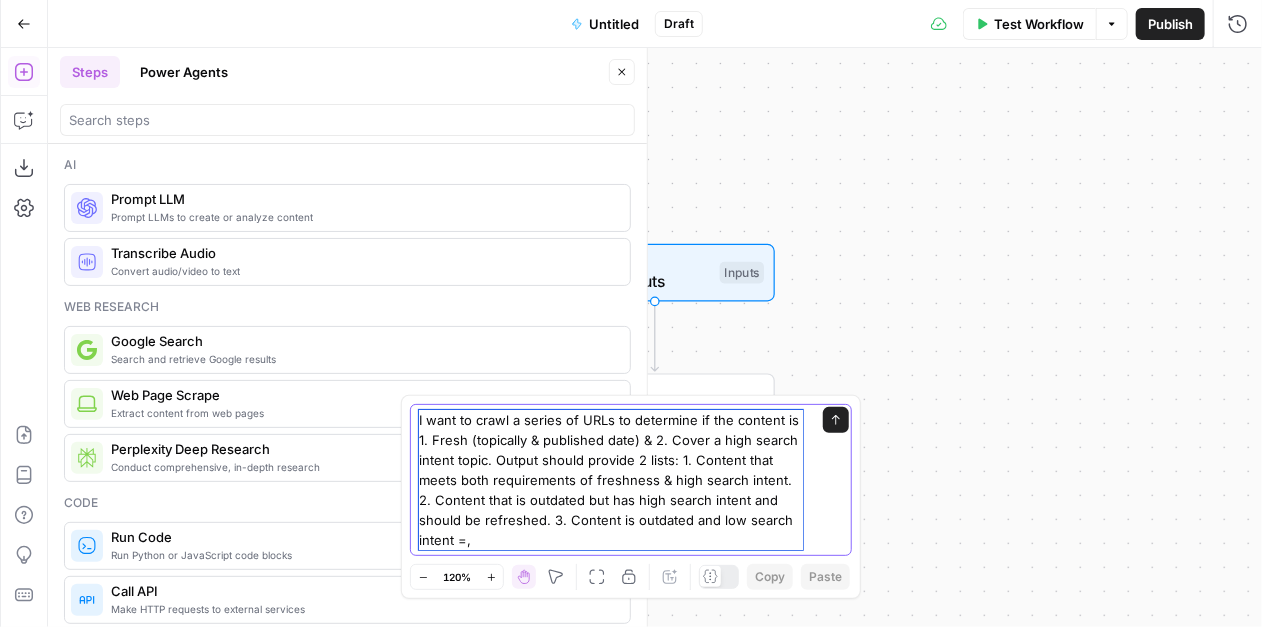 click on "I want to crawl a series of URLs to determine if the content is 1. Fresh (topically & published date) & 2. Cover a high search intent topic. Output should provide 2 lists: 1. Content that meets both requirements of freshness & high search intent. 2. Content that is outdated but has high search intent and should be refreshed. 3. Content is outdated and low search intent =," at bounding box center (611, 480) 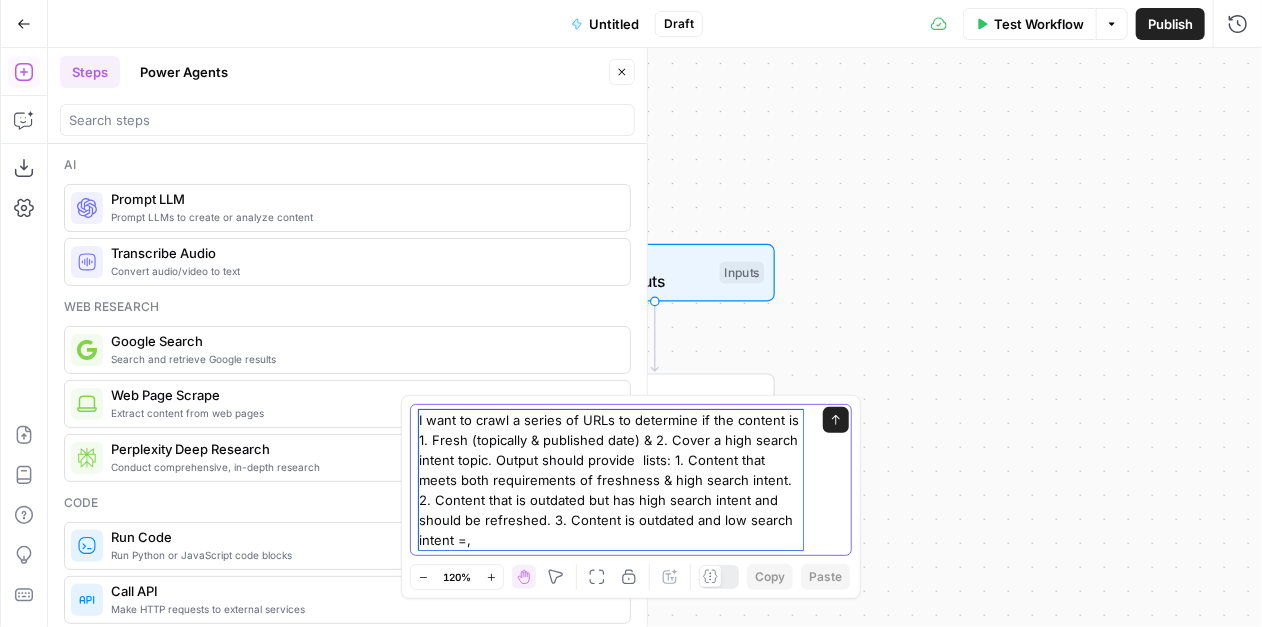 type on "I want to crawl a series of URLs to determine if the content is 1. Fresh (topically & published date) & 2. Cover a high search intent topic. Output should provide 3 lists: 1. Content that meets both requirements of freshness & high search intent. 2. Content that is outdated but has high search intent and should be refreshed. 3. Content is outdated and low search intent =," 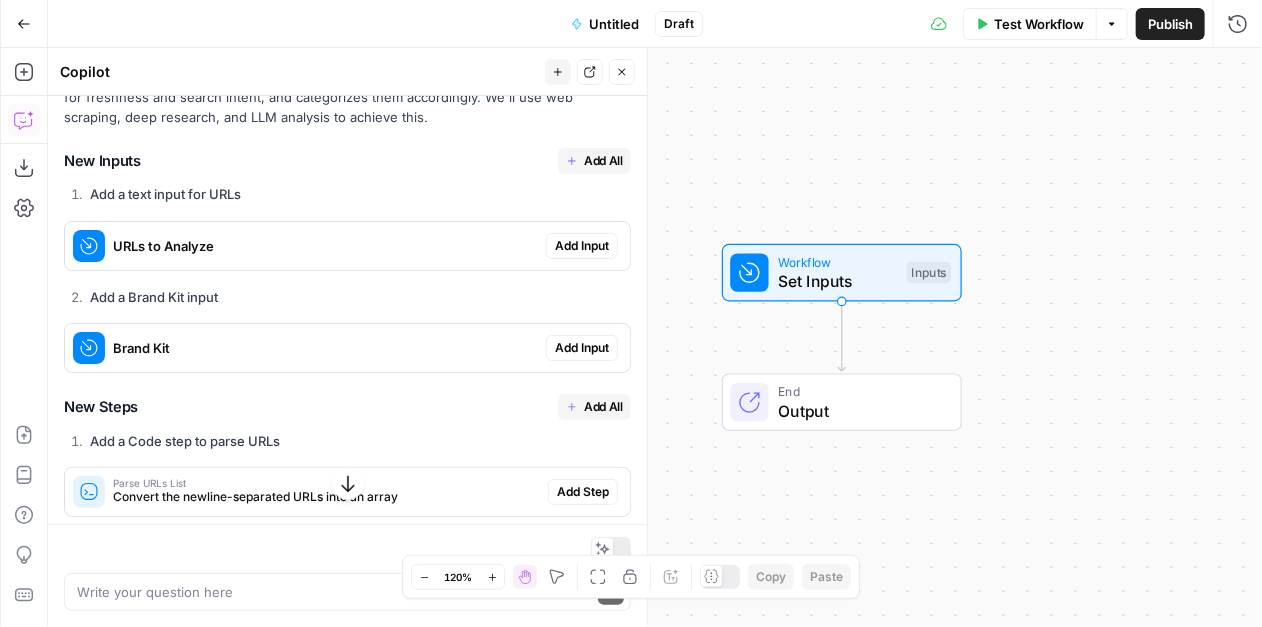 scroll, scrollTop: 312, scrollLeft: 0, axis: vertical 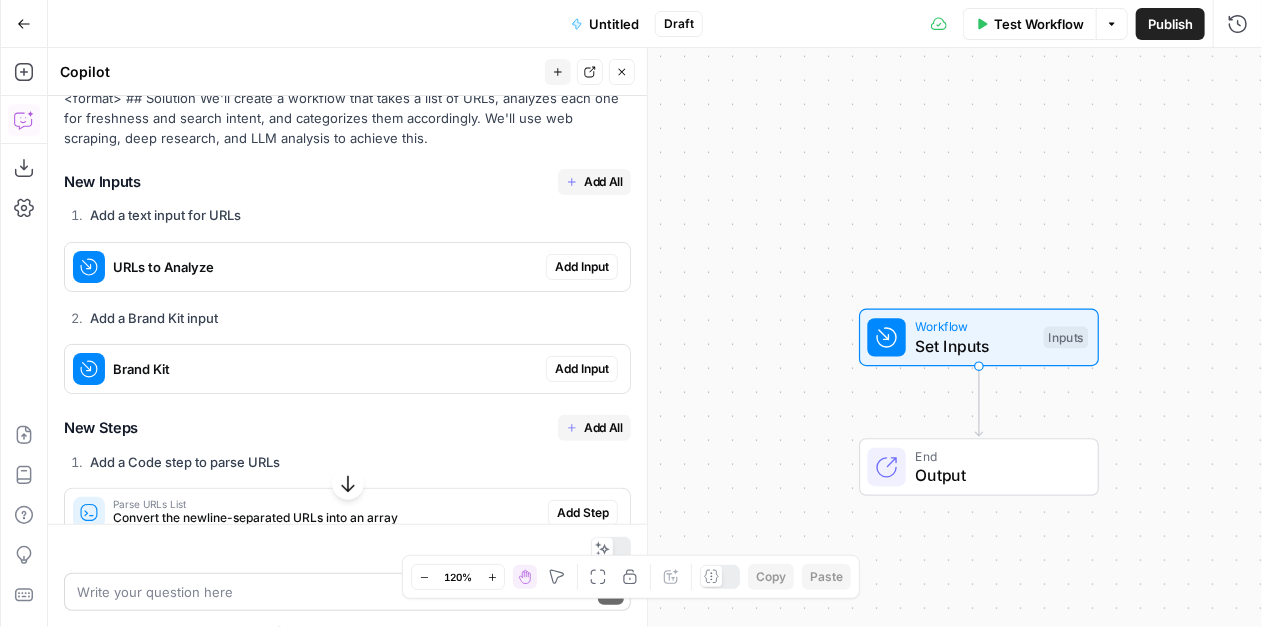 click at bounding box center [333, 592] 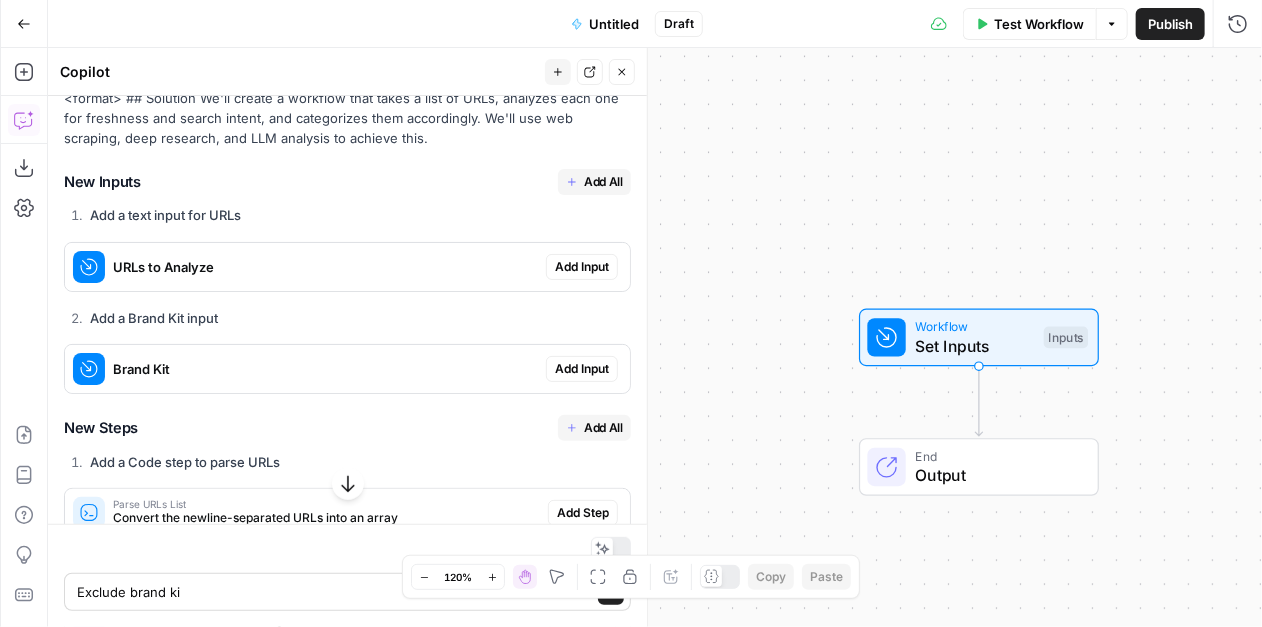 type on "Exclude brand kit" 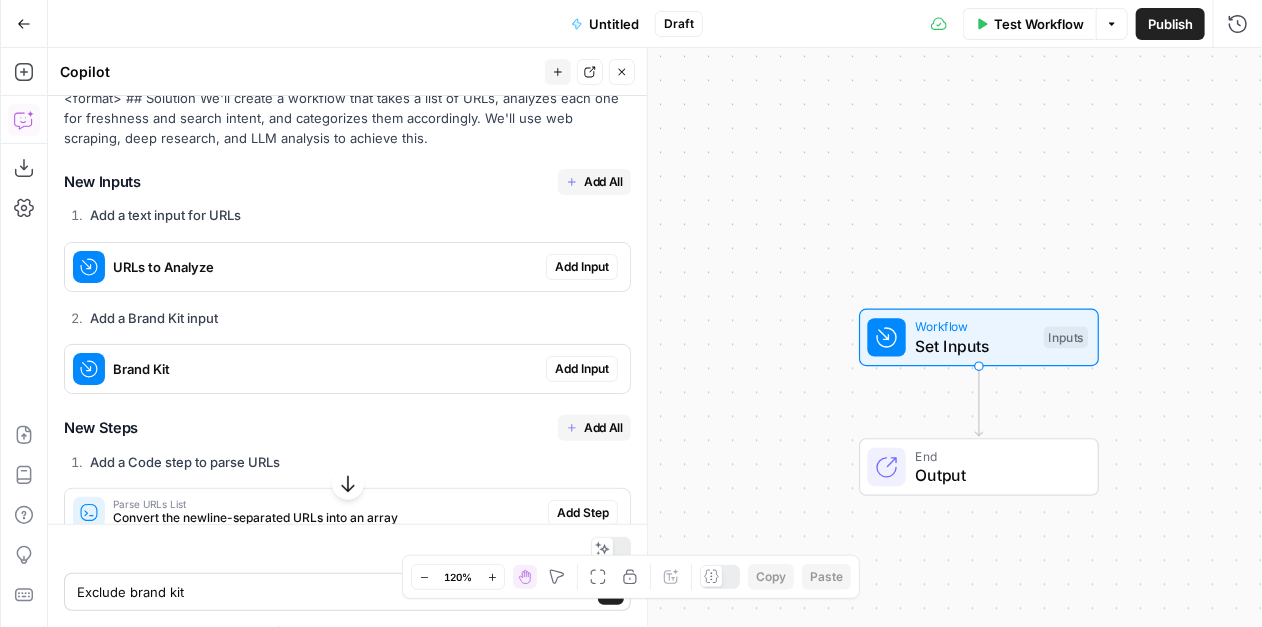 type 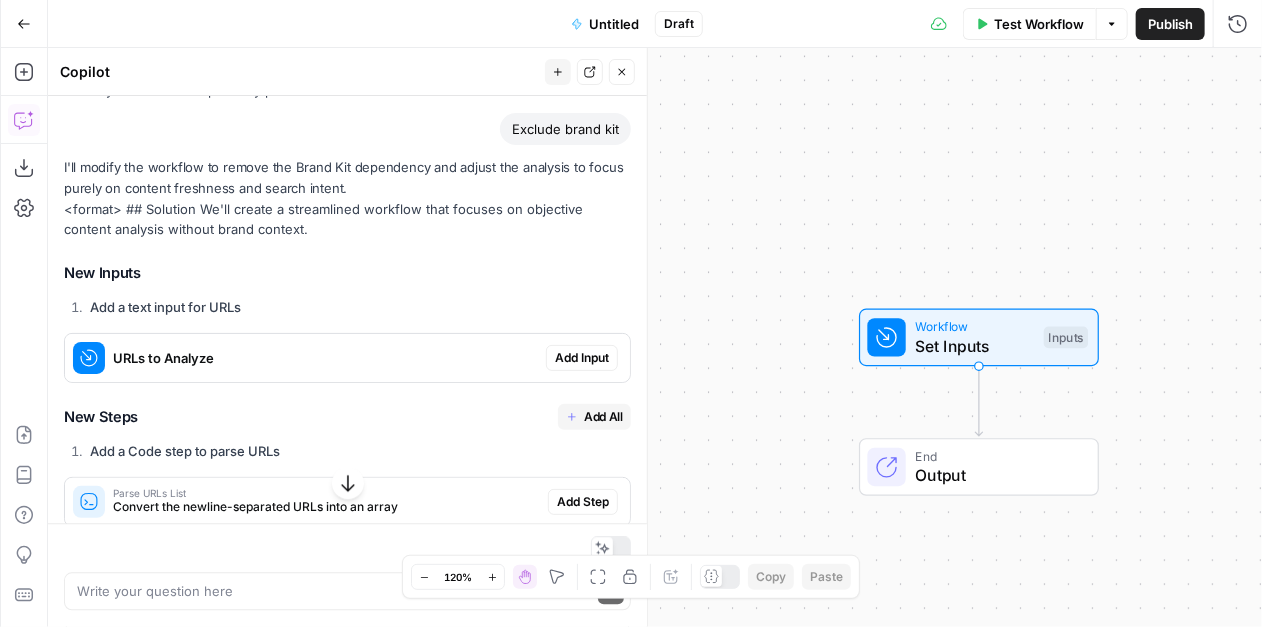 scroll, scrollTop: 1747, scrollLeft: 0, axis: vertical 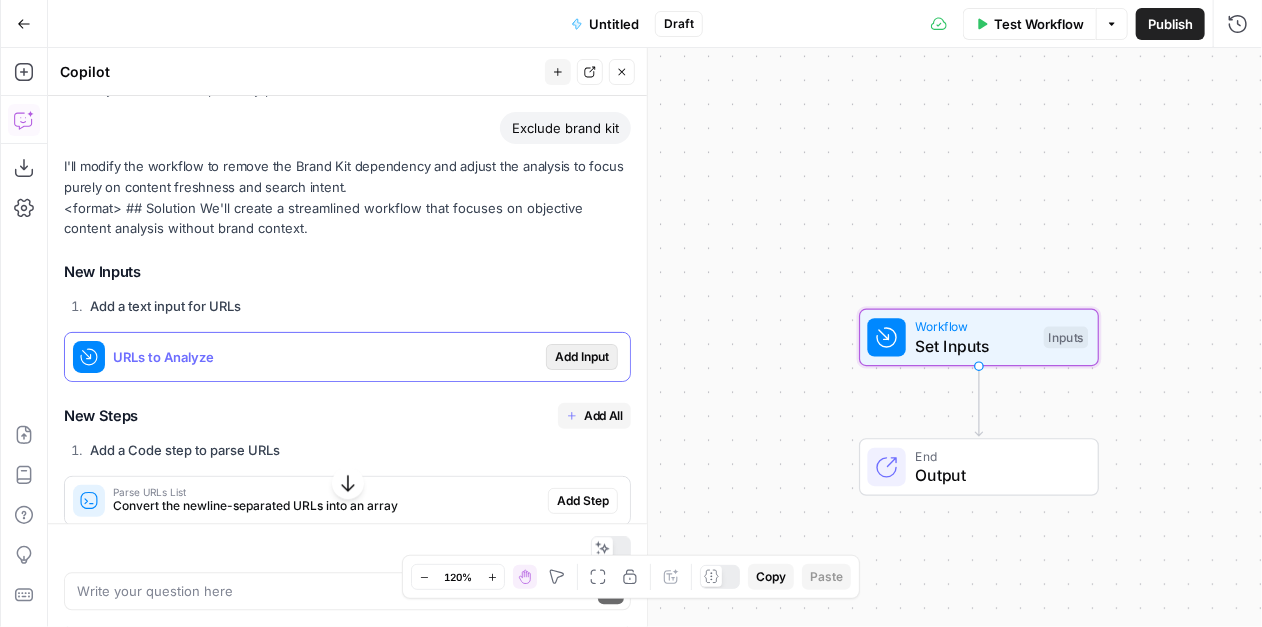 click on "Add Input" at bounding box center (582, 357) 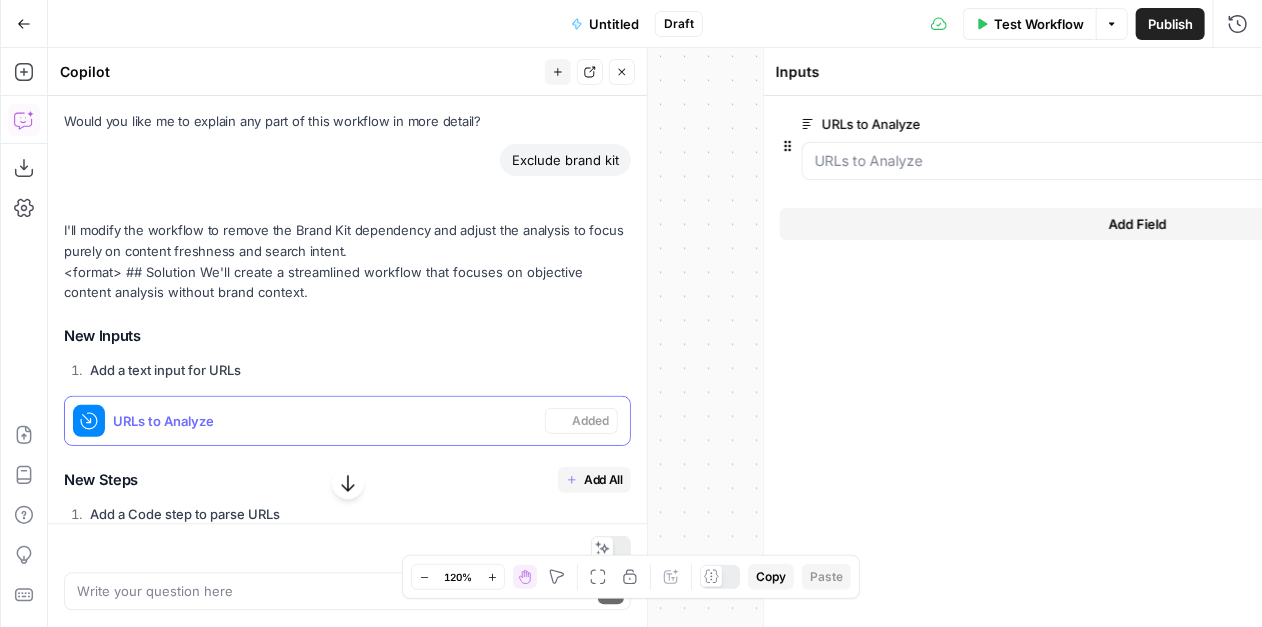 scroll, scrollTop: 1779, scrollLeft: 0, axis: vertical 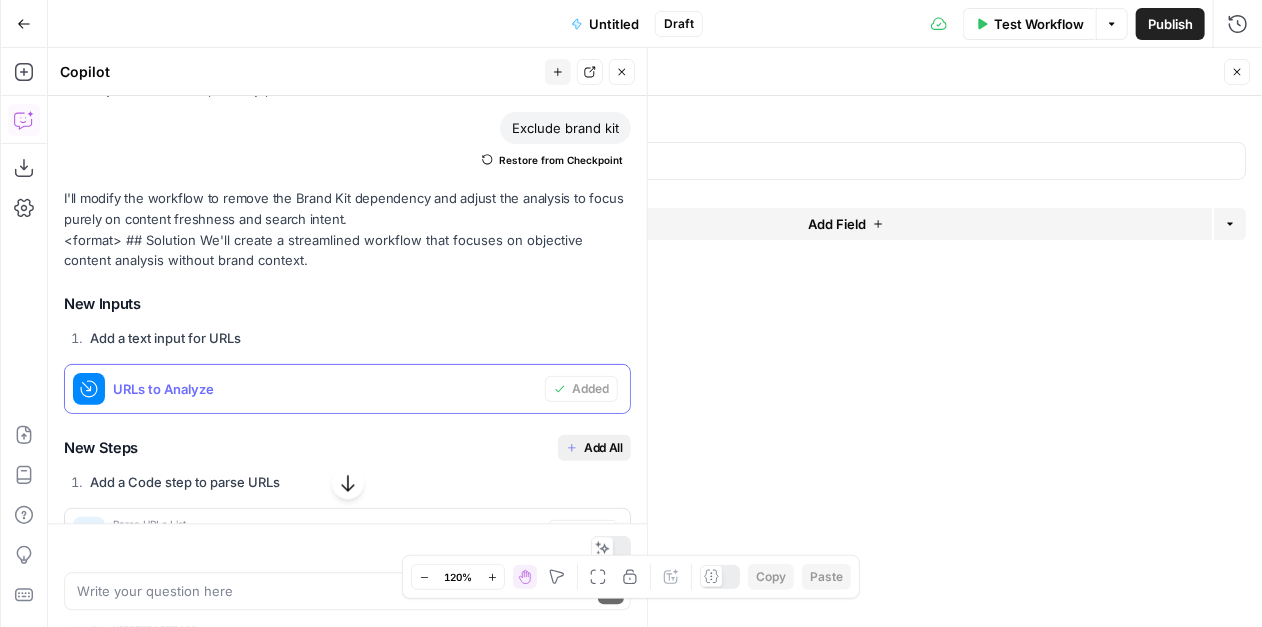 click on "Add All" at bounding box center (603, 448) 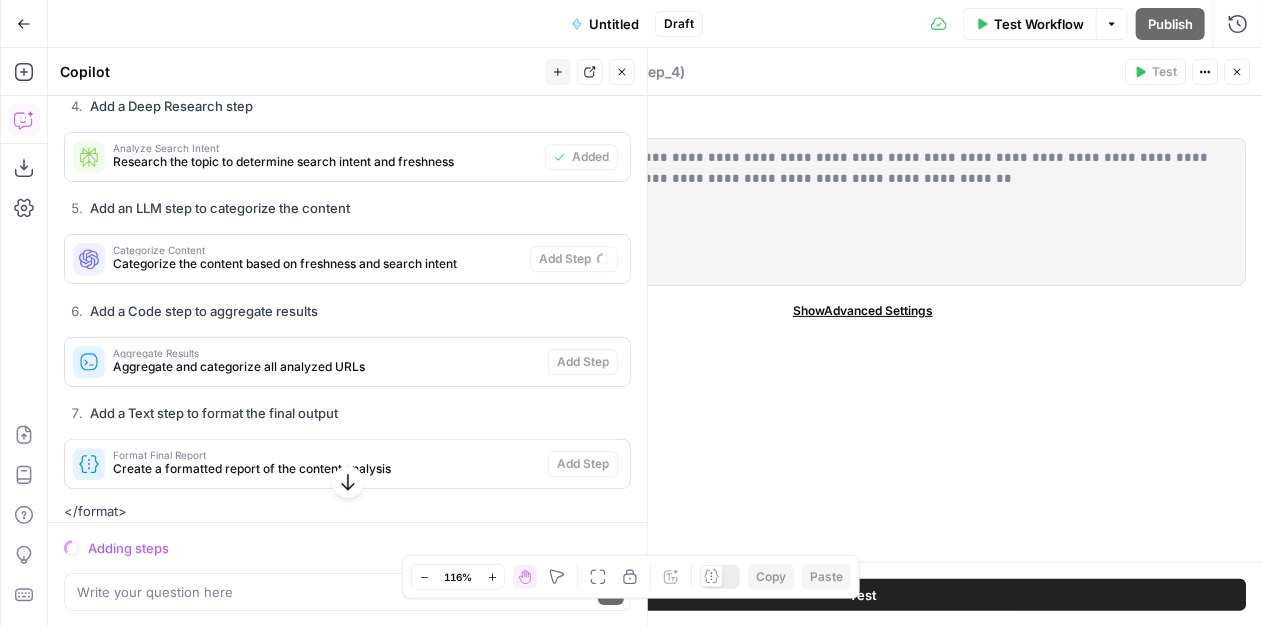 scroll, scrollTop: 2407, scrollLeft: 0, axis: vertical 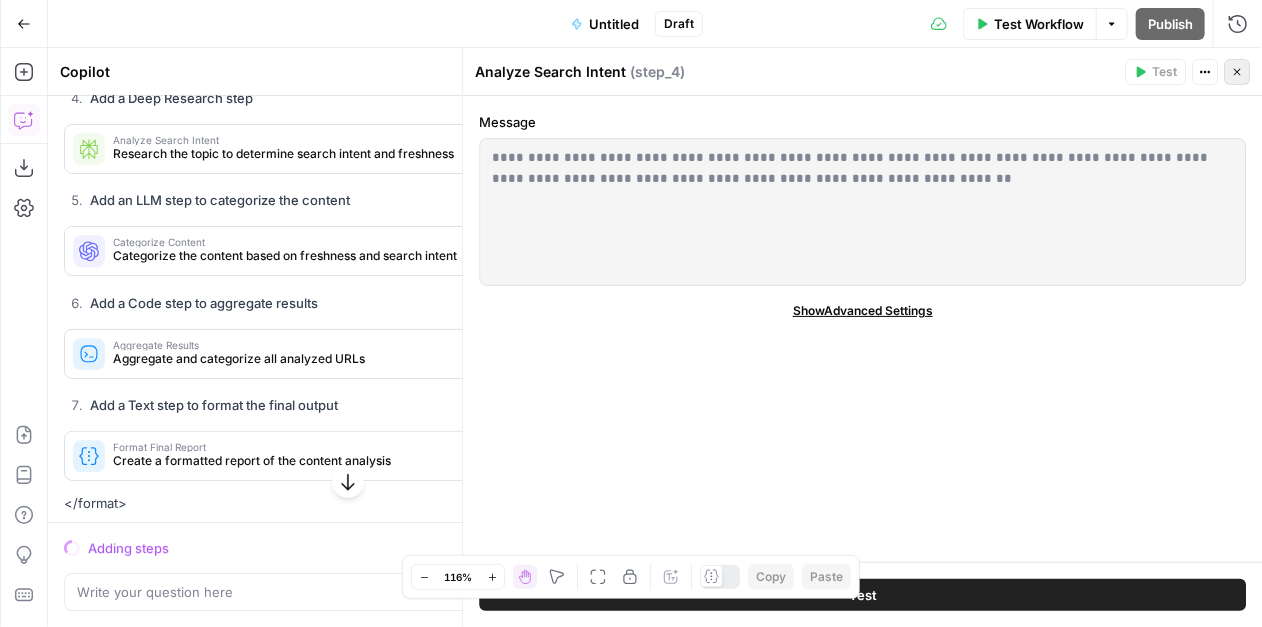 click on "Close" at bounding box center [1237, 72] 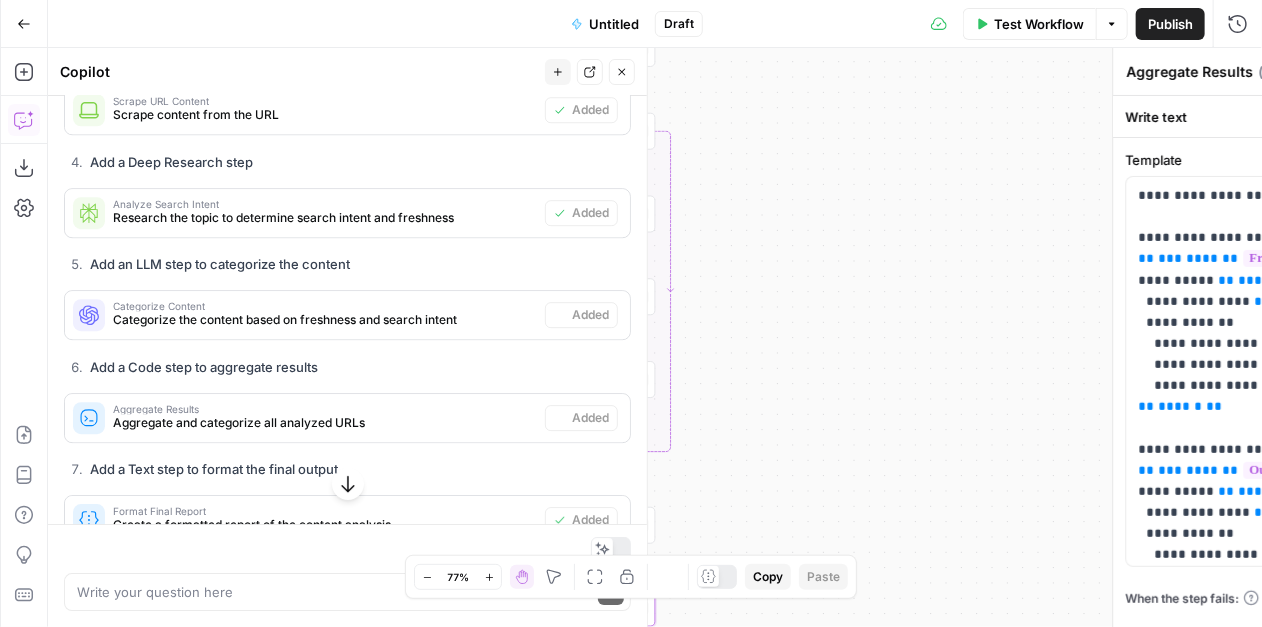 type on "Format Final Report" 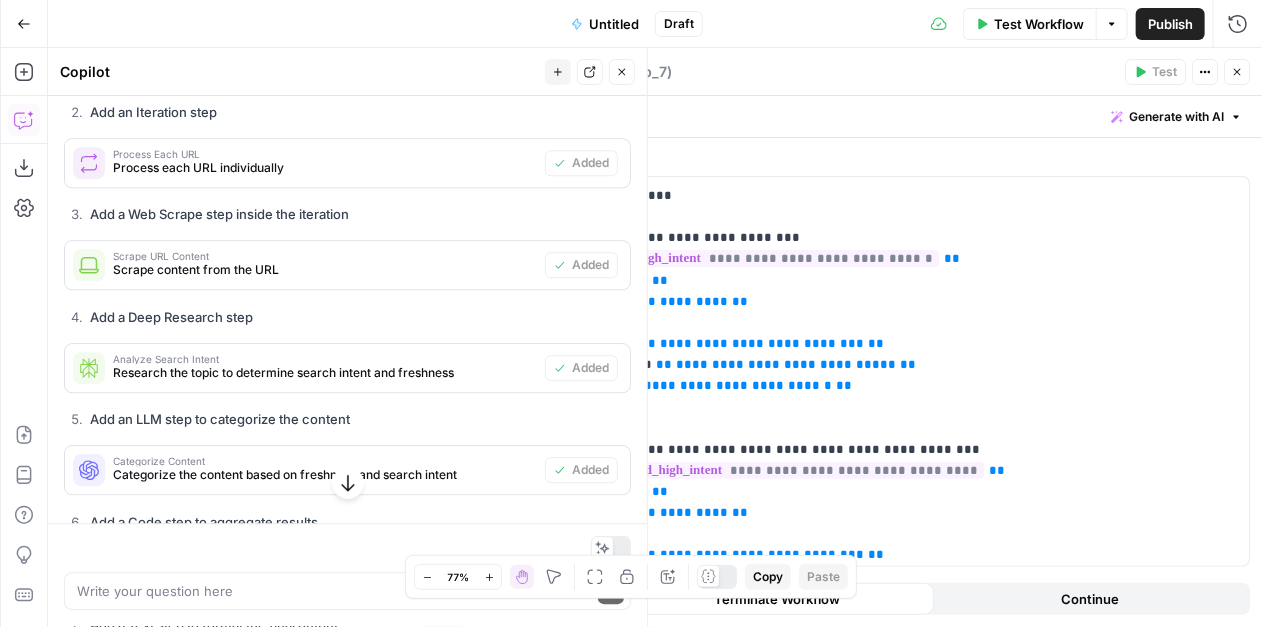 scroll, scrollTop: 2077, scrollLeft: 0, axis: vertical 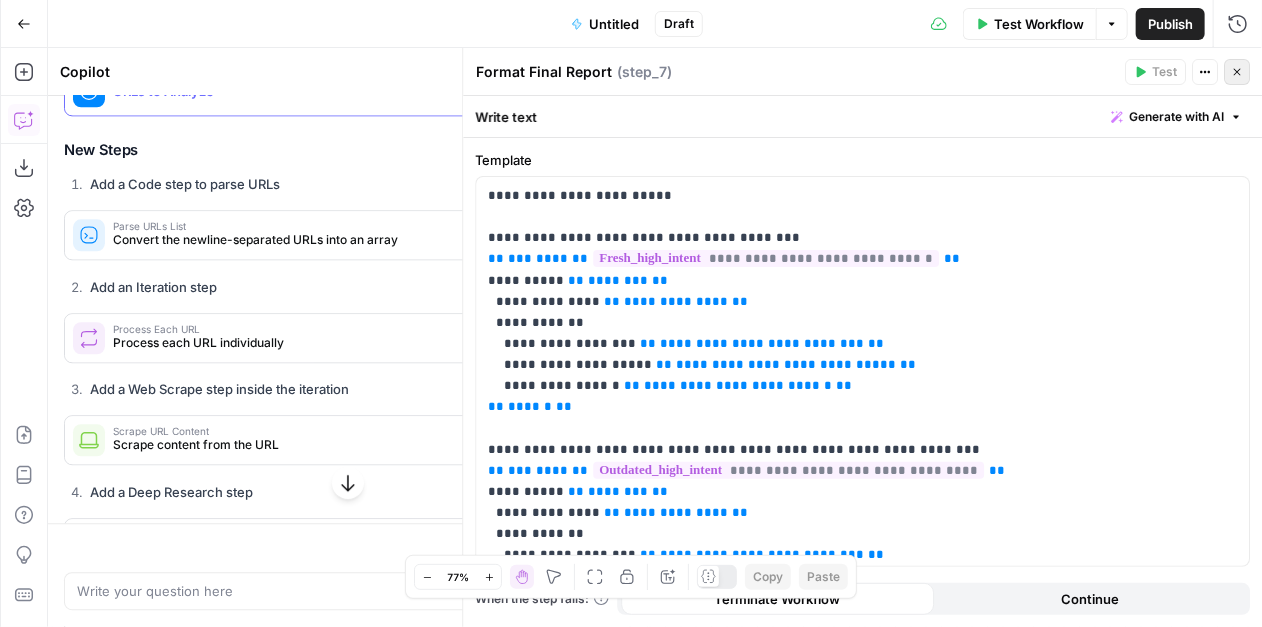 click on "Close" at bounding box center (1237, 72) 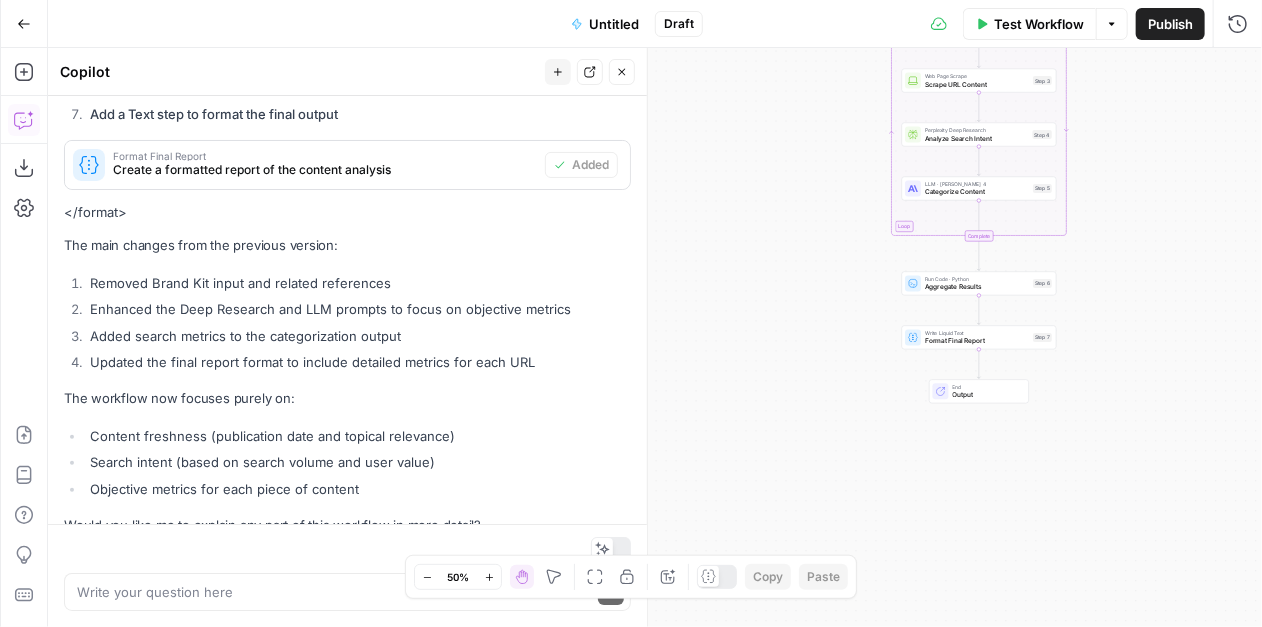 scroll, scrollTop: 2814, scrollLeft: 0, axis: vertical 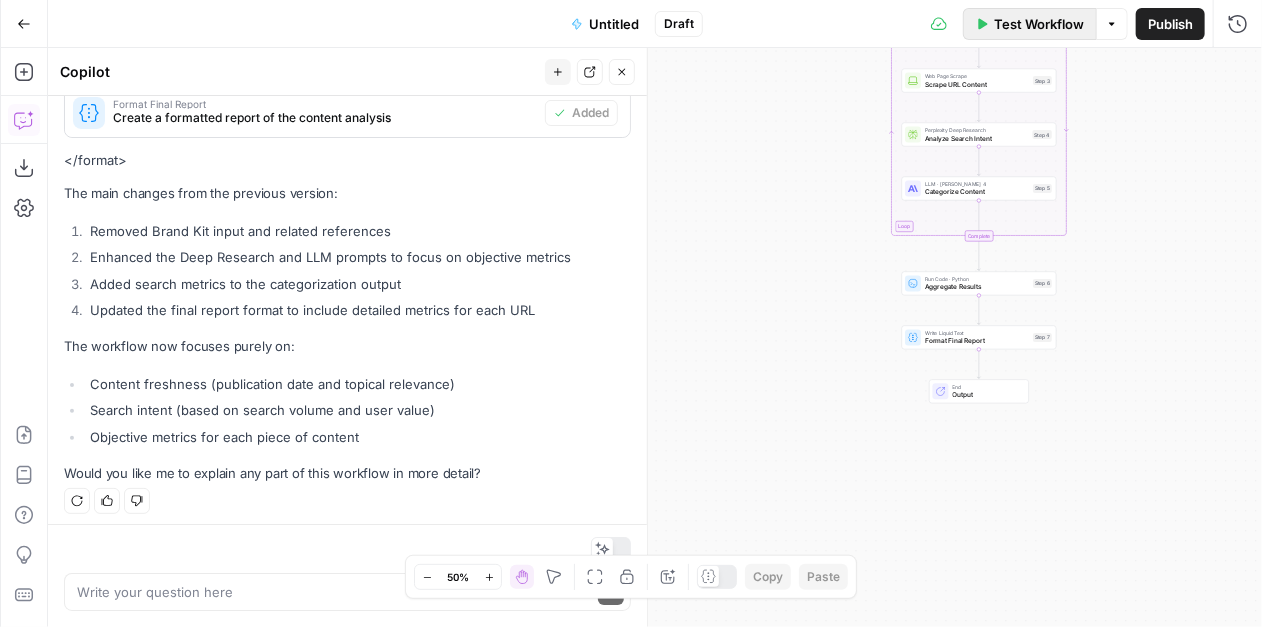 click on "Test Workflow" at bounding box center (1039, 24) 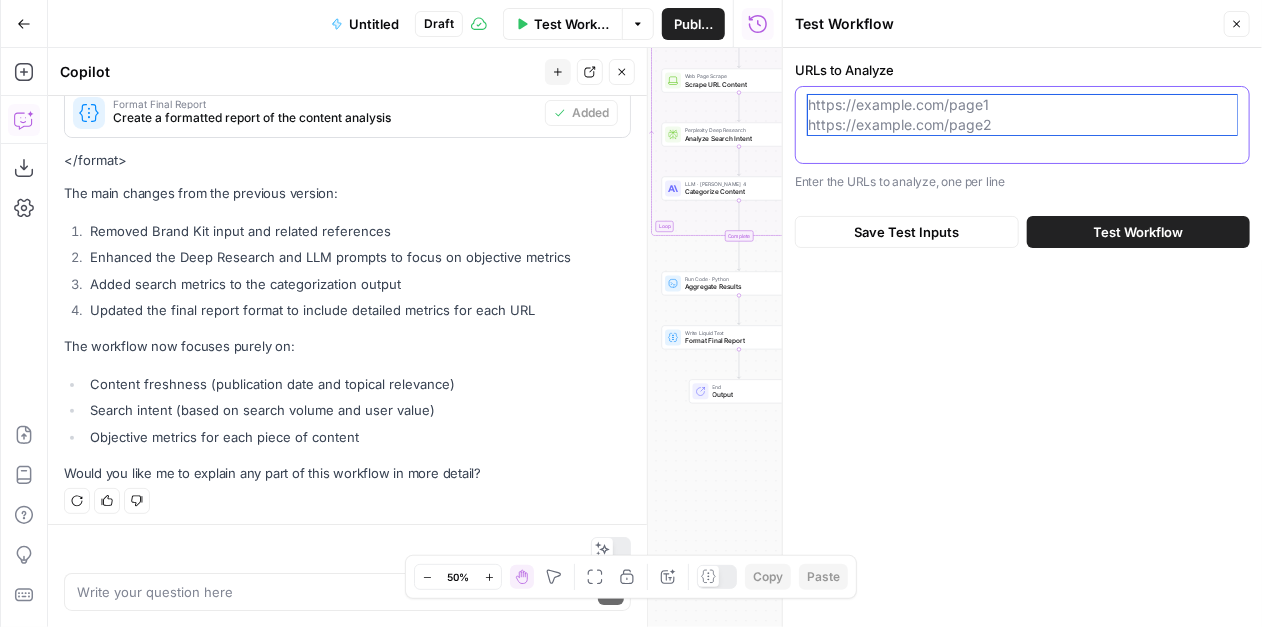 click on "URLs to Analyze" at bounding box center [1022, 115] 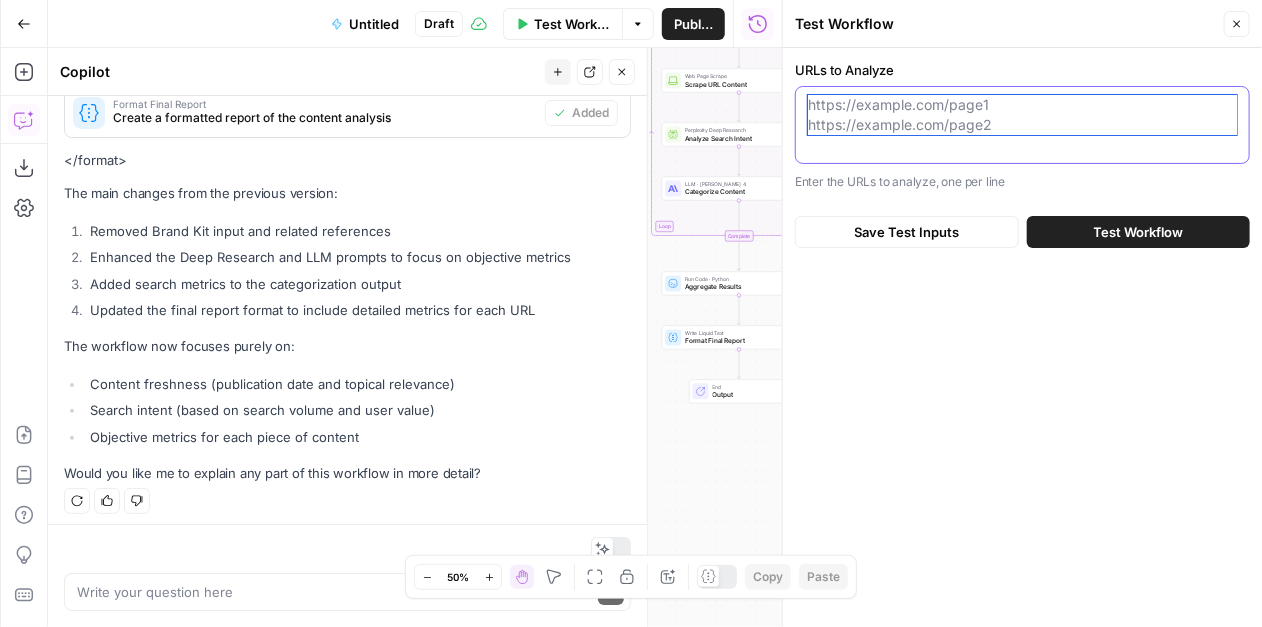 paste on "https://konghq.com/blog/engineering/10-ways-microservices-create-new-security-challenges
https://konghq.com/blog/engineering/3-extensions-to-improve-security
https://konghq.com/blog/engineering/5-best-practices-securing-microservices-scale
https://konghq.com/blog/engineering/6-strategy-elements-for-building-cloud-native-applications
https://konghq.com/blog/engineering/7-signs-you-need-a-service-mesh
https://konghq.com/blog/engineering/access-control-policies
https://konghq.com/blog/engineering/announcing-standard-webhooks
https://konghq.com/blog/engineering/ansible-automation-platform" 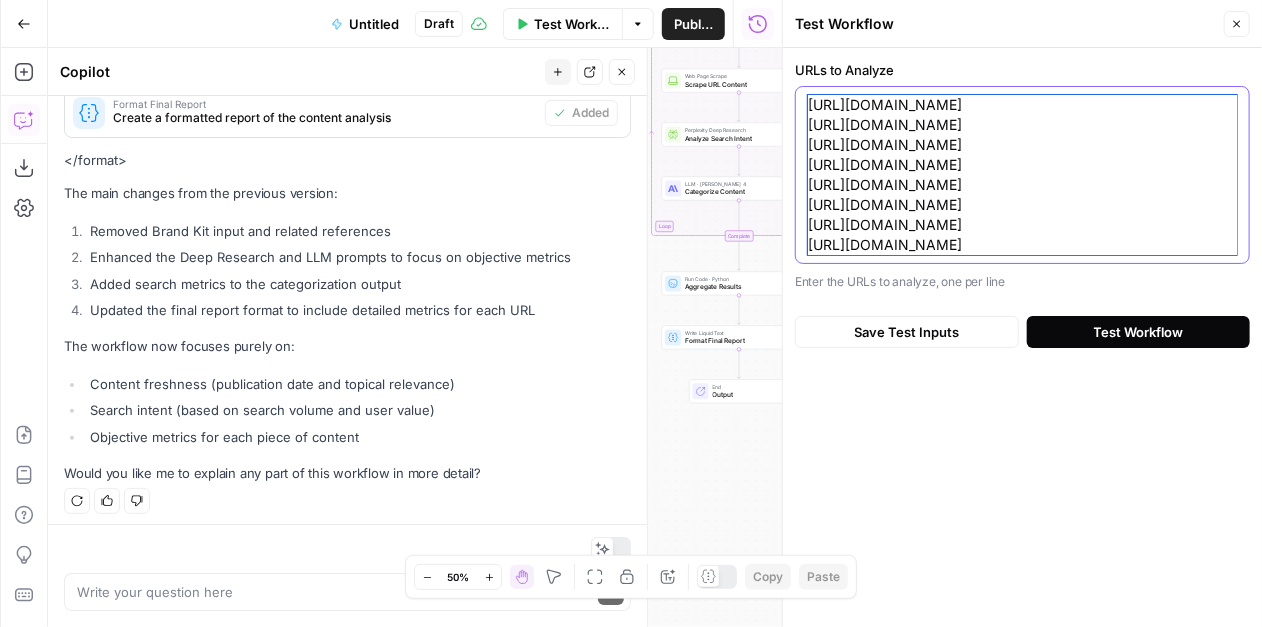 type on "https://konghq.com/blog/engineering/10-ways-microservices-create-new-security-challenges
https://konghq.com/blog/engineering/3-extensions-to-improve-security
https://konghq.com/blog/engineering/5-best-practices-securing-microservices-scale
https://konghq.com/blog/engineering/6-strategy-elements-for-building-cloud-native-applications
https://konghq.com/blog/engineering/7-signs-you-need-a-service-mesh
https://konghq.com/blog/engineering/access-control-policies
https://konghq.com/blog/engineering/announcing-standard-webhooks
https://konghq.com/blog/engineering/ansible-automation-platform" 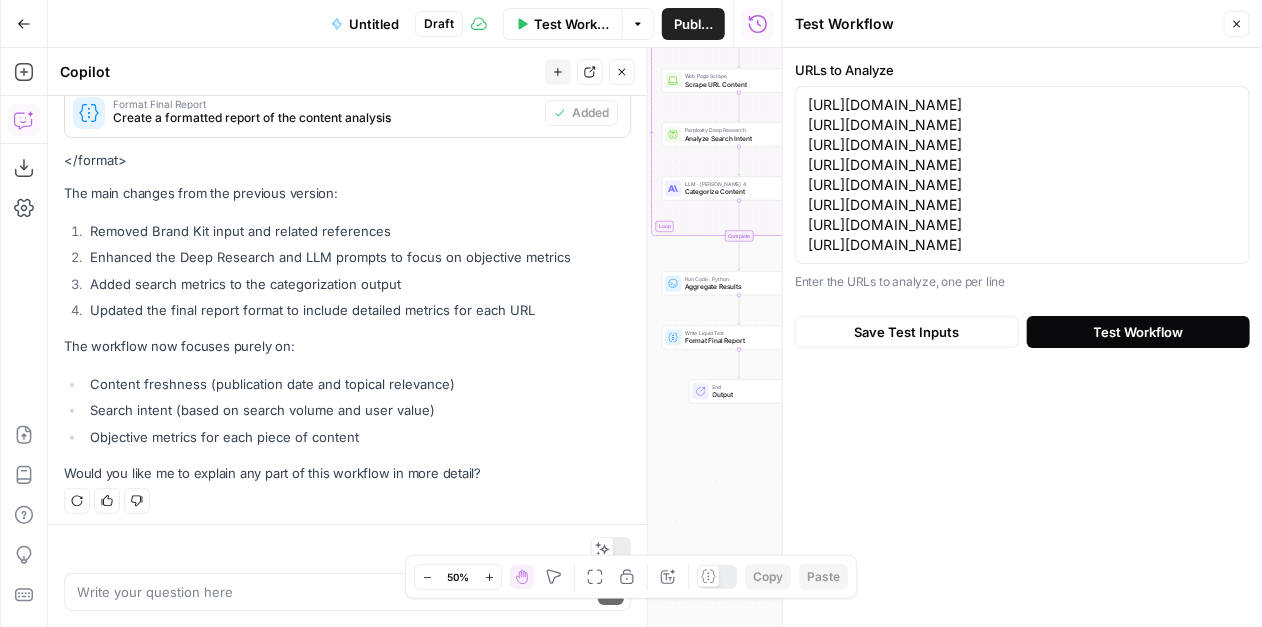 click on "Test Workflow" at bounding box center (1139, 332) 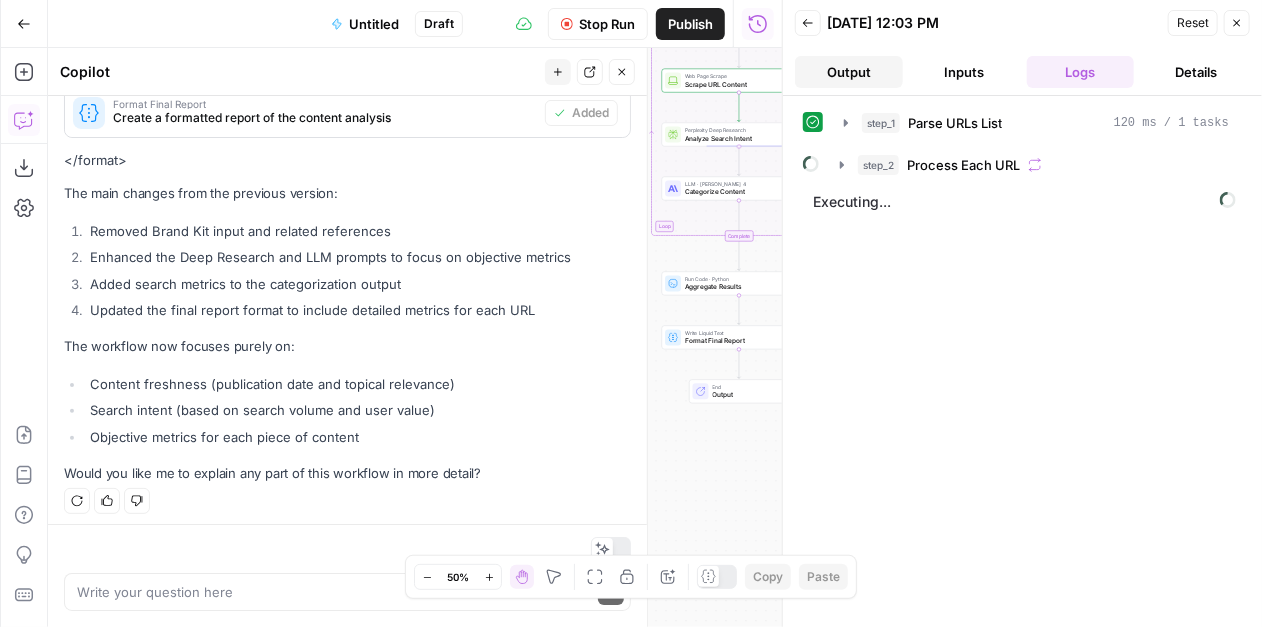 click on "Output" at bounding box center [849, 72] 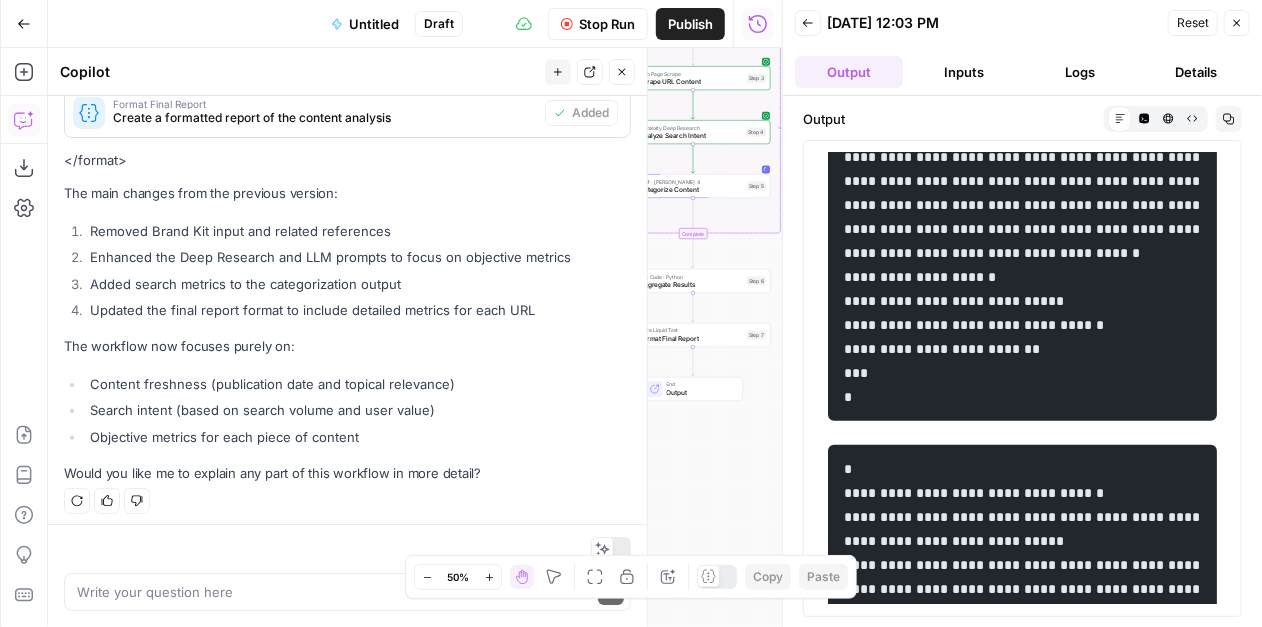 scroll, scrollTop: 100, scrollLeft: 0, axis: vertical 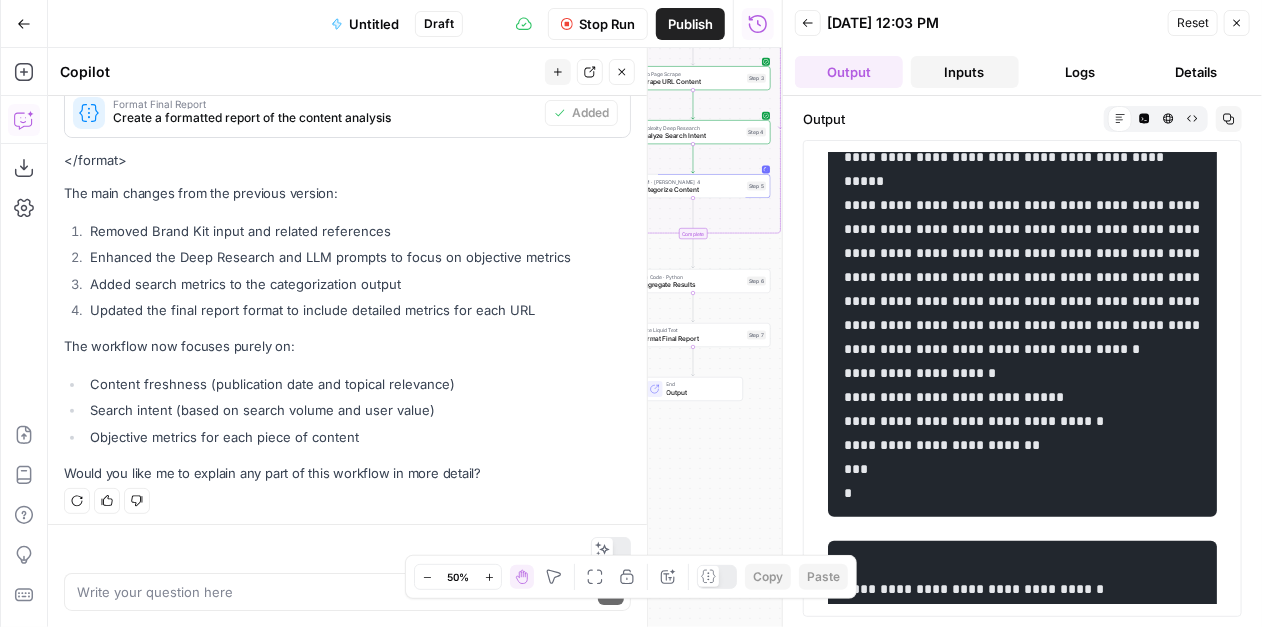 click on "Inputs" at bounding box center (965, 72) 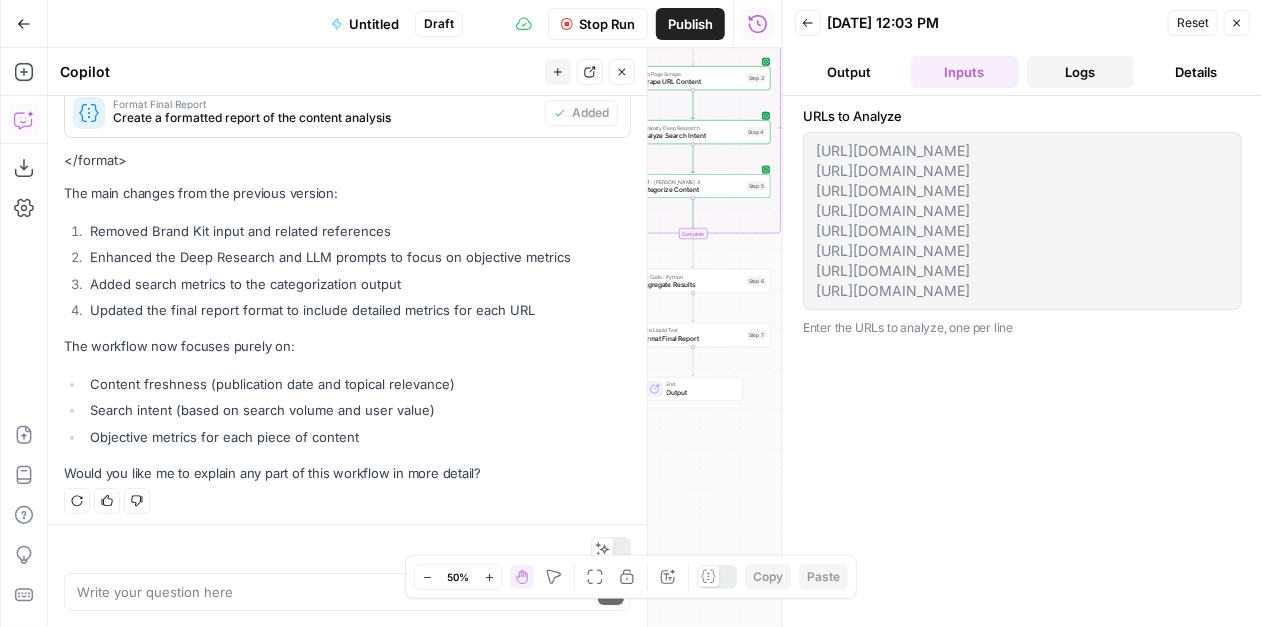 click on "Logs" at bounding box center [1081, 72] 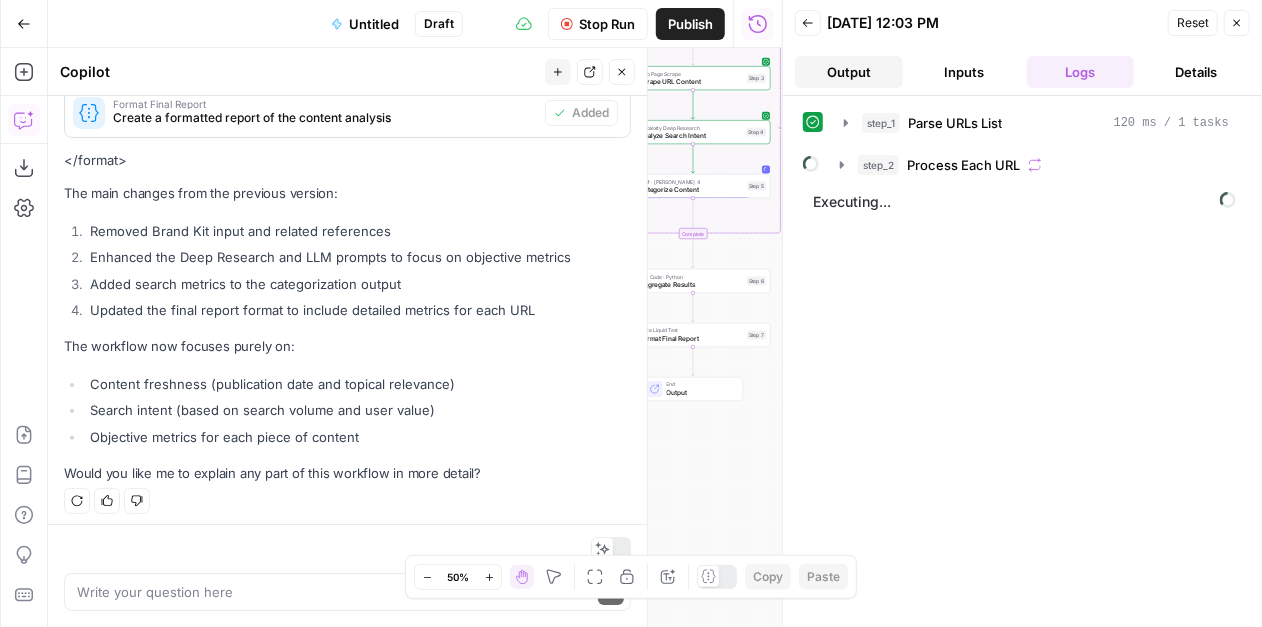 click on "Output" at bounding box center [849, 72] 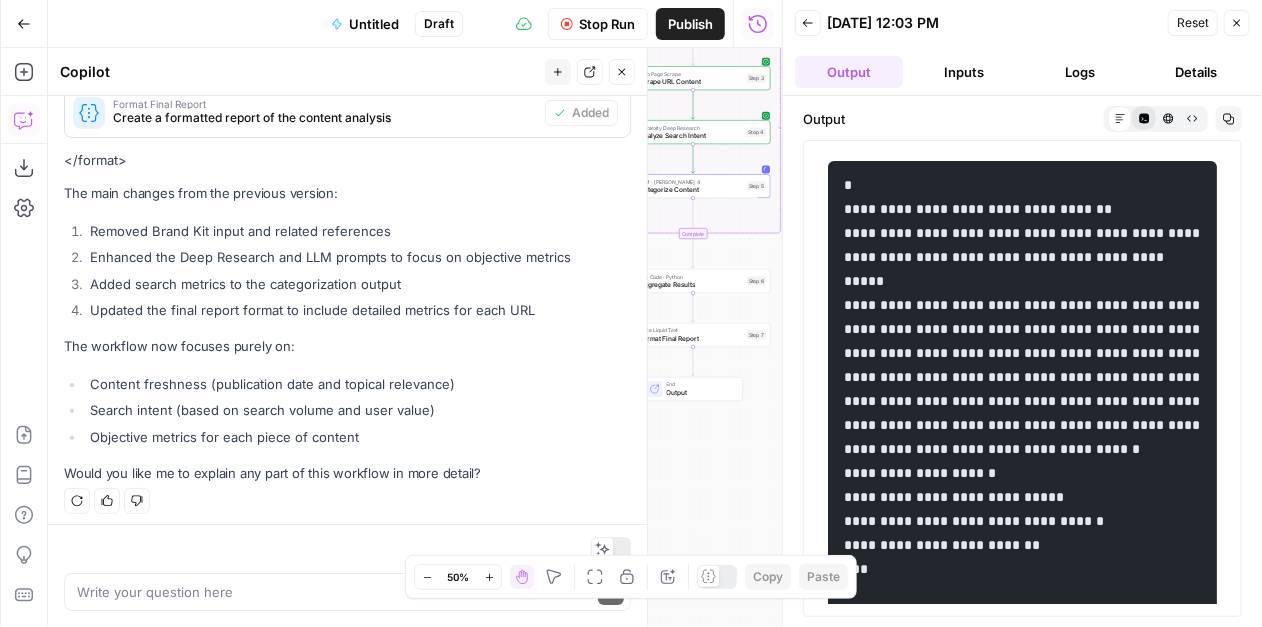 click 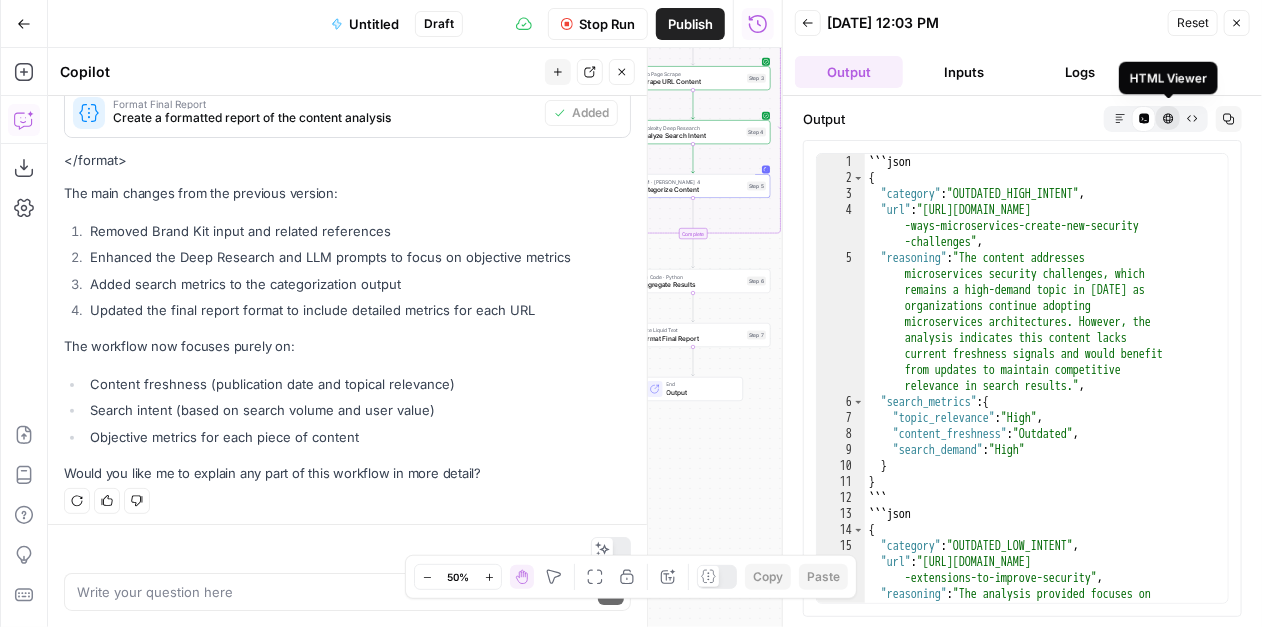 click 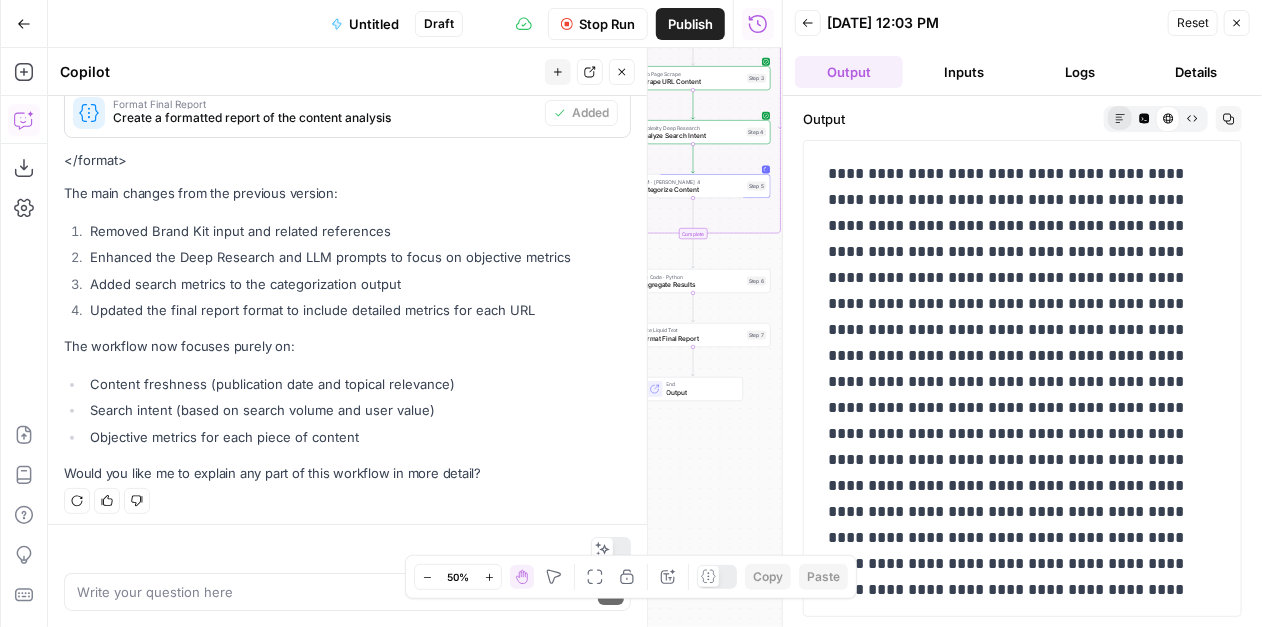 click 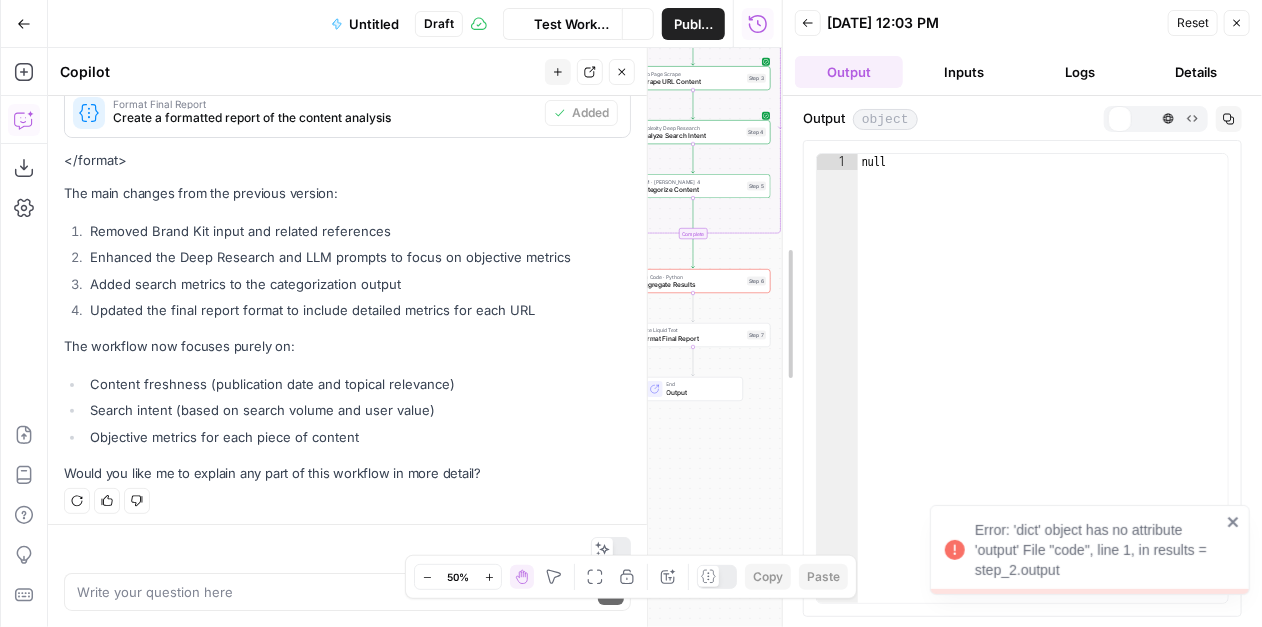 scroll, scrollTop: 0, scrollLeft: 0, axis: both 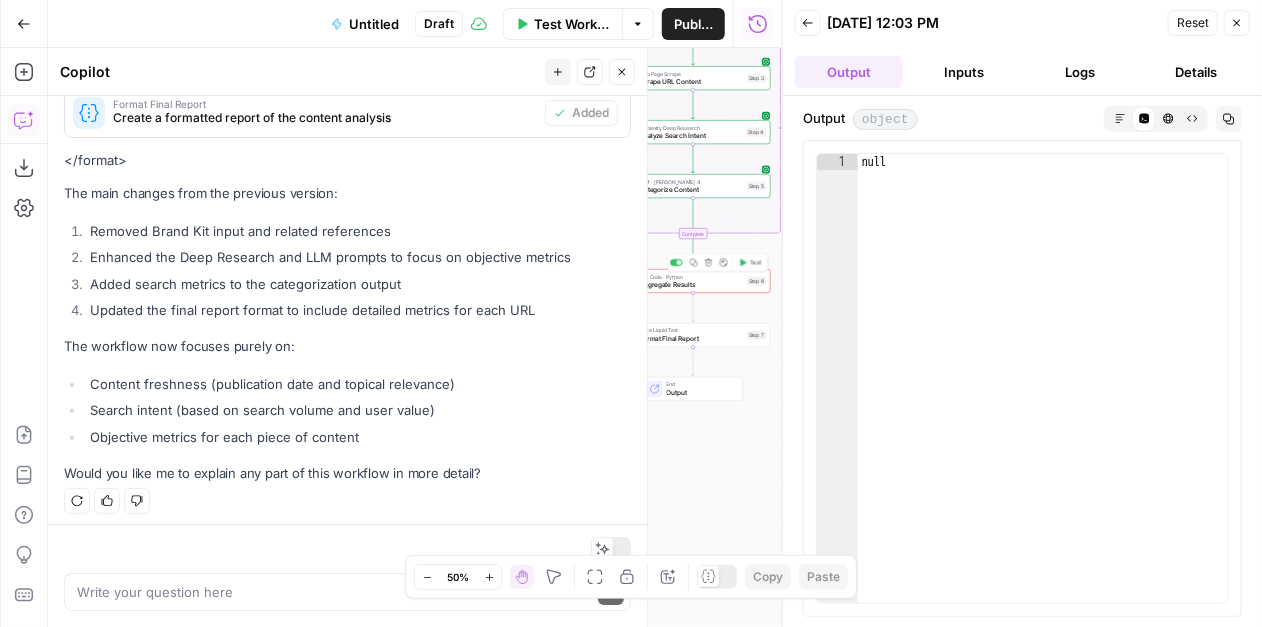 click on "Aggregate Results" at bounding box center (691, 285) 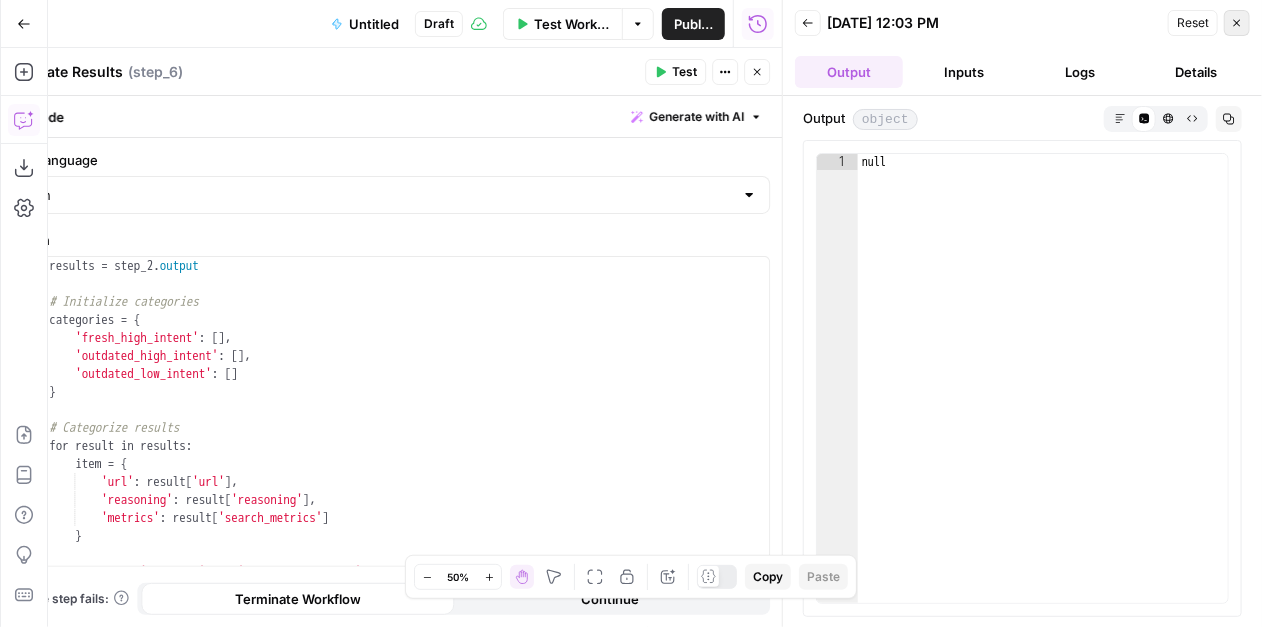 click on "Close" at bounding box center (1237, 23) 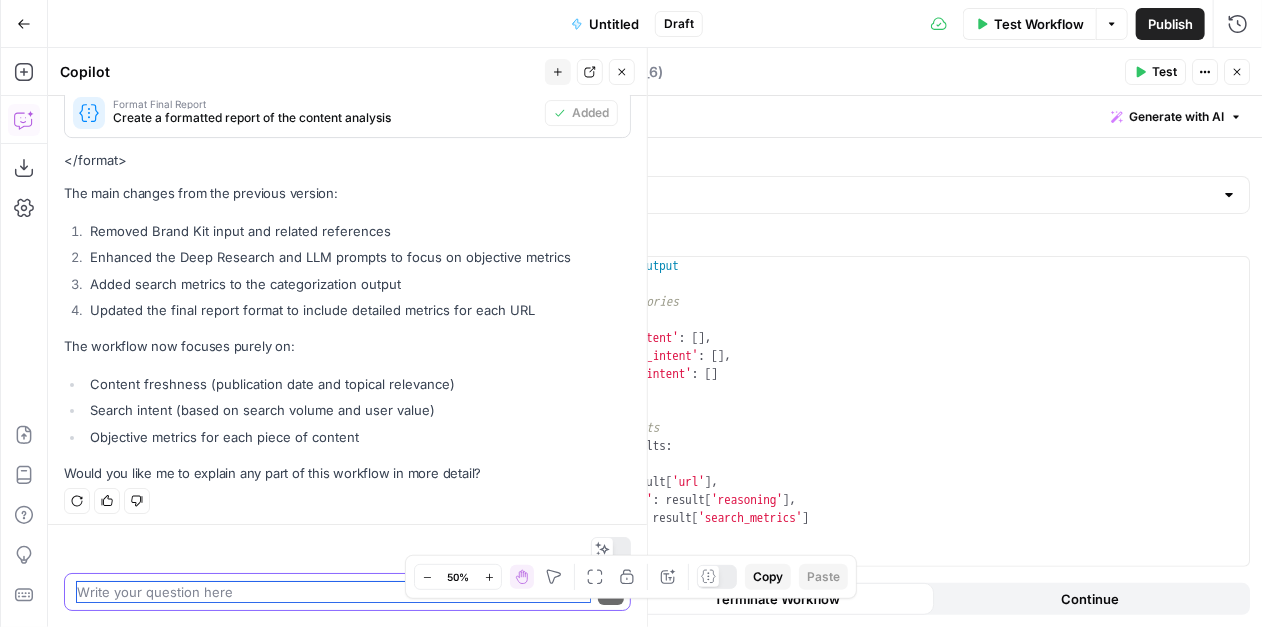 click at bounding box center (333, 592) 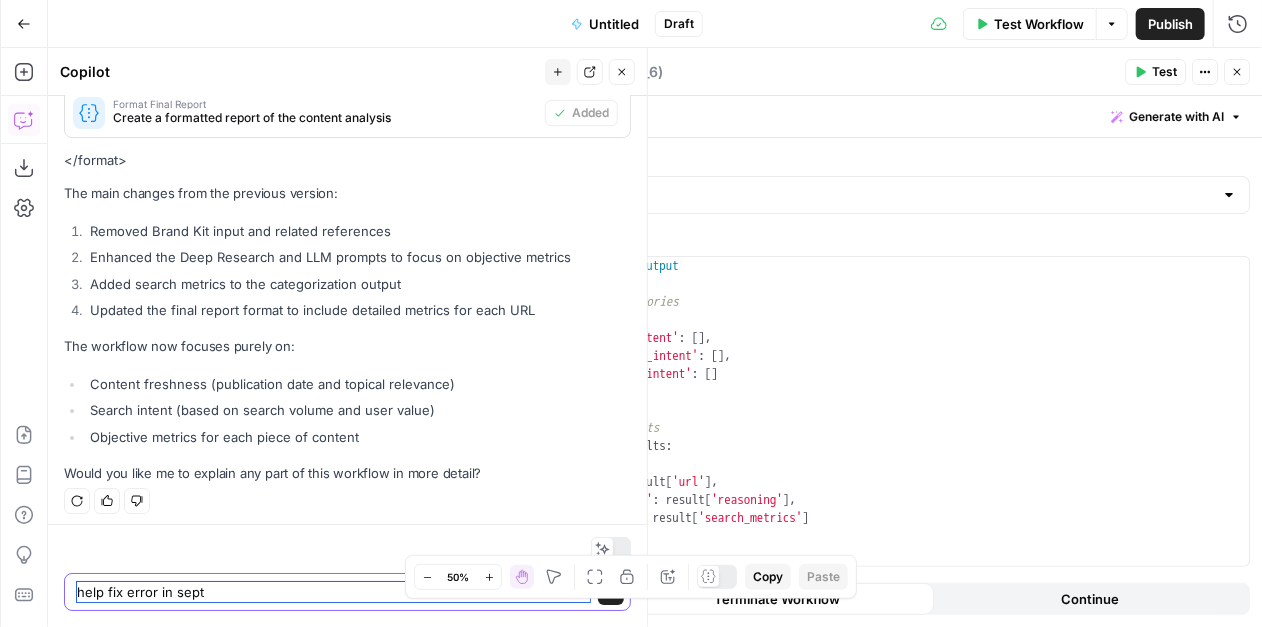 type on "help fix error in sept 6" 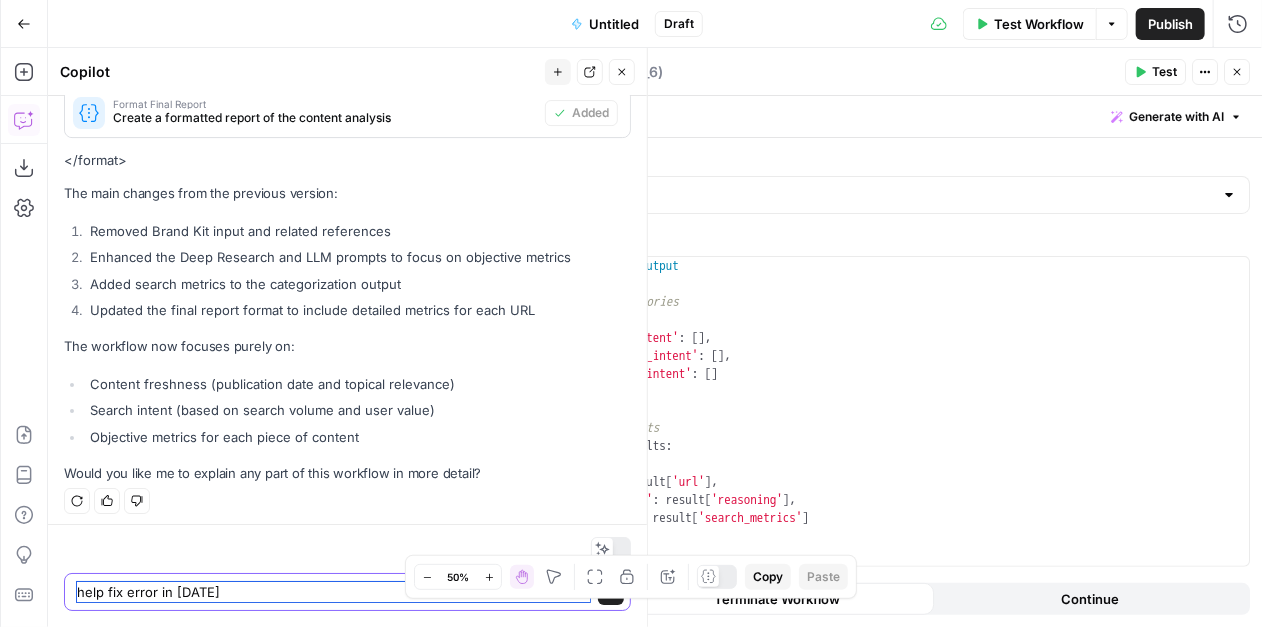 type 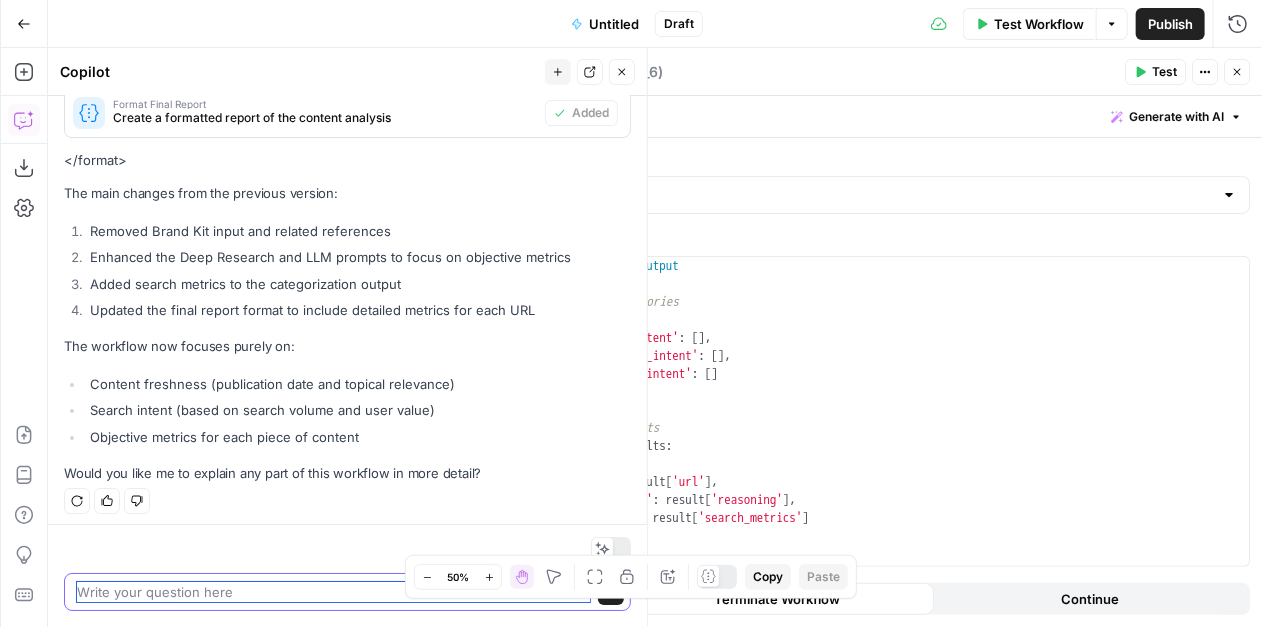 scroll, scrollTop: 2740, scrollLeft: 0, axis: vertical 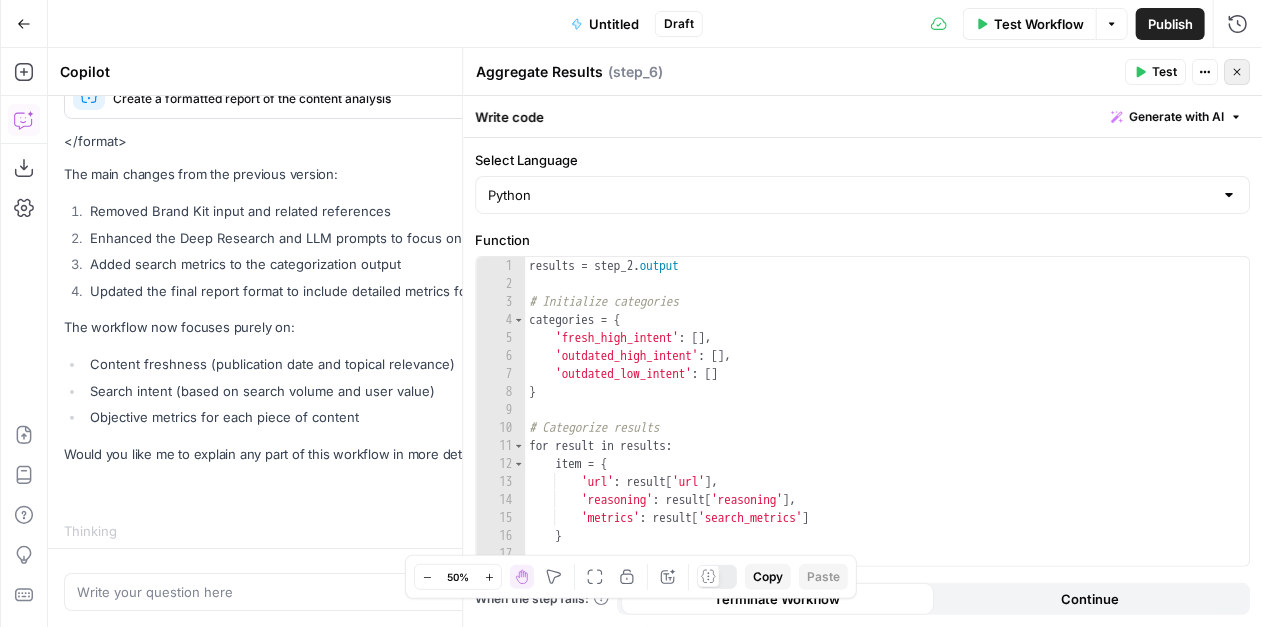 click on "Close" at bounding box center (1237, 72) 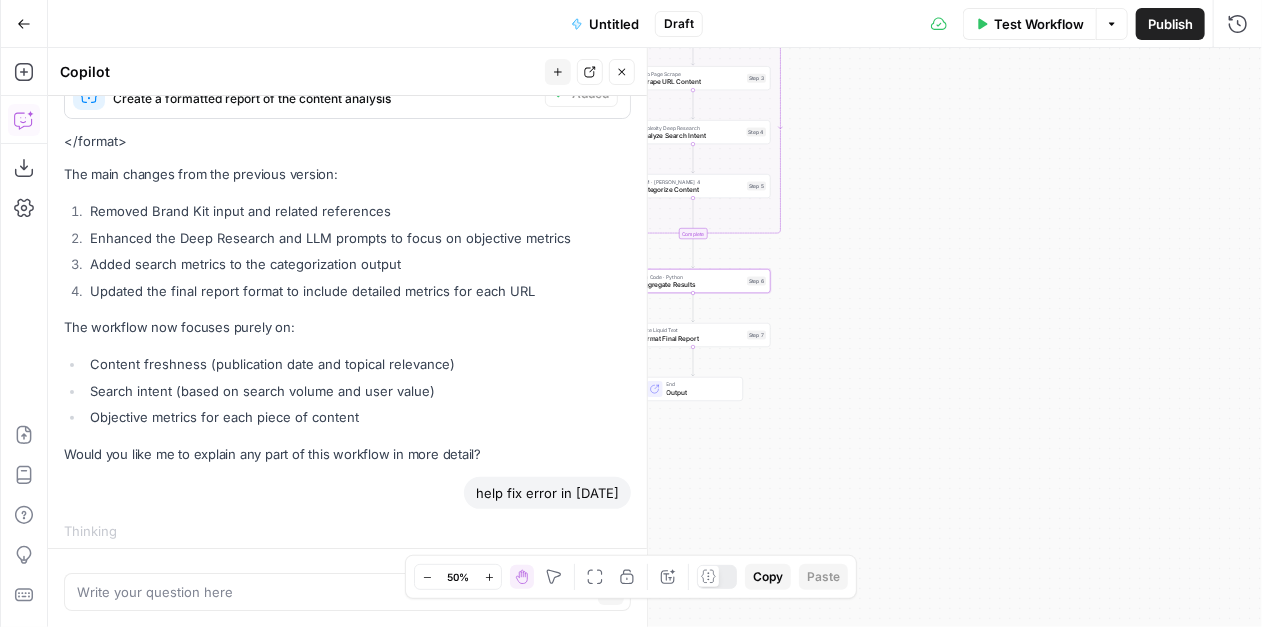 click on "Workflow Set Inputs Inputs Run Code · Python Parse URLs List Step 1 Loop Iteration Process Each URL Step 2 Web Page Scrape Scrape URL Content Step 3 Perplexity Deep Research Analyze Search Intent Step 4 LLM · Claude Sonnet 4 Categorize Content Step 5 Complete Run Code · Python Aggregate Results Step 6 Write Liquid Text Format Final Report Step 7 End Output" at bounding box center (655, 337) 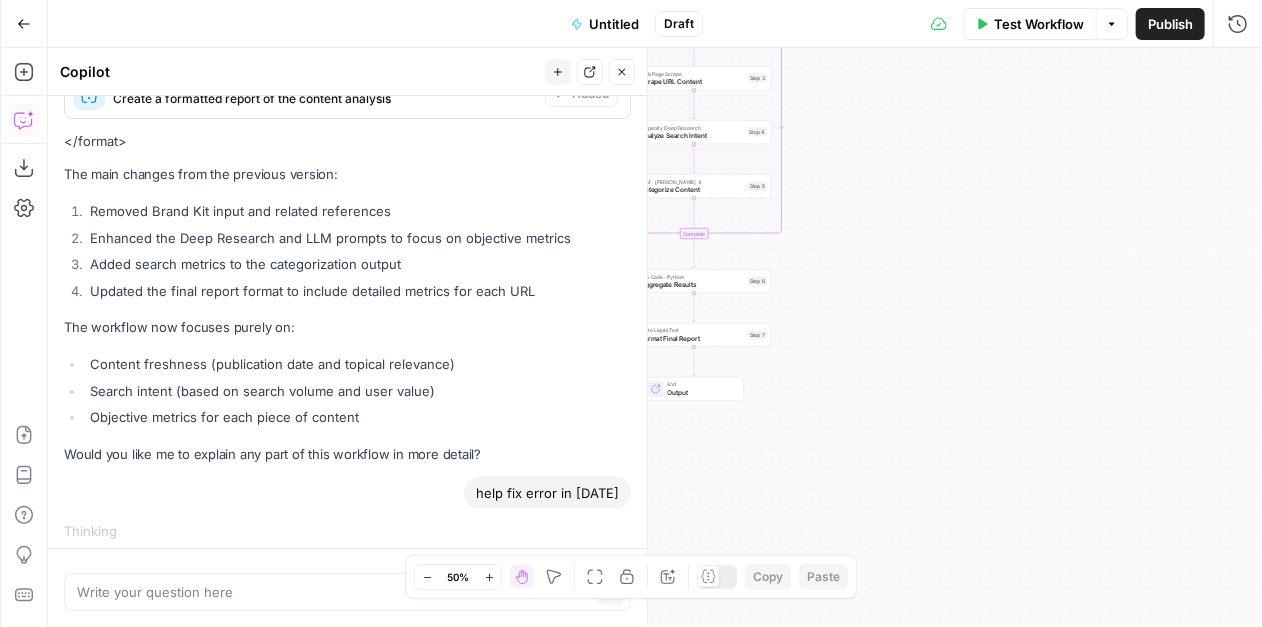 drag, startPoint x: 726, startPoint y: 456, endPoint x: 760, endPoint y: 463, distance: 34.713108 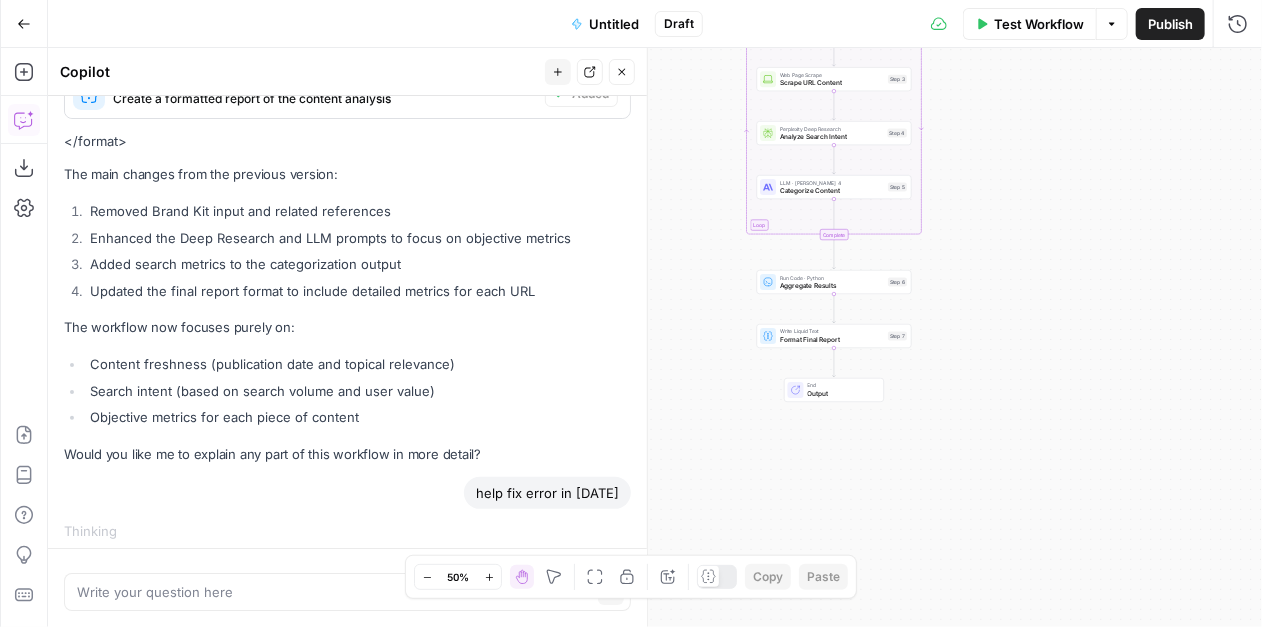 drag, startPoint x: 768, startPoint y: 464, endPoint x: 901, endPoint y: 465, distance: 133.00375 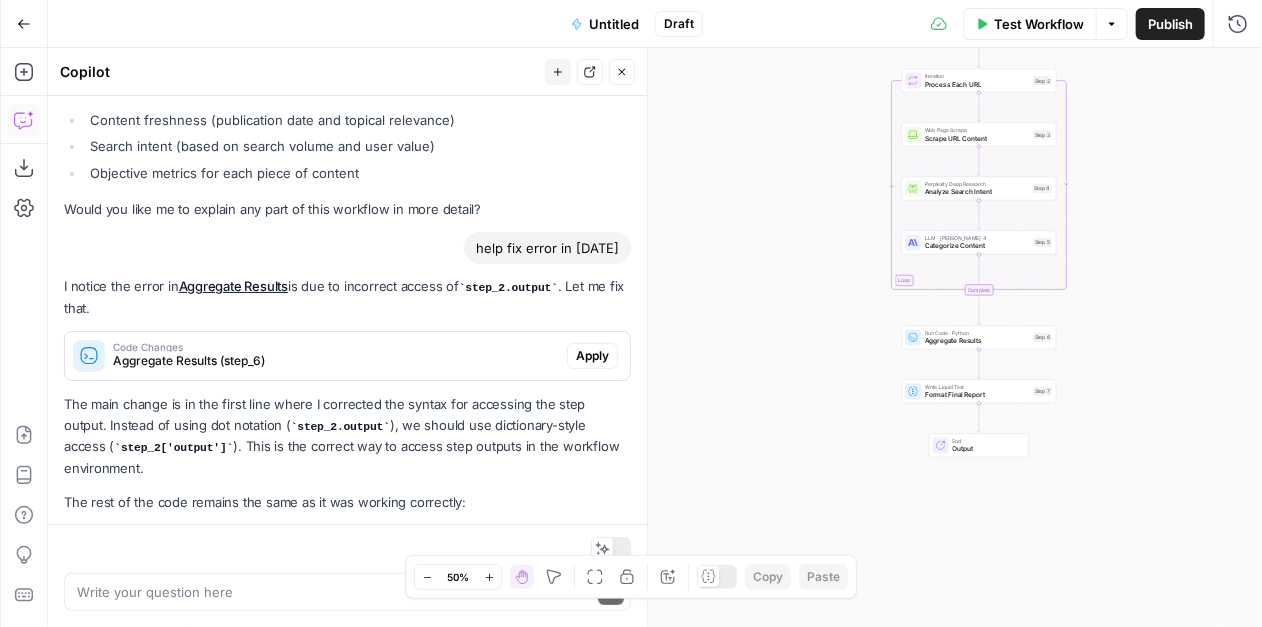 scroll, scrollTop: 3228, scrollLeft: 0, axis: vertical 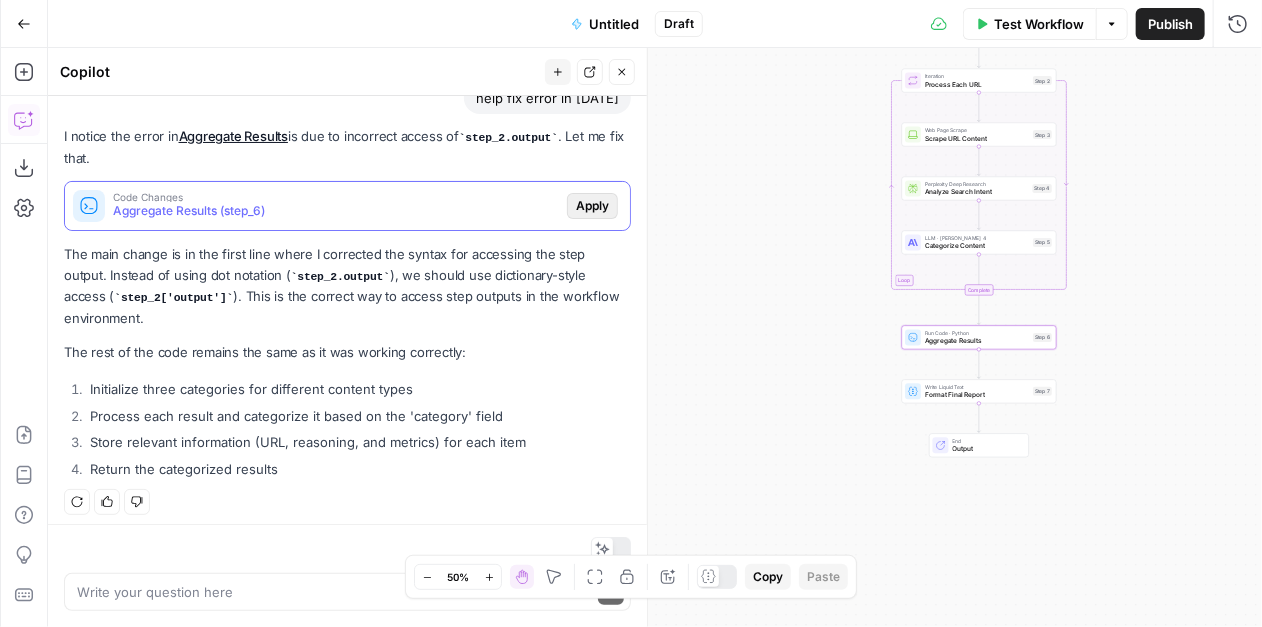 click on "Apply" at bounding box center [592, 206] 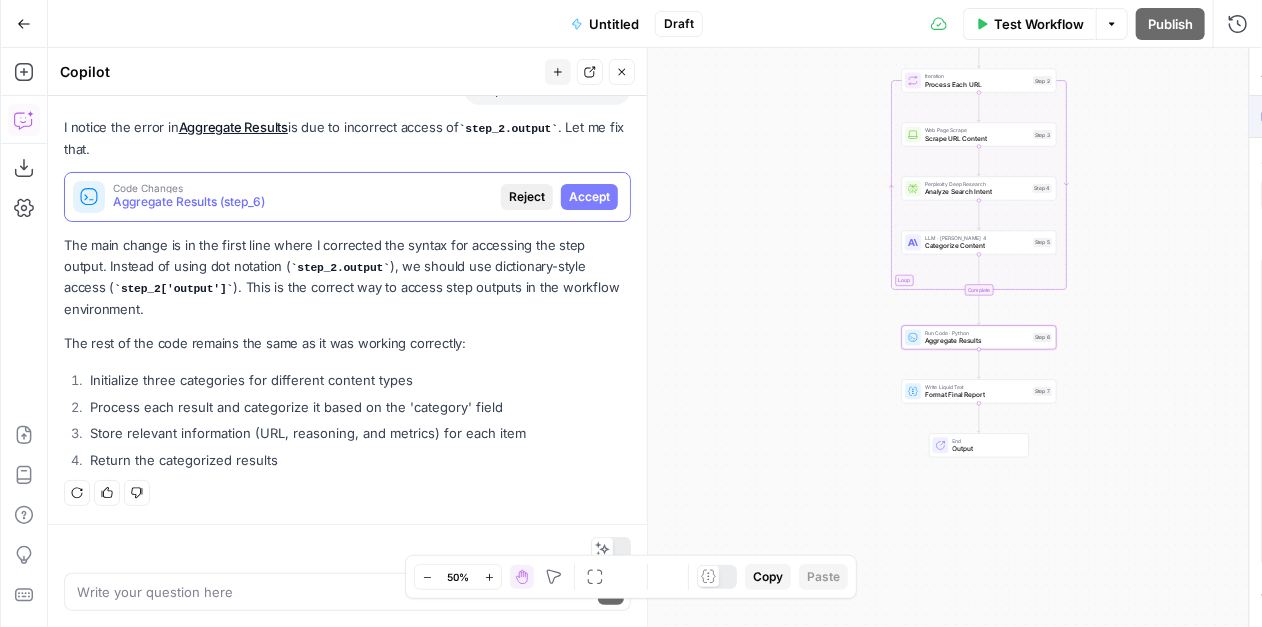 scroll, scrollTop: 3164, scrollLeft: 0, axis: vertical 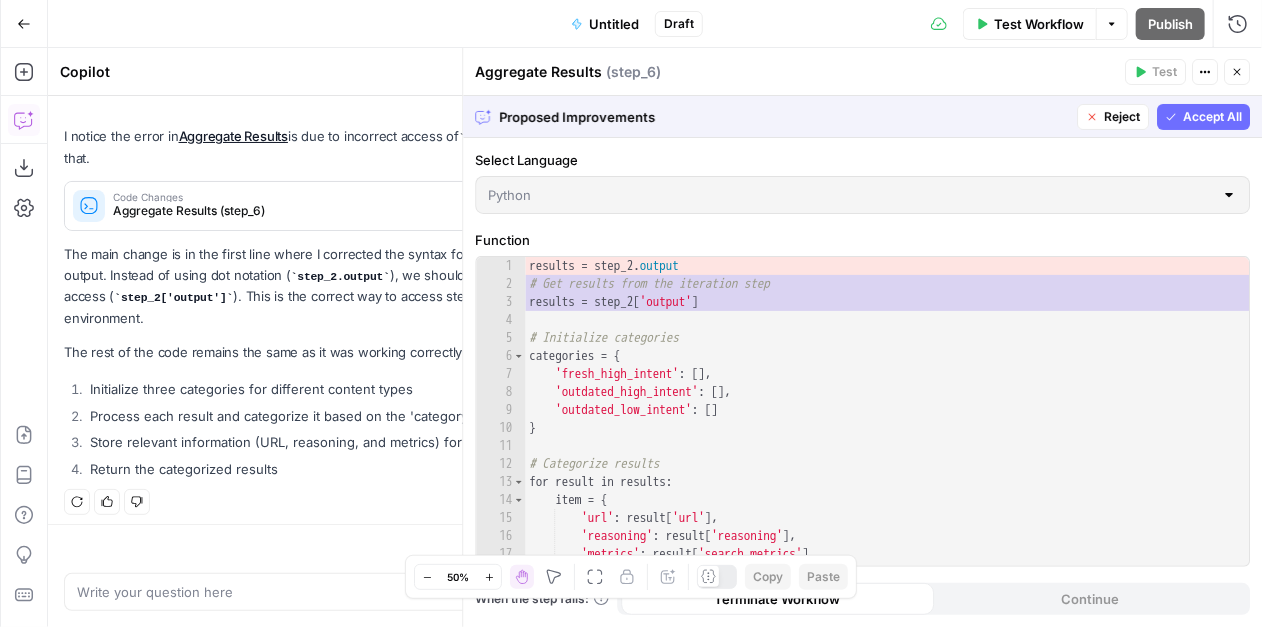 click on "Accept All" at bounding box center (1212, 117) 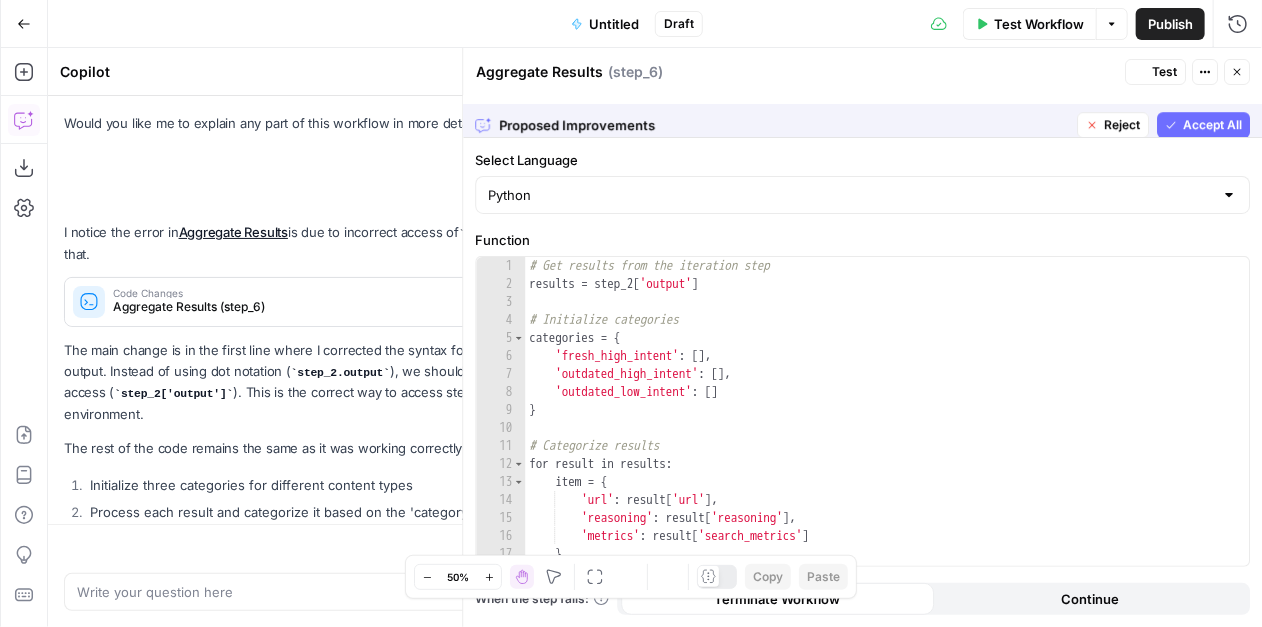 scroll, scrollTop: 3260, scrollLeft: 0, axis: vertical 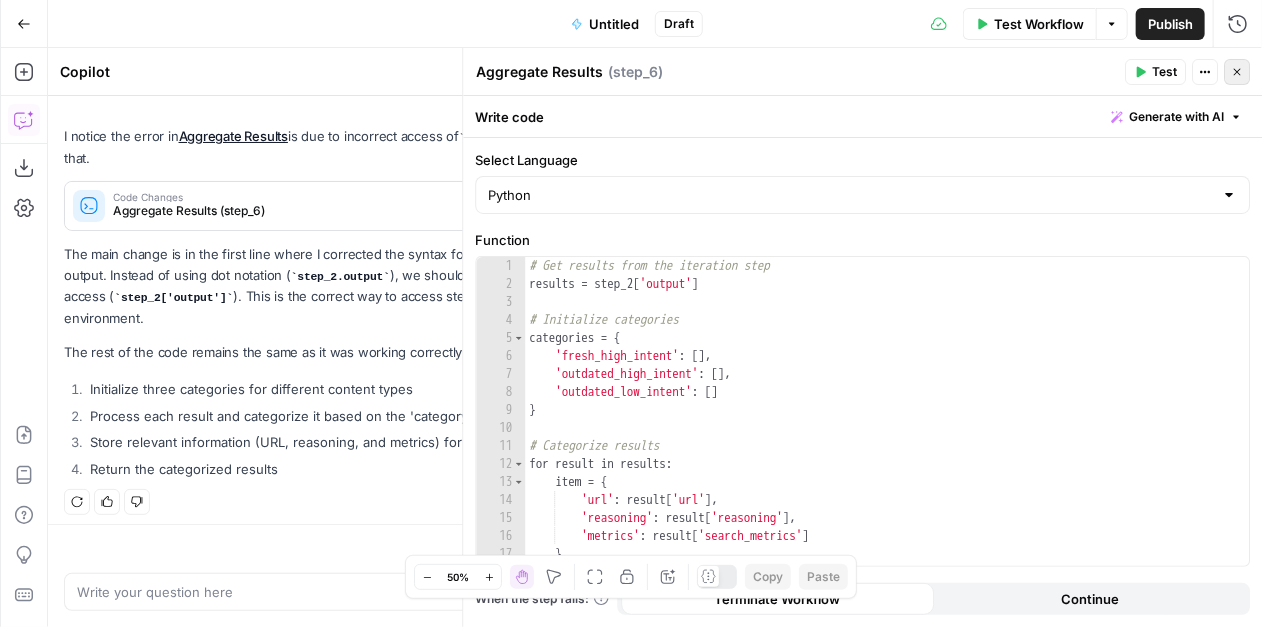 click on "Close" at bounding box center (1237, 72) 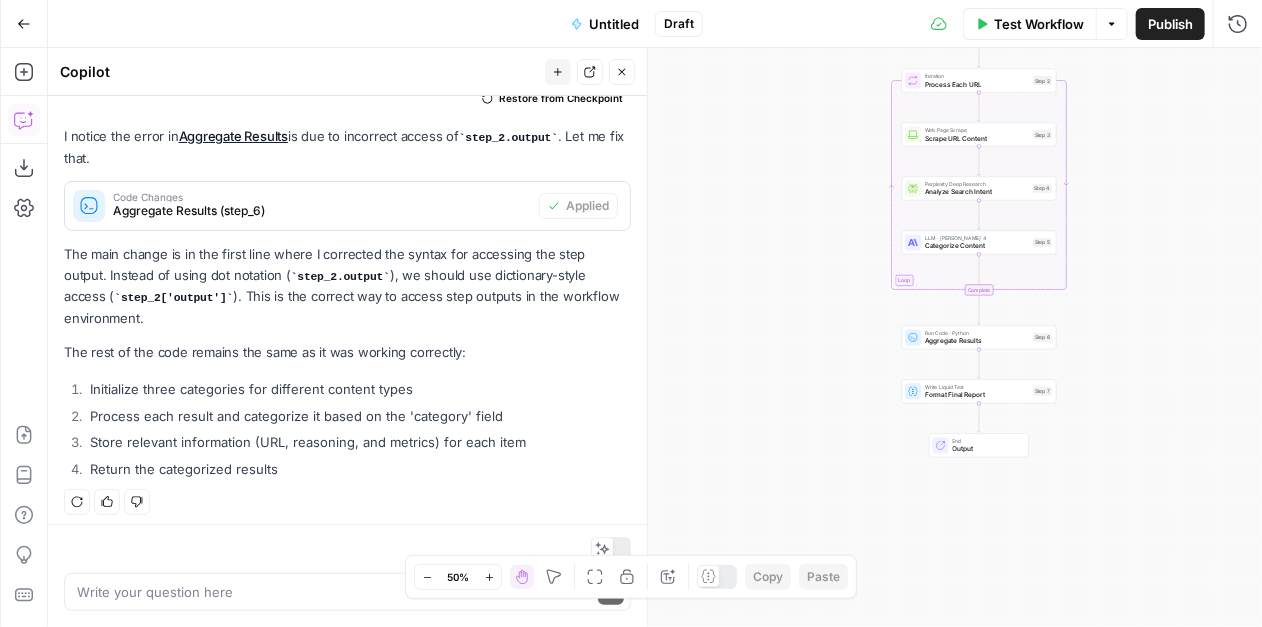 click on "Aggregate Results" at bounding box center (977, 341) 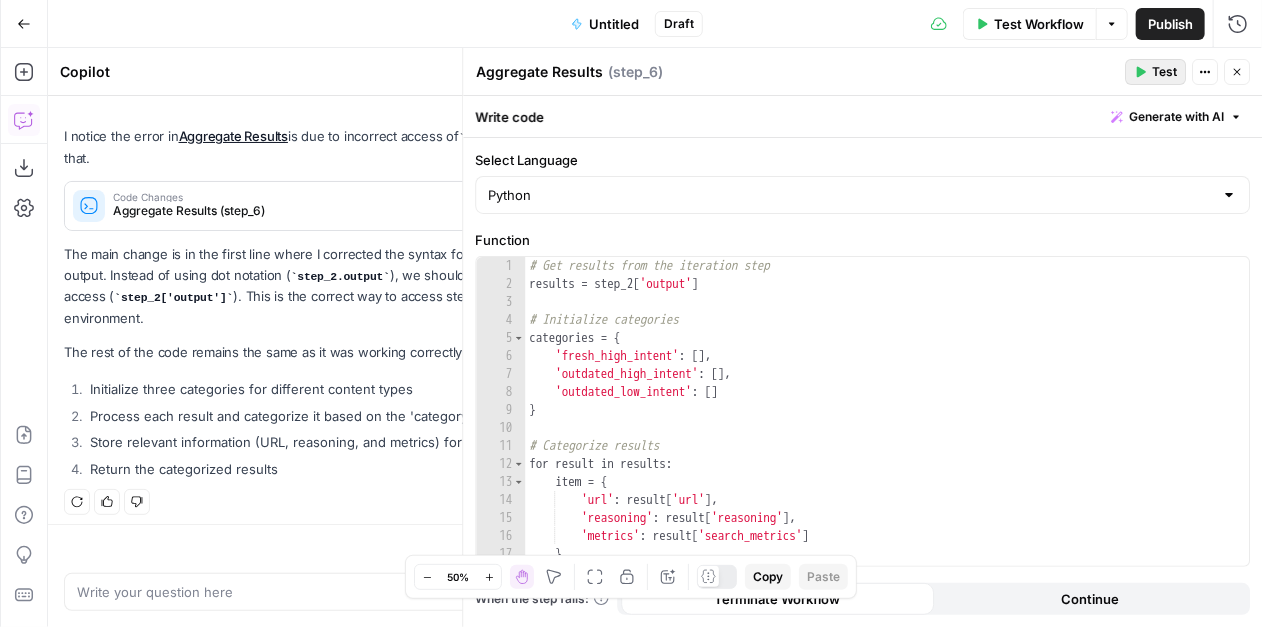 click on "Test" at bounding box center (1164, 72) 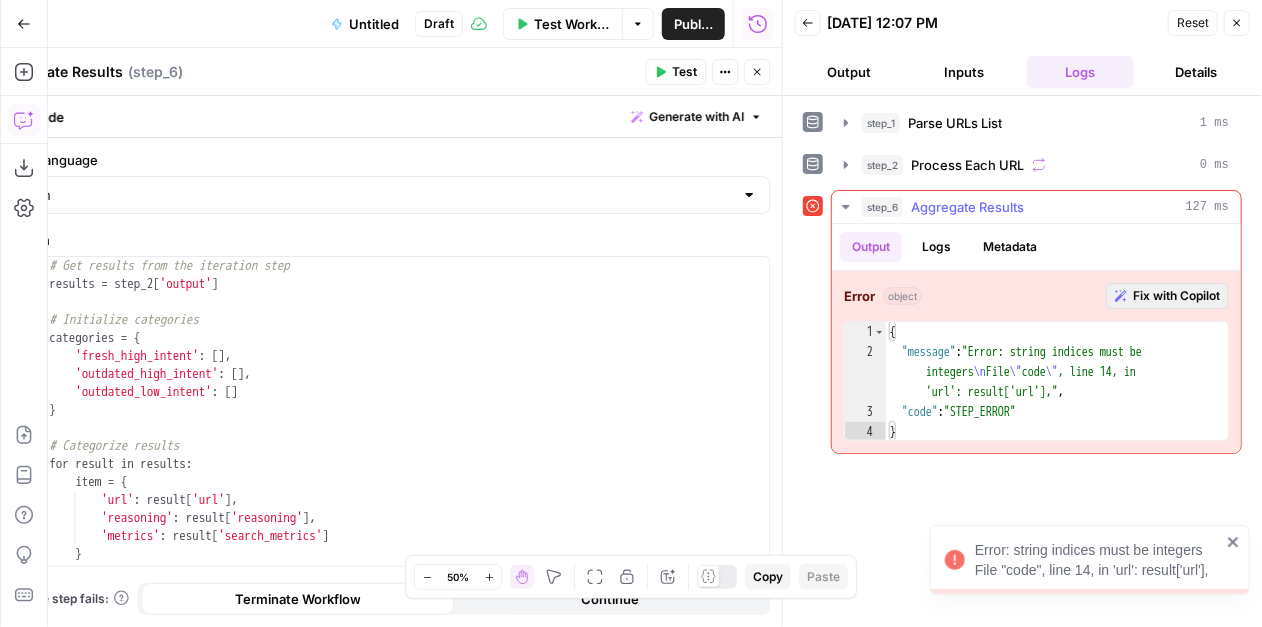 click on "Fix with Copilot" at bounding box center [1176, 296] 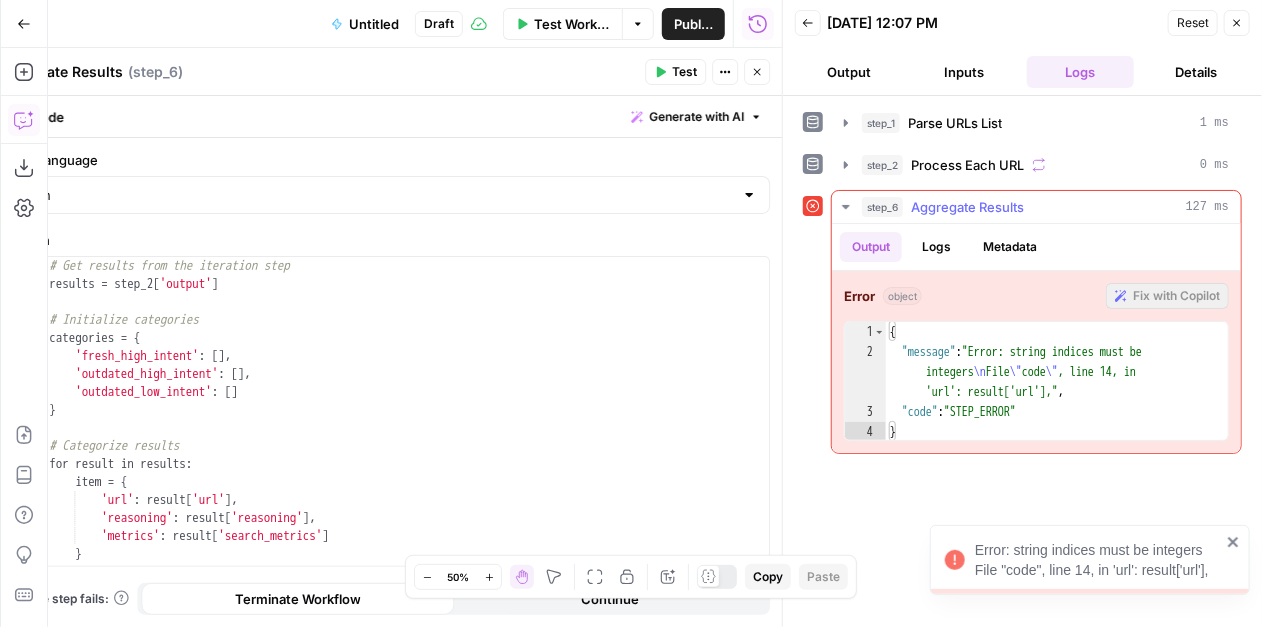 scroll, scrollTop: 3154, scrollLeft: 0, axis: vertical 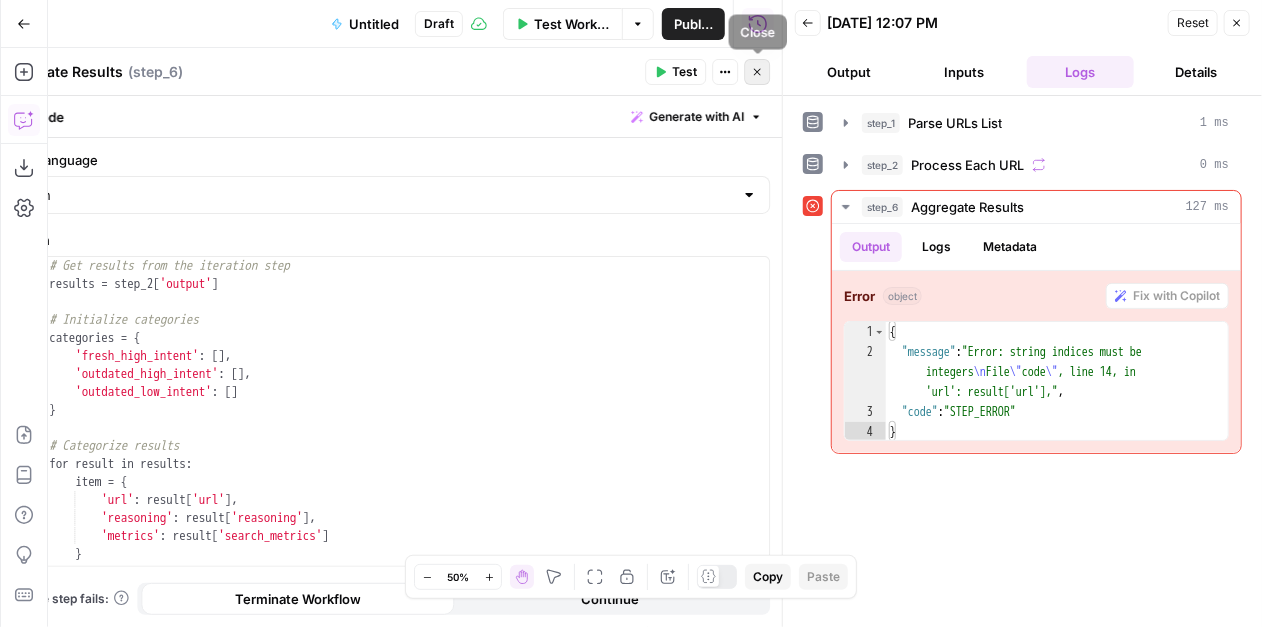 click 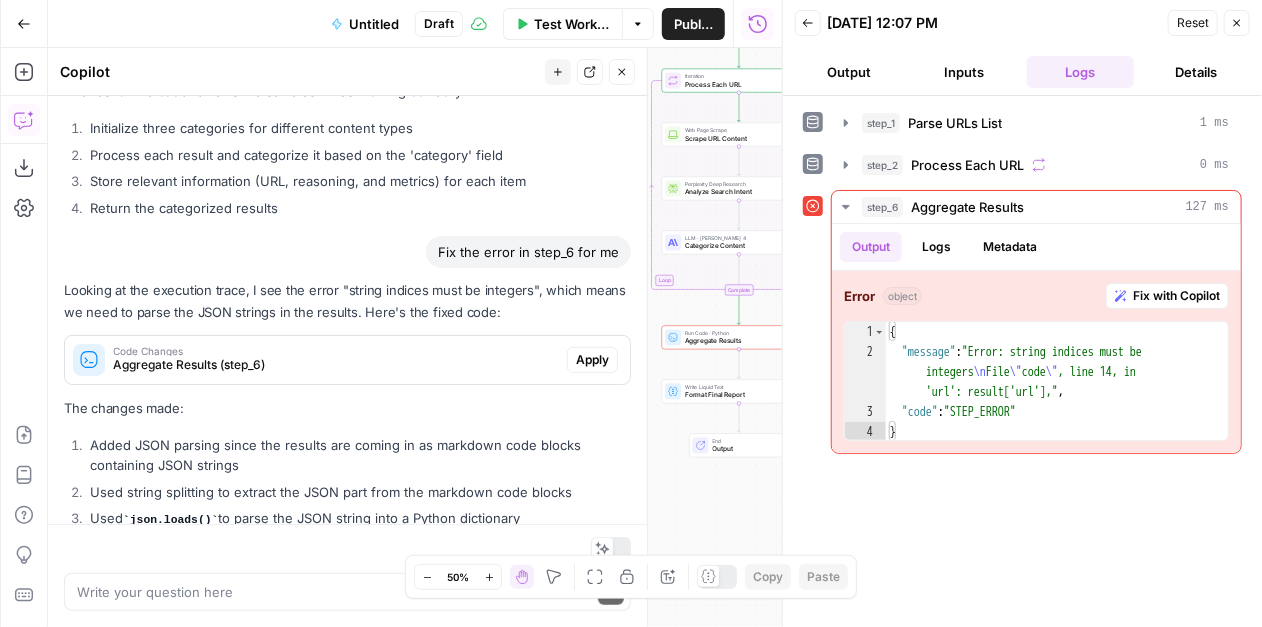 scroll, scrollTop: 3703, scrollLeft: 0, axis: vertical 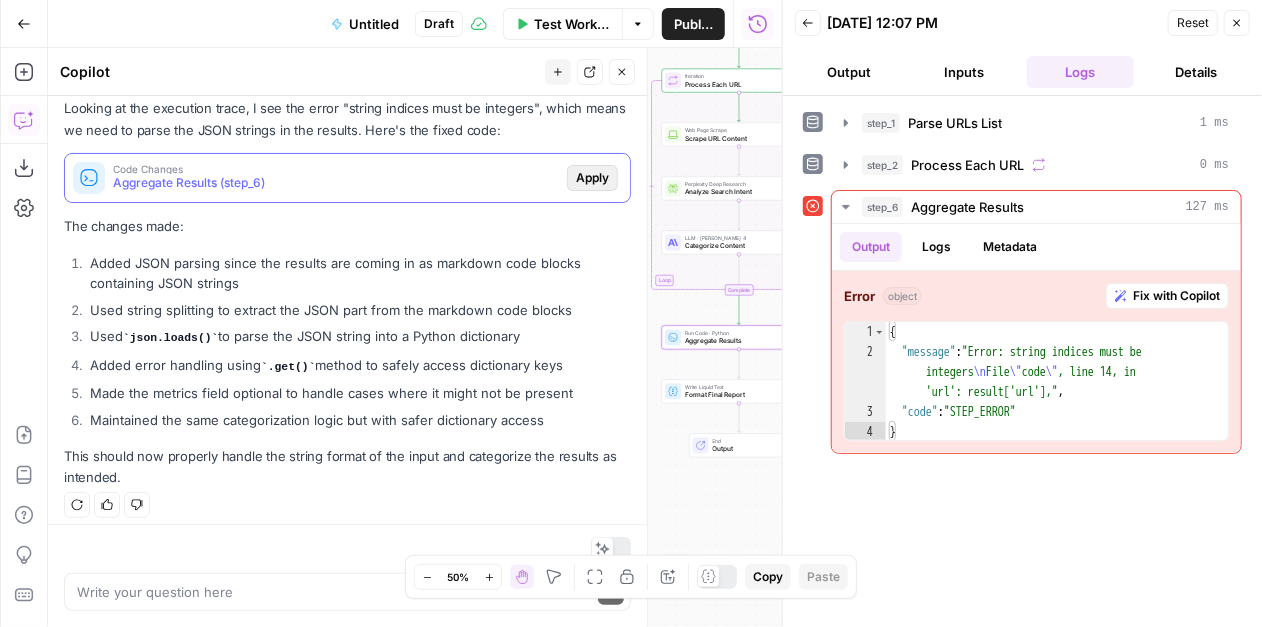 click on "Apply" at bounding box center (592, 178) 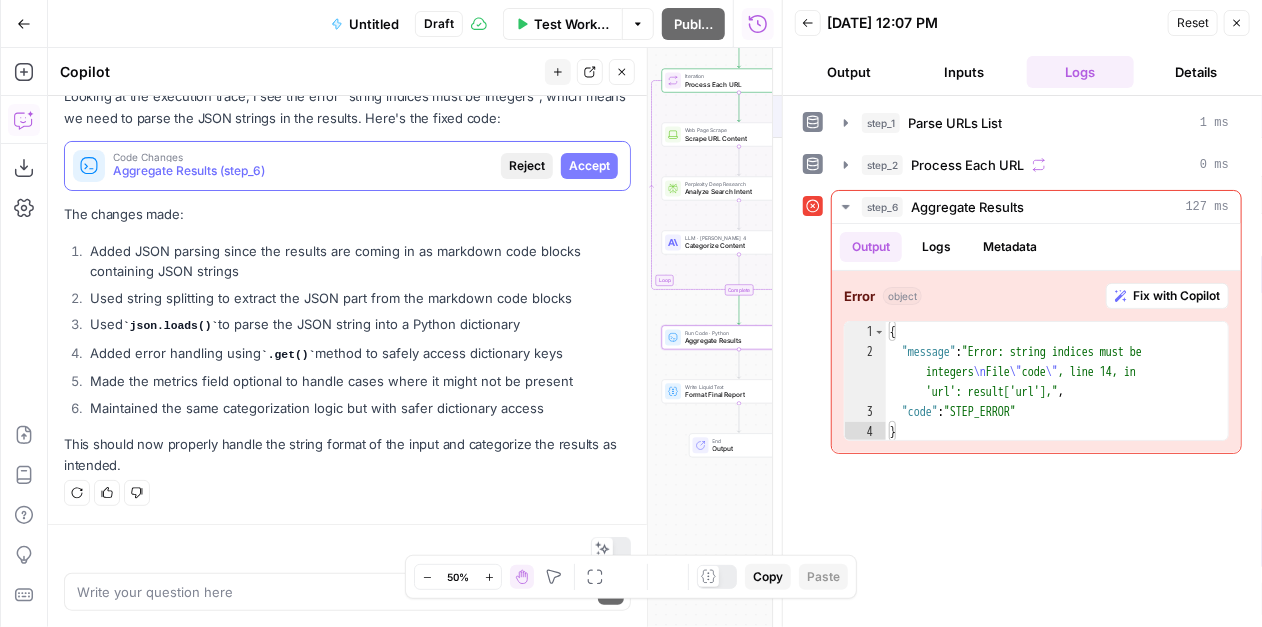 scroll, scrollTop: 3607, scrollLeft: 0, axis: vertical 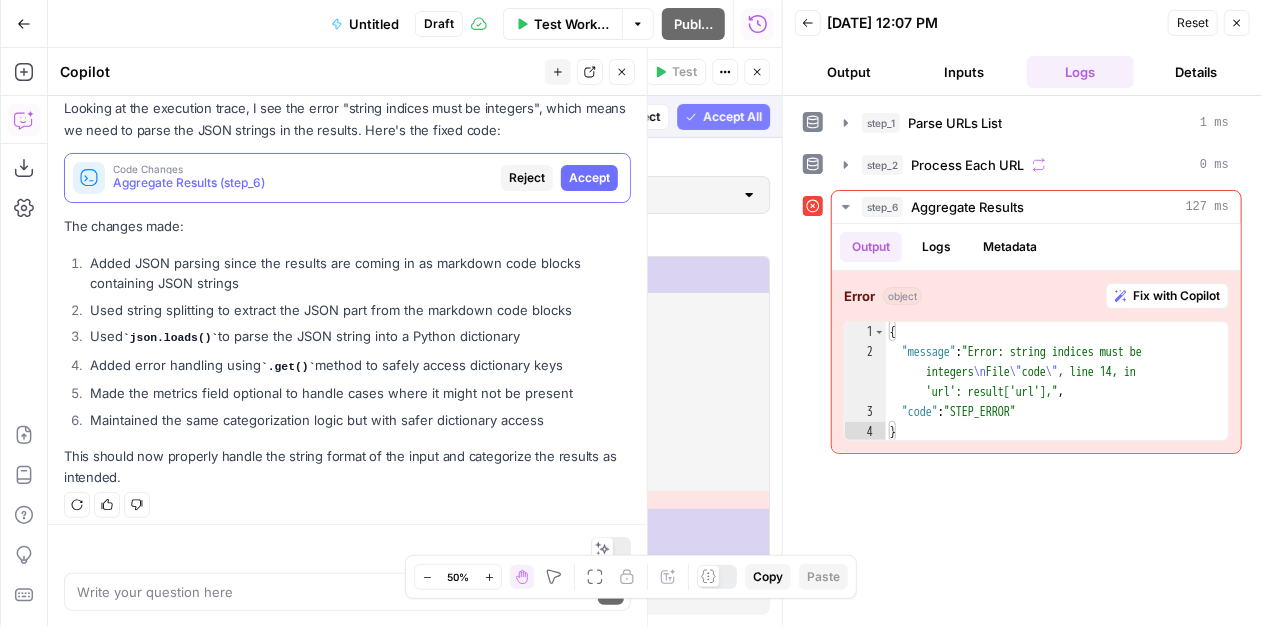click on "Accept" at bounding box center [589, 178] 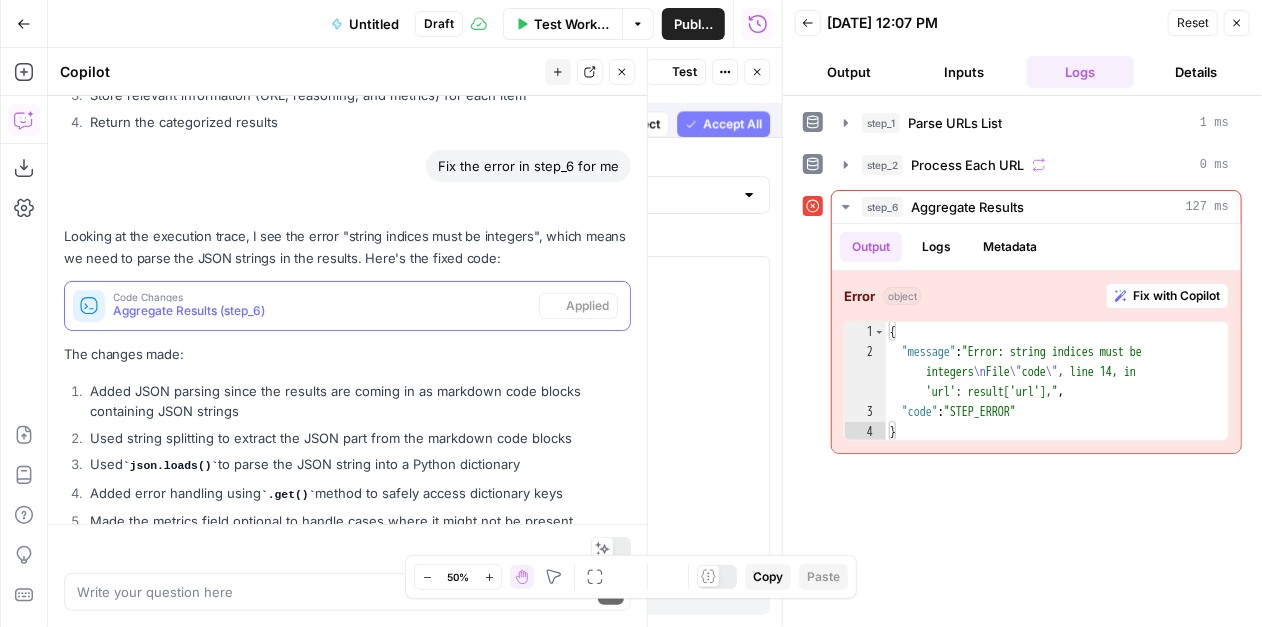 scroll, scrollTop: 3735, scrollLeft: 0, axis: vertical 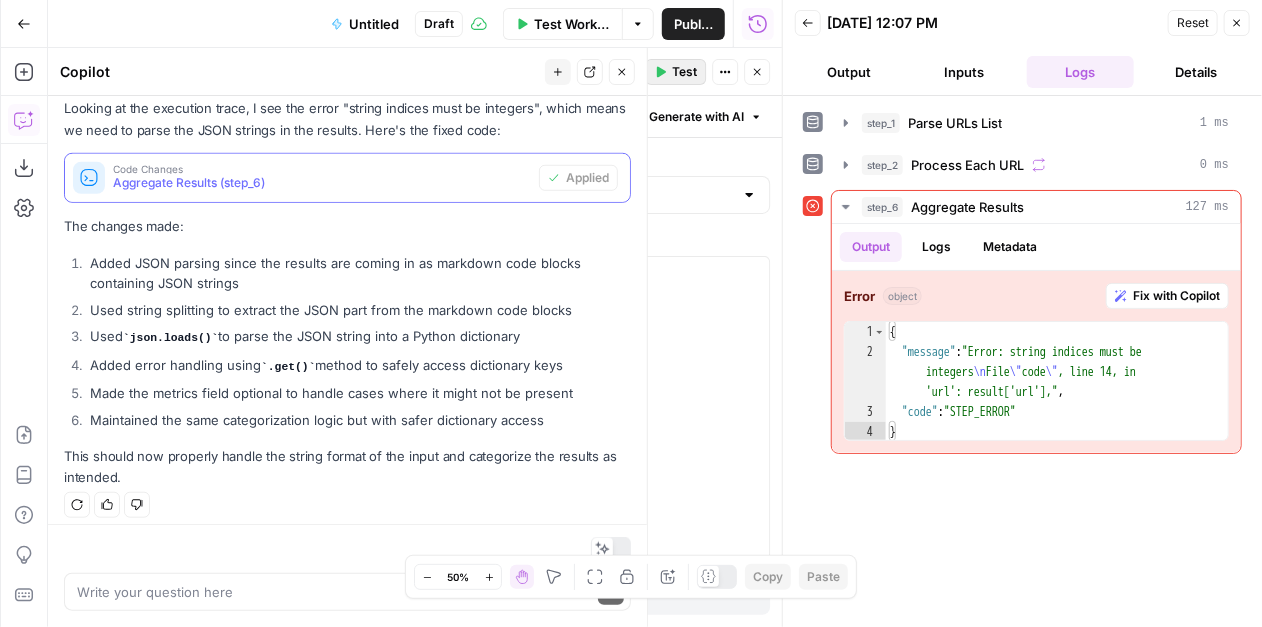 click on "Test" at bounding box center (675, 72) 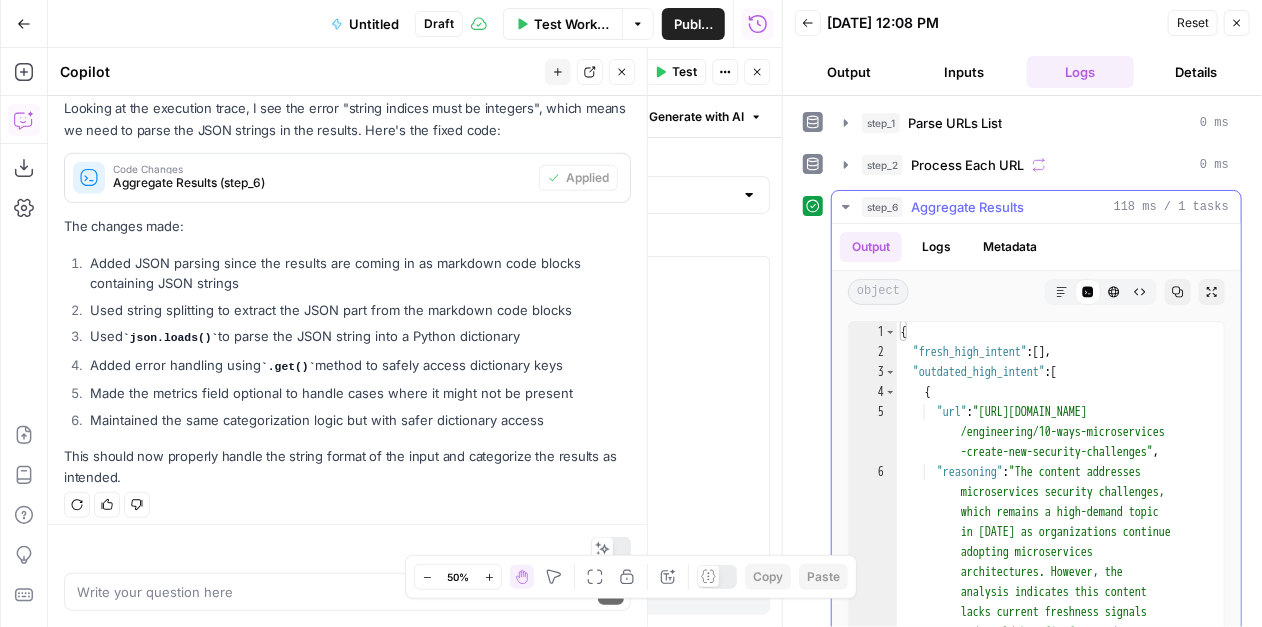 click 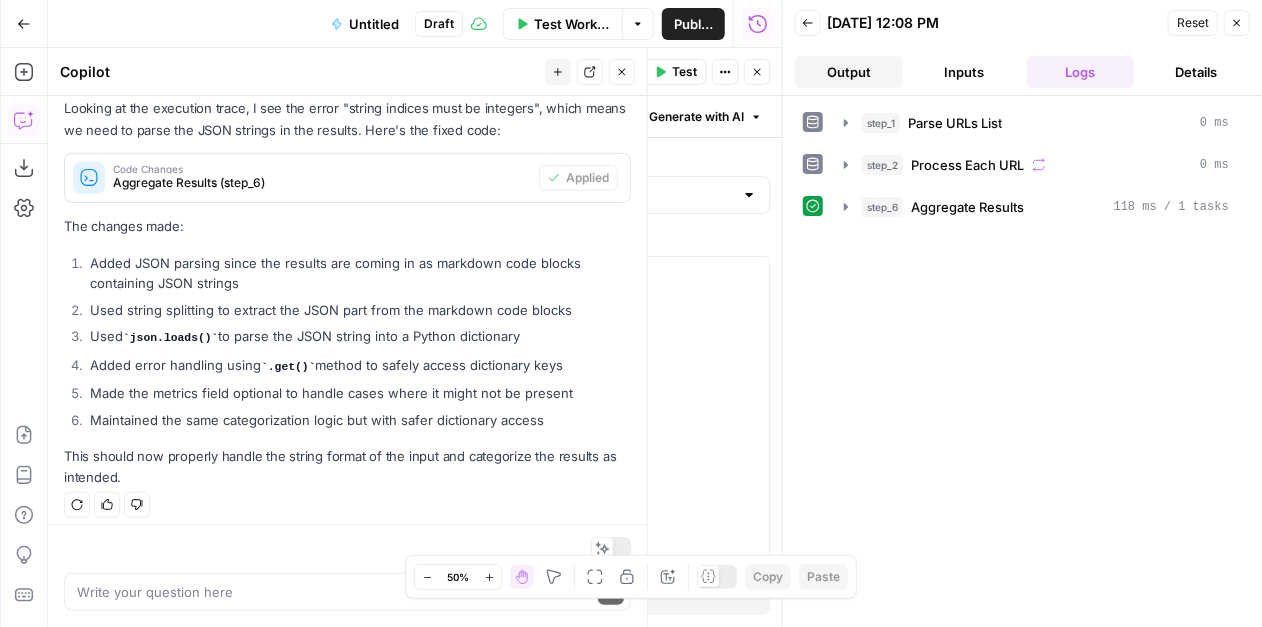 click on "Output" at bounding box center (849, 72) 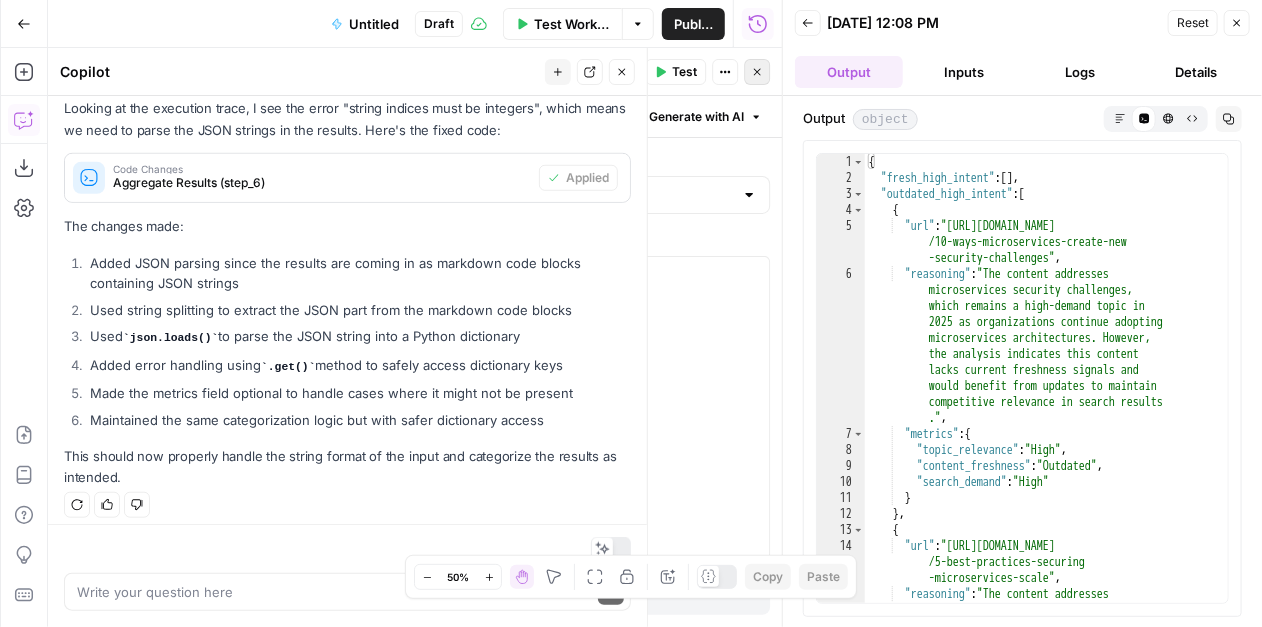 click 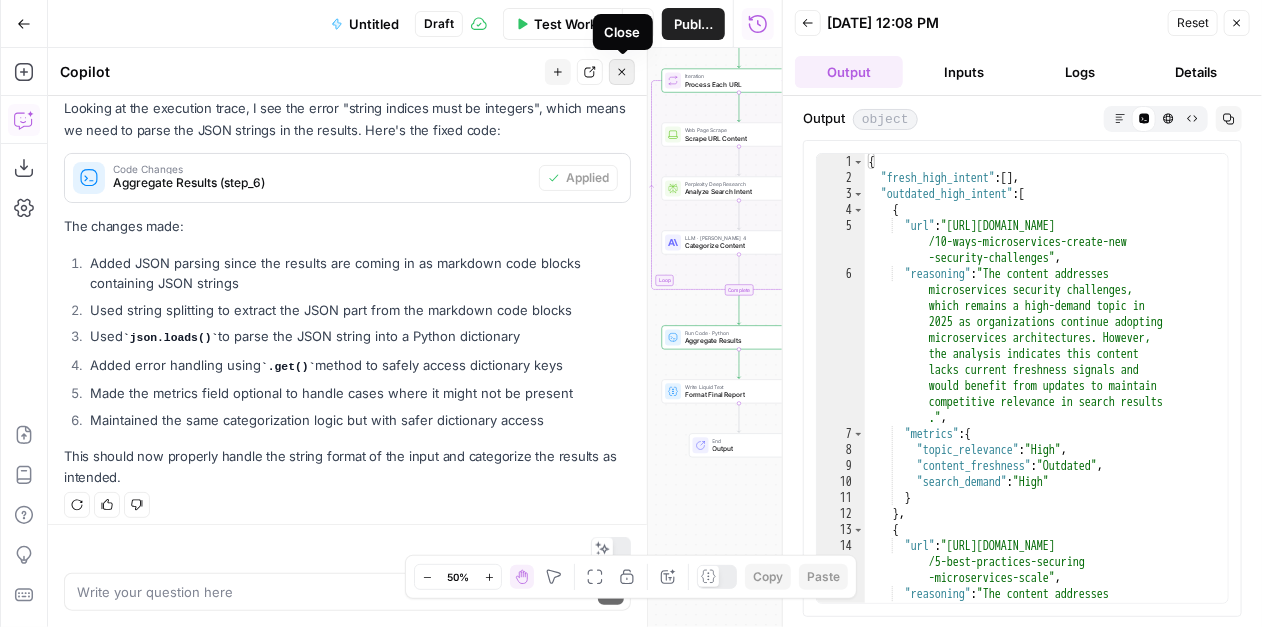 click 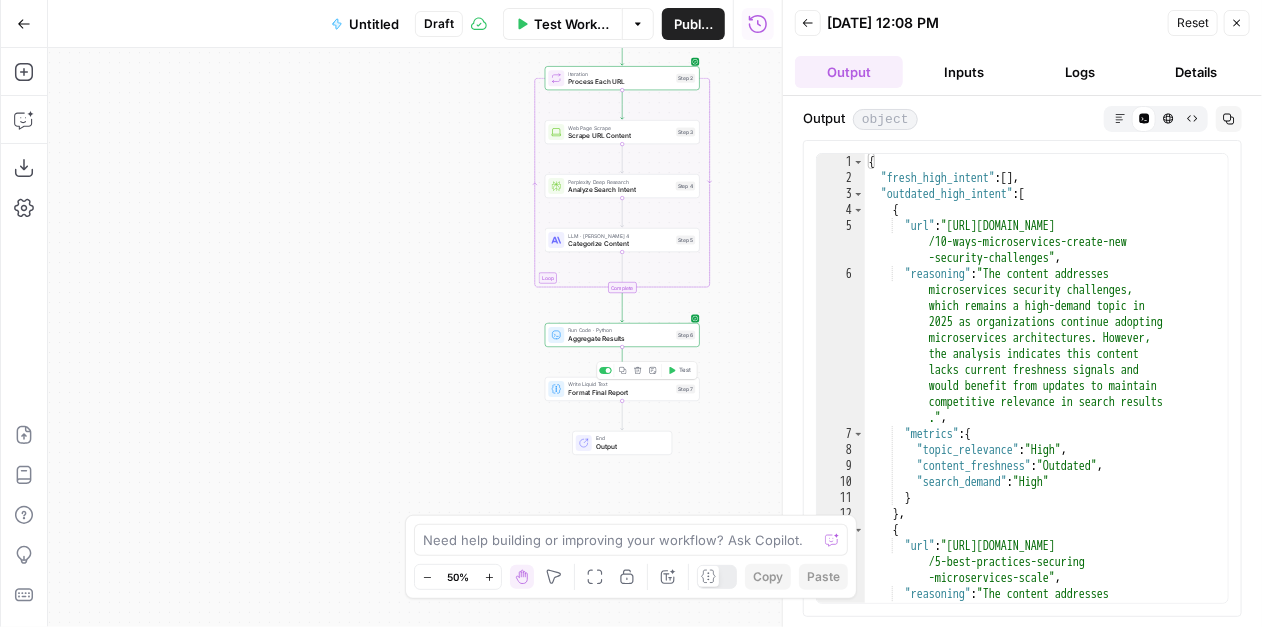 click on "Format Final Report" at bounding box center [620, 393] 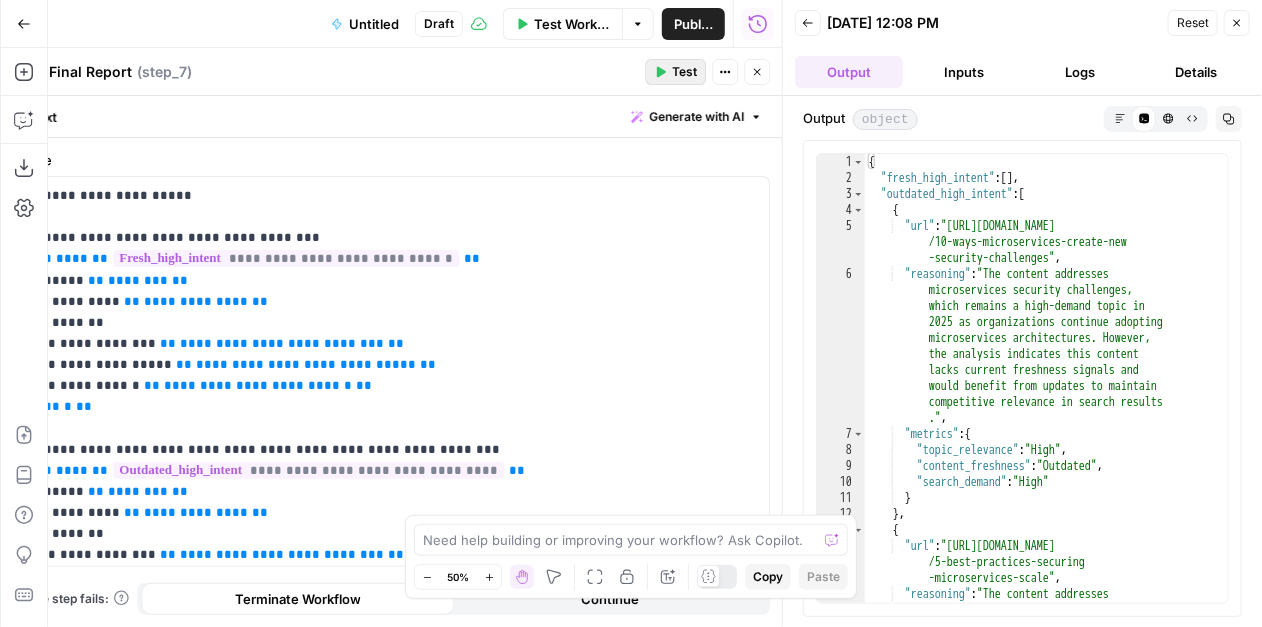 click on "Test" at bounding box center [684, 72] 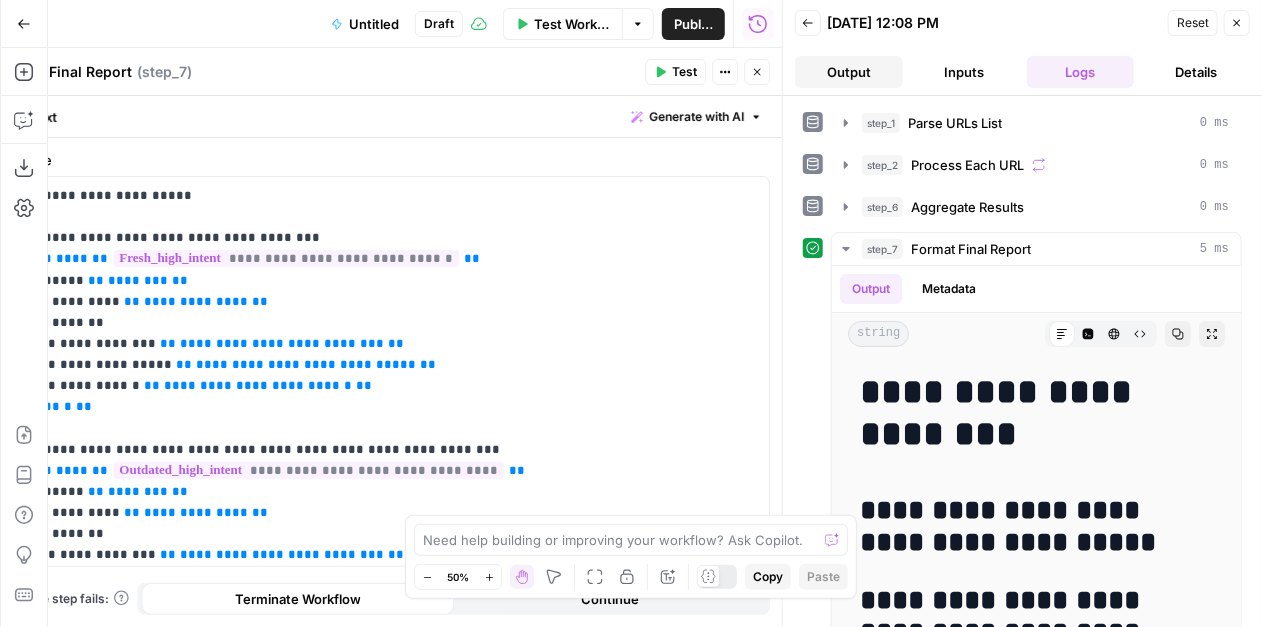 click on "Output" at bounding box center [849, 72] 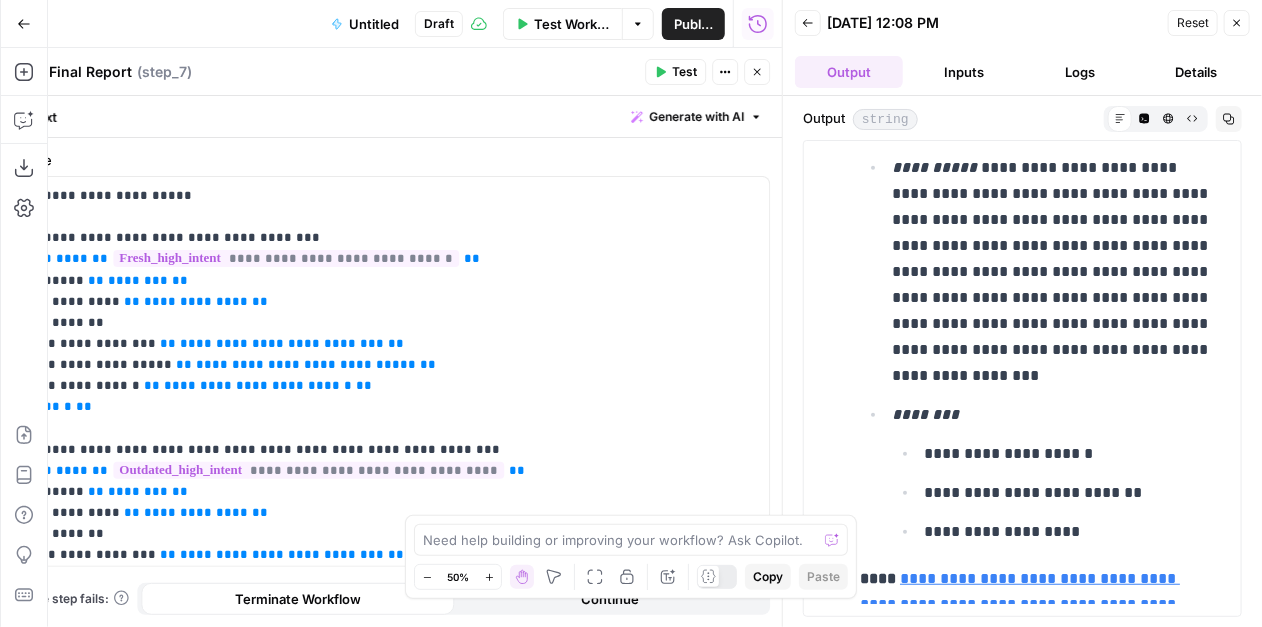 scroll, scrollTop: 420, scrollLeft: 0, axis: vertical 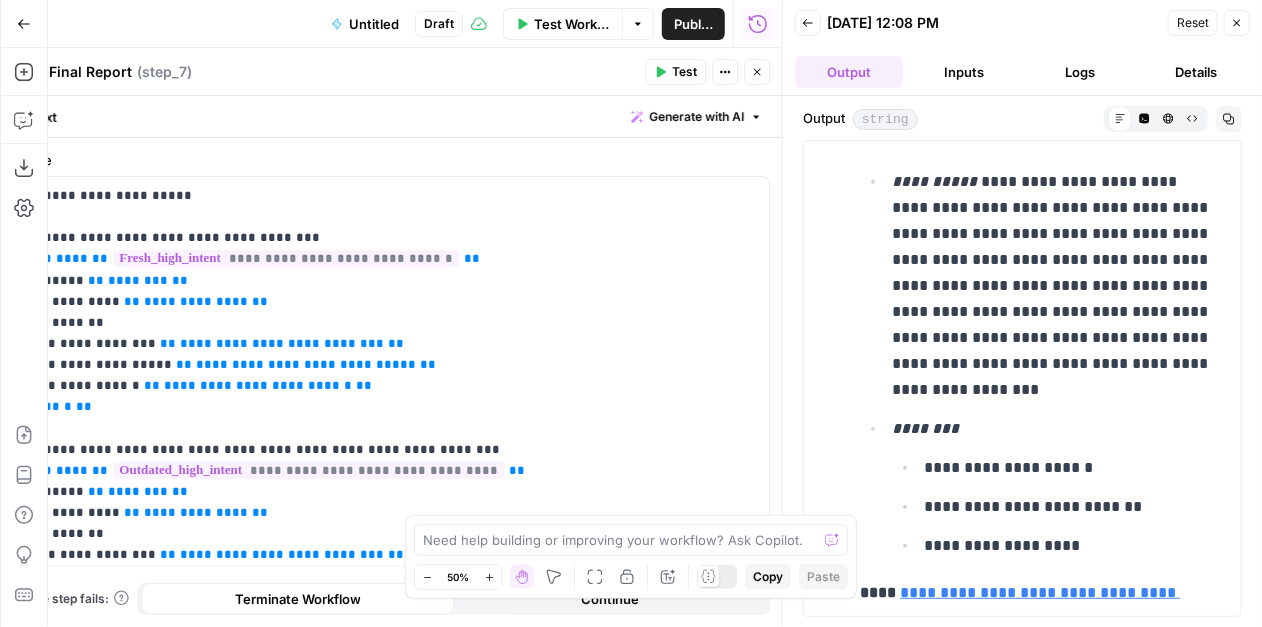 drag, startPoint x: 1063, startPoint y: 315, endPoint x: 1100, endPoint y: 314, distance: 37.01351 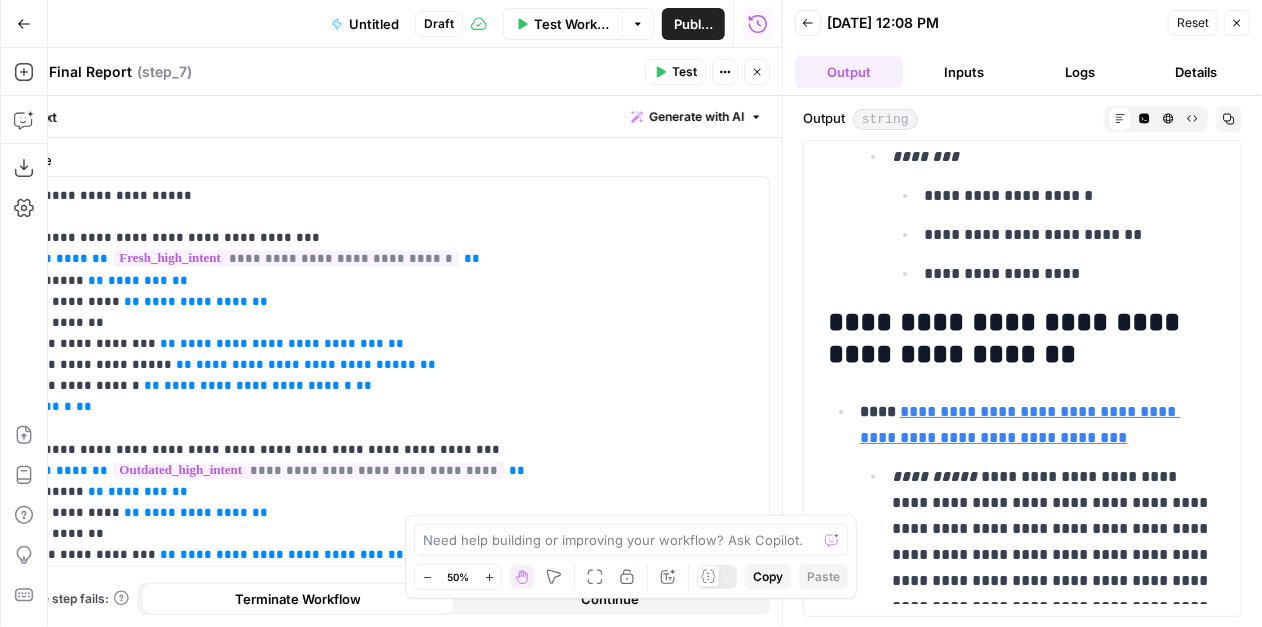 scroll, scrollTop: 3528, scrollLeft: 0, axis: vertical 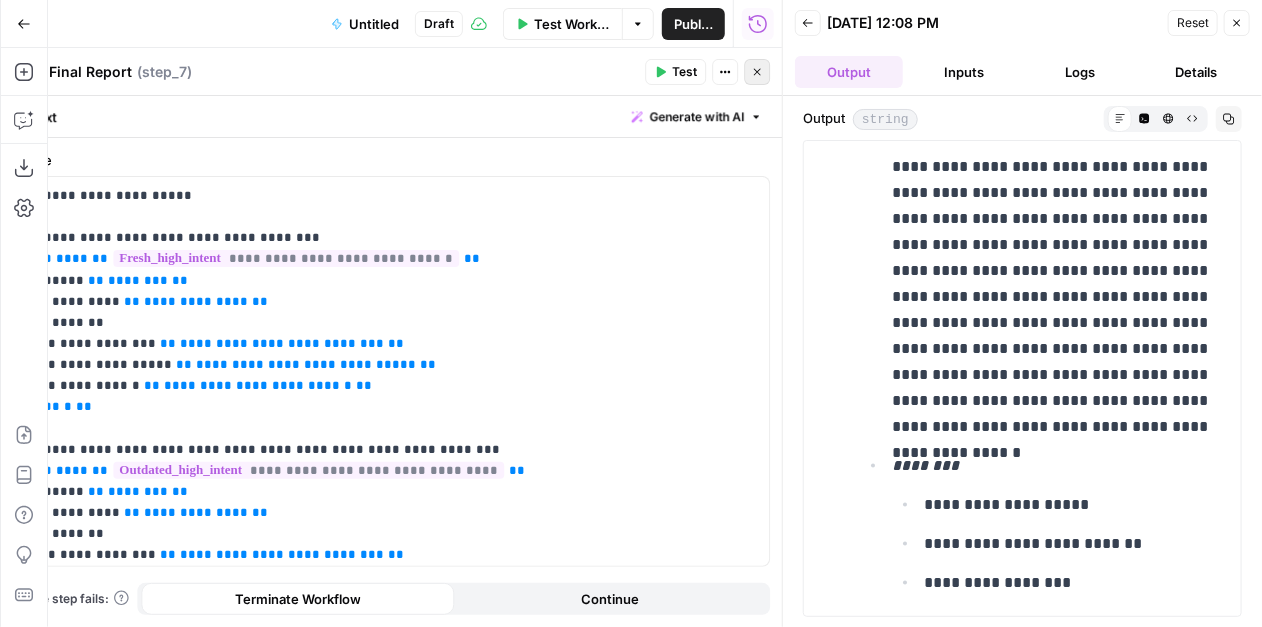 click 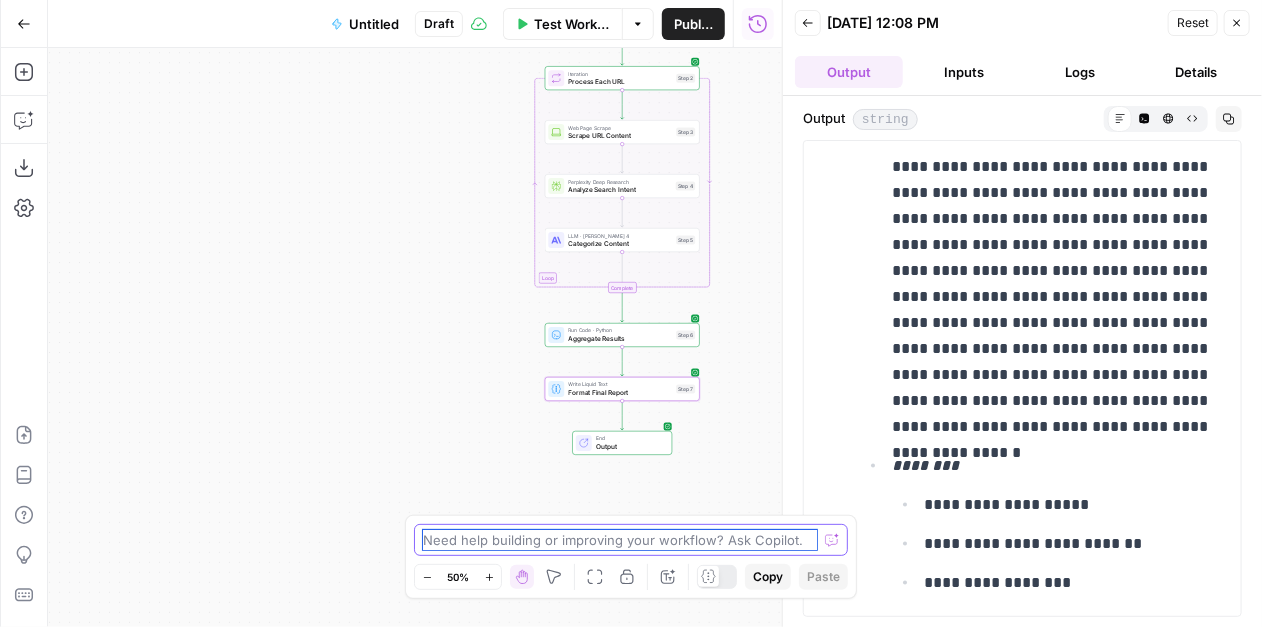 click at bounding box center [620, 540] 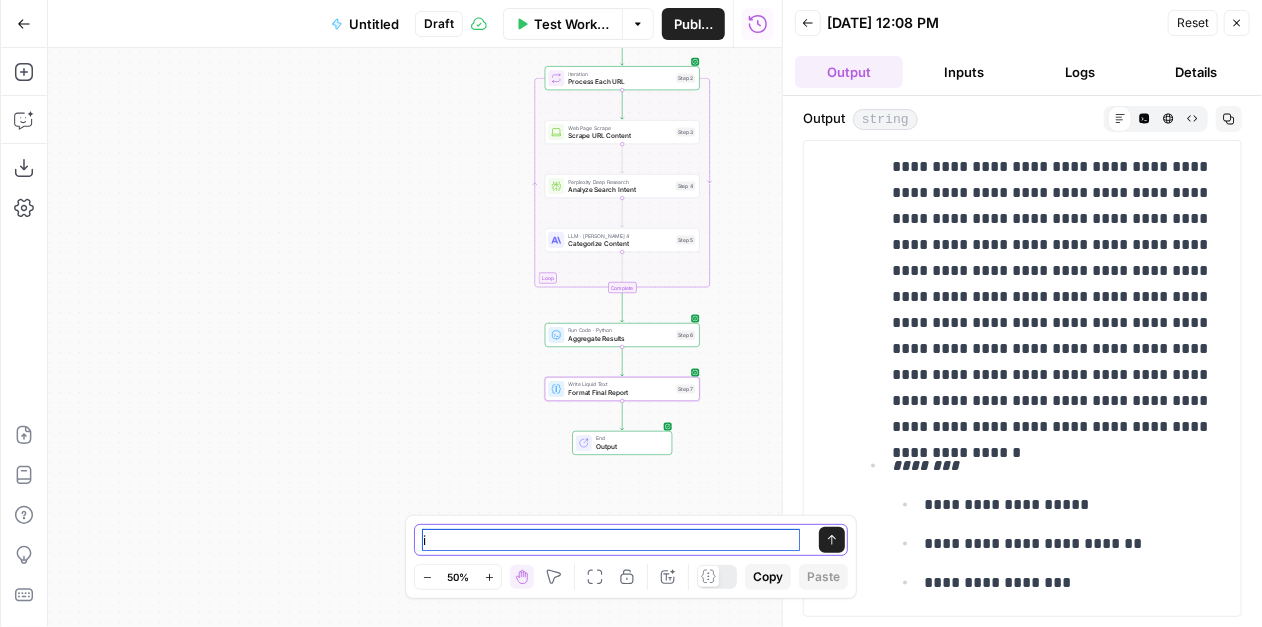 type on "i" 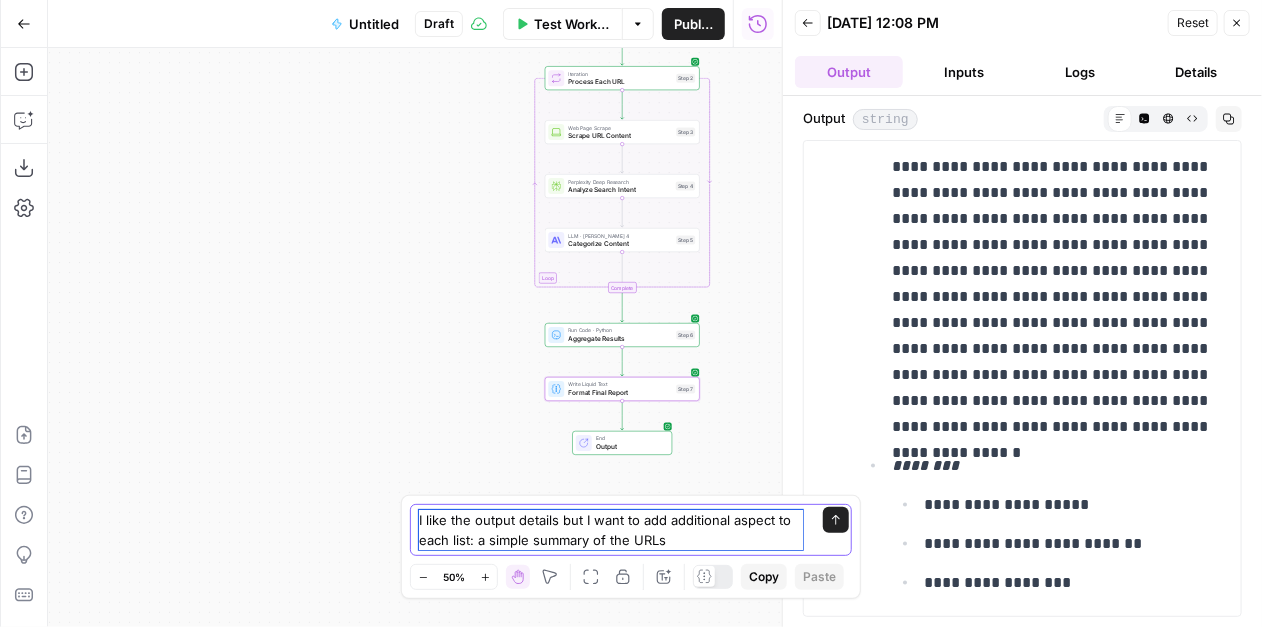drag, startPoint x: 588, startPoint y: 542, endPoint x: 532, endPoint y: 542, distance: 56 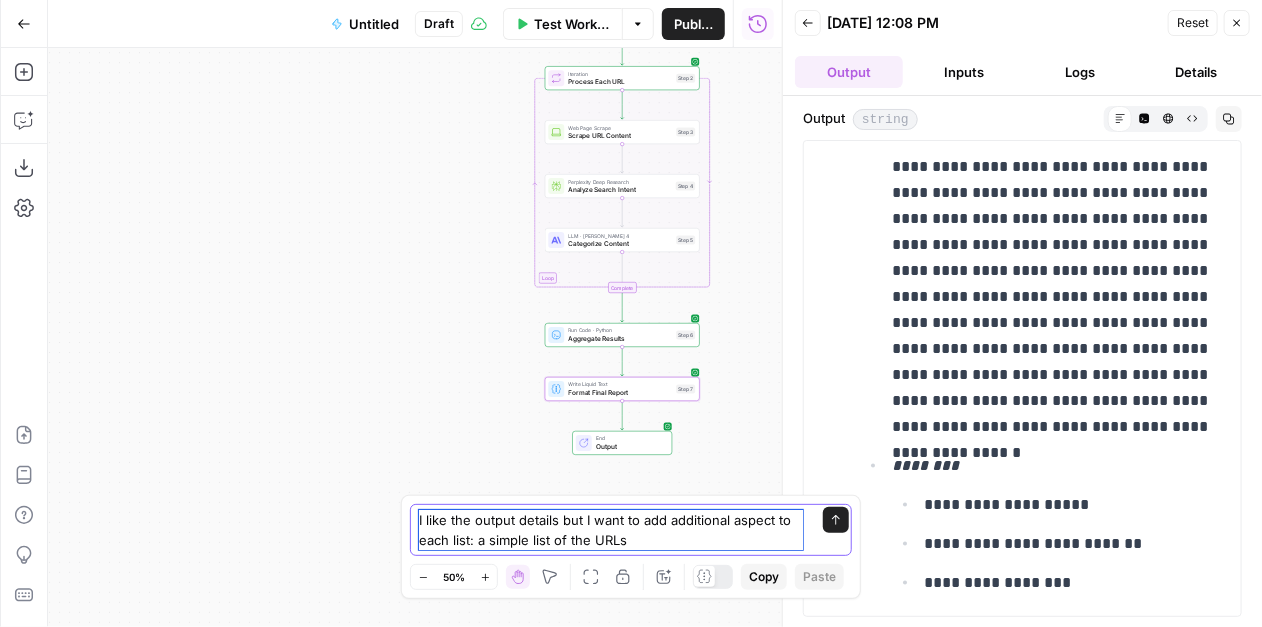 click on "I like the output details but I want to add additional aspect to each list: a simple list of the URLs" at bounding box center (611, 530) 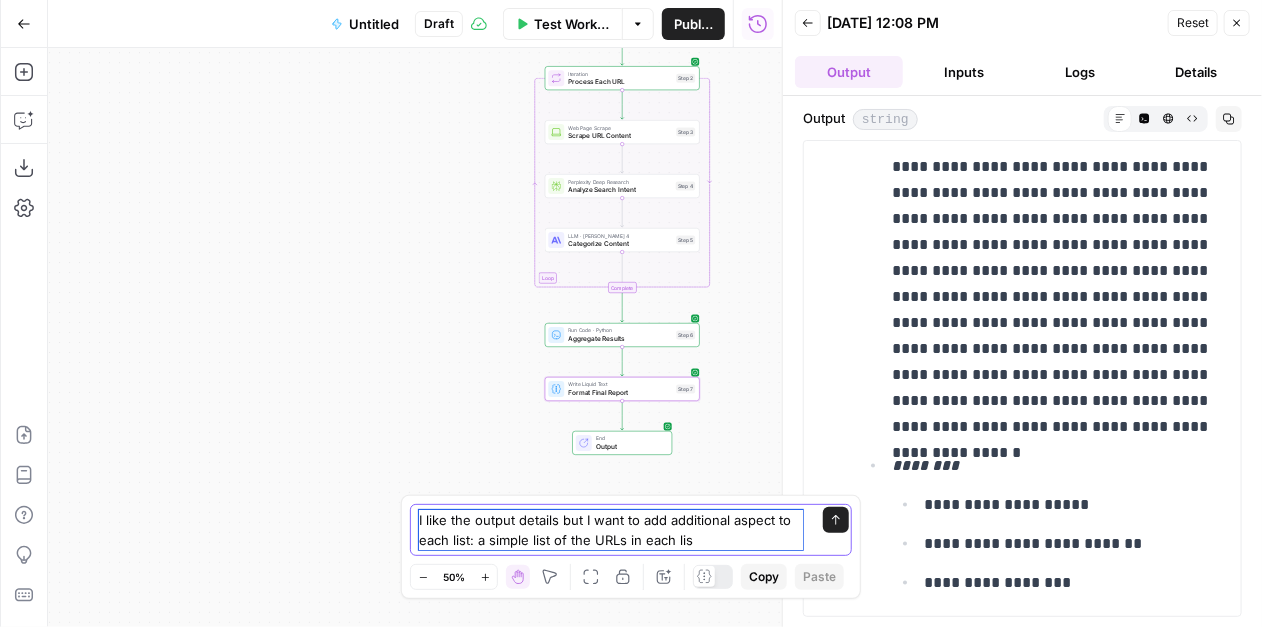 type on "I like the output details but I want to add additional aspect to each list: a simple list of the URLs in each list" 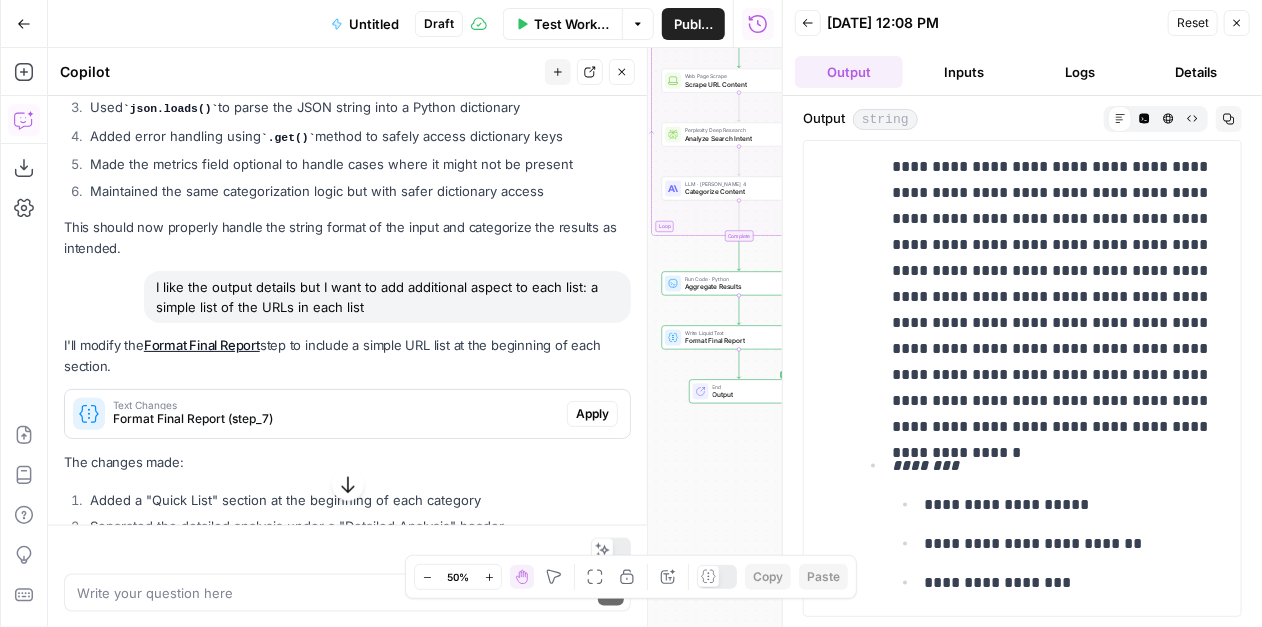 scroll, scrollTop: 3975, scrollLeft: 0, axis: vertical 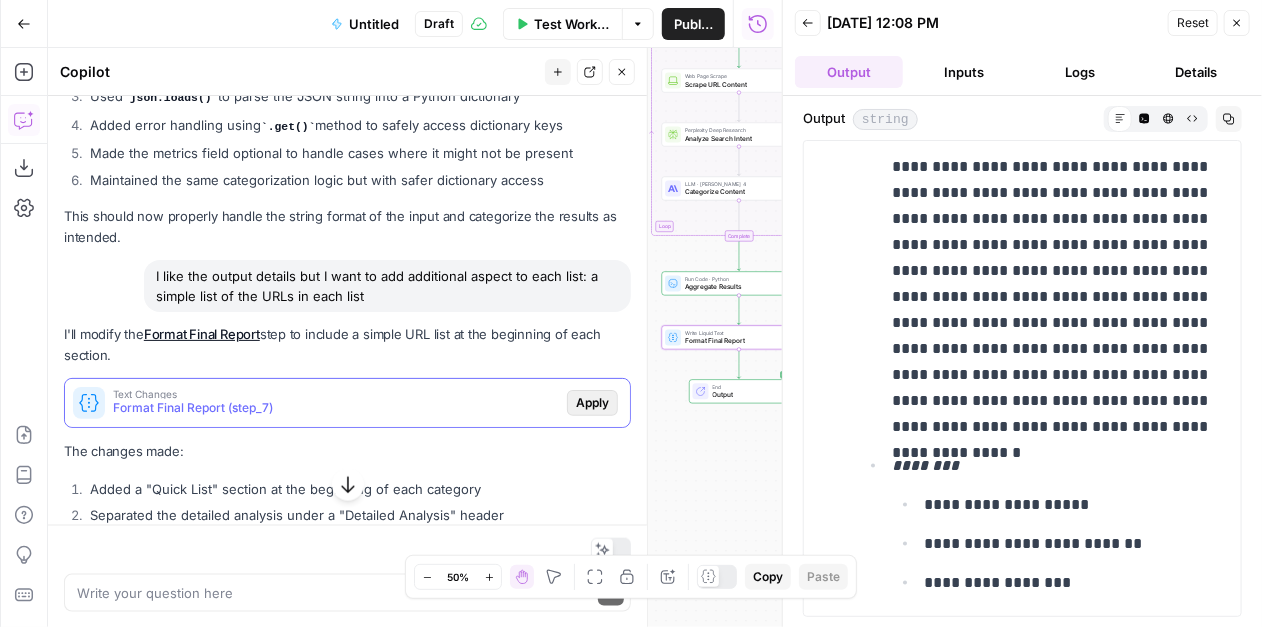 click on "Apply" at bounding box center (592, 403) 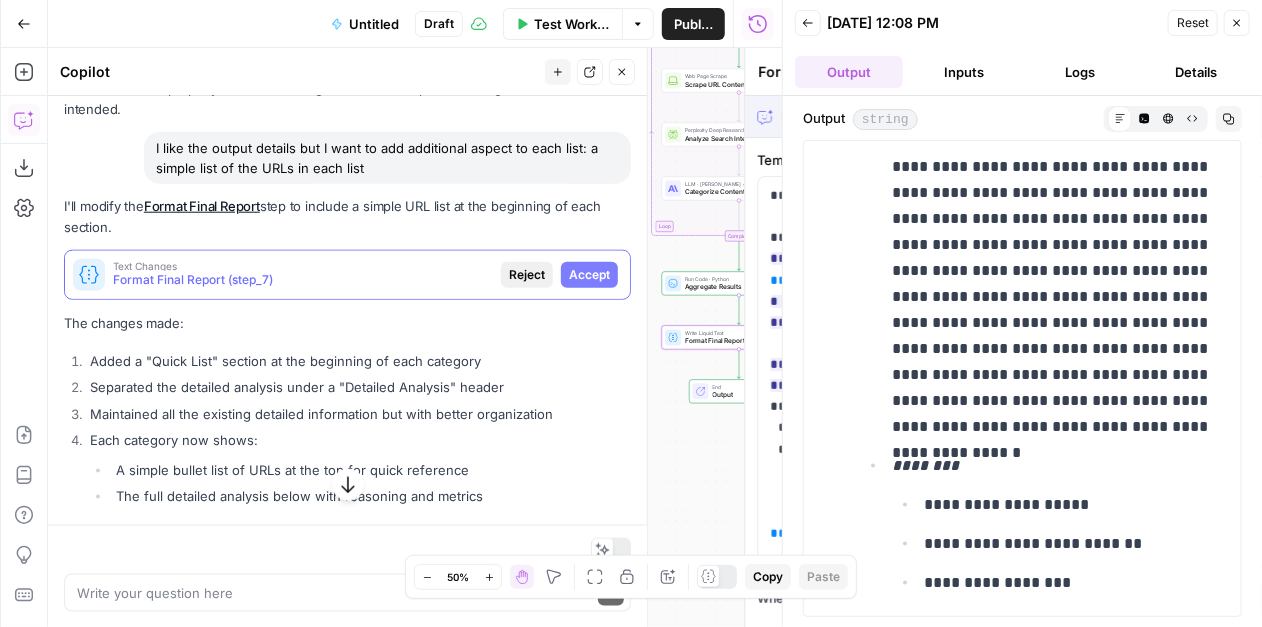 scroll, scrollTop: 3847, scrollLeft: 0, axis: vertical 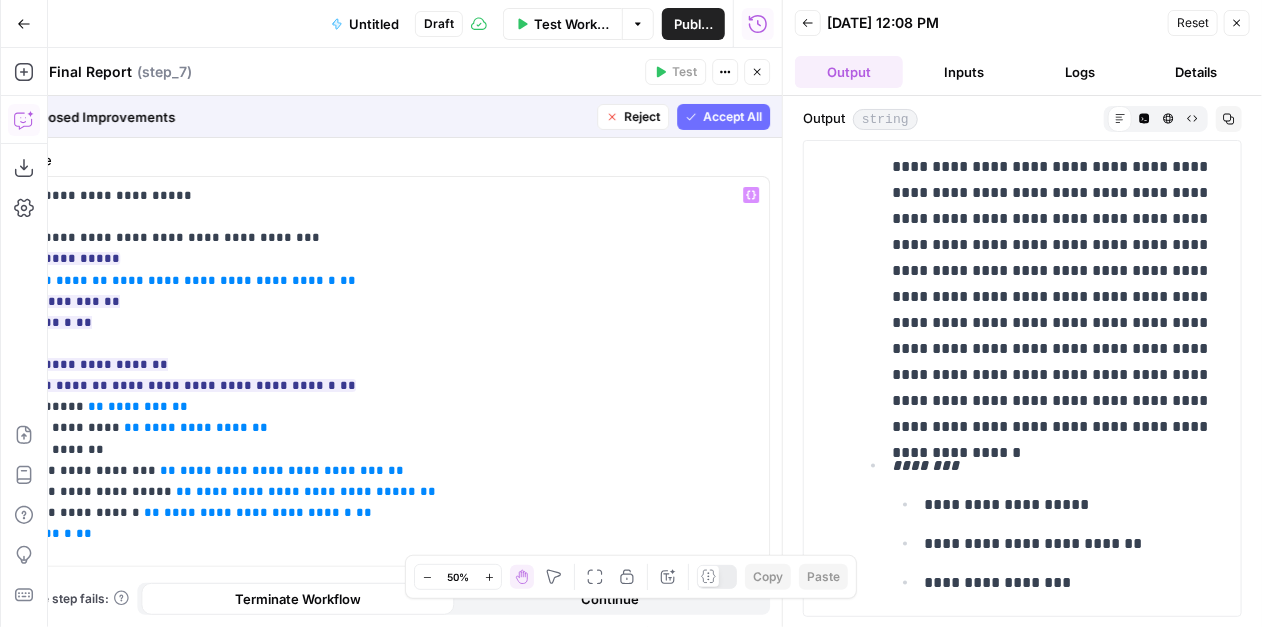 click on "Accept All" at bounding box center [732, 117] 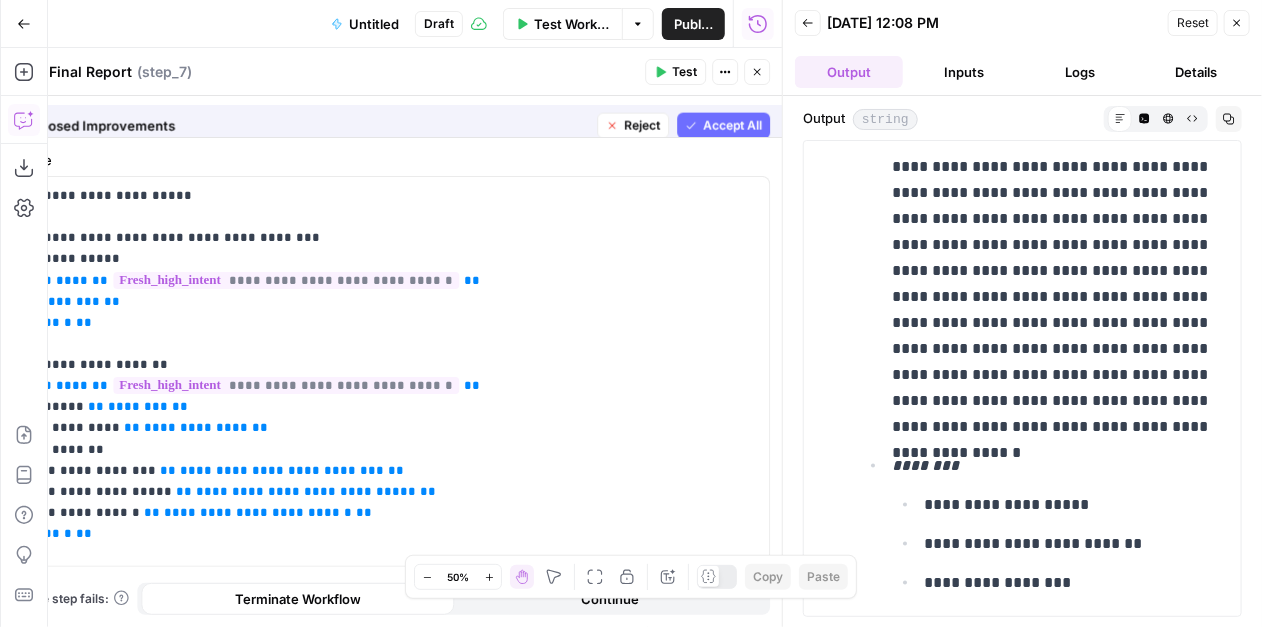 scroll, scrollTop: 3975, scrollLeft: 0, axis: vertical 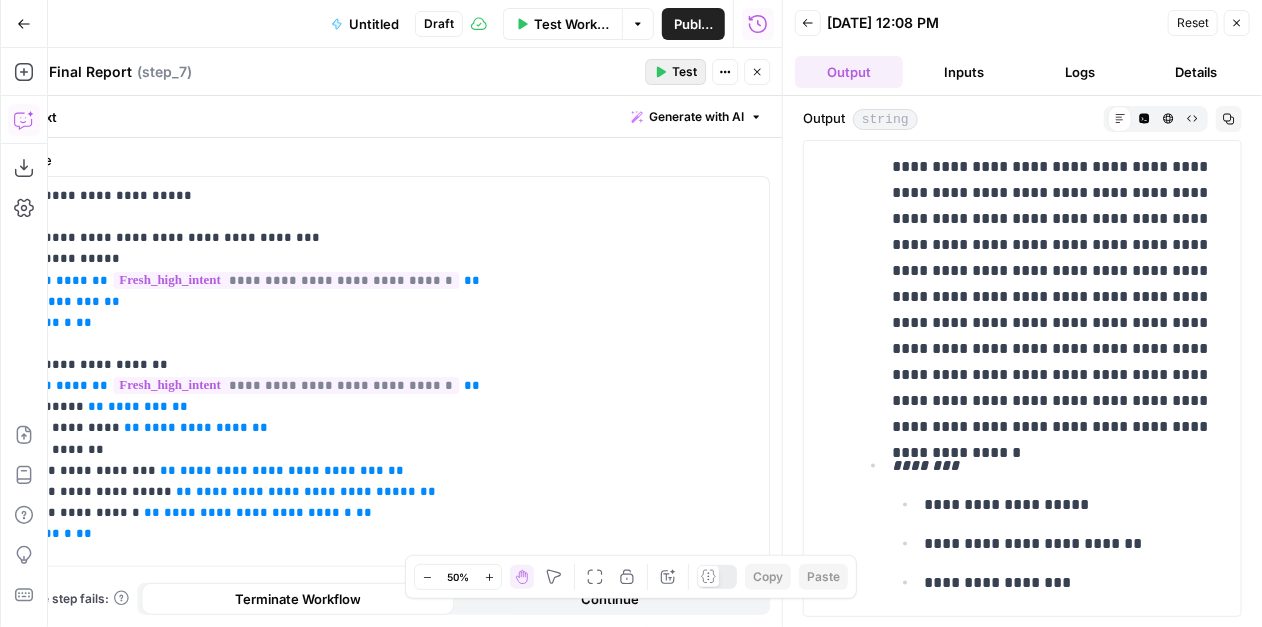 click on "Test" at bounding box center [684, 72] 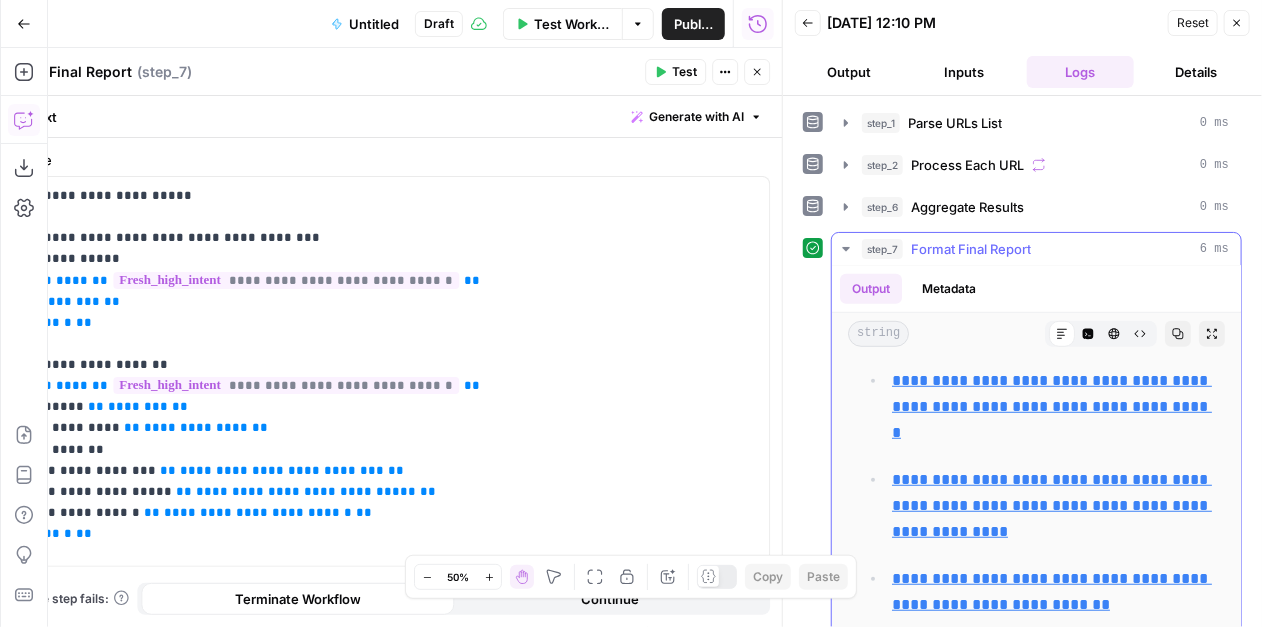 scroll, scrollTop: 123, scrollLeft: 0, axis: vertical 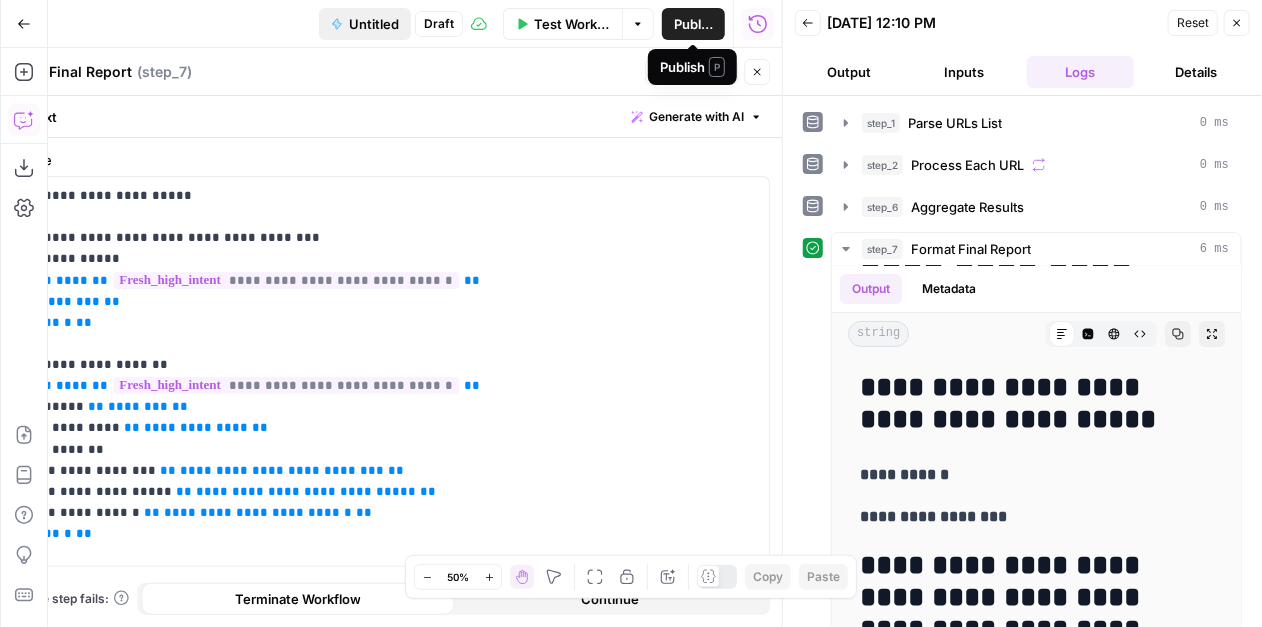 click on "Untitled" at bounding box center (374, 24) 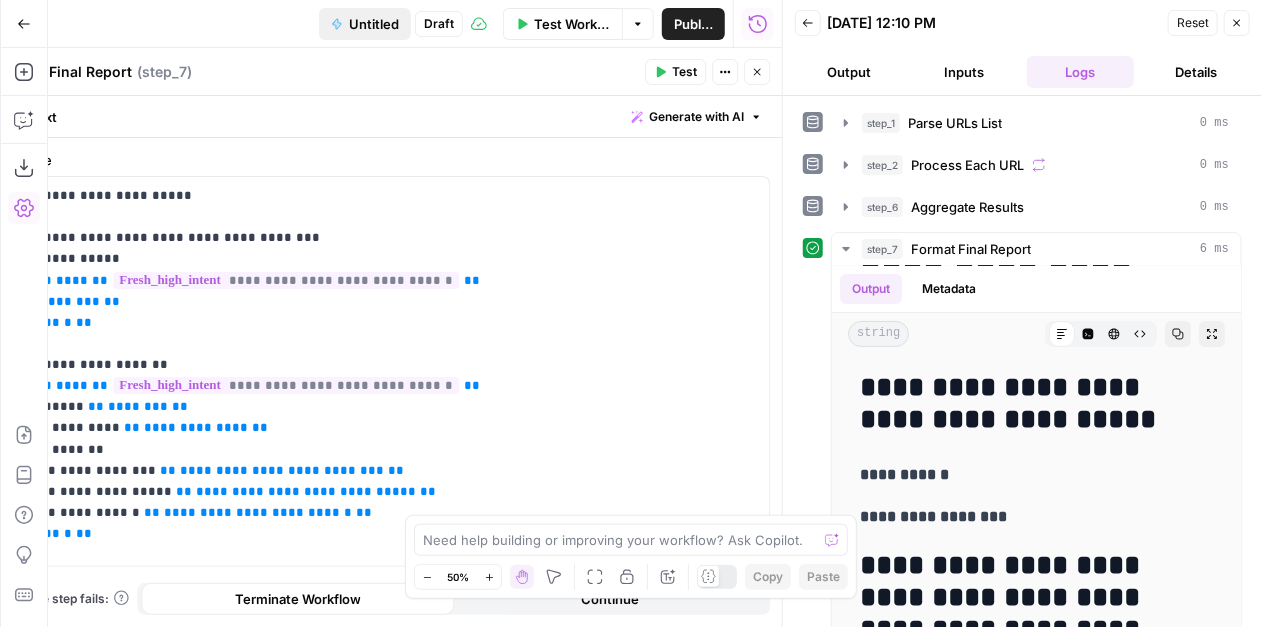 click on "Untitled" at bounding box center [374, 24] 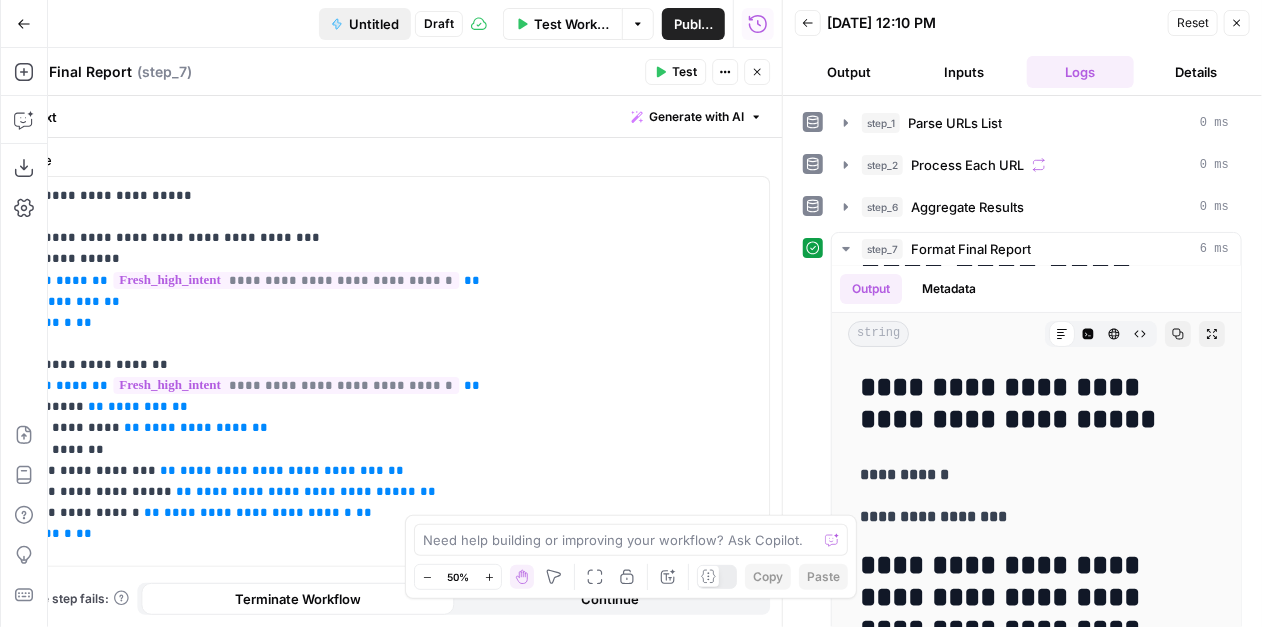 click on "Untitled" at bounding box center [374, 24] 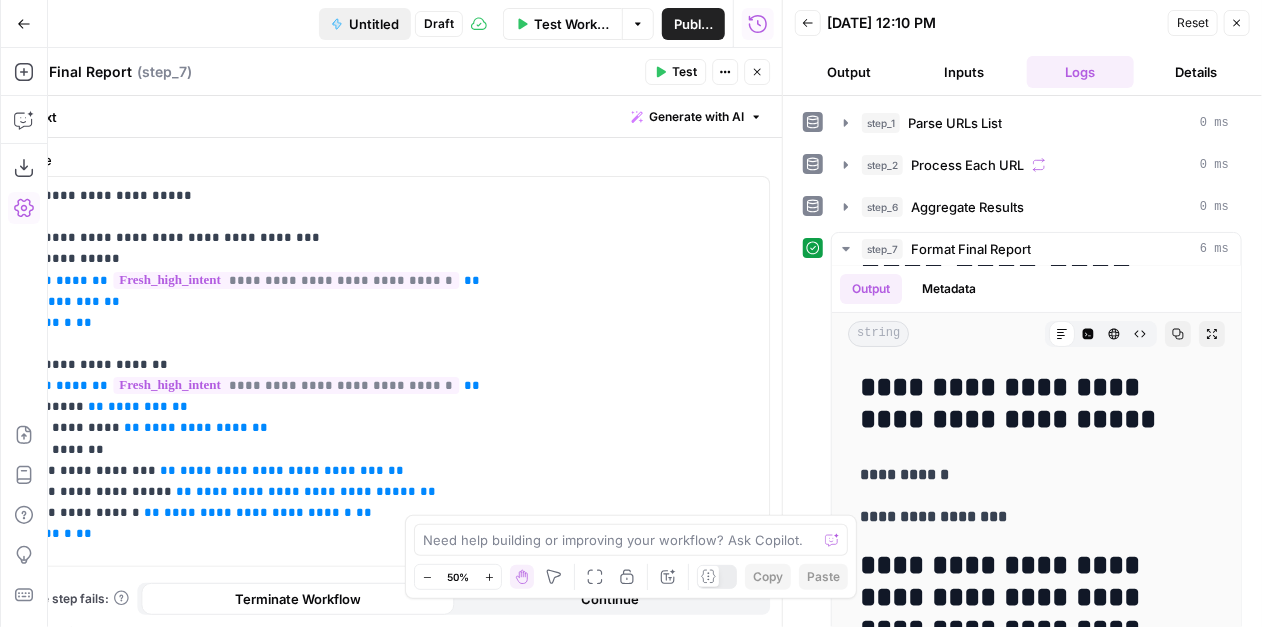 click on "Untitled" at bounding box center [374, 24] 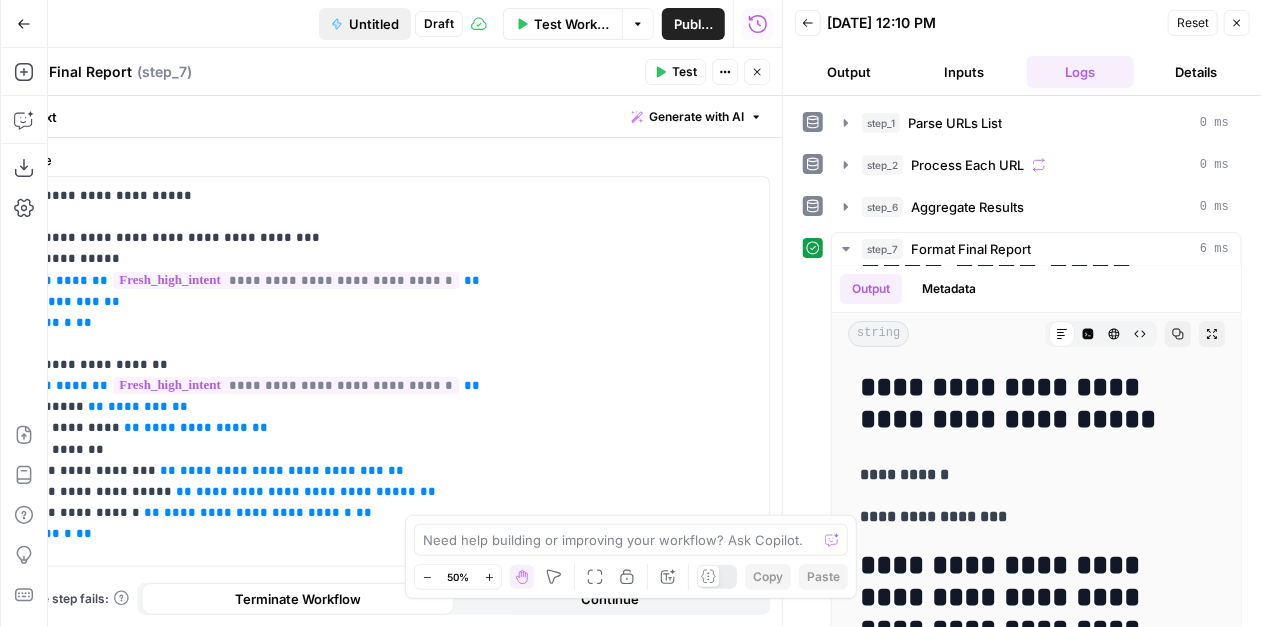 click on "Untitled" at bounding box center (374, 24) 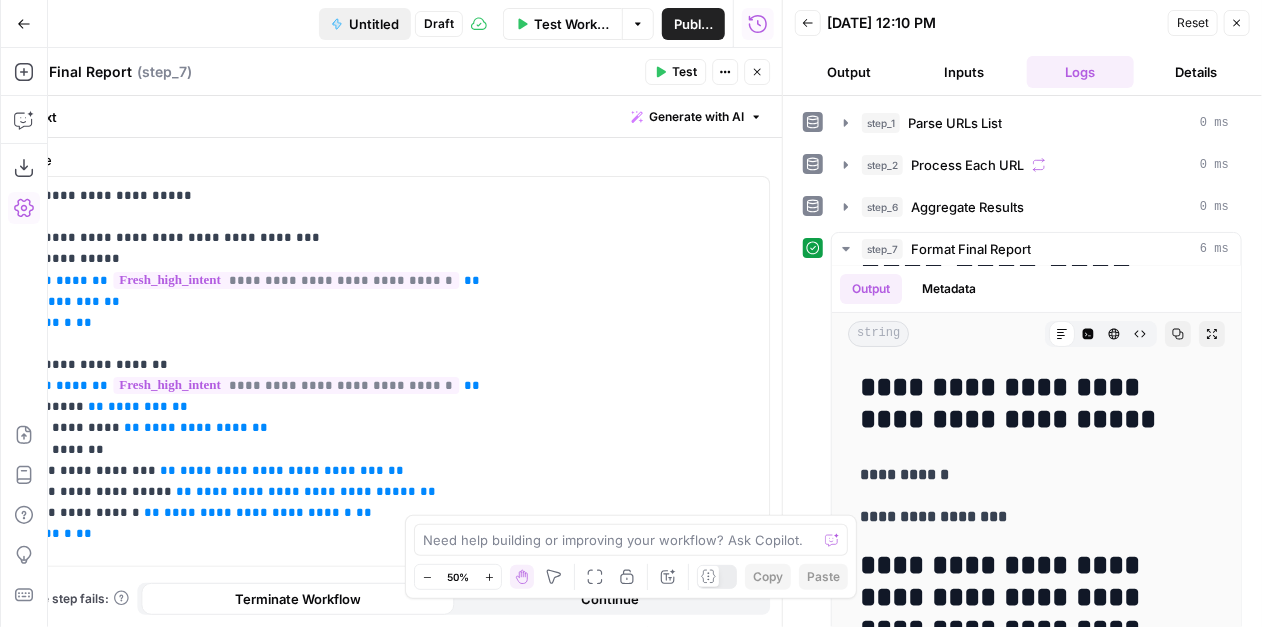 click on "Untitled" at bounding box center (374, 24) 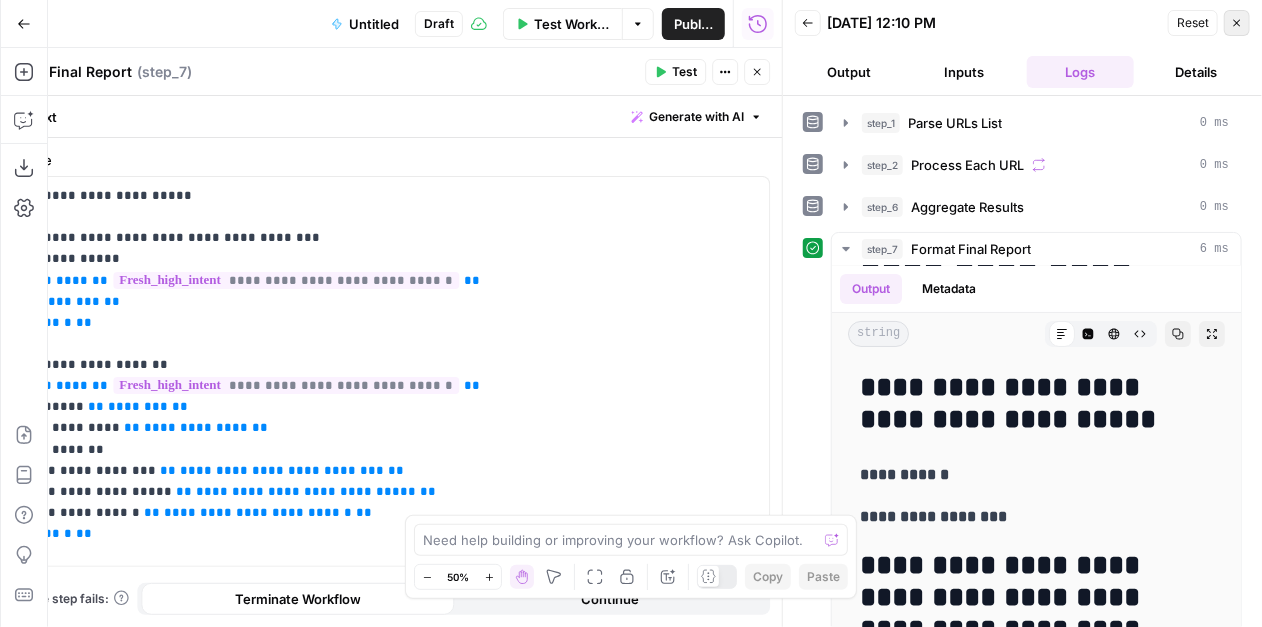 click 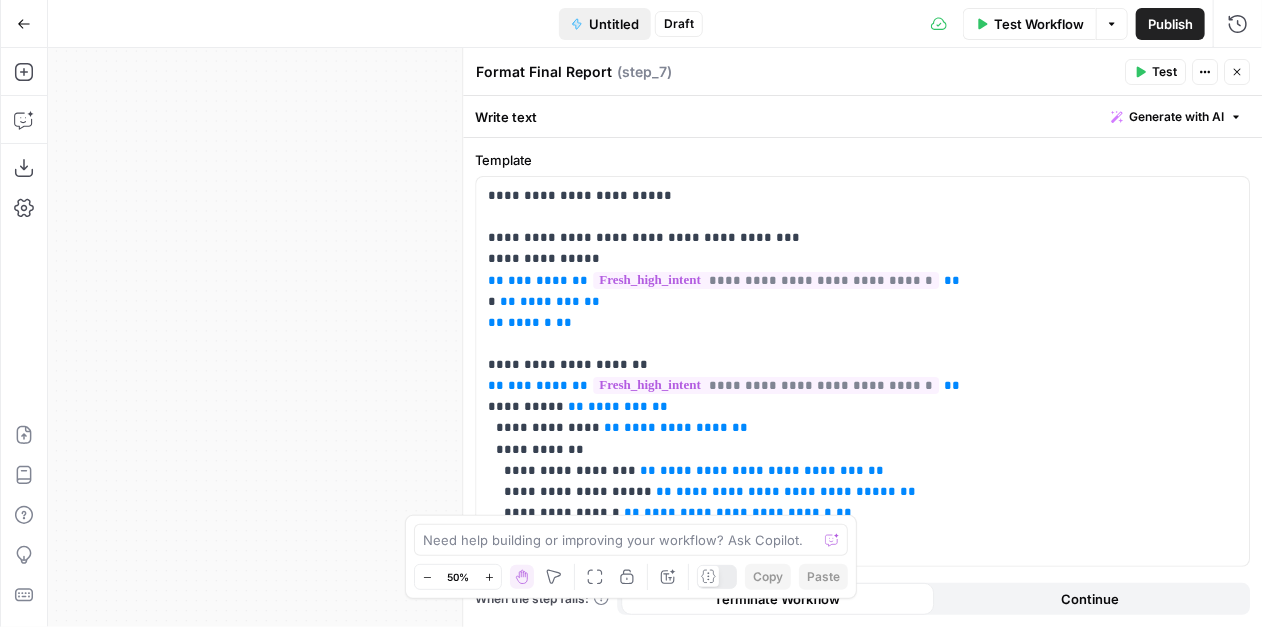 click on "Untitled" at bounding box center [614, 24] 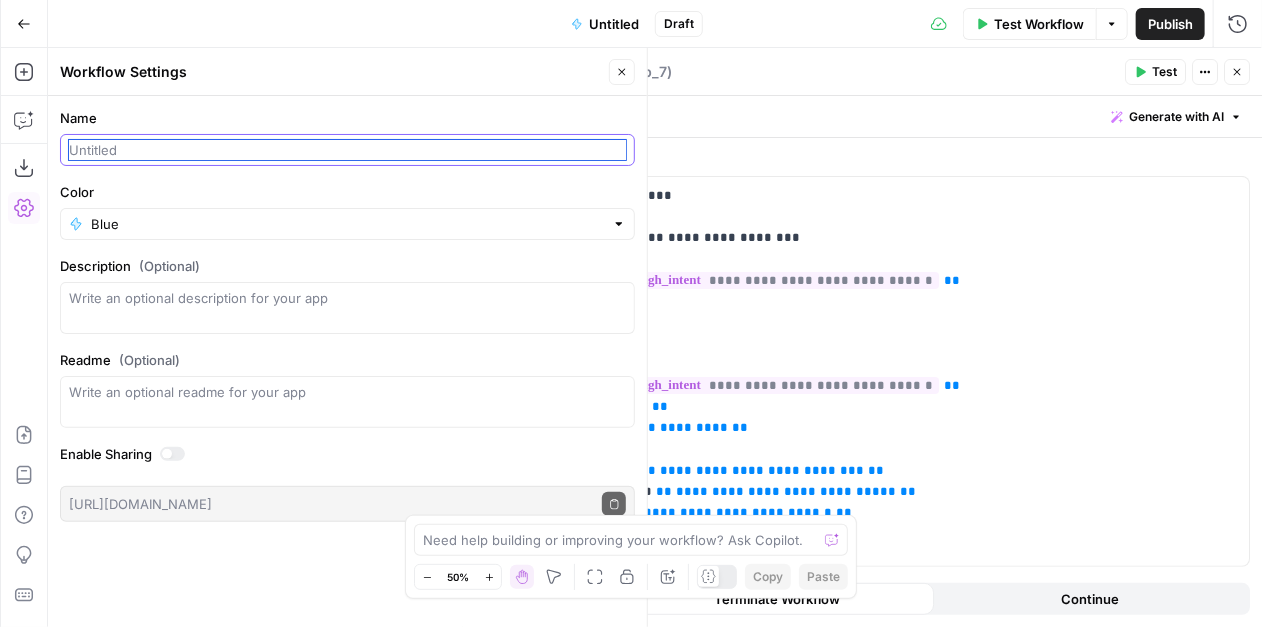 click on "Name" at bounding box center (347, 150) 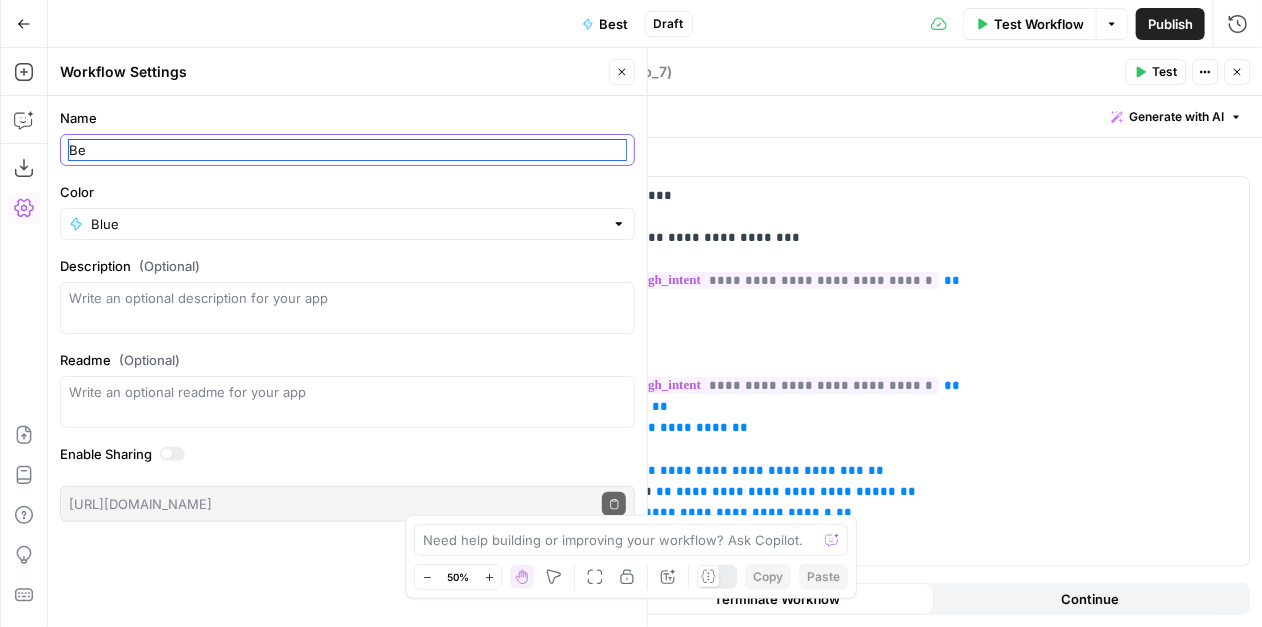 type on "B" 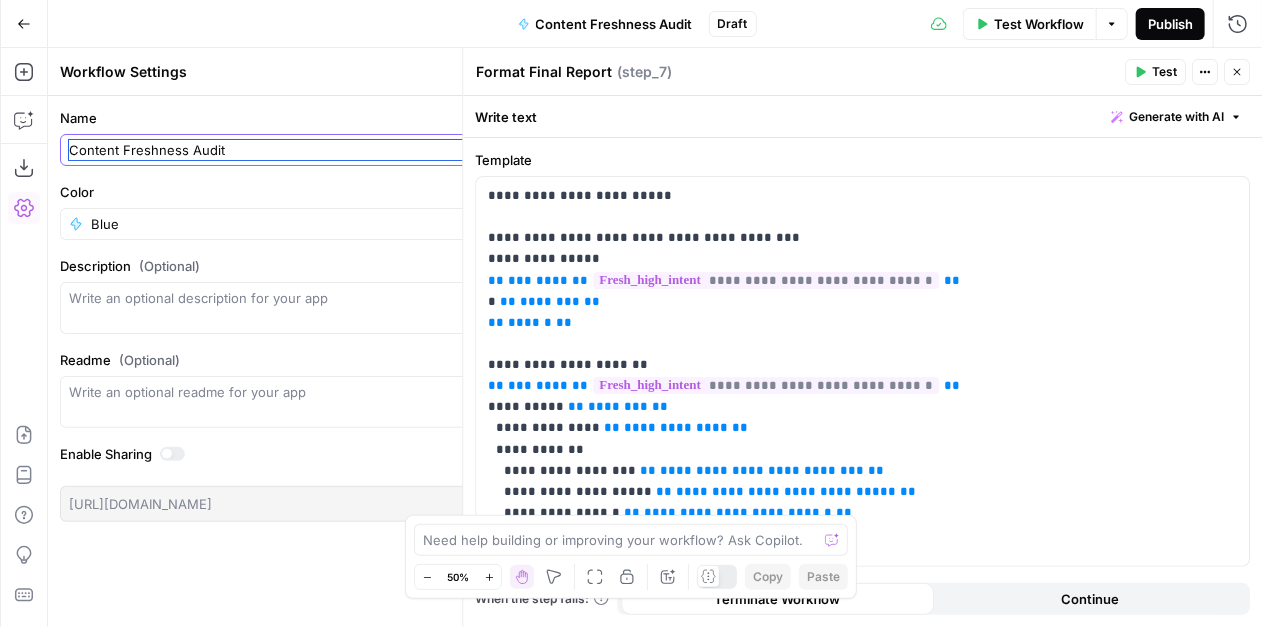 type on "Content Freshness Audit" 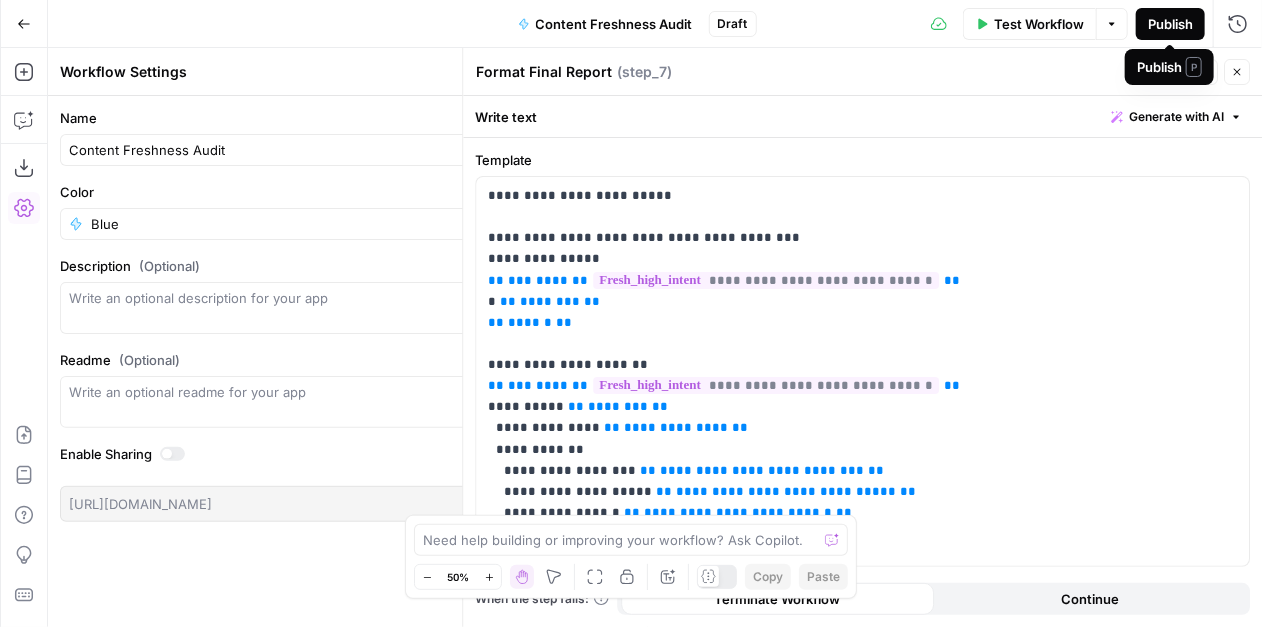 click on "Publish" at bounding box center [1170, 24] 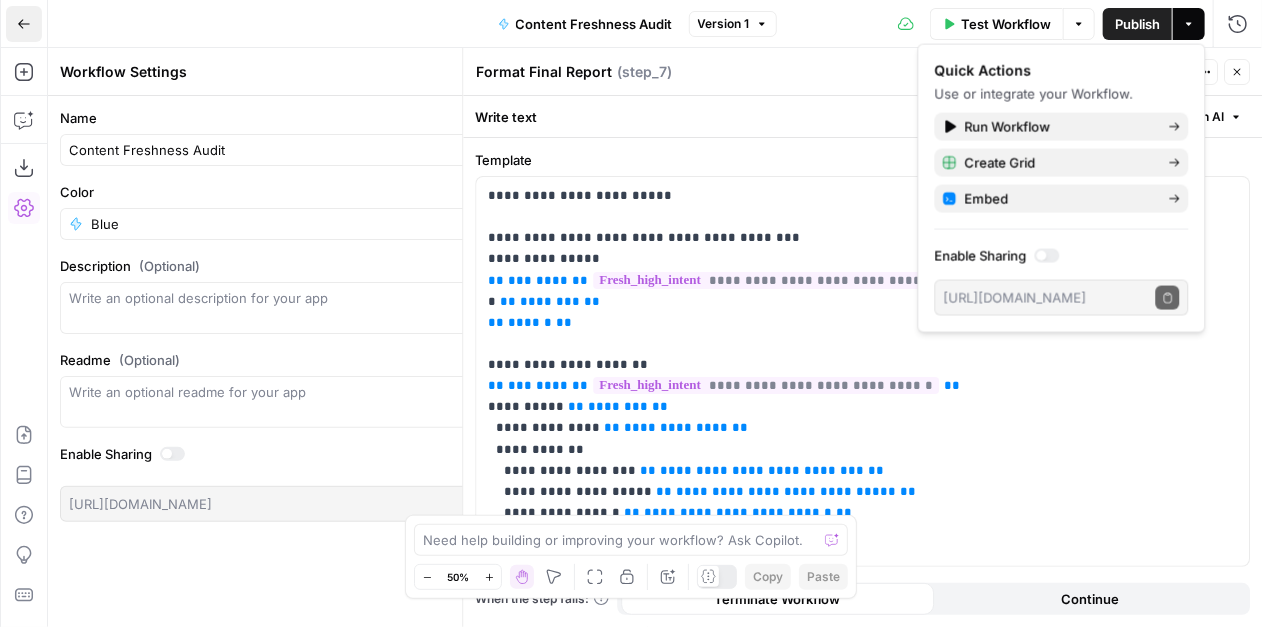 click 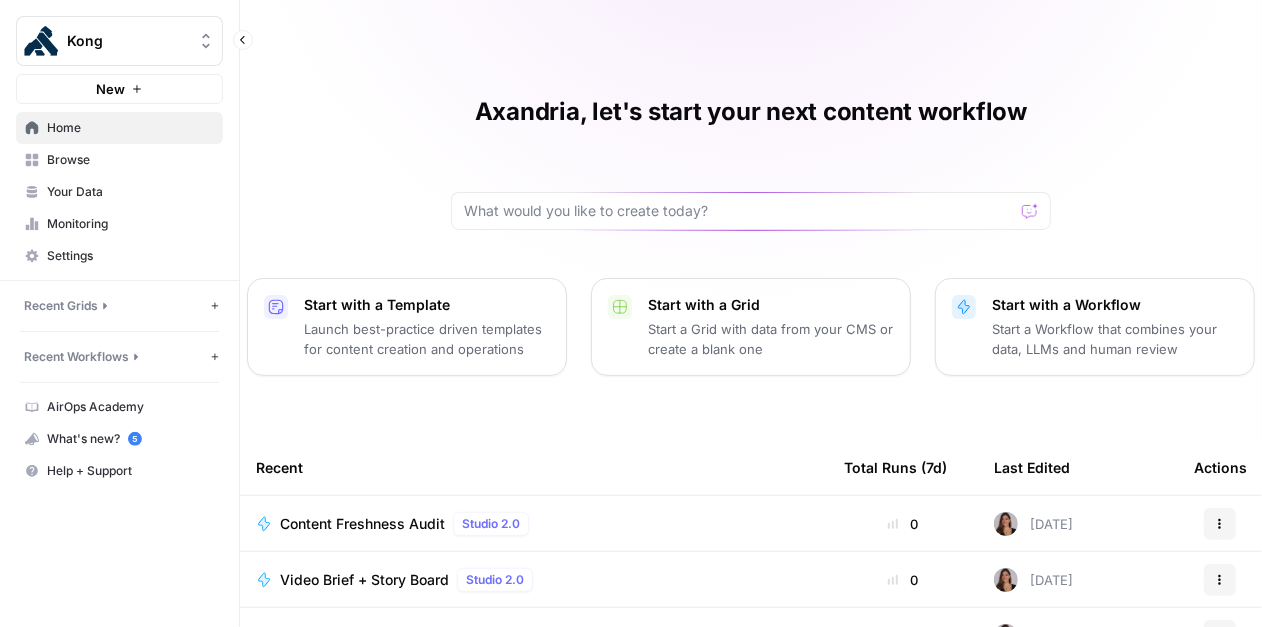 click on "Home" at bounding box center [130, 128] 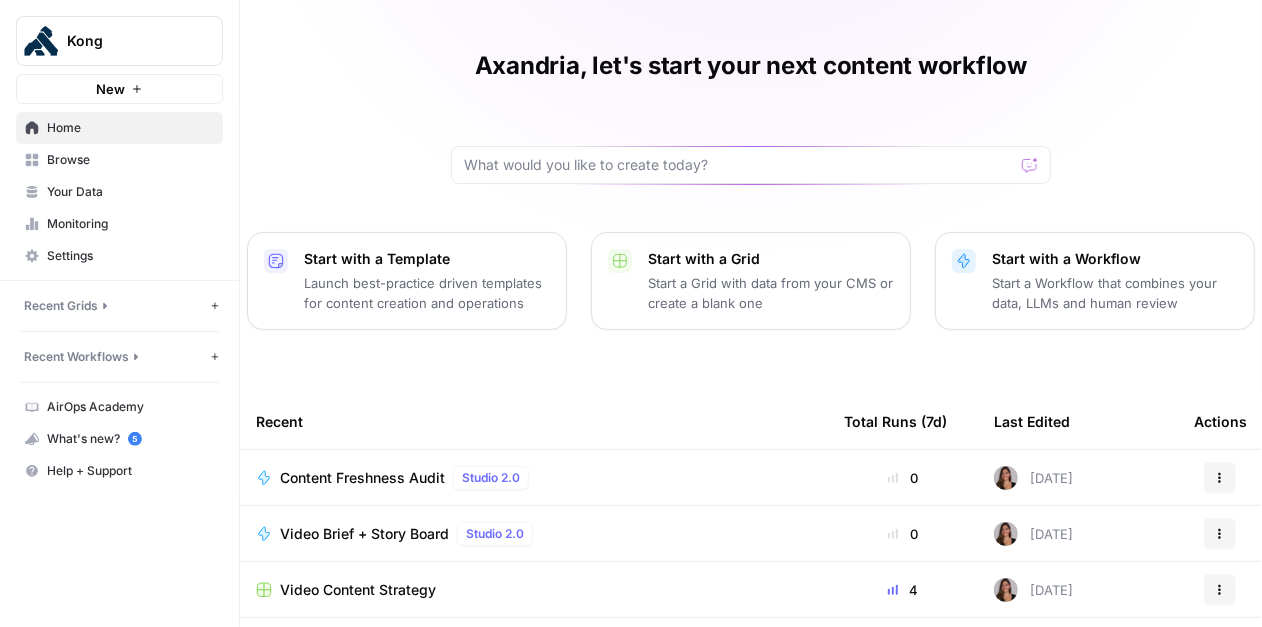 scroll, scrollTop: 79, scrollLeft: 0, axis: vertical 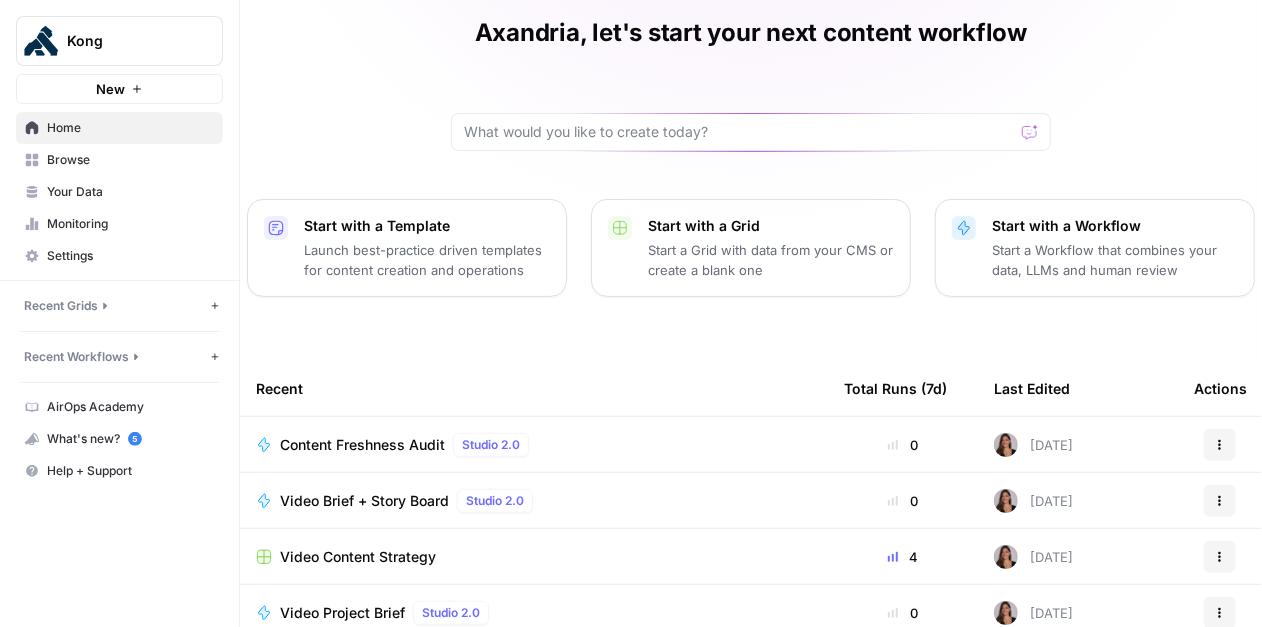 click on "Today" at bounding box center (1078, 444) 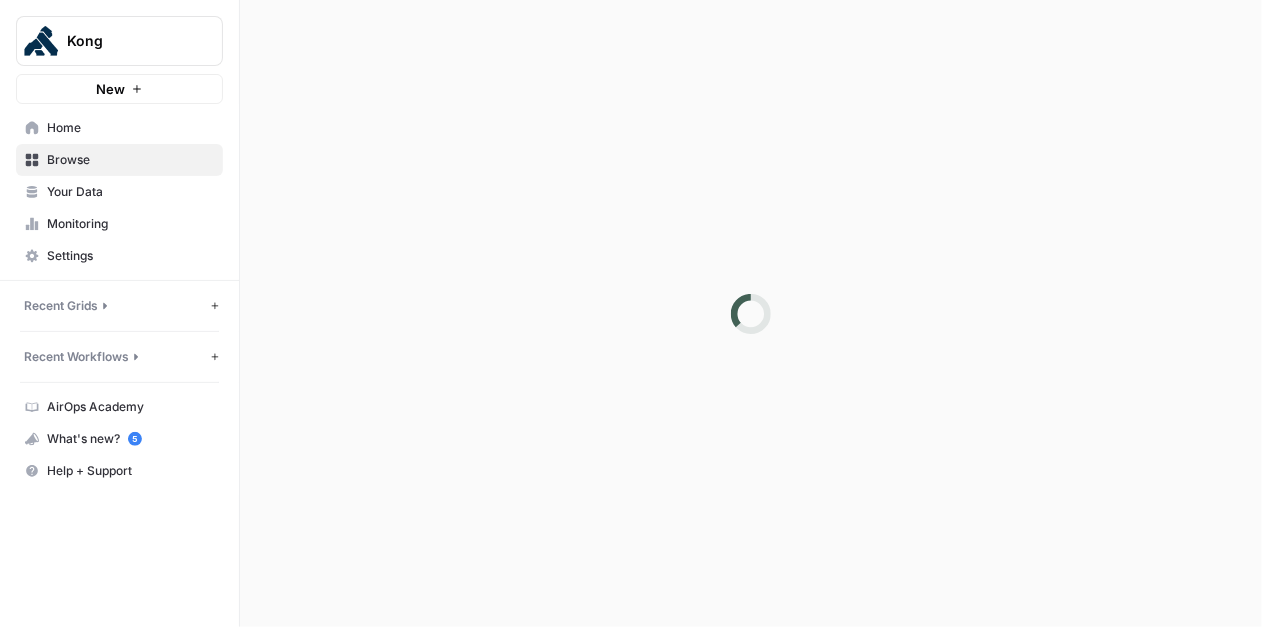 scroll, scrollTop: 0, scrollLeft: 0, axis: both 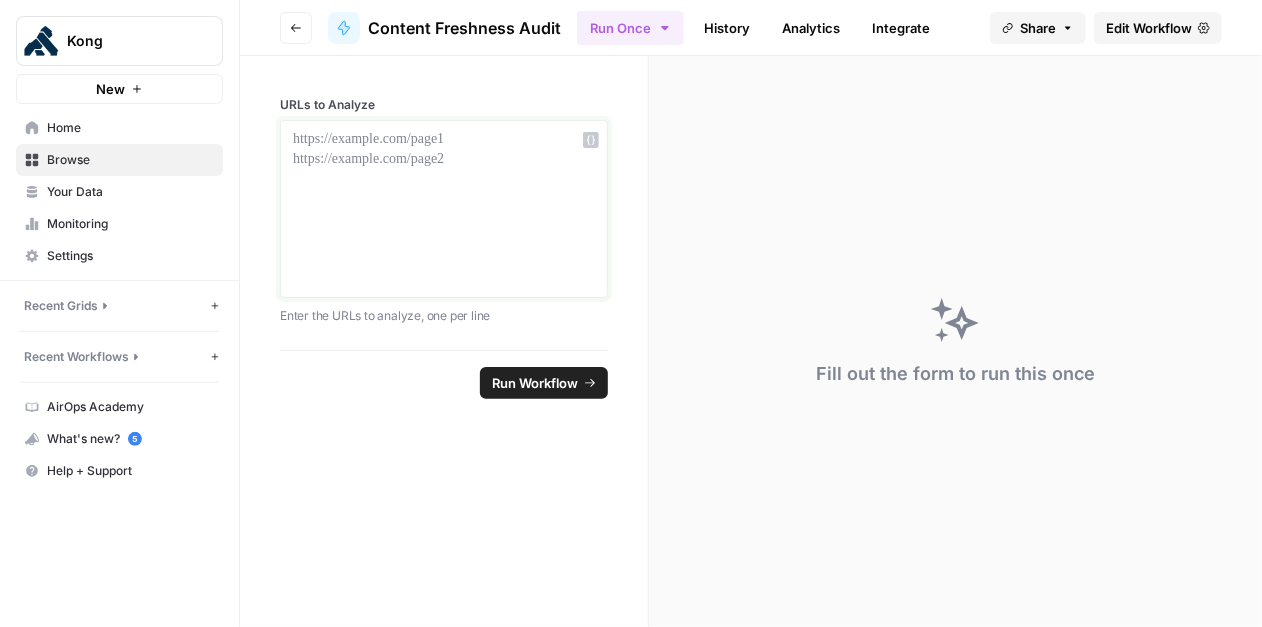 click at bounding box center (444, 140) 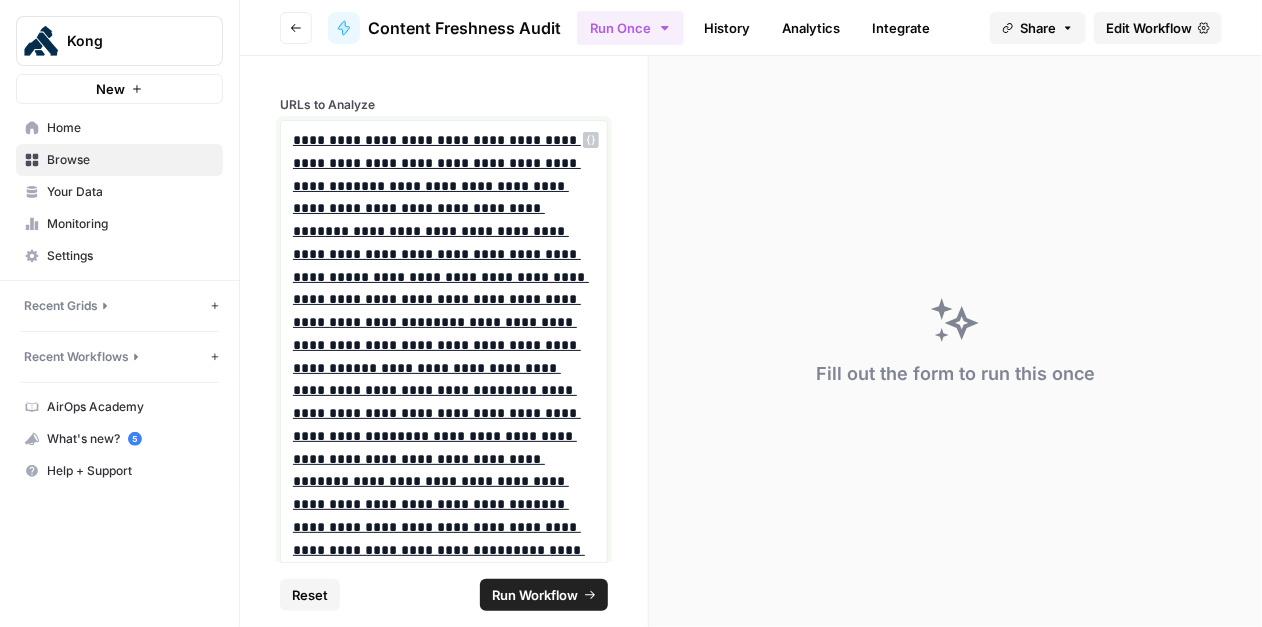 scroll, scrollTop: 932, scrollLeft: 0, axis: vertical 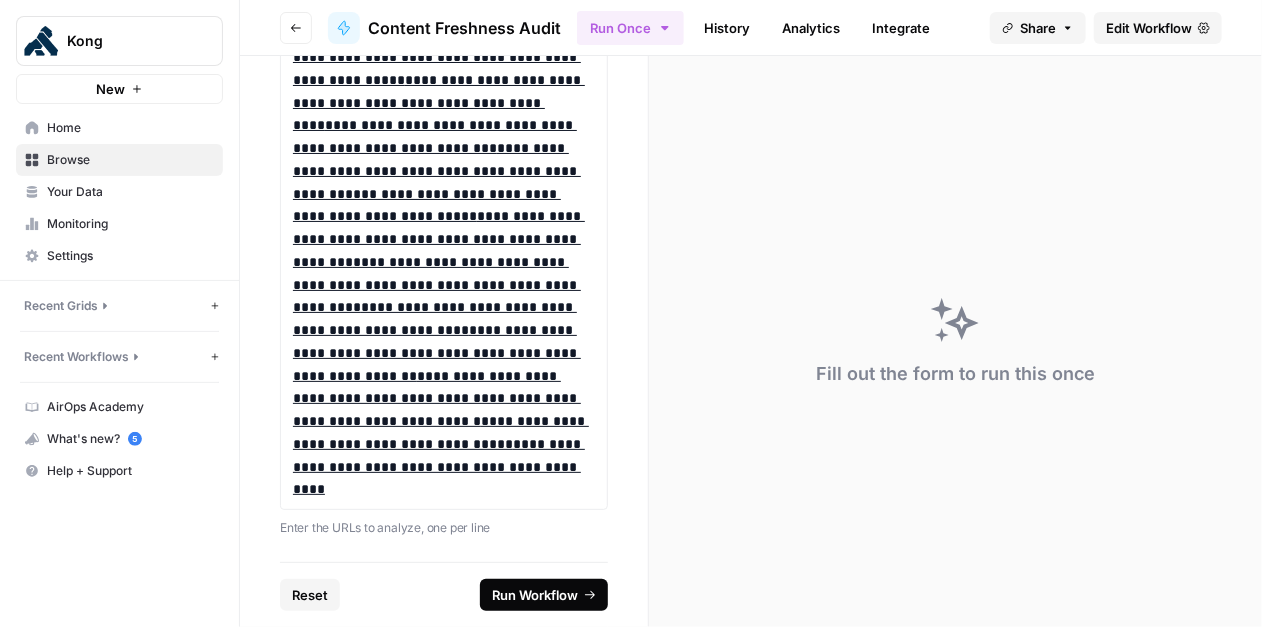 click on "Run Workflow" at bounding box center (535, 595) 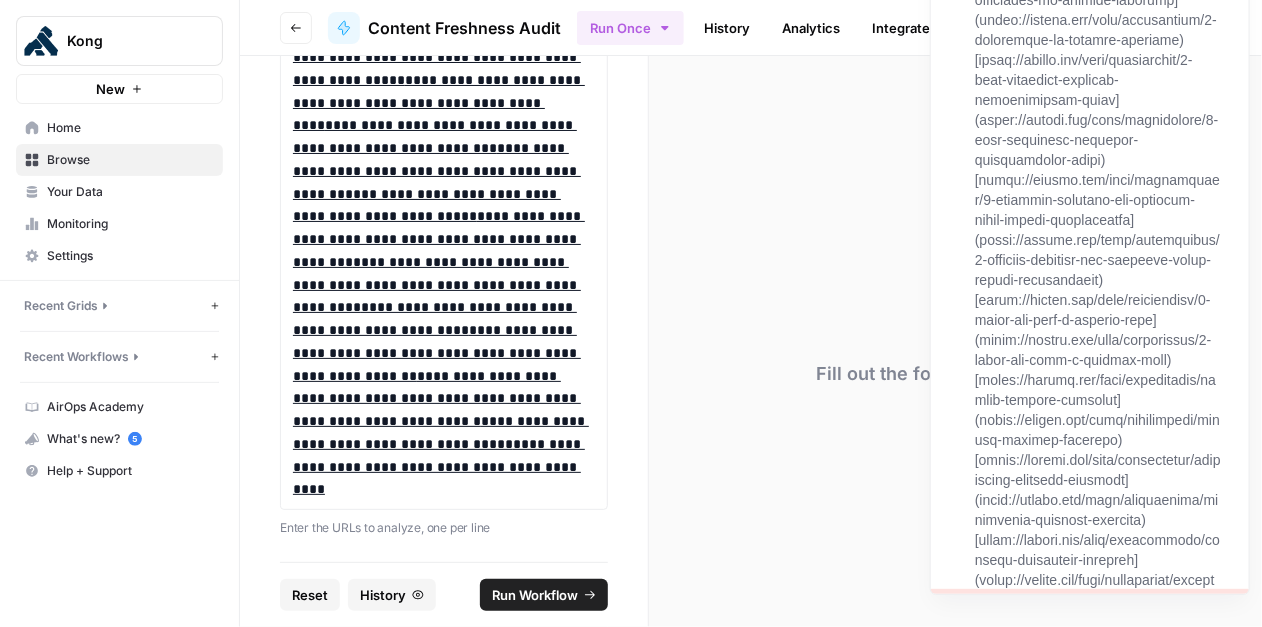 click at bounding box center [1098, 1160] 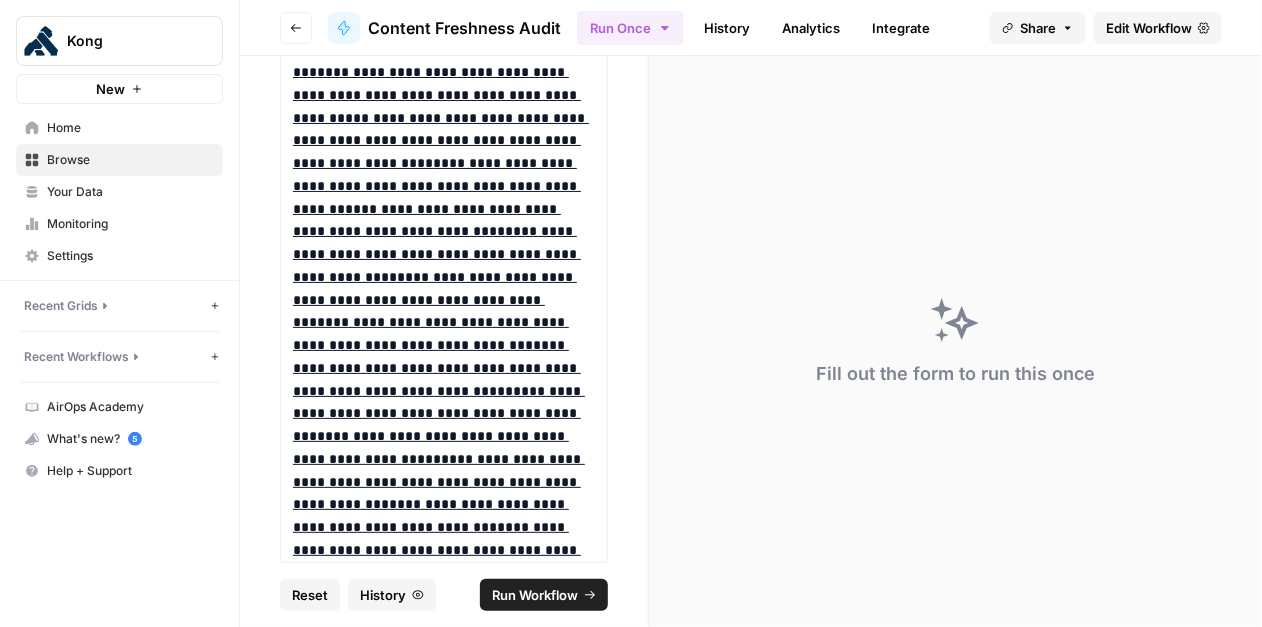 scroll, scrollTop: 0, scrollLeft: 0, axis: both 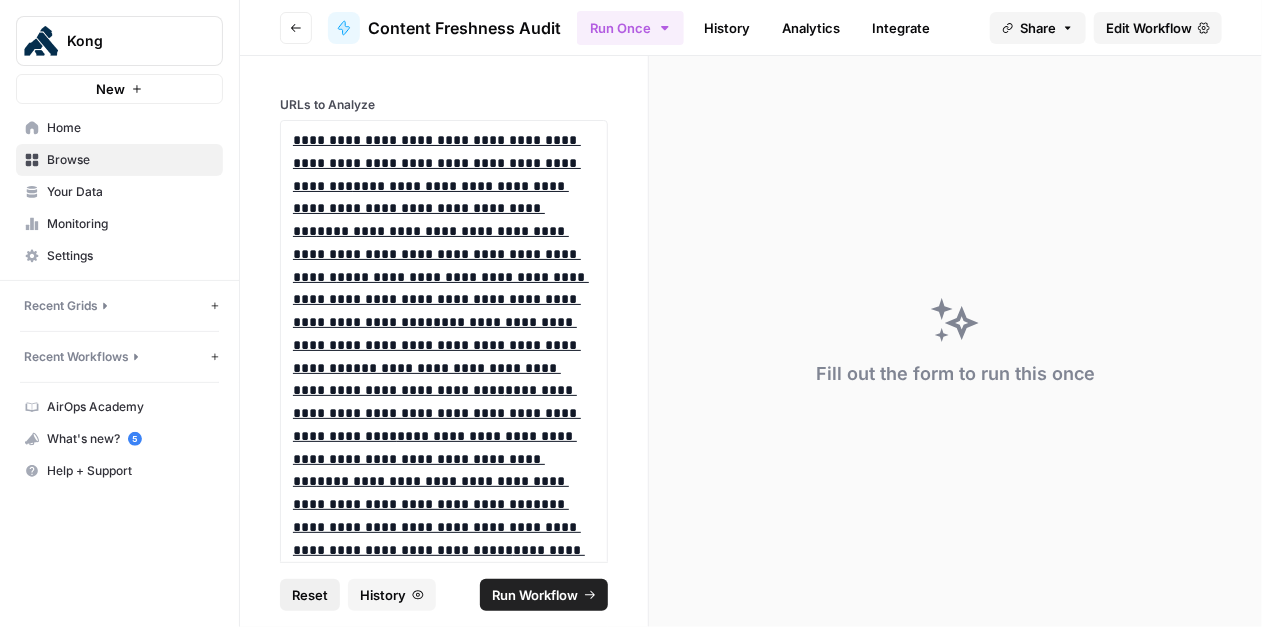 click on "Reset" at bounding box center [310, 595] 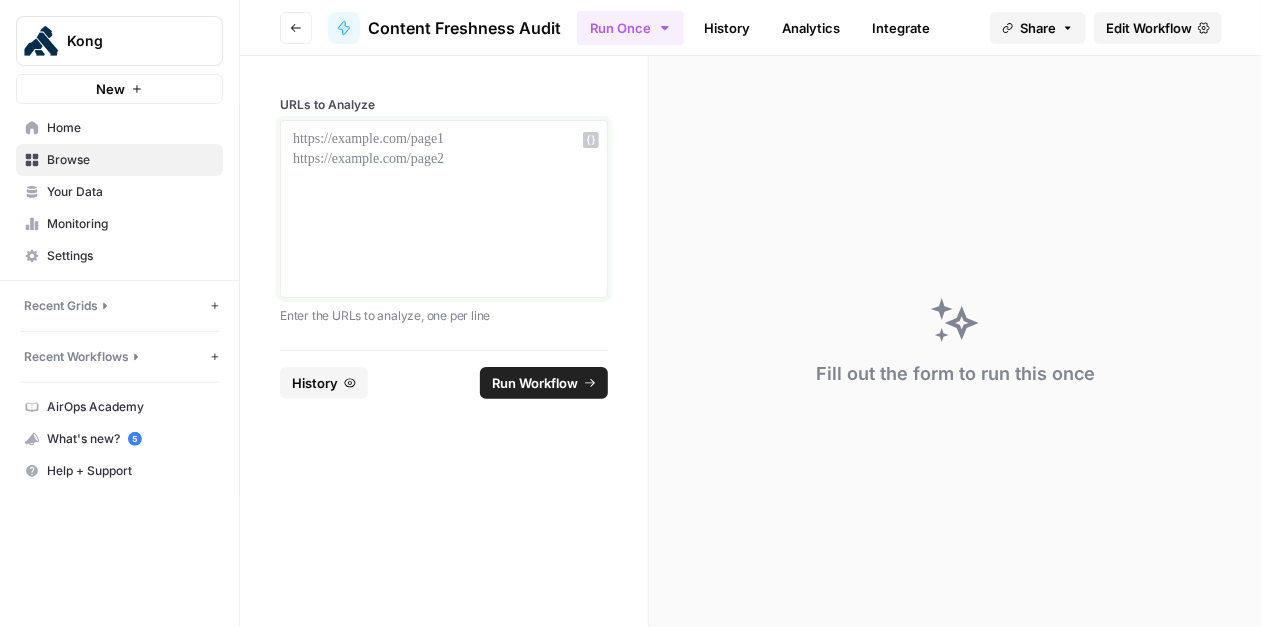 click at bounding box center [444, 140] 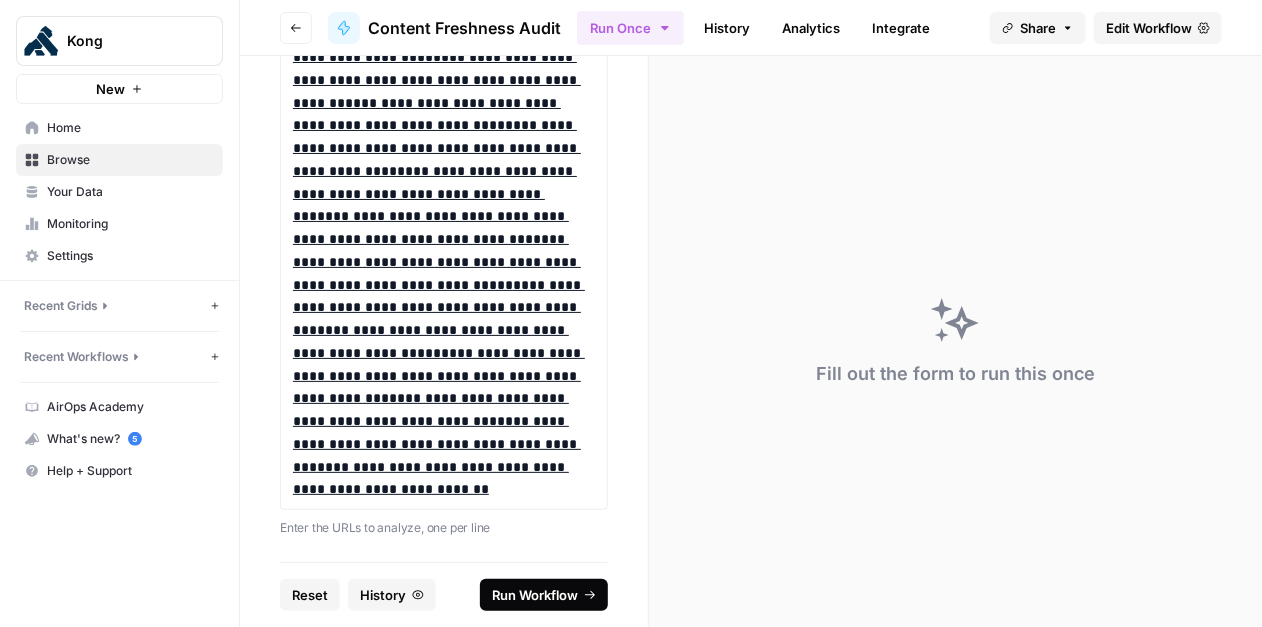 click on "Run Workflow" at bounding box center [535, 595] 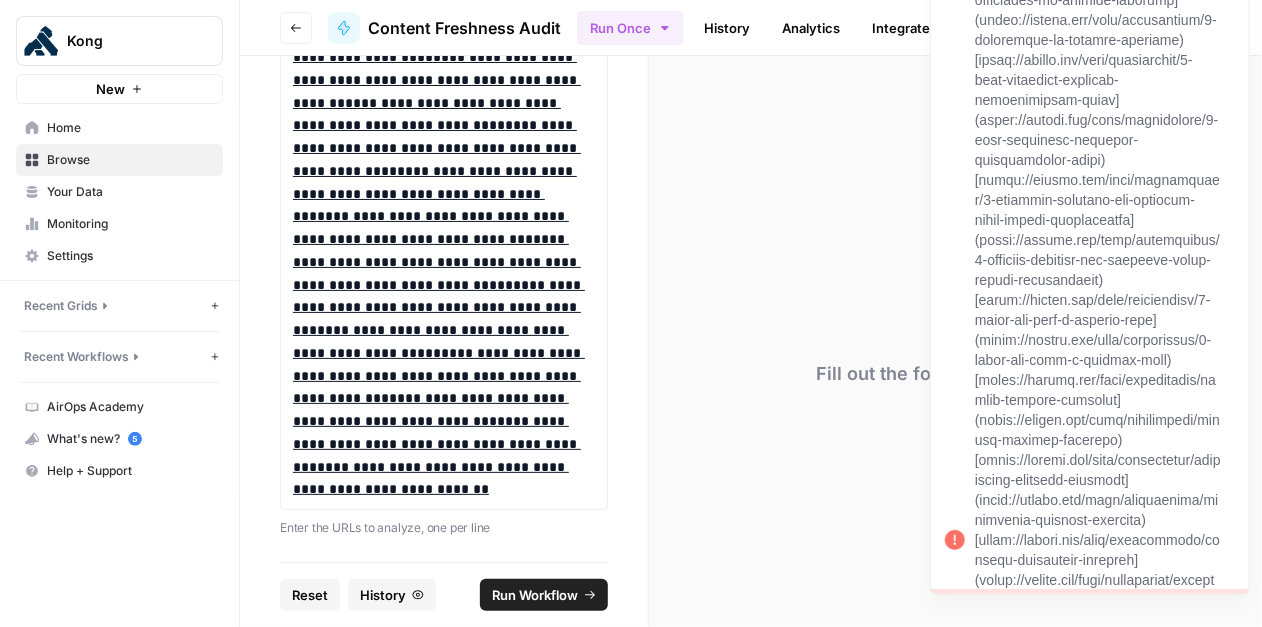 click at bounding box center [1098, 540] 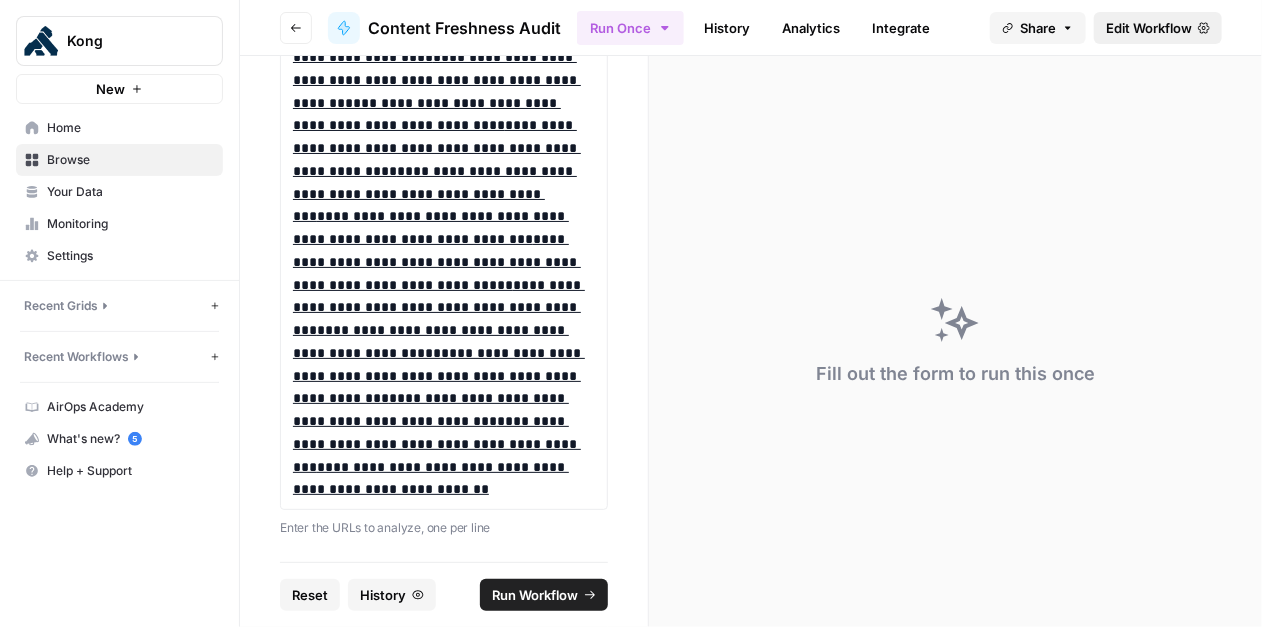 click on "Edit Workflow" at bounding box center (1149, 28) 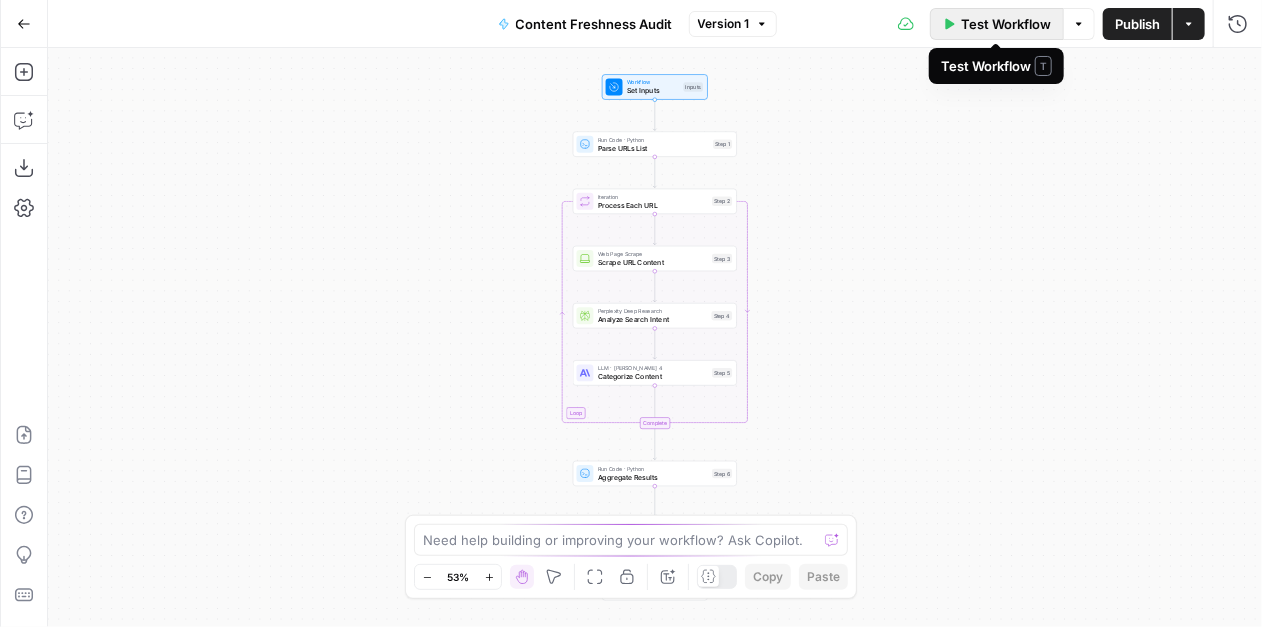 click on "Test Workflow" at bounding box center (1006, 24) 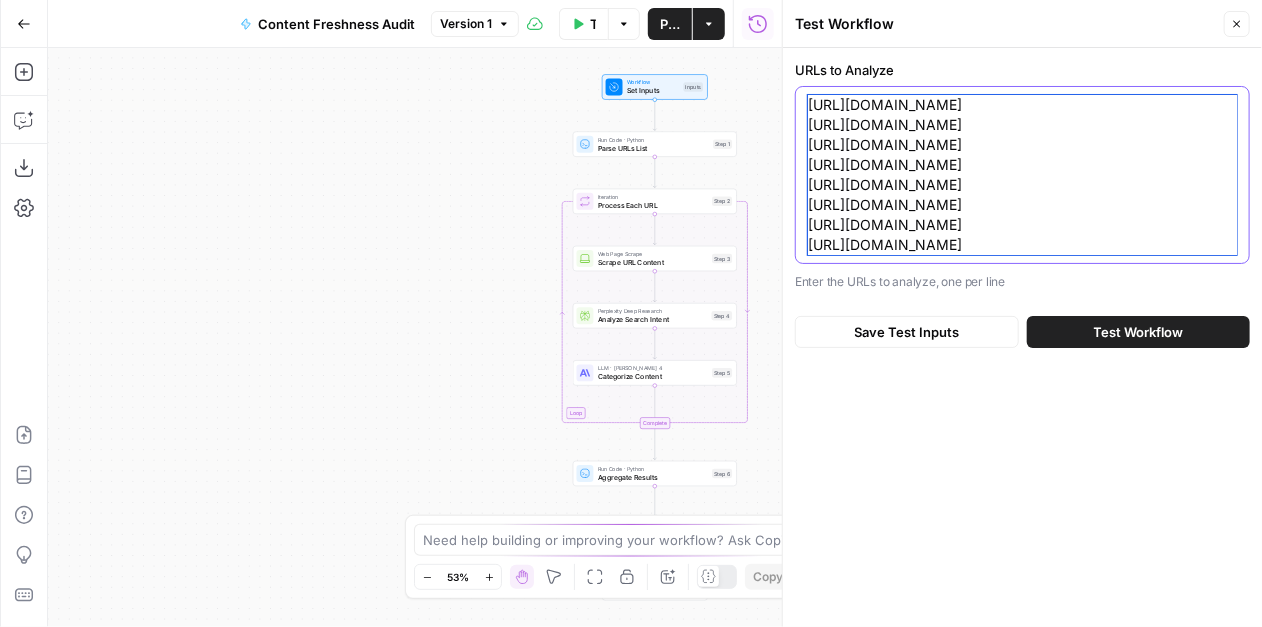 drag, startPoint x: 807, startPoint y: 102, endPoint x: 928, endPoint y: 432, distance: 351.484 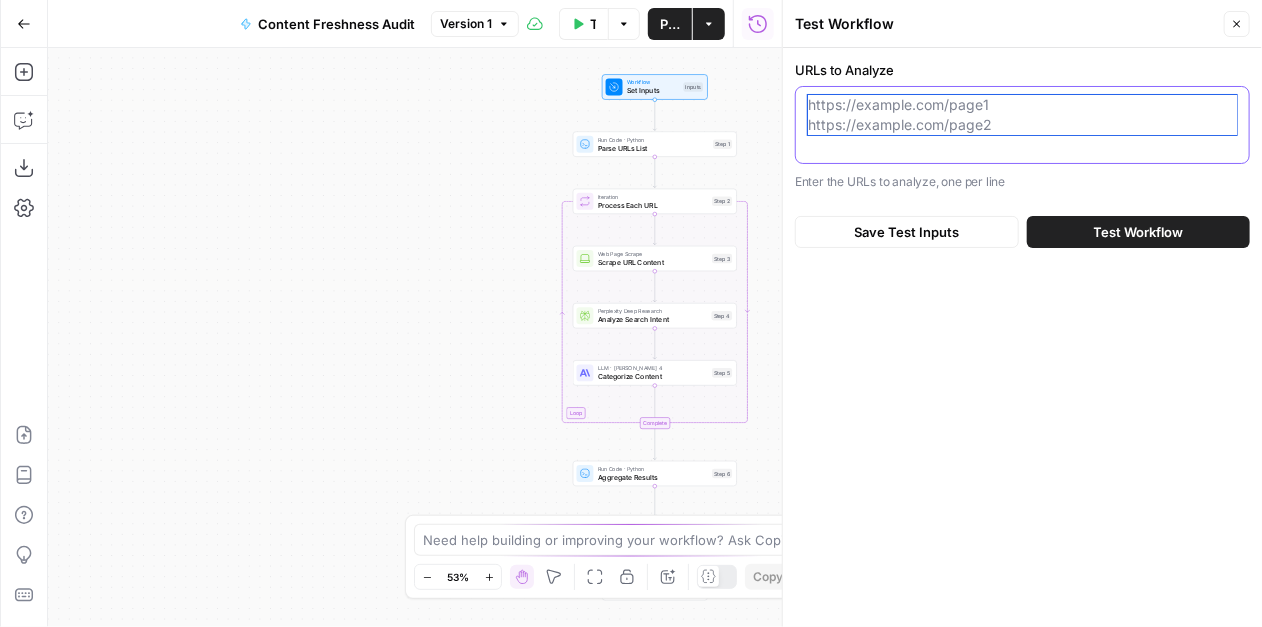 paste on "https://konghq.com/blog/engineering/10-ways-microservices-create-new-security-challenges
https://konghq.com/blog/engineering/3-extensions-to-improve-security
https://konghq.com/blog/engineering/5-best-practices-securing-microservices-scale
https://konghq.com/blog/engineering/6-strategy-elements-for-building-cloud-native-applications
https://konghq.com/blog/engineering/7-signs-you-need-a-service-mesh
https://konghq.com/blog/engineering/access-control-policies
https://konghq.com/blog/engineering/announcing-standard-webhooks
https://konghq.com/blog/engineering/ansible-automation-platform
https://konghq.com/blog/engineering/api-a-rapidly-changing-landscape
https://konghq.com/blog/engineering/api-authentication-vs-api-authorization
https://konghq.com/blog/engineering/api-authorization
https://konghq.com/blog/engineering/api-bandwidth-limit
https://konghq.com/blog/engineering/api-composition-with-stepzen-and-kong
https://konghq.com/blog/engineering/api-fortress-mock
https://konghq.com/blog/engineering/api-gatewa..." 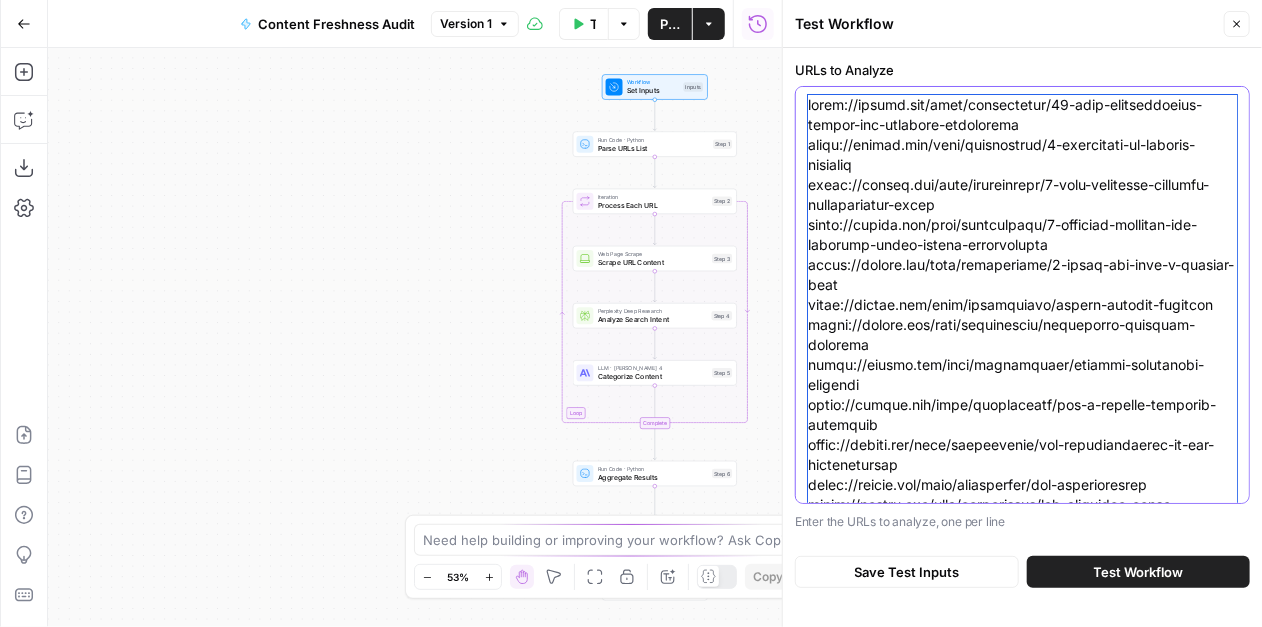 scroll, scrollTop: 133, scrollLeft: 0, axis: vertical 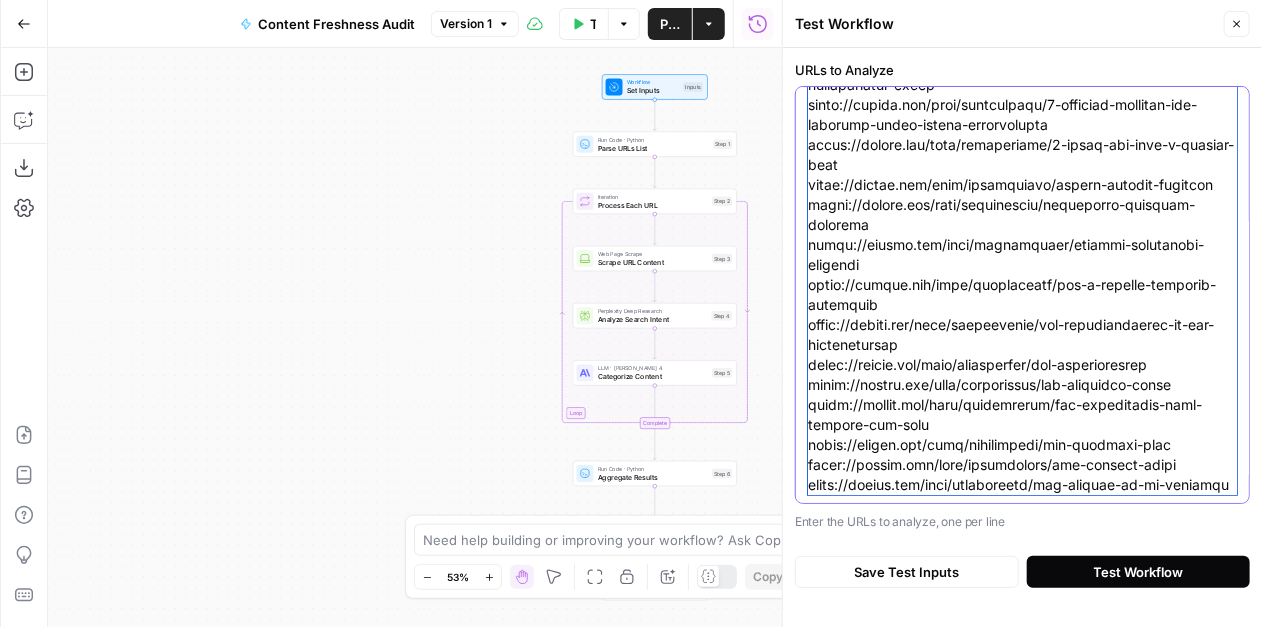 type on "https://konghq.com/blog/engineering/10-ways-microservices-create-new-security-challenges
https://konghq.com/blog/engineering/3-extensions-to-improve-security
https://konghq.com/blog/engineering/5-best-practices-securing-microservices-scale
https://konghq.com/blog/engineering/6-strategy-elements-for-building-cloud-native-applications
https://konghq.com/blog/engineering/7-signs-you-need-a-service-mesh
https://konghq.com/blog/engineering/access-control-policies
https://konghq.com/blog/engineering/announcing-standard-webhooks
https://konghq.com/blog/engineering/ansible-automation-platform
https://konghq.com/blog/engineering/api-a-rapidly-changing-landscape
https://konghq.com/blog/engineering/api-authentication-vs-api-authorization
https://konghq.com/blog/engineering/api-authorization
https://konghq.com/blog/engineering/api-bandwidth-limit
https://konghq.com/blog/engineering/api-composition-with-stepzen-and-kong
https://konghq.com/blog/engineering/api-fortress-mock
https://konghq.com/blog/engineering/api-gatewa..." 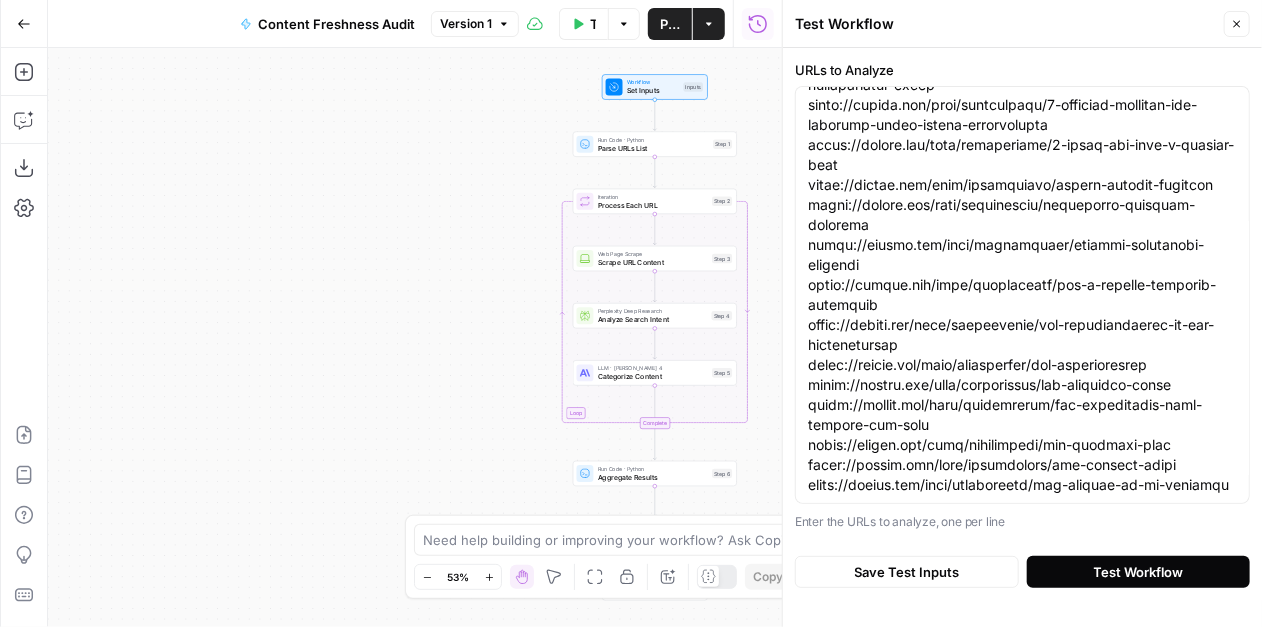 scroll, scrollTop: 0, scrollLeft: 0, axis: both 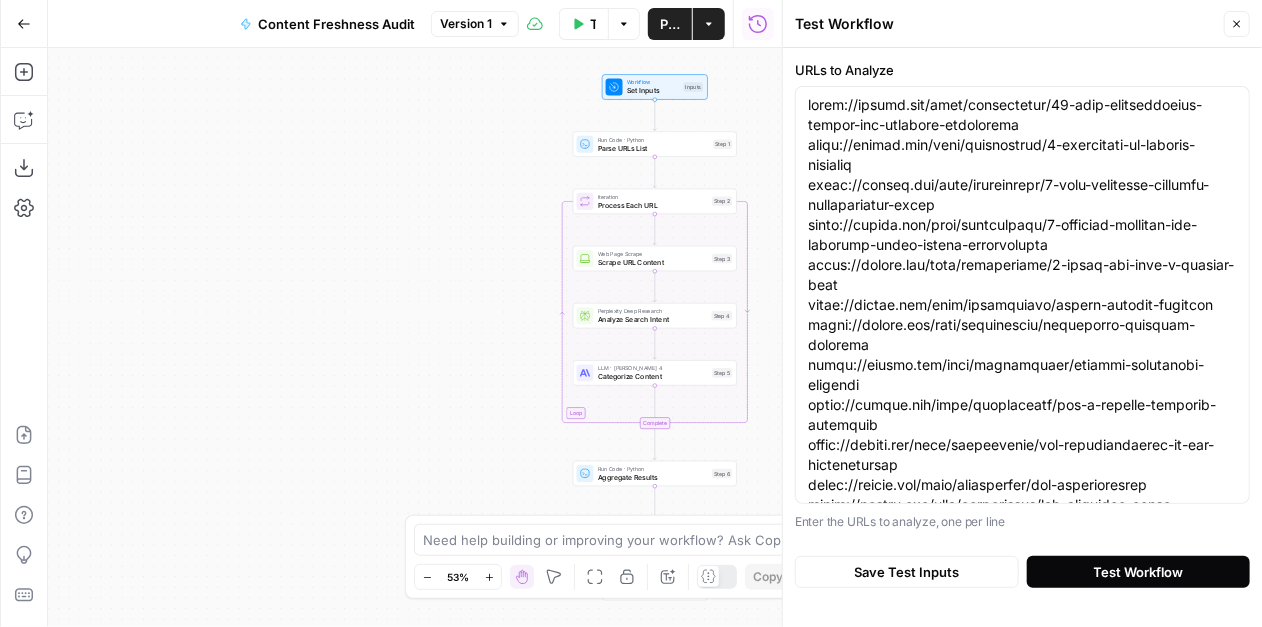 click on "Test Workflow" at bounding box center (1139, 572) 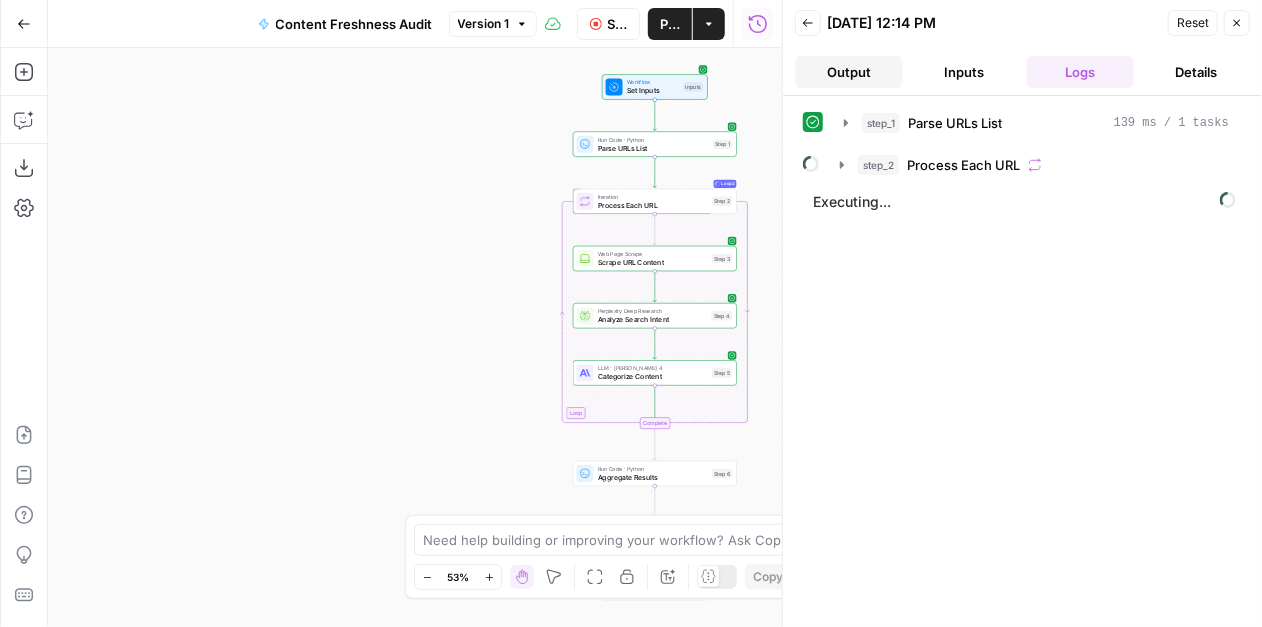 click on "Output" at bounding box center (849, 72) 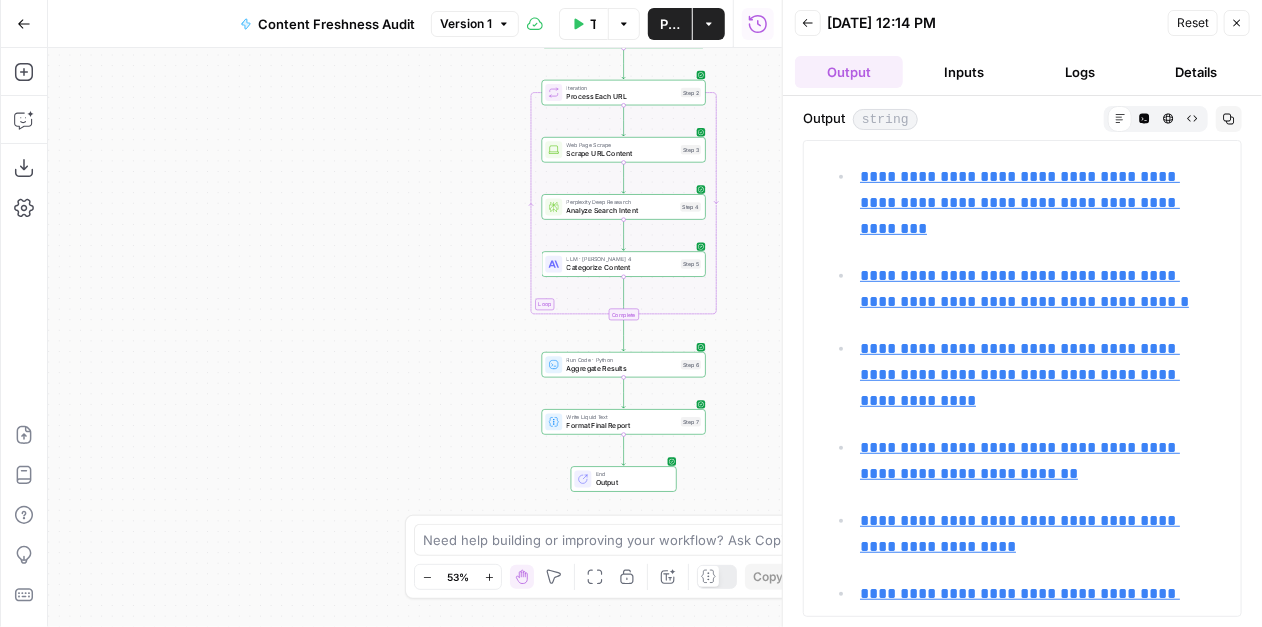 scroll, scrollTop: 433, scrollLeft: 0, axis: vertical 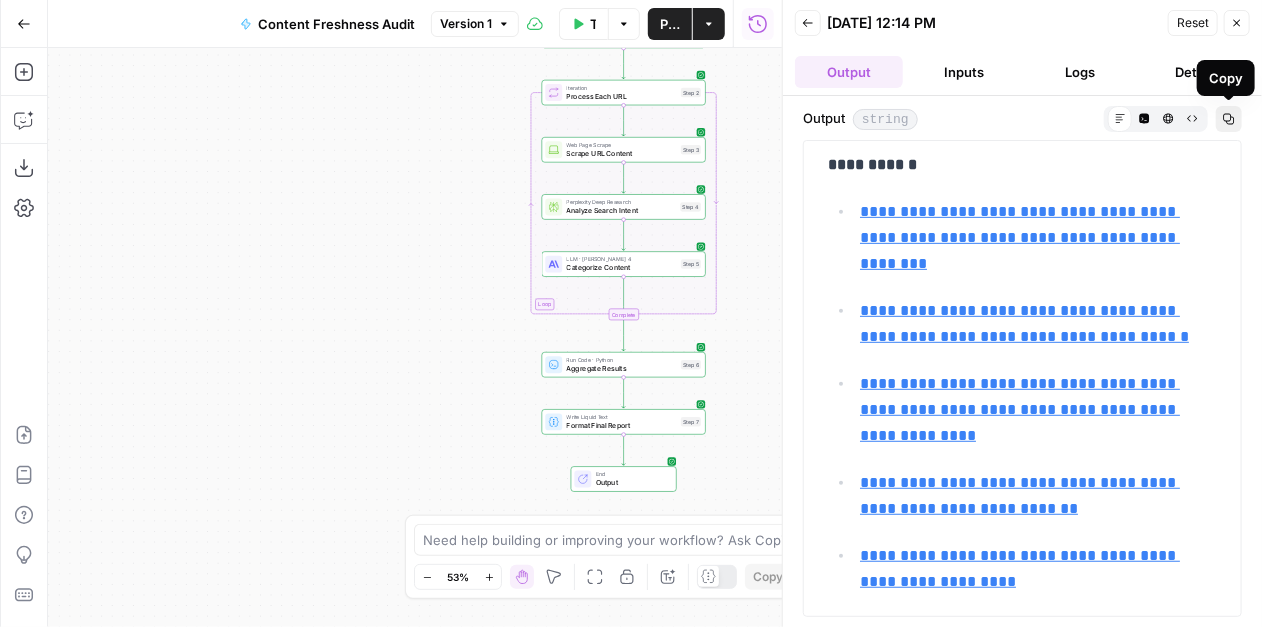 click 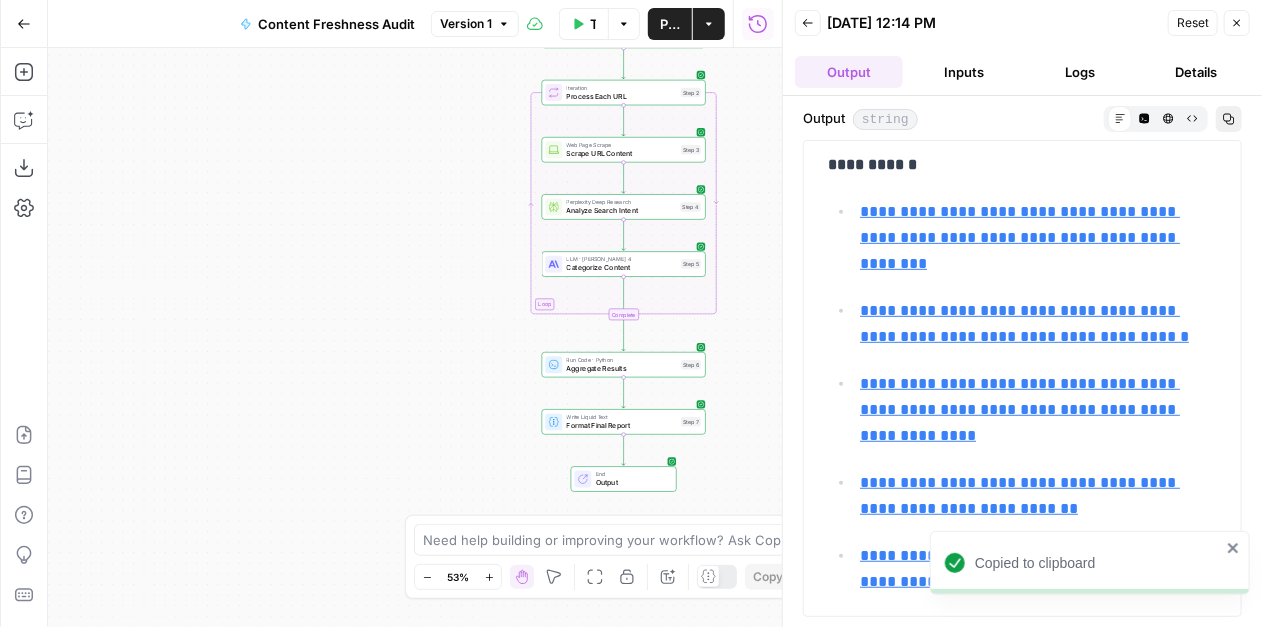 scroll, scrollTop: 0, scrollLeft: 0, axis: both 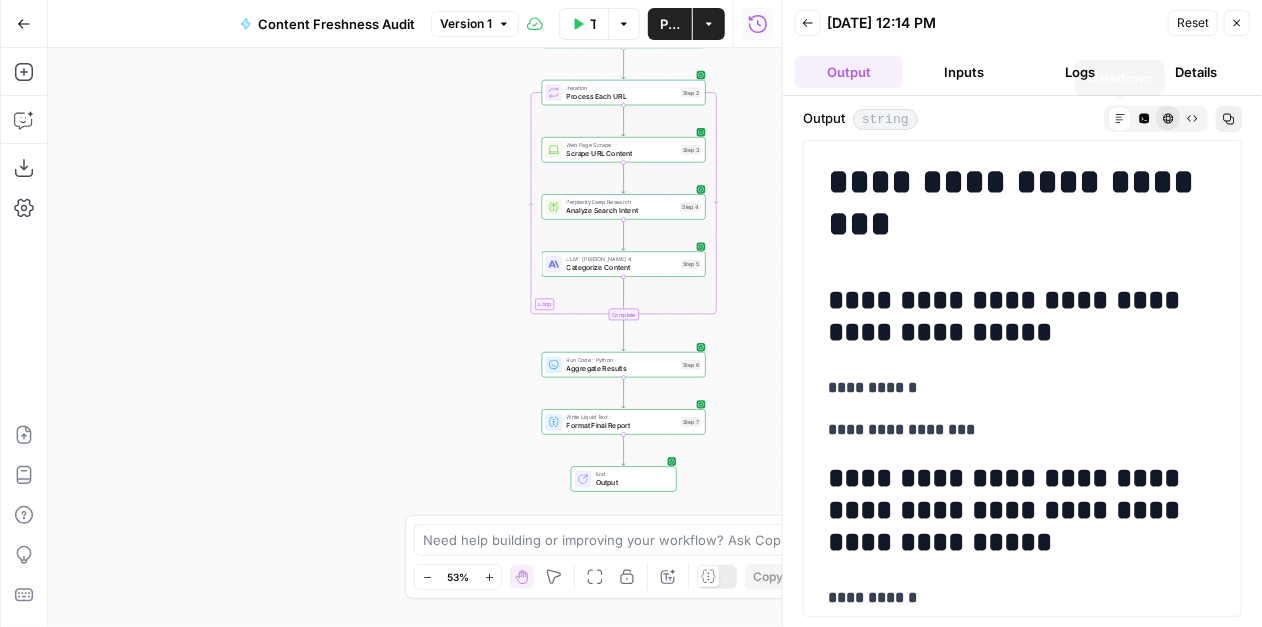 click on "HTML Viewer" at bounding box center [1168, 118] 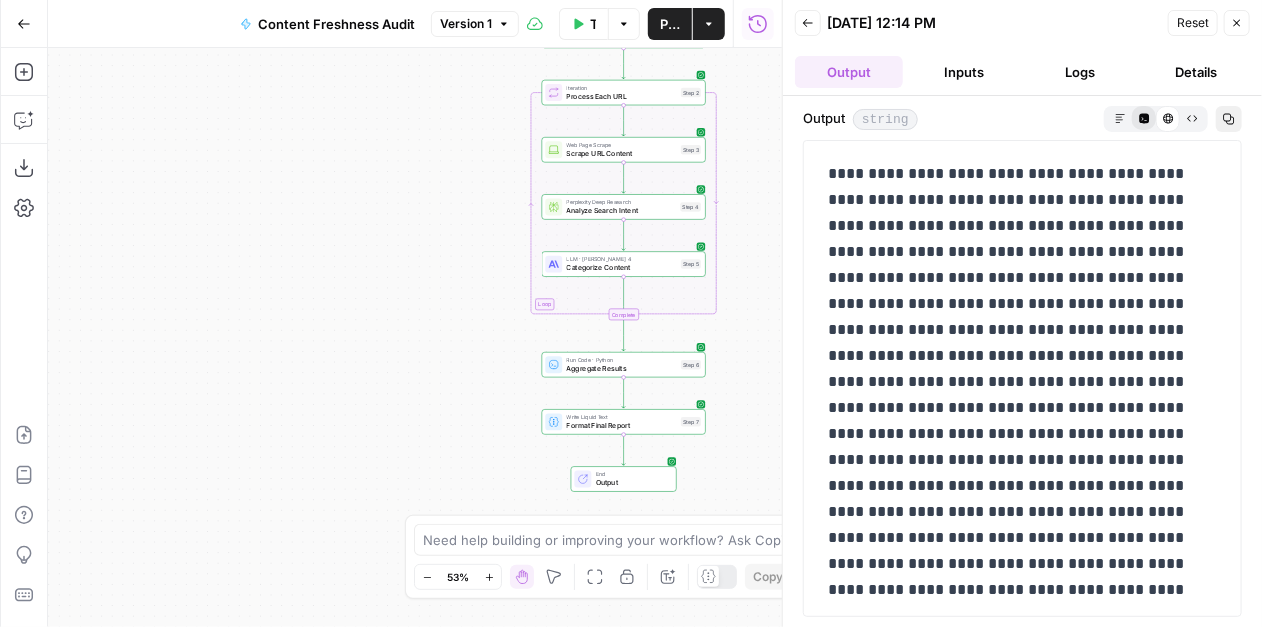 click 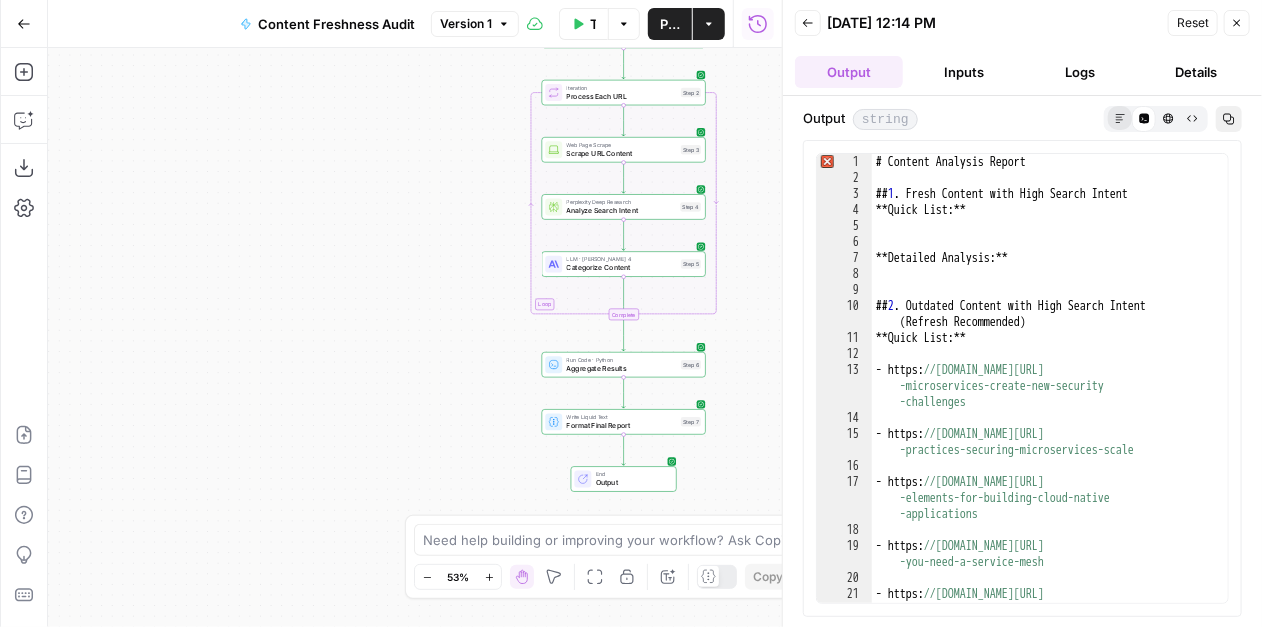 click 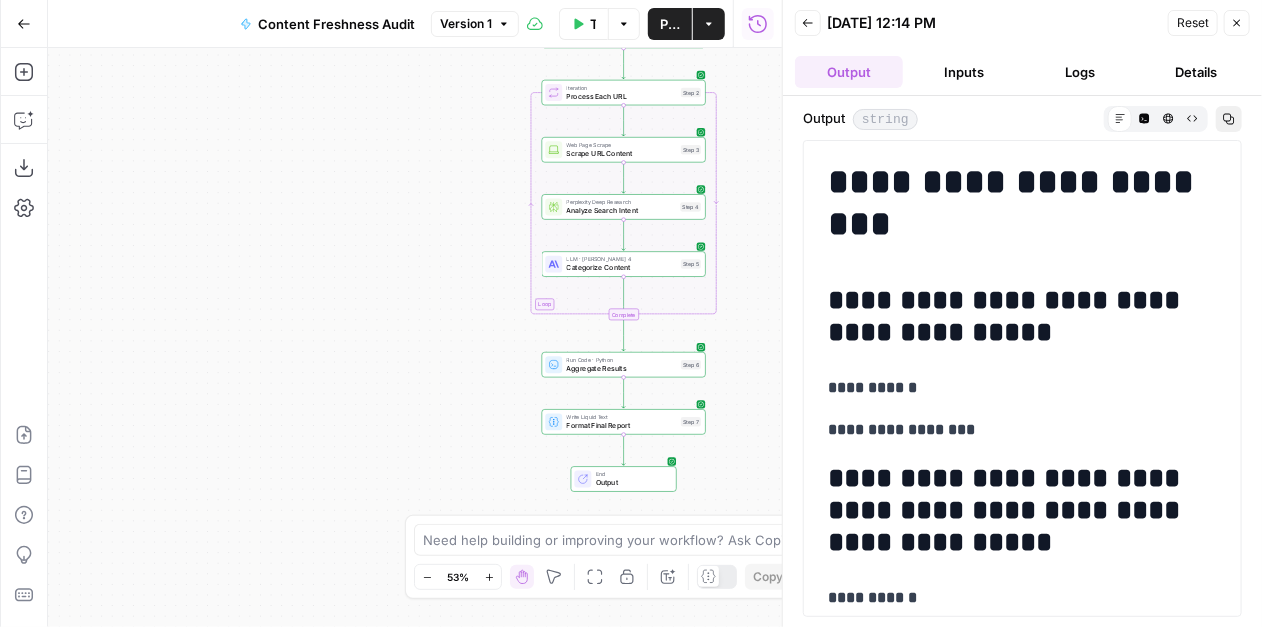 click on "**********" at bounding box center (1023, 203) 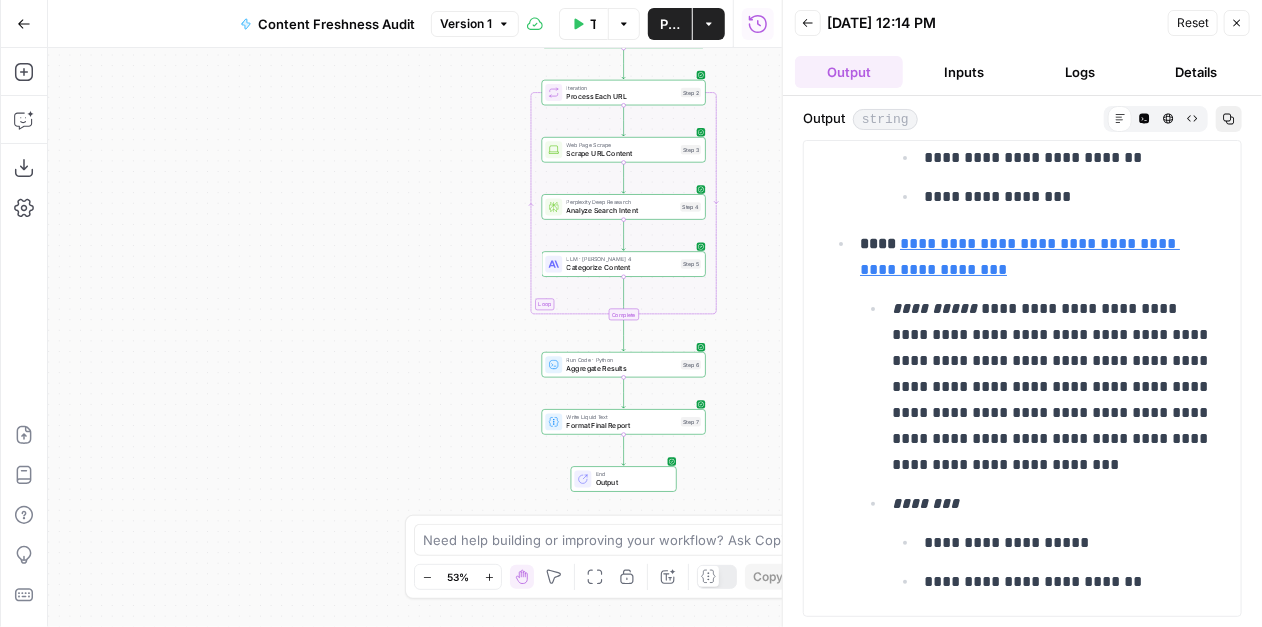 copy on "**********" 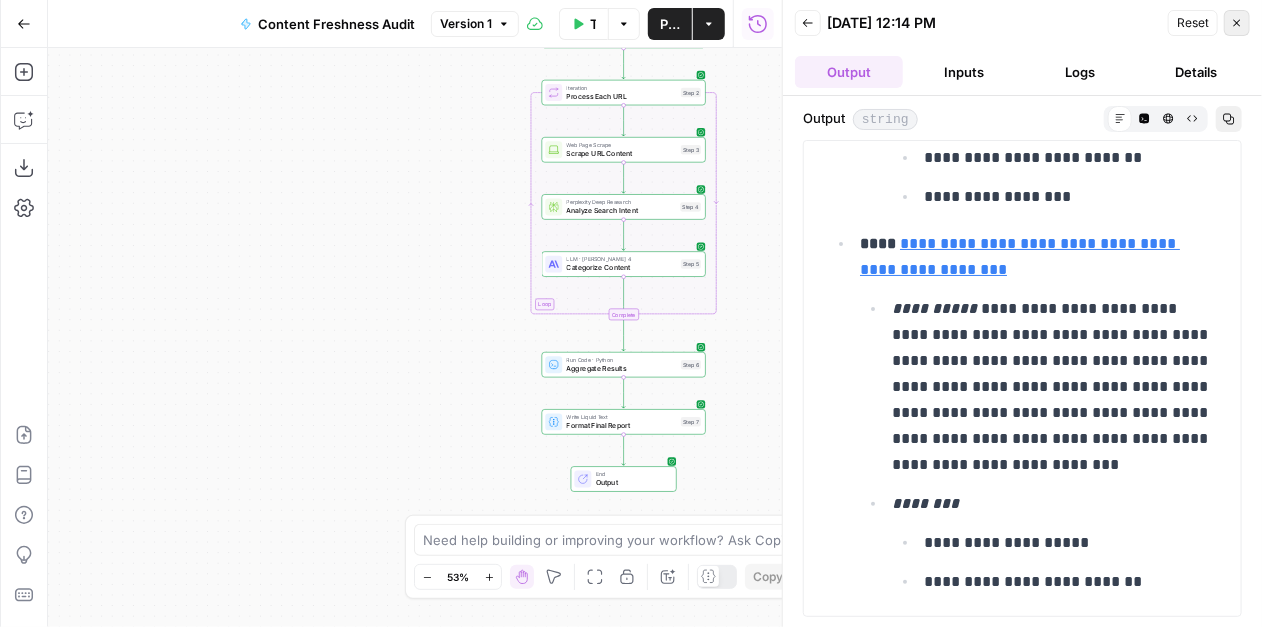 click 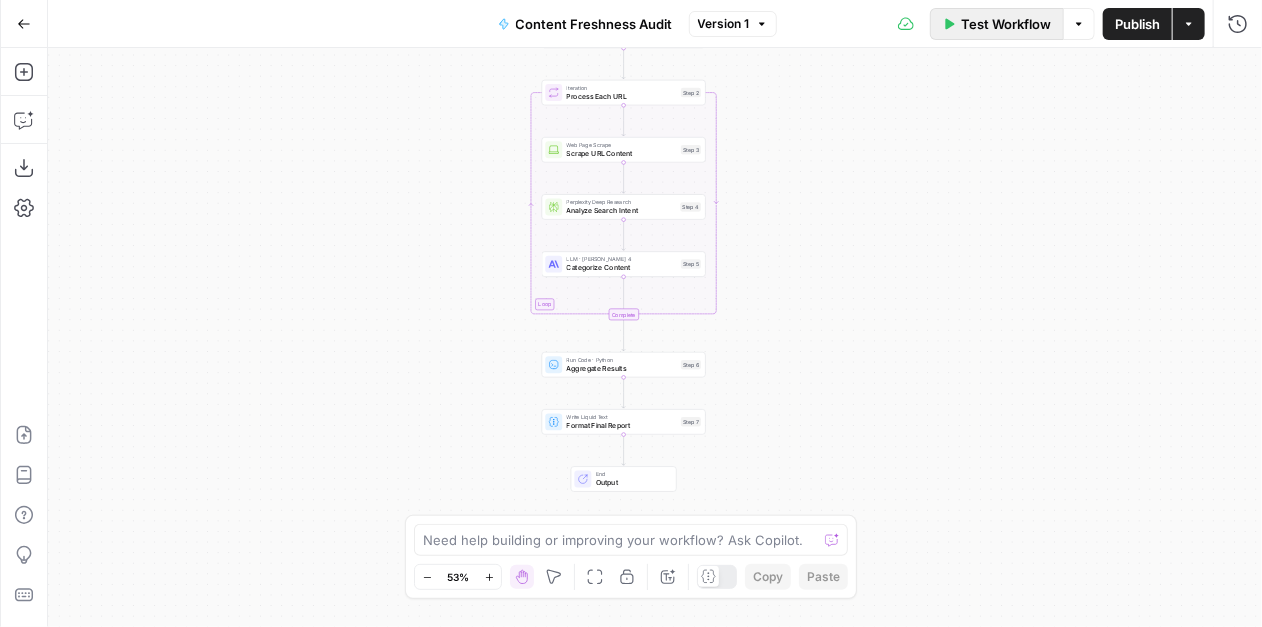 click on "Test Workflow" at bounding box center [1006, 24] 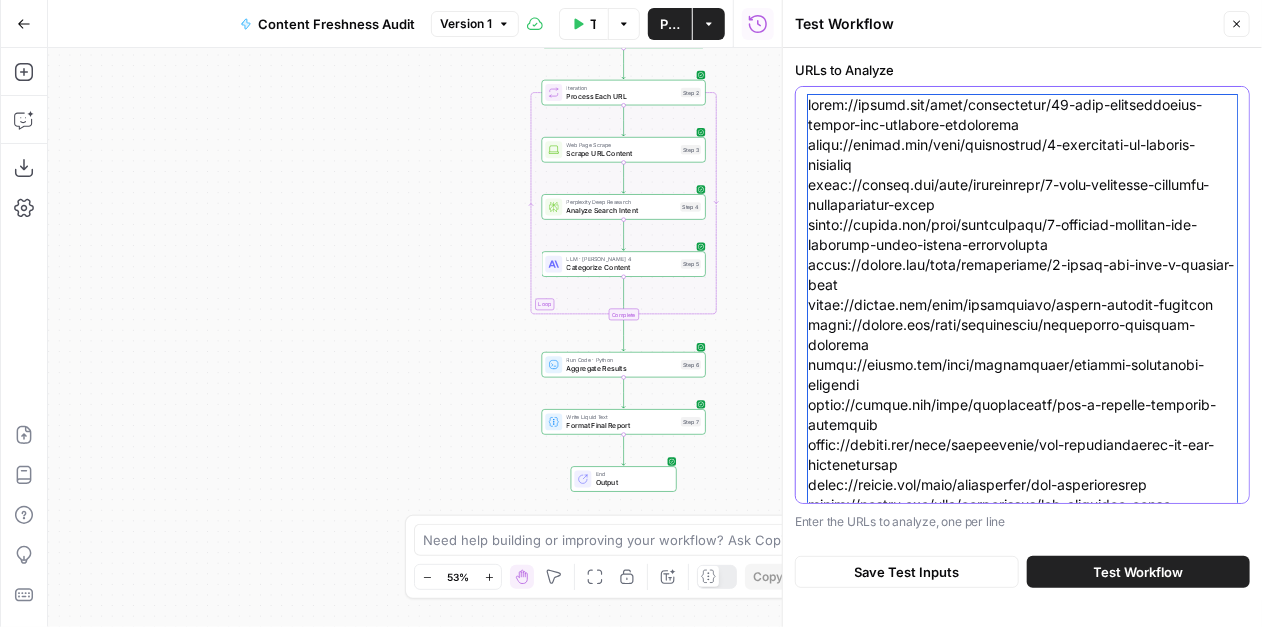 drag, startPoint x: 808, startPoint y: 102, endPoint x: 1283, endPoint y: 135, distance: 476.14493 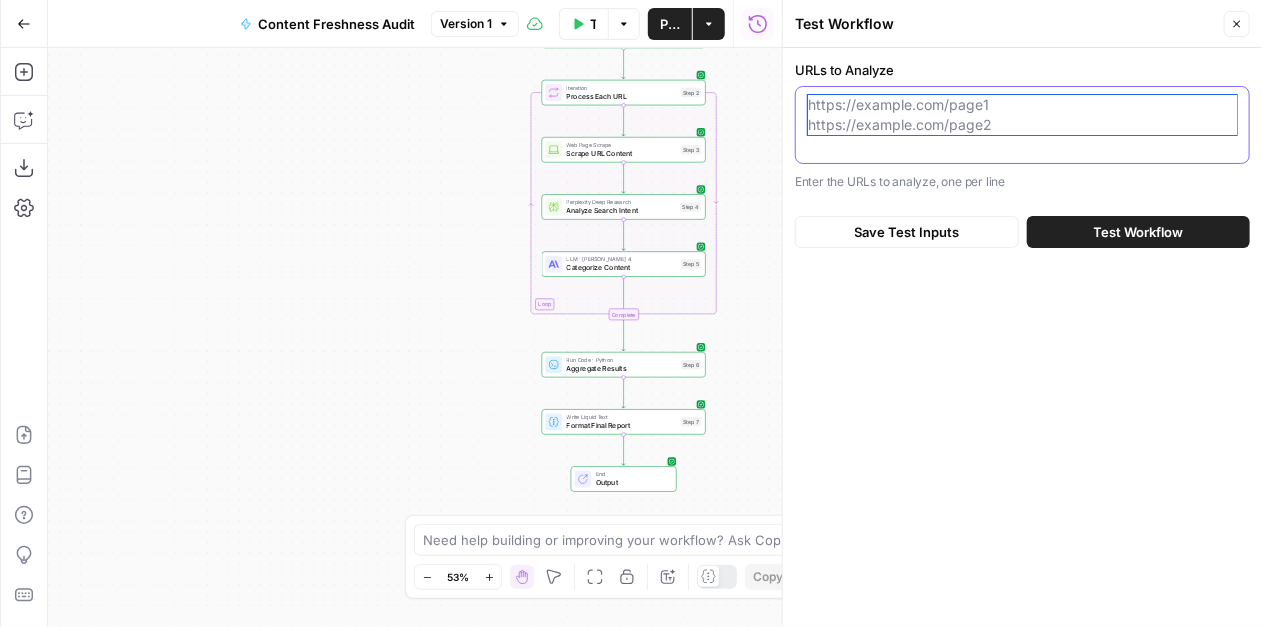 scroll, scrollTop: 0, scrollLeft: 0, axis: both 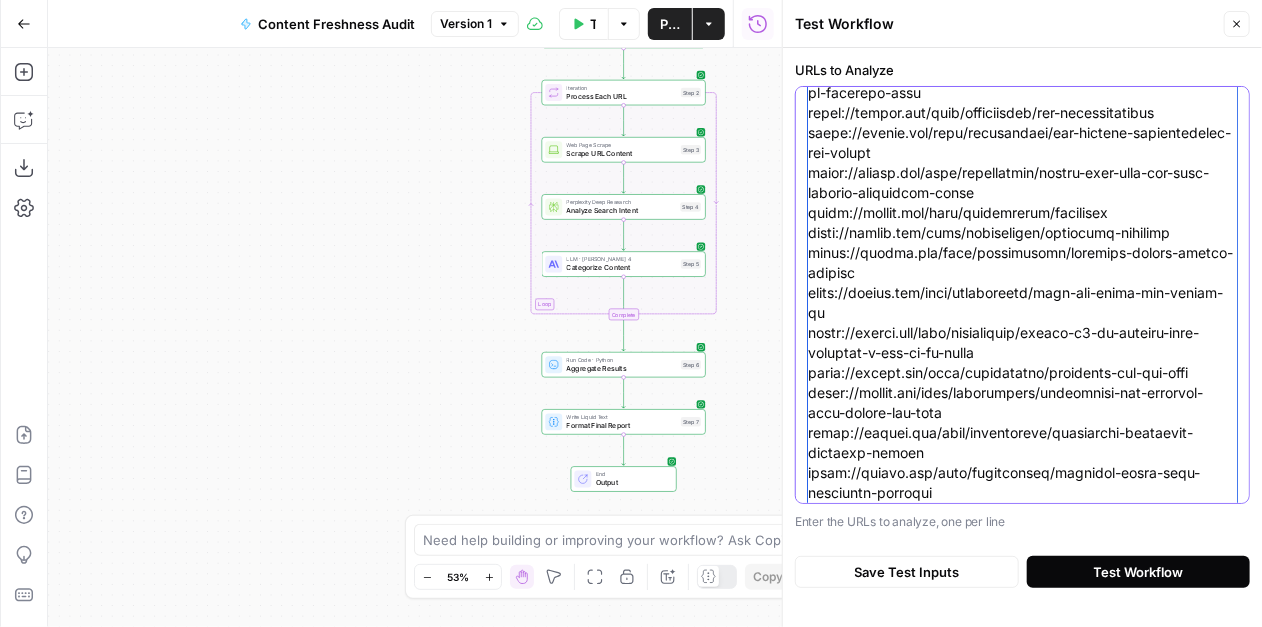 type on "https://konghq.com/blog/engineering/api-gateway-federation
https://konghq.com/blog/engineering/api-gateway-request-transformation
https://konghq.com/blog/engineering/api-gateway-vs-api-proxy-understanding-the-differences
https://konghq.com/blog/engineering/api-gateway-vs-load-balancer
https://konghq.com/blog/engineering/api-managed-event-streaming
https://konghq.com/blog/engineering/api-platform-security
https://konghq.com/blog/engineering/api-product-tiering
https://konghq.com/blog/engineering/api-security-best-practices
https://konghq.com/blog/engineering/api-security-risks-and-how-to-mitigate-them
https://konghq.com/blog/engineering/api-specifications
https://konghq.com/blog/engineering/api-testing-understanding-the-basics
https://konghq.com/blog/engineering/apiops-with-deck-for-kong-ingress-controller-users
https://konghq.com/blog/engineering/apisecops
https://konghq.com/blog/engineering/apisecops-tutorial
https://konghq.com/blog/engineering/appendix-system-prompt-snippet
https://konghq.com/blog/engine..." 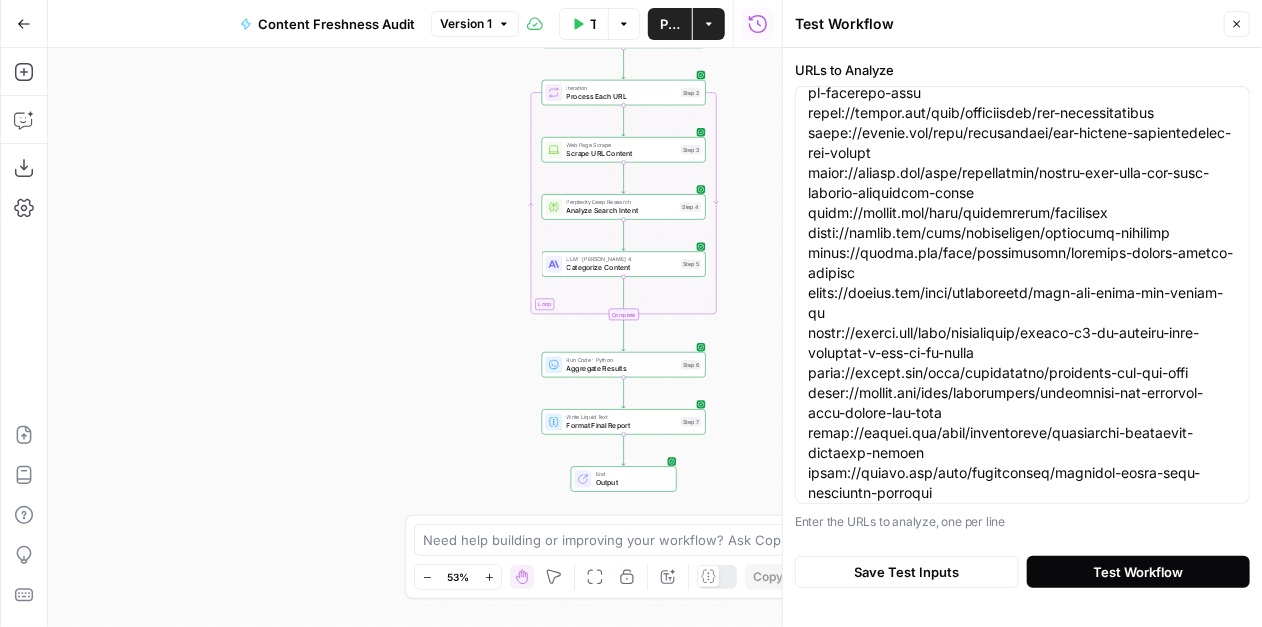 click on "Test Workflow" at bounding box center (1139, 572) 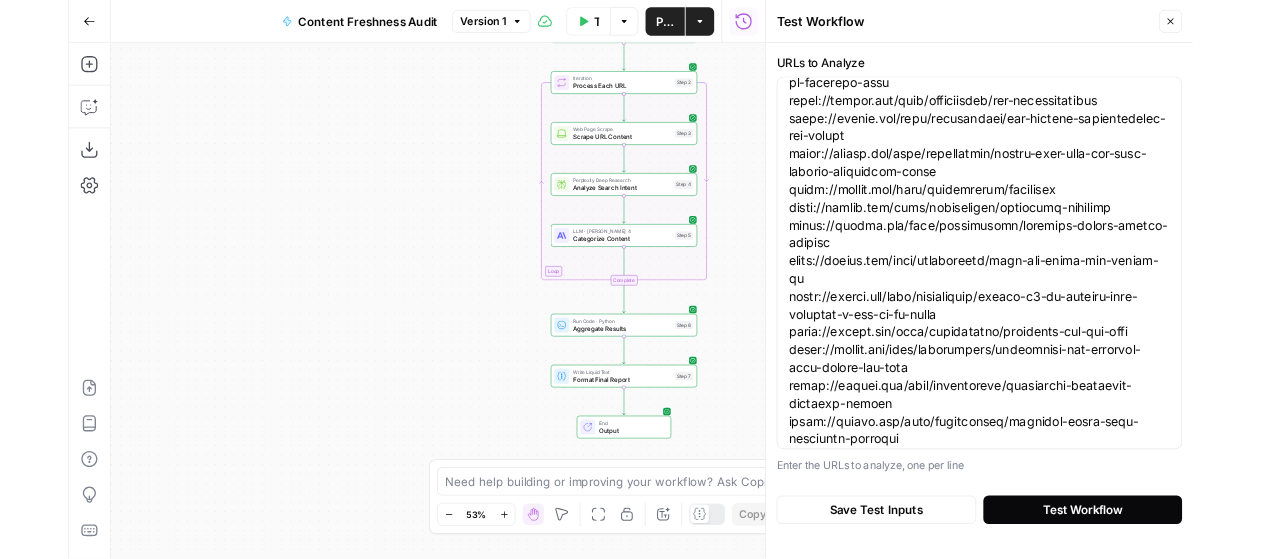 scroll, scrollTop: 0, scrollLeft: 0, axis: both 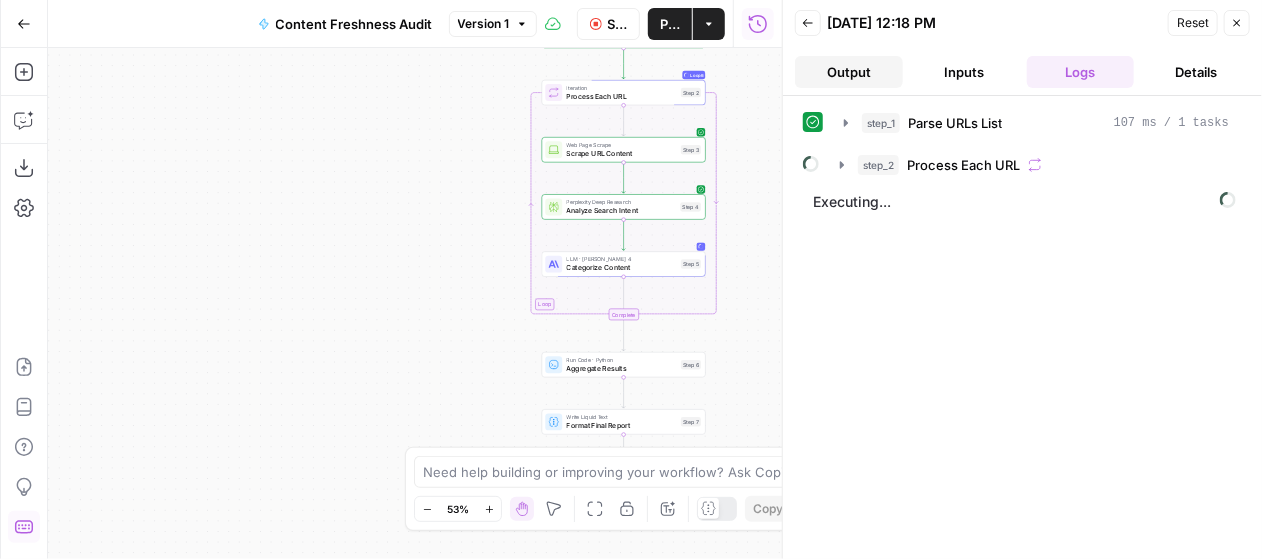 click on "Output" at bounding box center (849, 72) 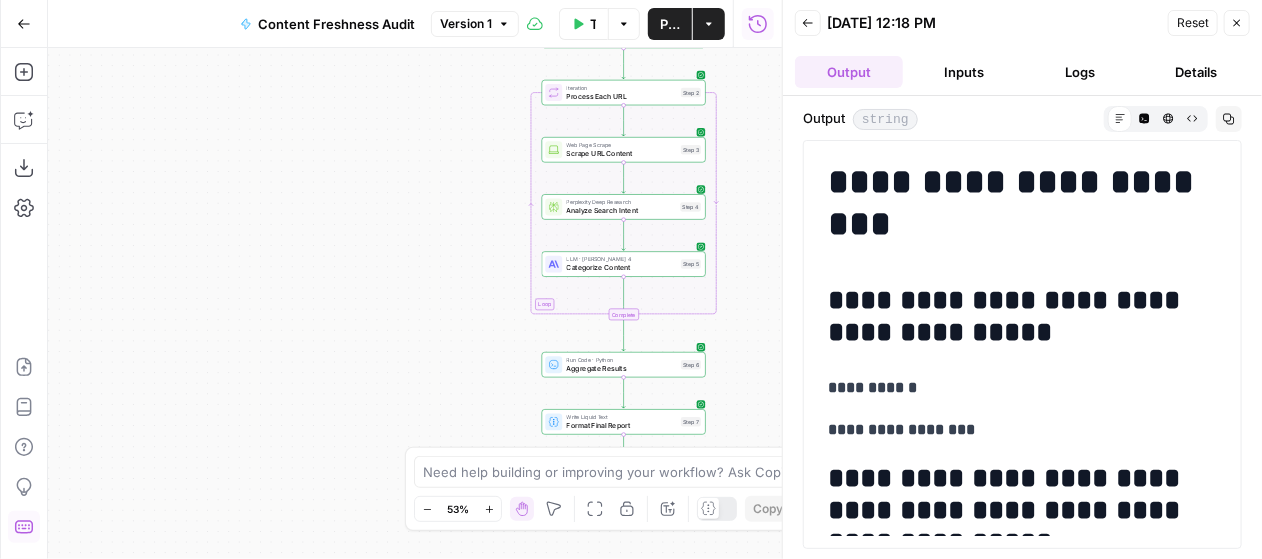 drag, startPoint x: 833, startPoint y: 179, endPoint x: 1103, endPoint y: 208, distance: 271.55295 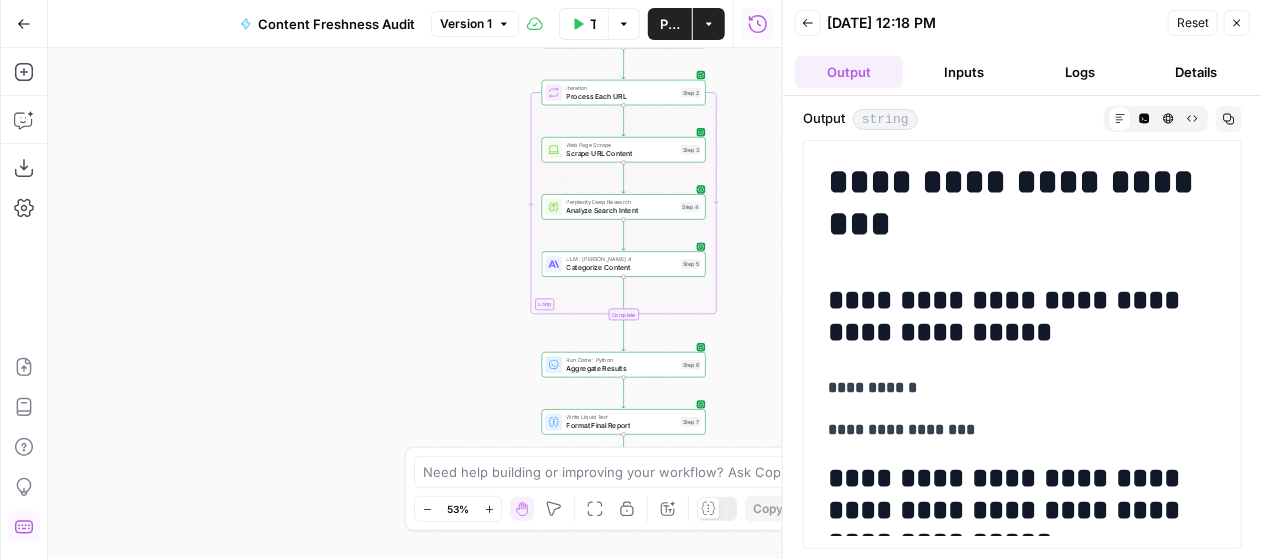 scroll, scrollTop: 12264, scrollLeft: 0, axis: vertical 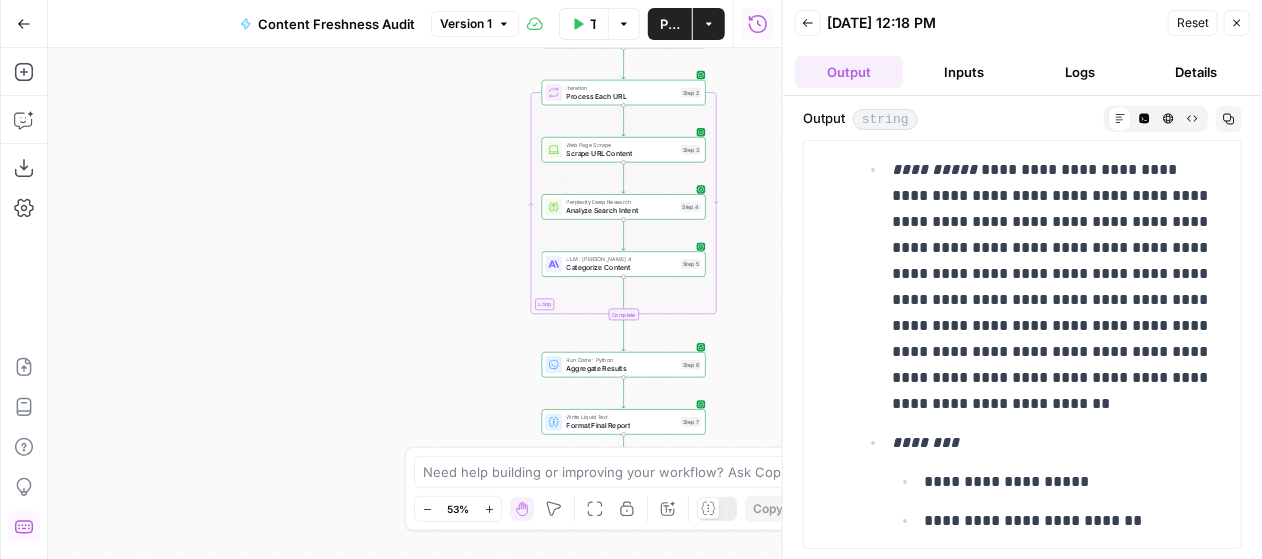 copy on "**********" 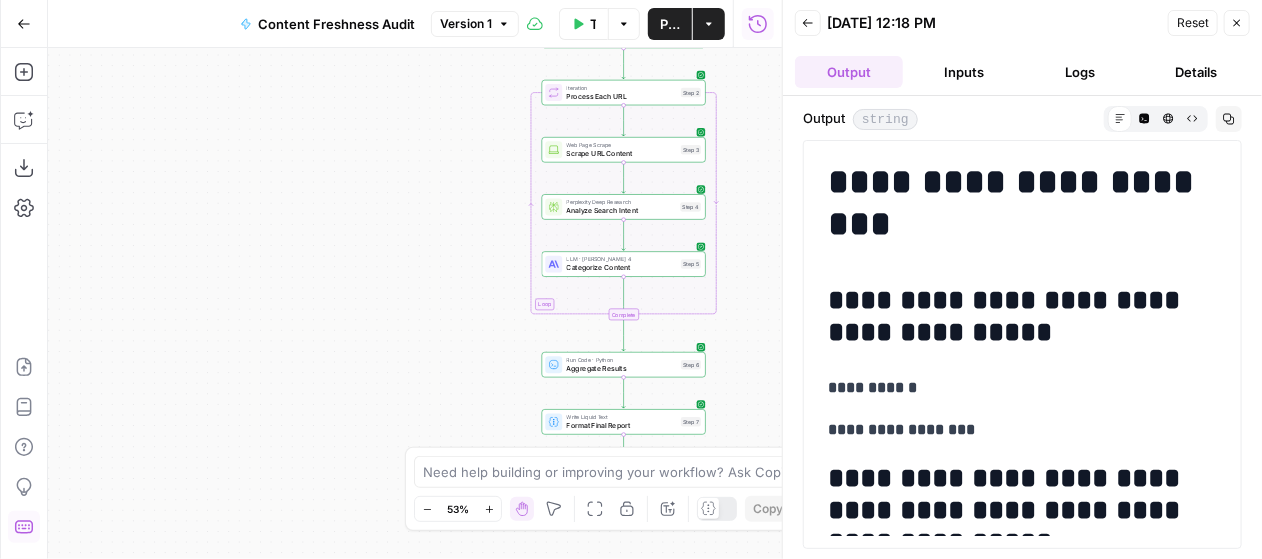 scroll, scrollTop: 12, scrollLeft: 0, axis: vertical 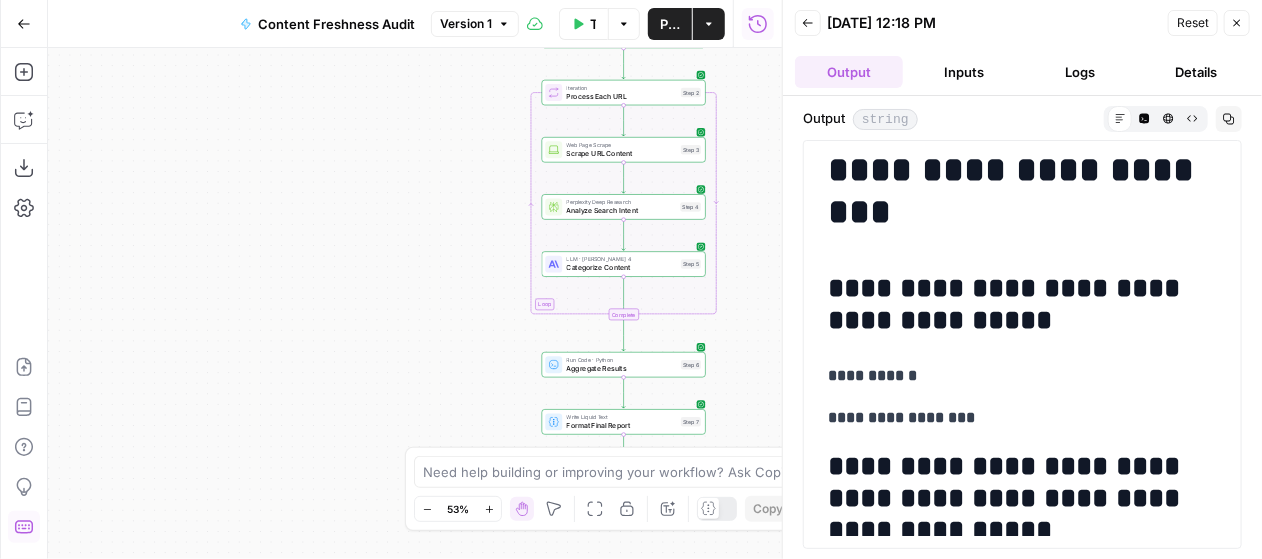 copy on "**********" 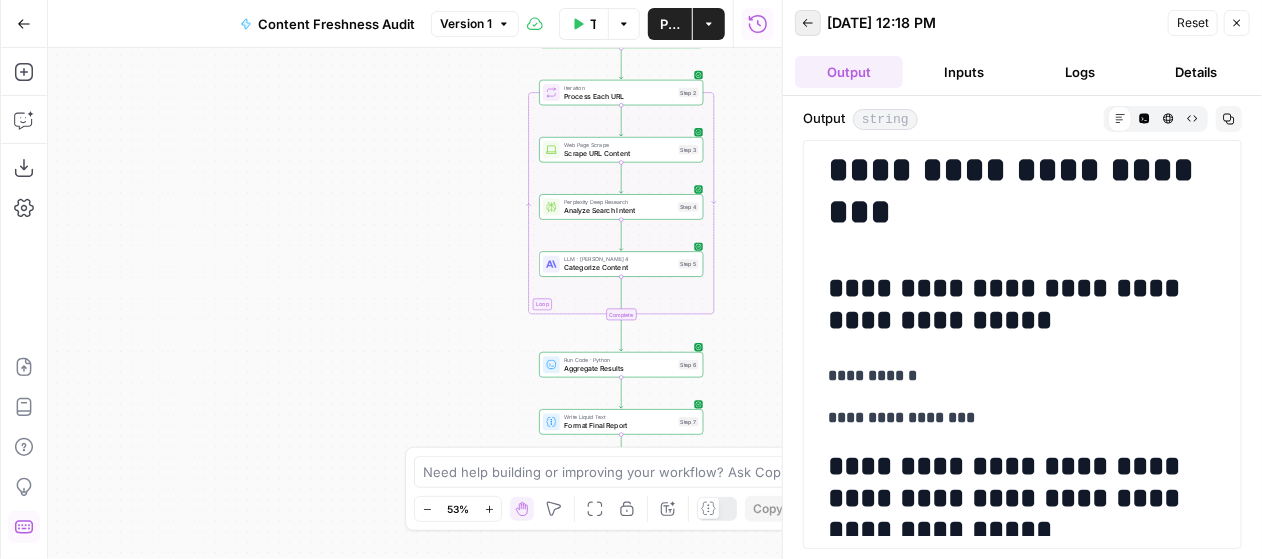 click 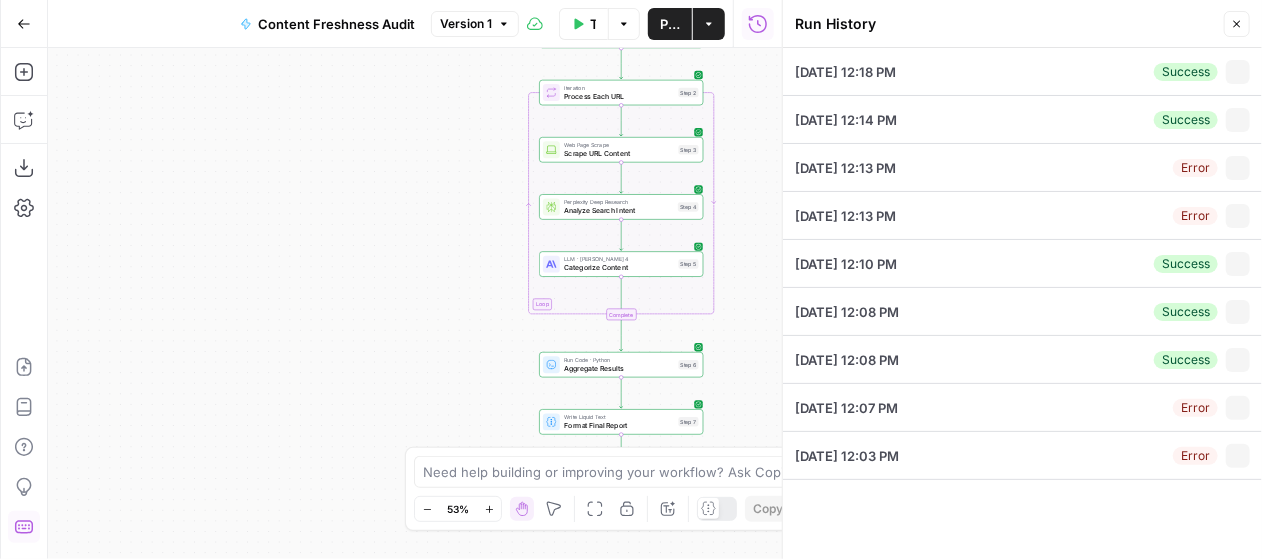 click on "Run History" at bounding box center [0, 0] 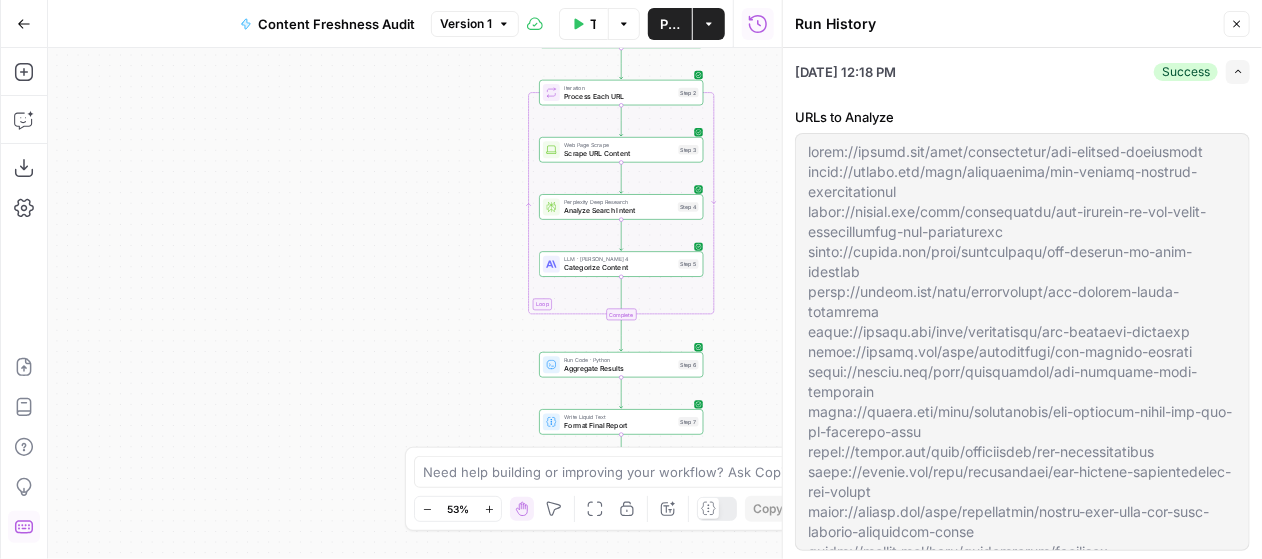 click 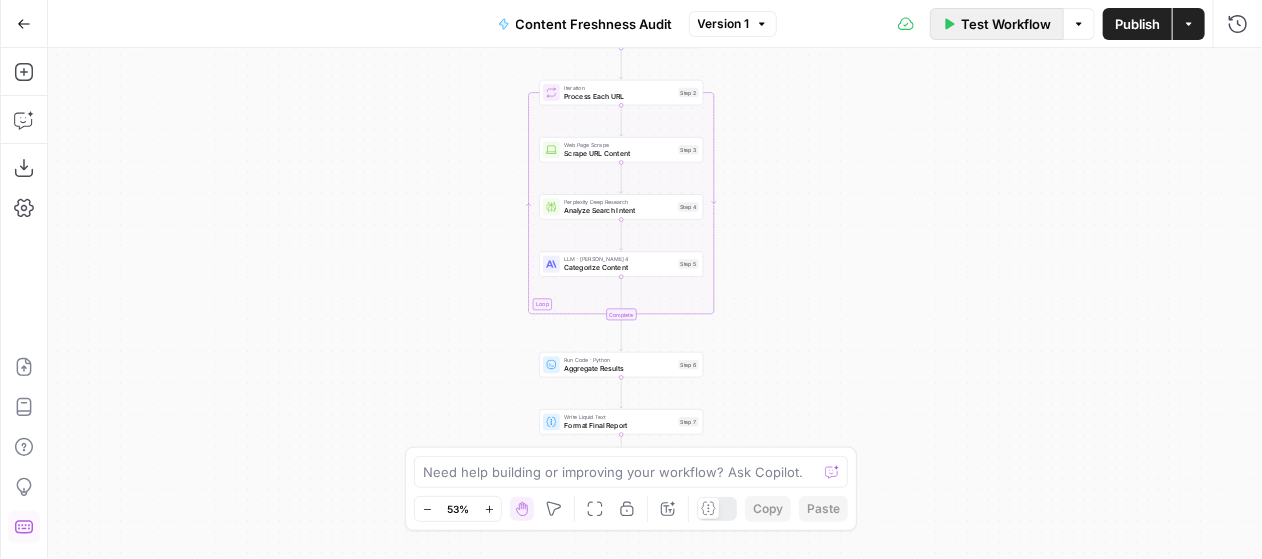 click on "Test Workflow" at bounding box center [1006, 24] 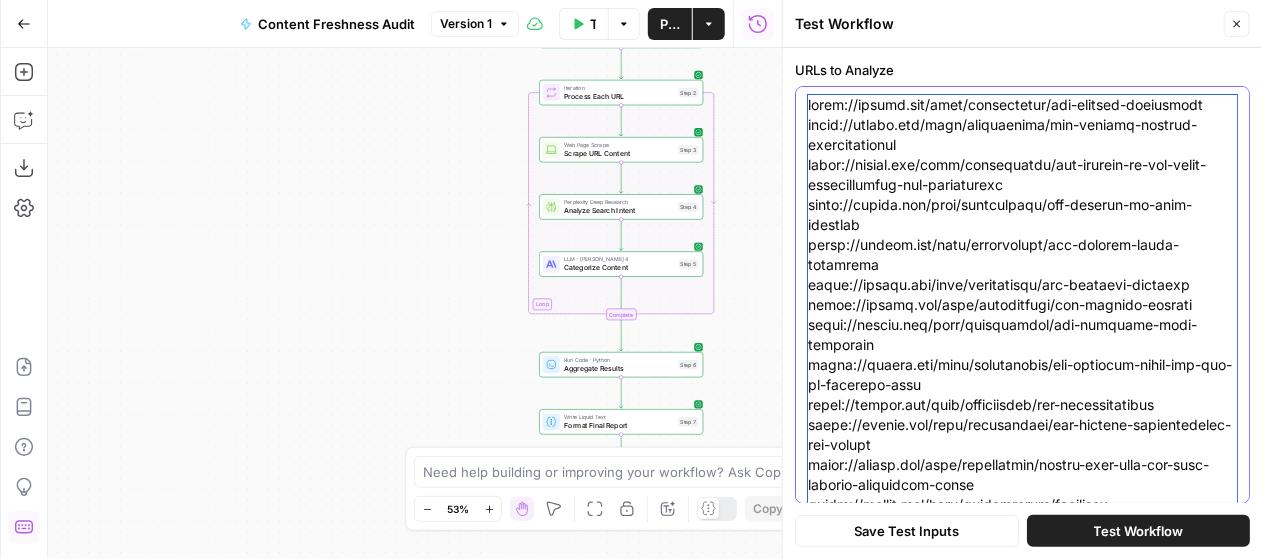 drag, startPoint x: 1012, startPoint y: 124, endPoint x: 949, endPoint y: 107, distance: 65.25335 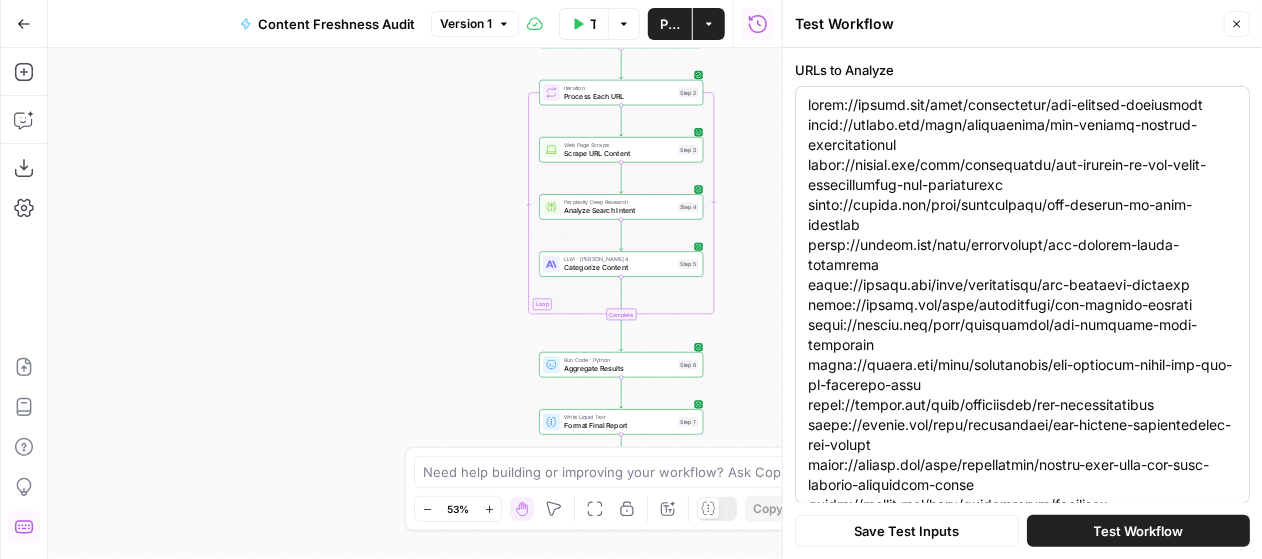 drag, startPoint x: 809, startPoint y: 104, endPoint x: 1160, endPoint y: 115, distance: 351.17233 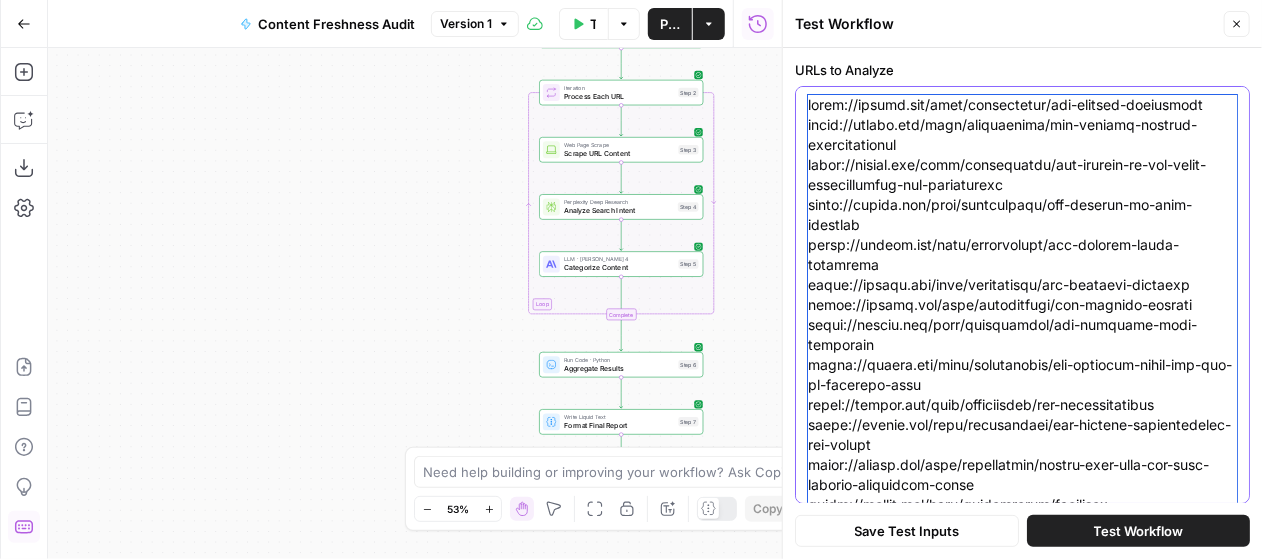 drag, startPoint x: 830, startPoint y: 104, endPoint x: 861, endPoint y: 109, distance: 31.400637 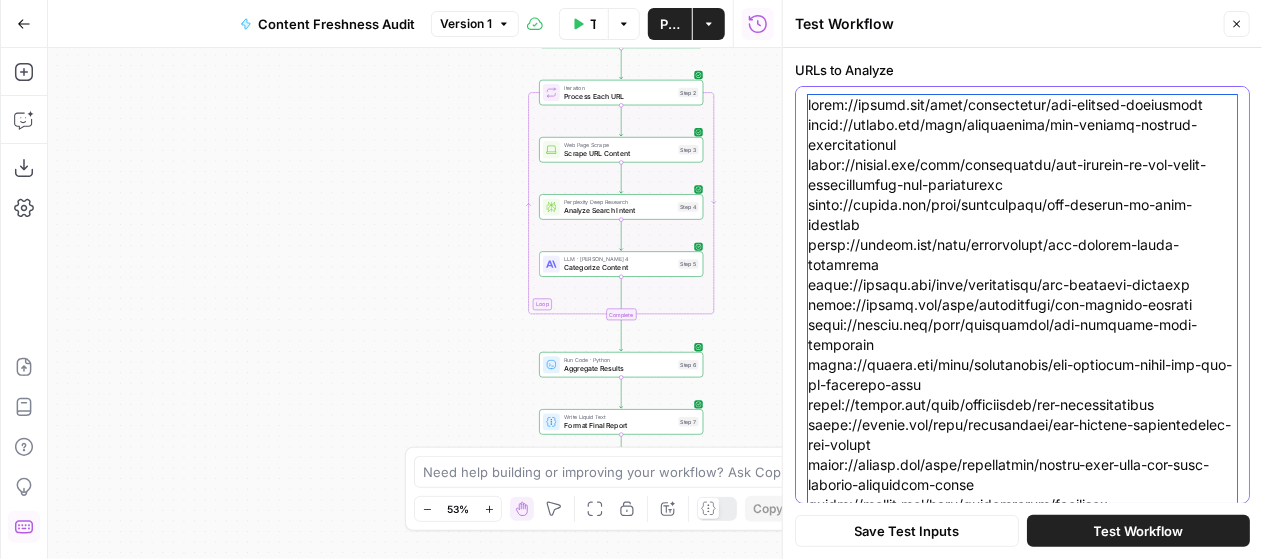 drag, startPoint x: 808, startPoint y: 108, endPoint x: 1217, endPoint y: 107, distance: 409.00122 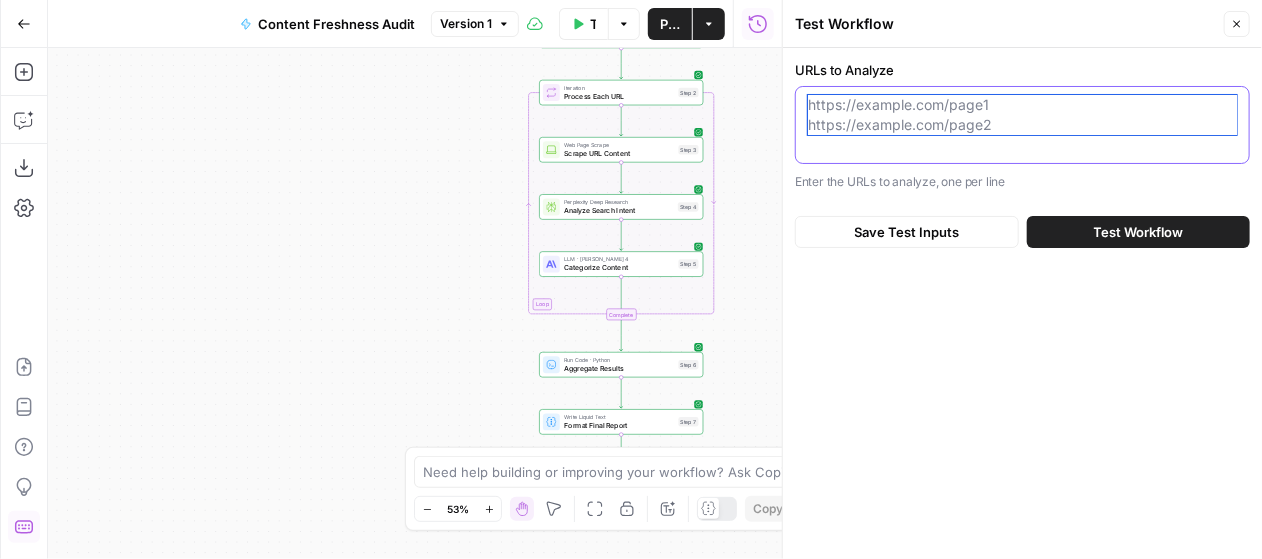 scroll, scrollTop: 0, scrollLeft: 0, axis: both 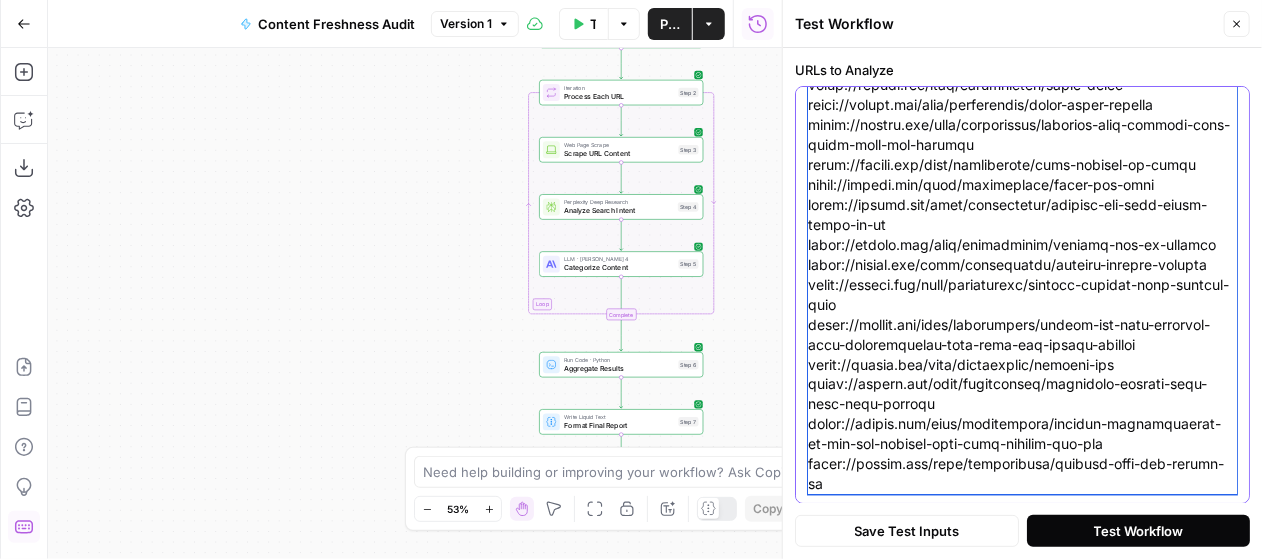 type on "https://konghq.com/blog/engineering/aws-cloud-development-kit
https://konghq.com/blog/engineering/aws-cloudtrail-lake-isv-launch-partner
https://konghq.com/blog/engineering/behind-the-scenes-mesh-manager-architecture
https://konghq.com/blog/engineering/benefits-of-kuma
https://konghq.com/blog/engineering/best-practices-for-api-design-guidelines
https://konghq.com/blog/engineering/beta-api-specs
https://konghq.com/blog/engineering/building-dynamic-aggregate-apis-with-graphql
https://konghq.com/blog/engineering/building-grpc-apis-with-rust
https://konghq.com/blog/engineering/building-plugins-for-kong-gateway-using-python
https://konghq.com/blog/engineering/canary-deployment-5-minutes-service-mesh
https://konghq.com/blog/engineering/centralized-kong-management-with-active-directory-ldap
https://konghq.com/blog/engineering/chatgpt-soap-xml-kong-plugin
https://konghq.com/blog/engineering/common-api-authentication-methods
https://konghq.com/blog/engineering/community-call-starts-kong-strong
https://konghq.com/bl..." 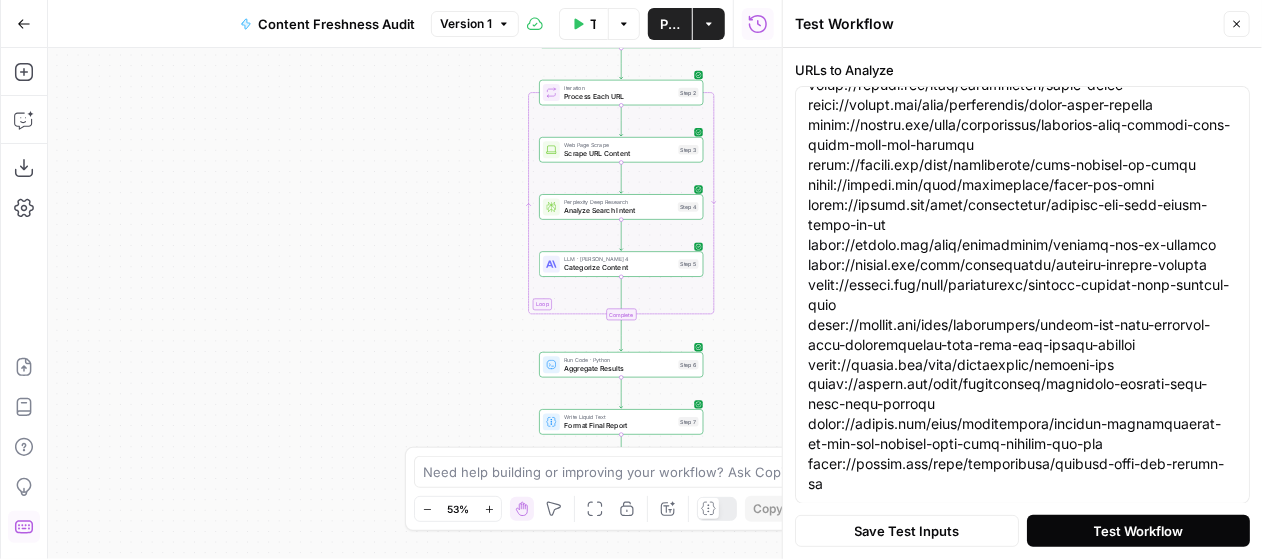 click on "Test Workflow" at bounding box center (1139, 531) 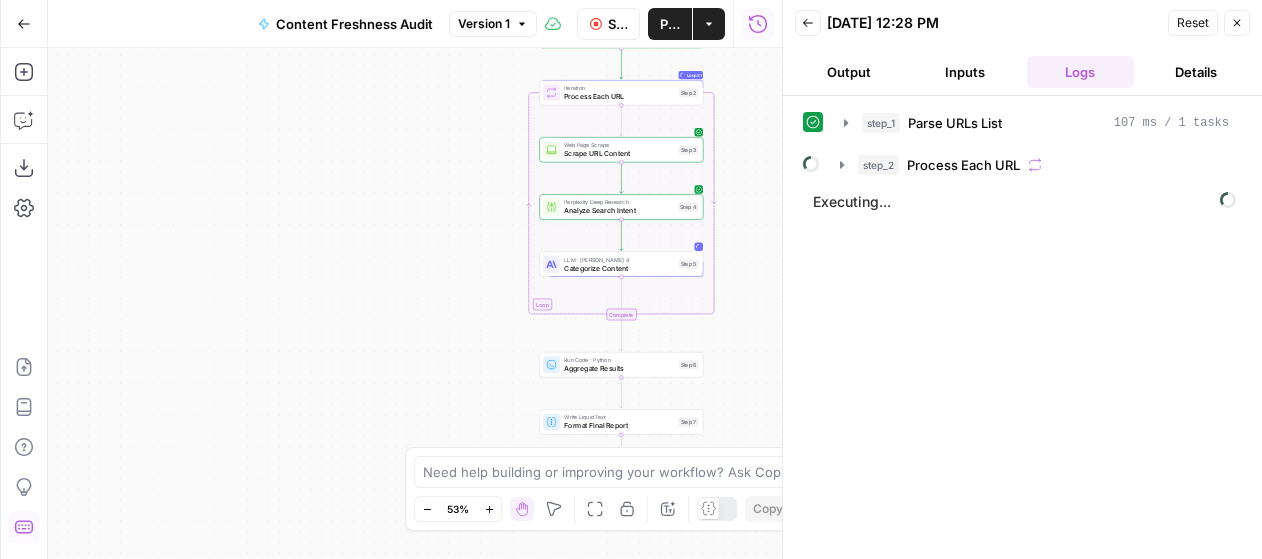 scroll, scrollTop: 0, scrollLeft: 0, axis: both 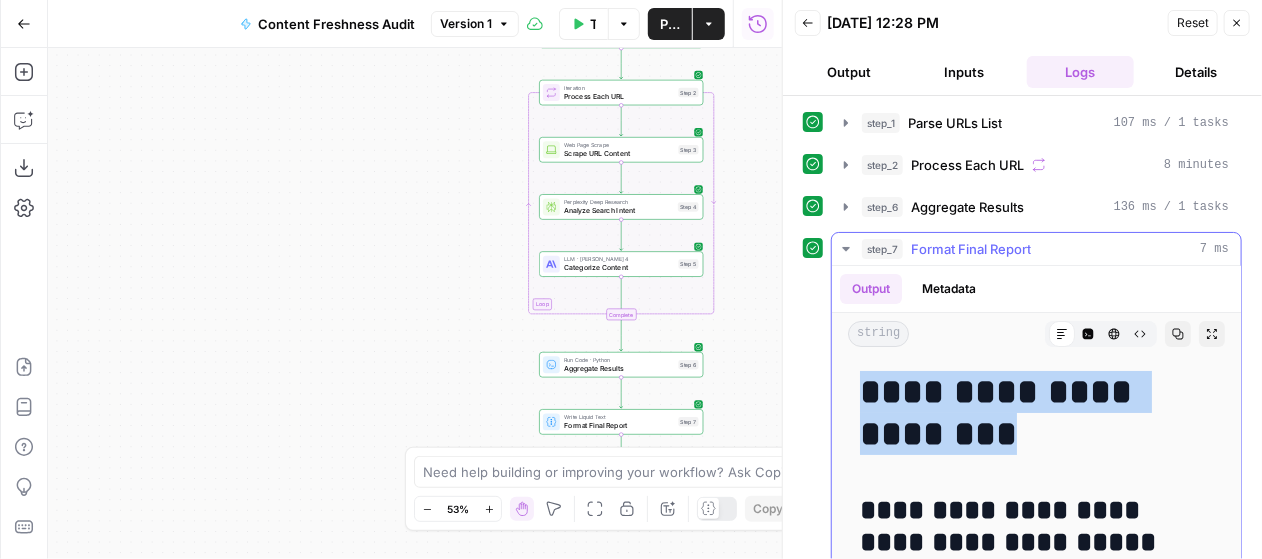 drag, startPoint x: 866, startPoint y: 381, endPoint x: 1221, endPoint y: 429, distance: 358.23038 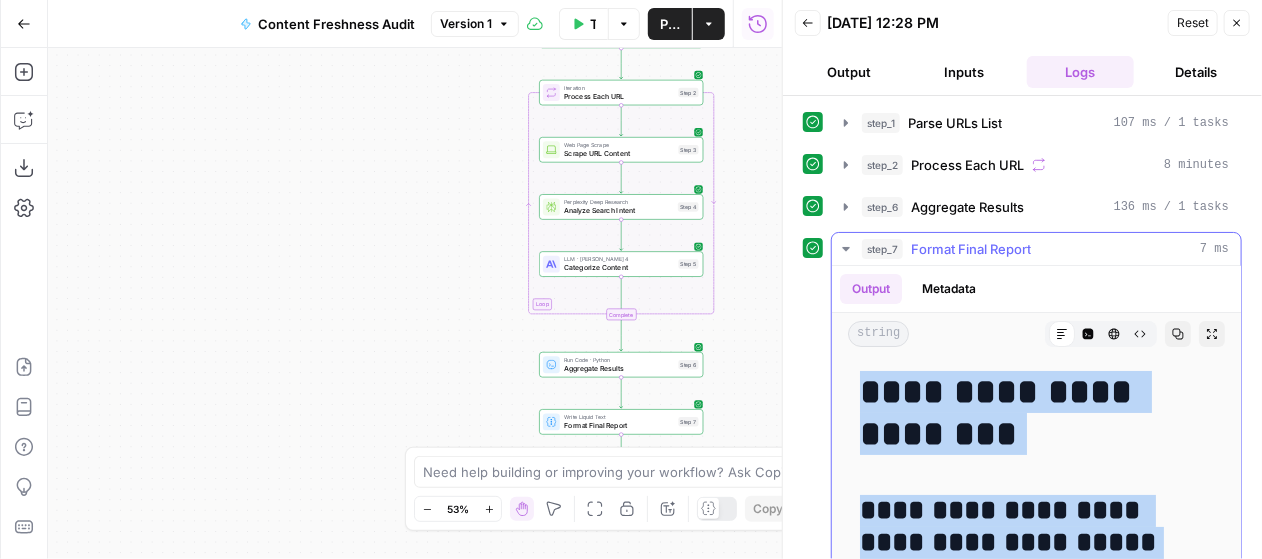 scroll, scrollTop: 215, scrollLeft: 0, axis: vertical 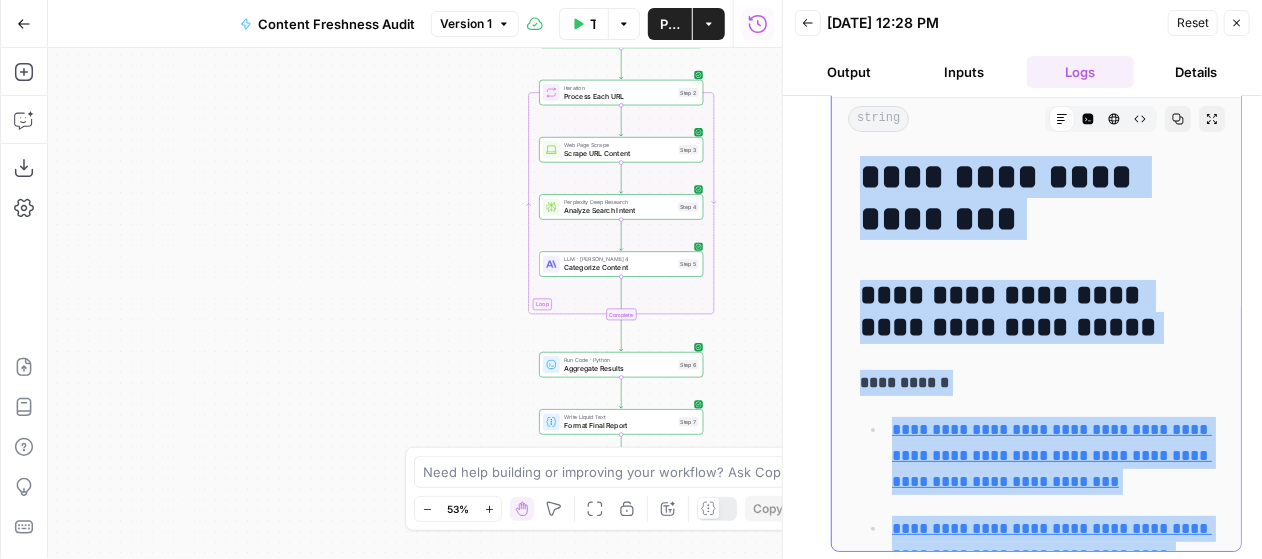 copy on "**********" 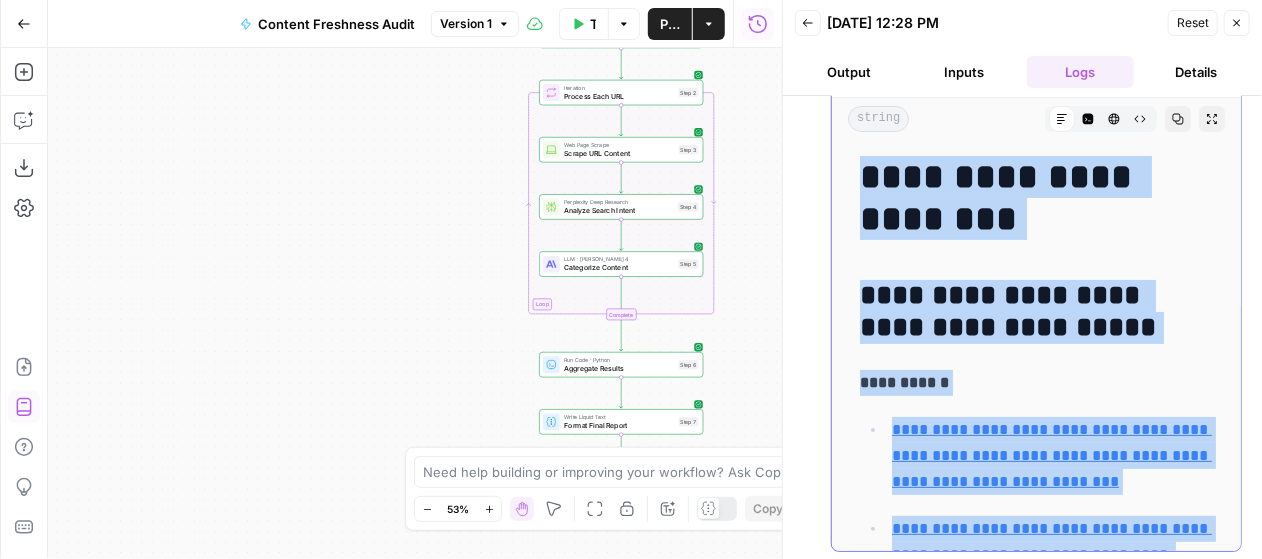 drag, startPoint x: 879, startPoint y: 165, endPoint x: 876, endPoint y: 175, distance: 10.440307 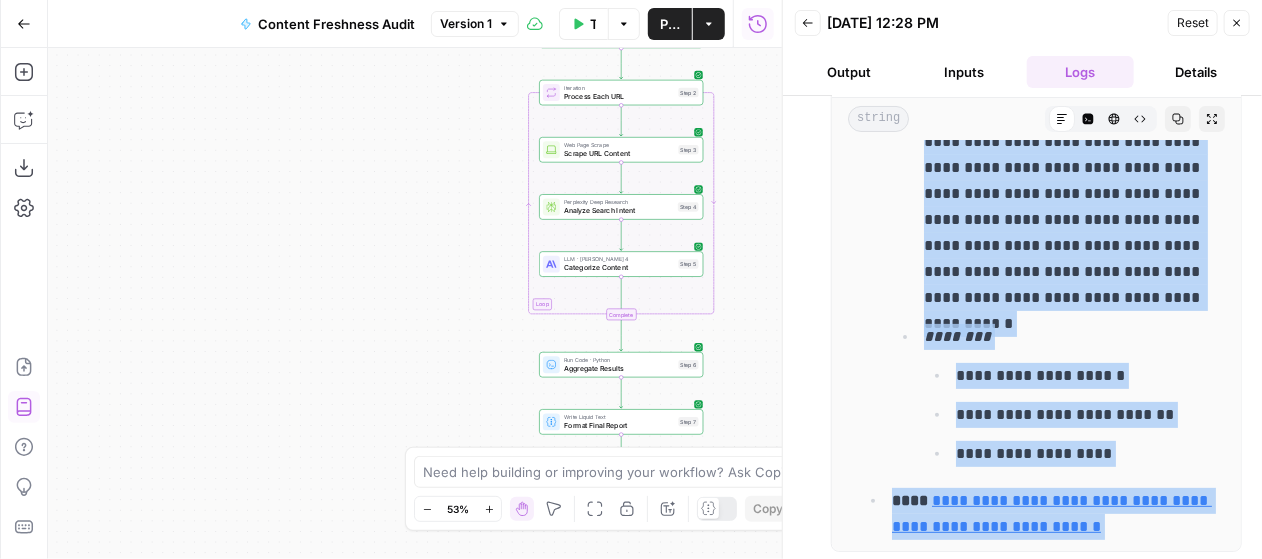 scroll, scrollTop: 15948, scrollLeft: 0, axis: vertical 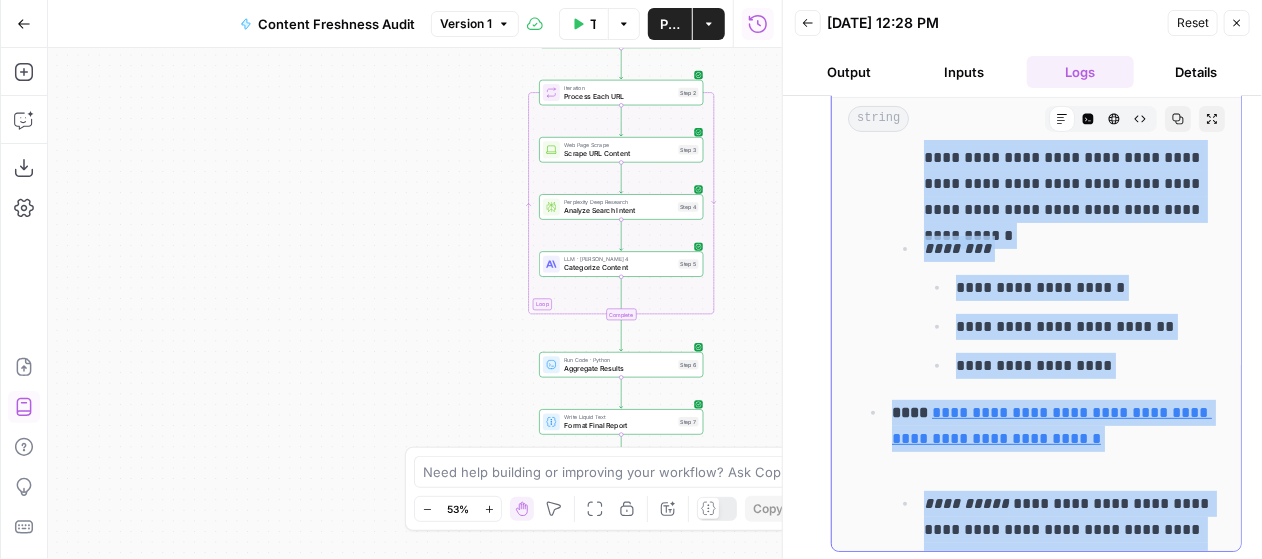 drag, startPoint x: 873, startPoint y: 170, endPoint x: 1182, endPoint y: 508, distance: 457.95743 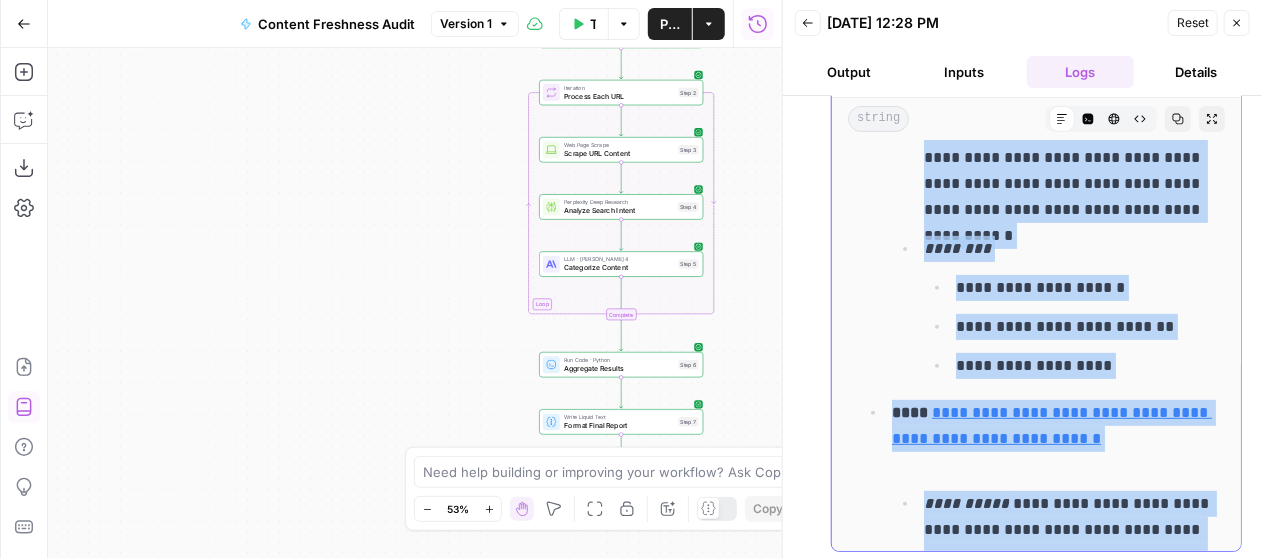 copy on "**********" 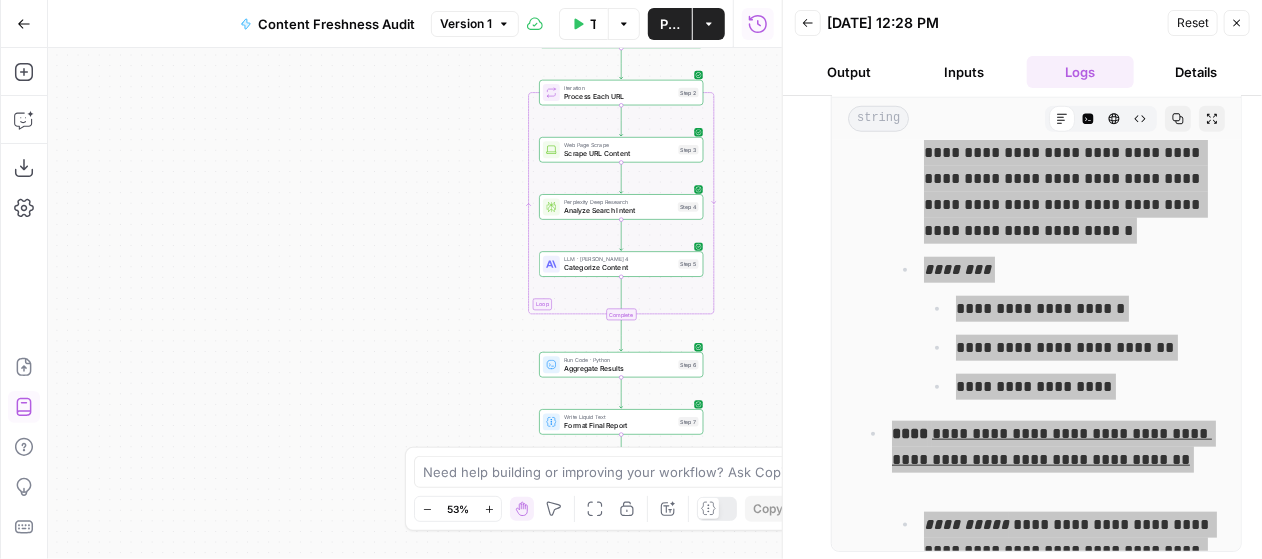 scroll, scrollTop: 16513, scrollLeft: 0, axis: vertical 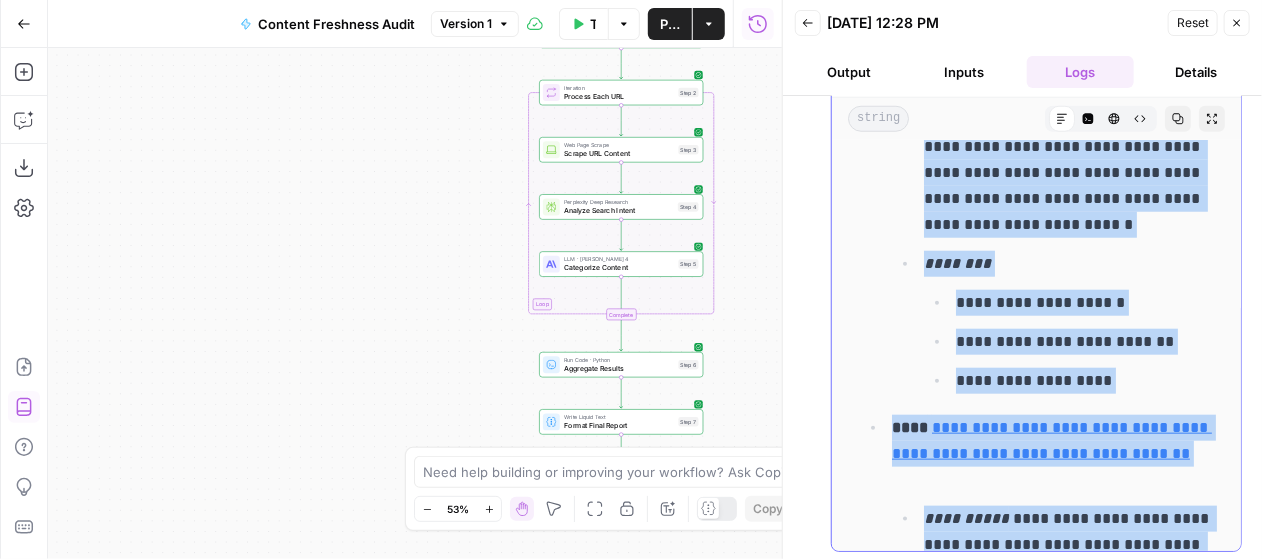 click on "**********" at bounding box center (1053, 454) 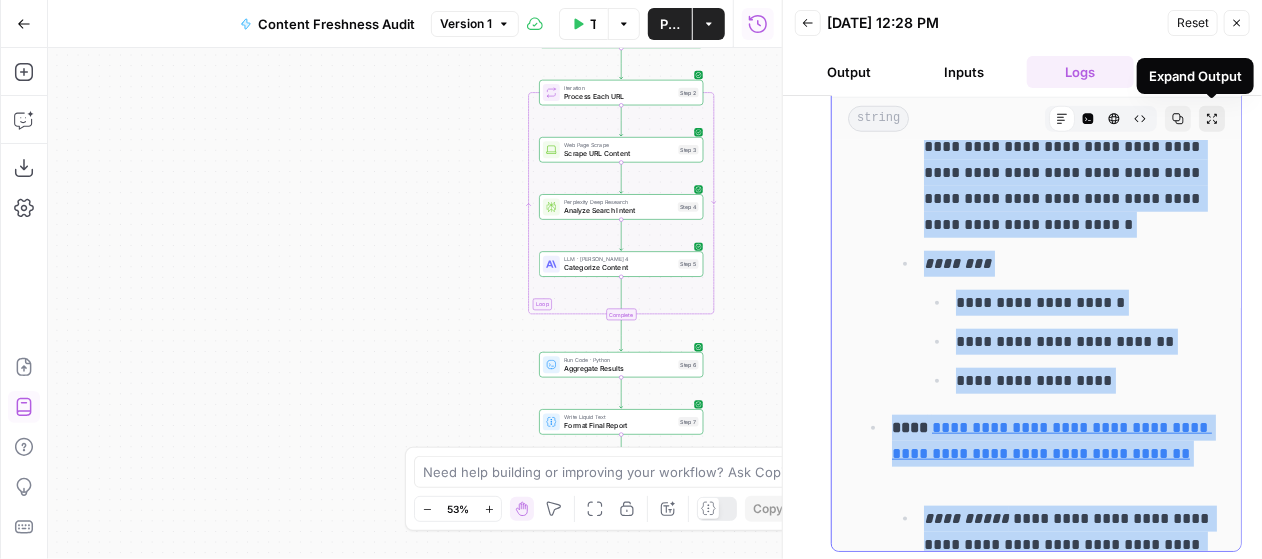 click 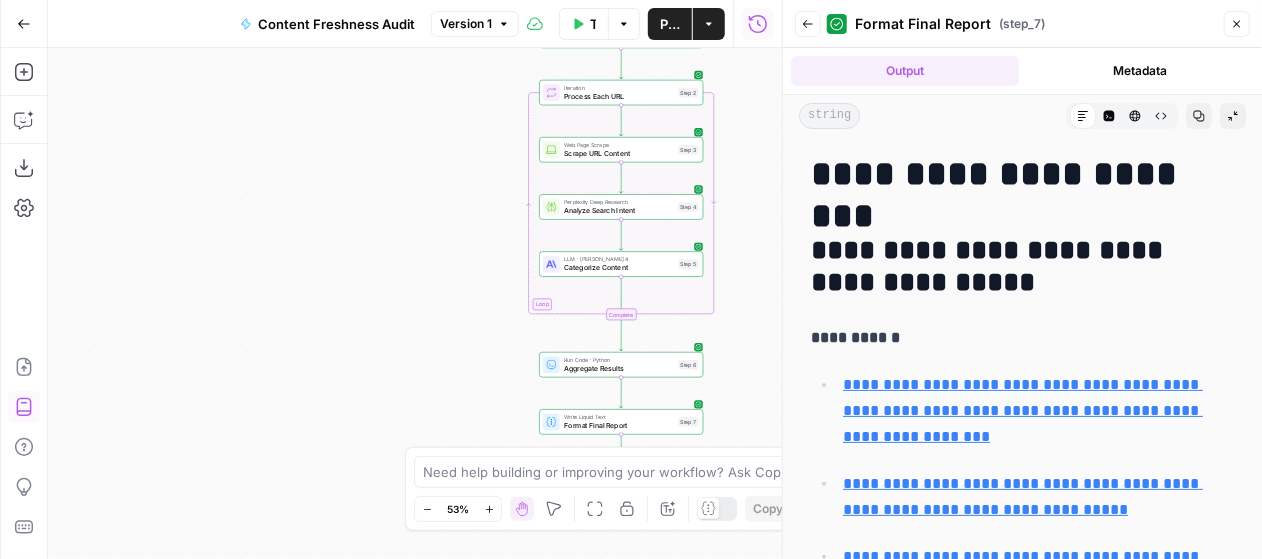 drag, startPoint x: 813, startPoint y: 171, endPoint x: 1205, endPoint y: 217, distance: 394.68976 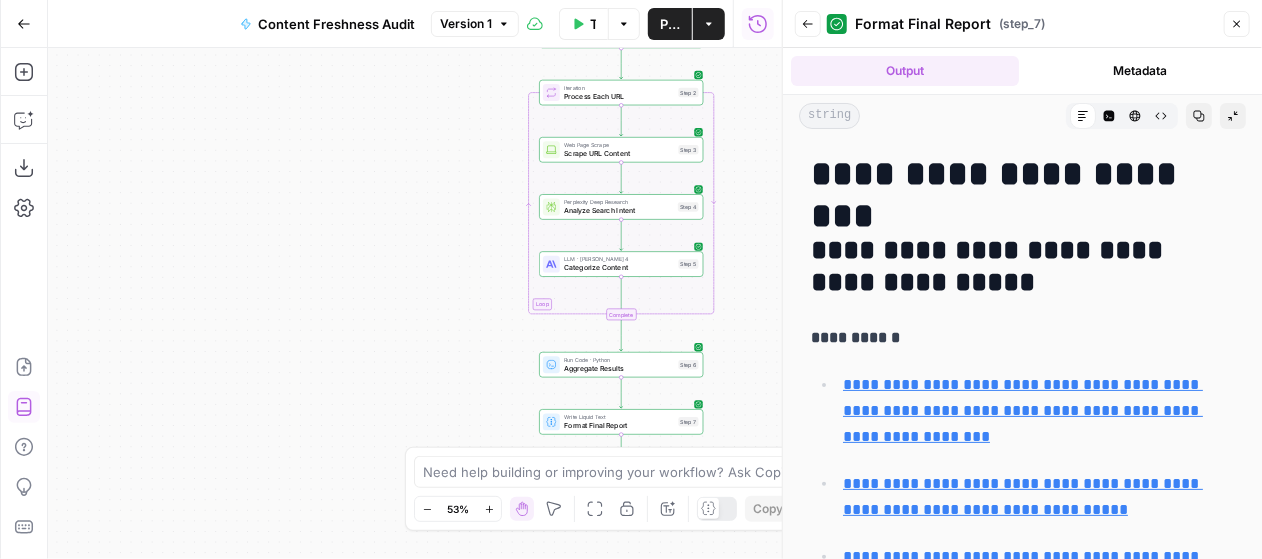 copy on "**********" 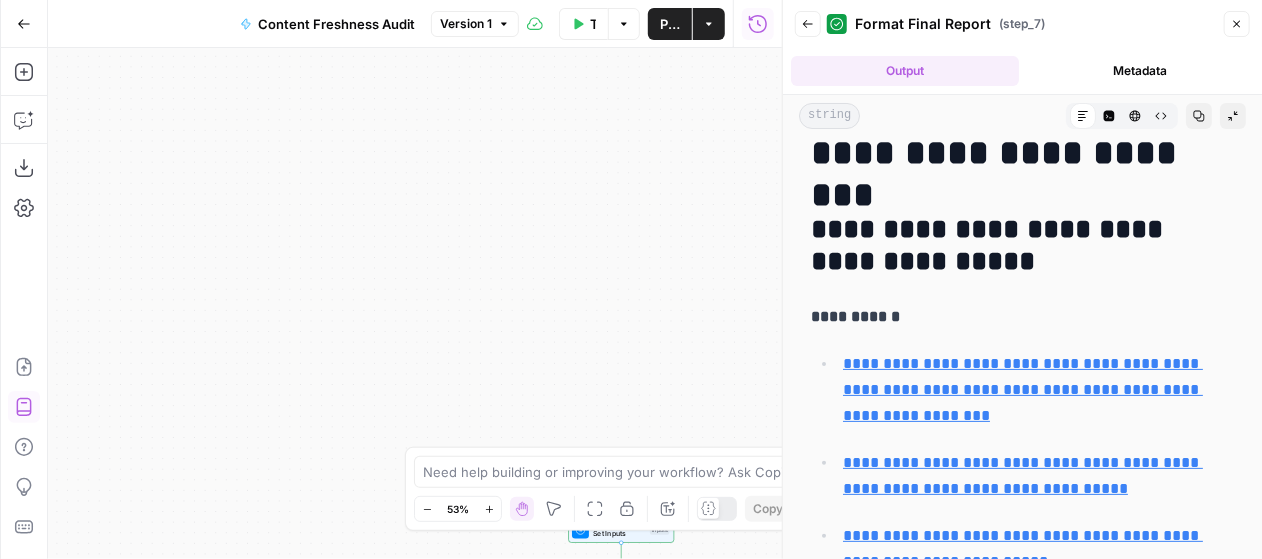 scroll, scrollTop: 0, scrollLeft: 0, axis: both 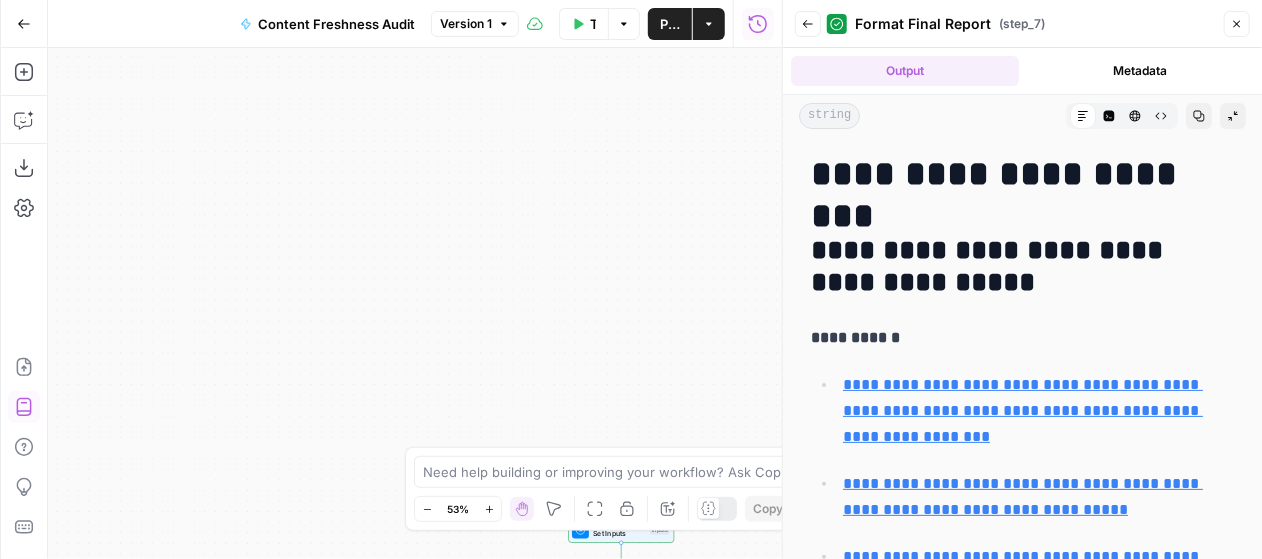 click on "**********" at bounding box center (1022, 267) 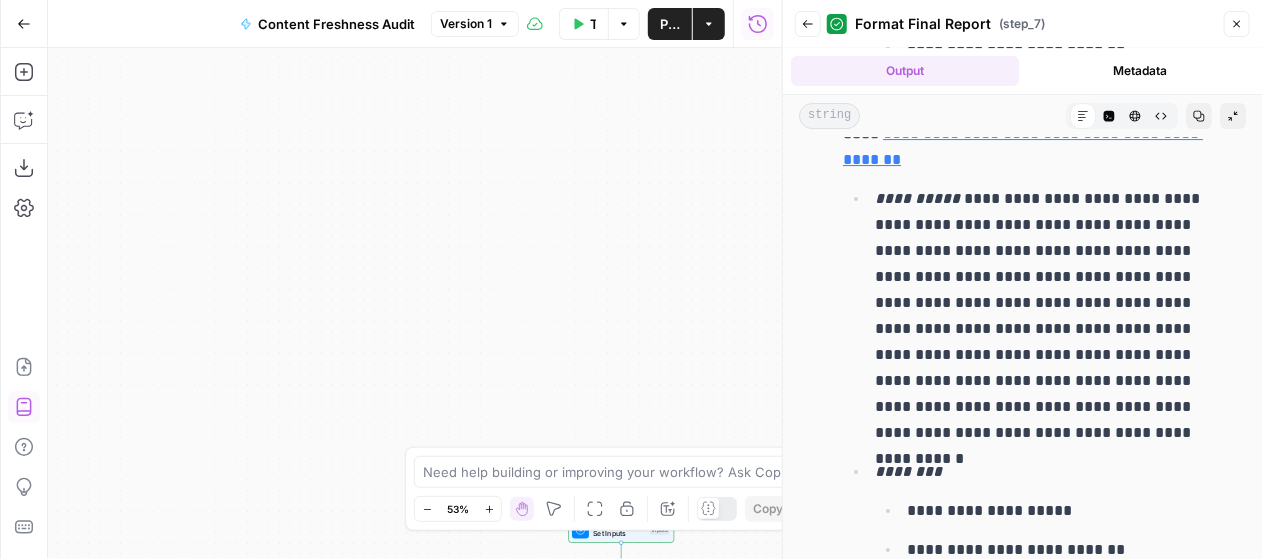 scroll, scrollTop: 28084, scrollLeft: 0, axis: vertical 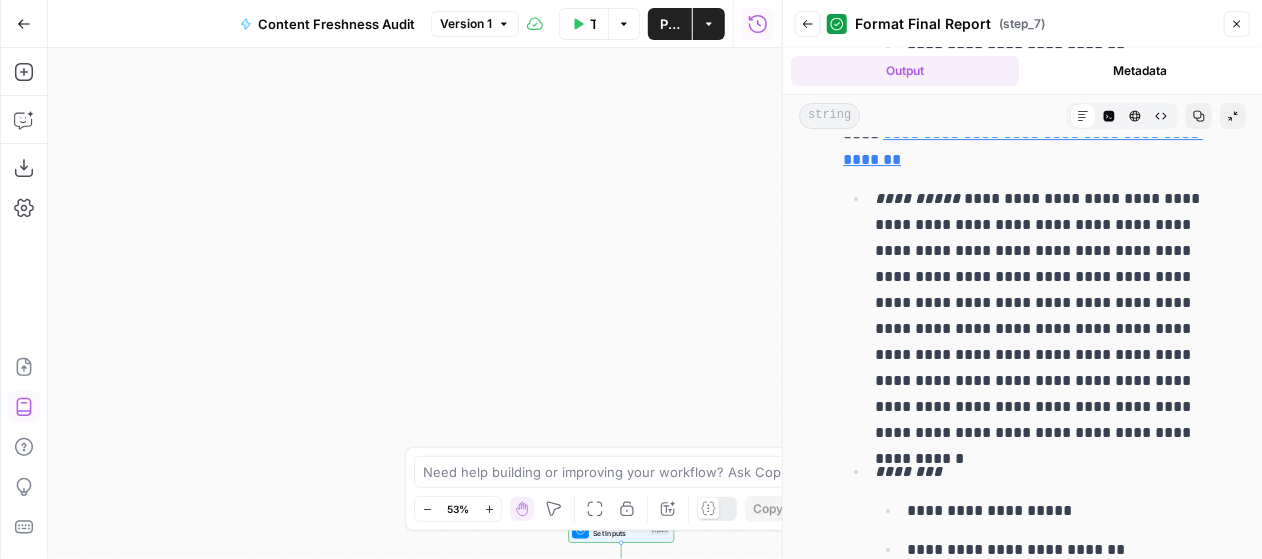 click on "**********" at bounding box center (1022, -13659) 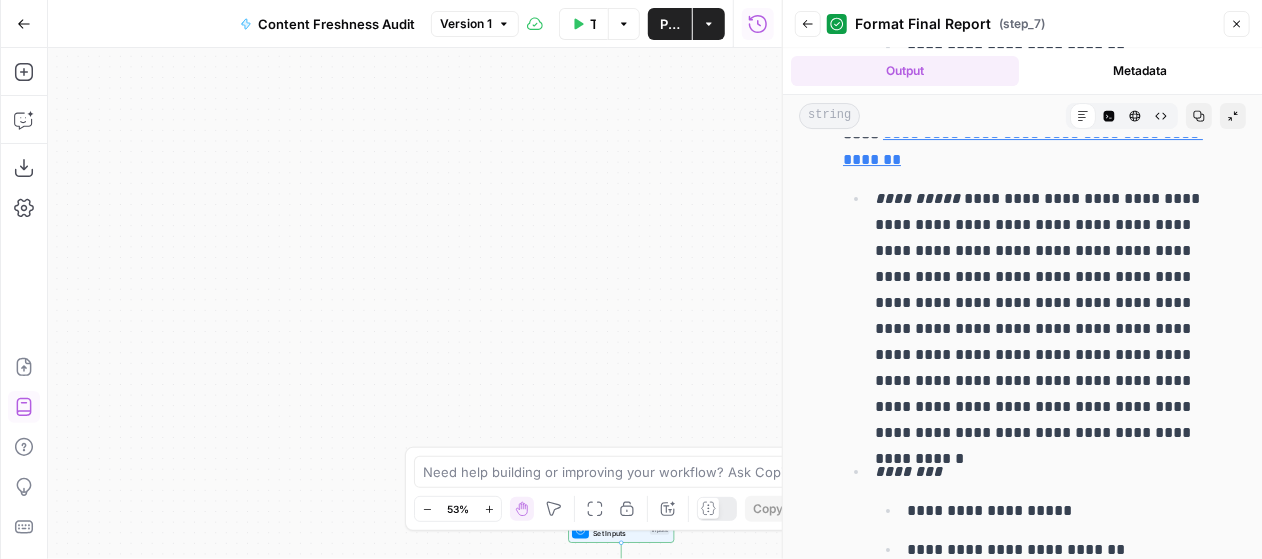 copy on "**********" 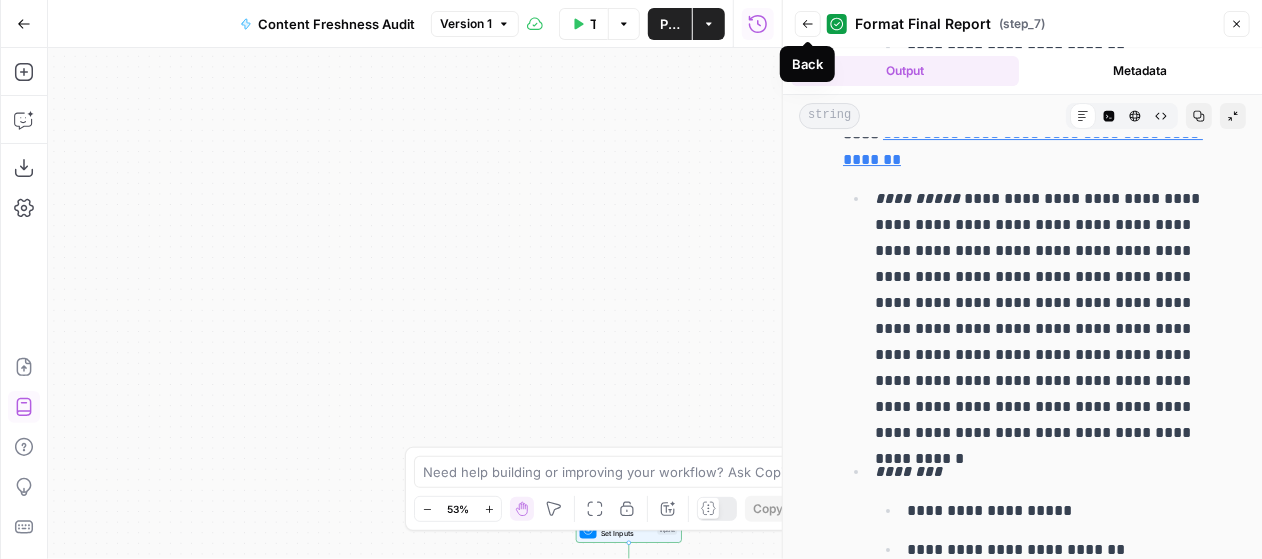click 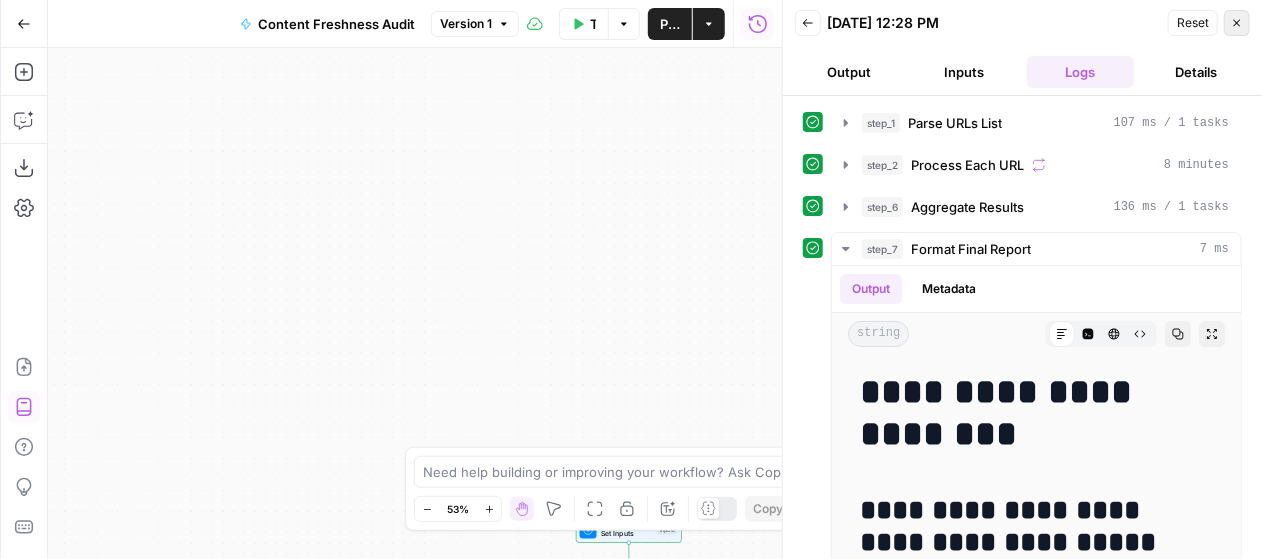 click 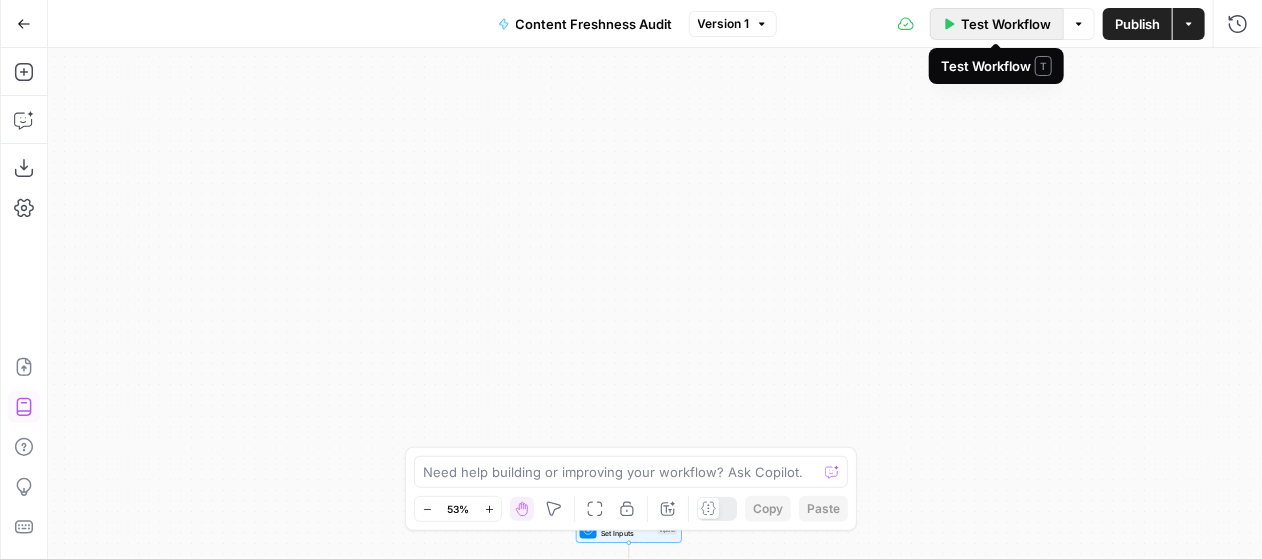 click on "Test Workflow" at bounding box center [1006, 24] 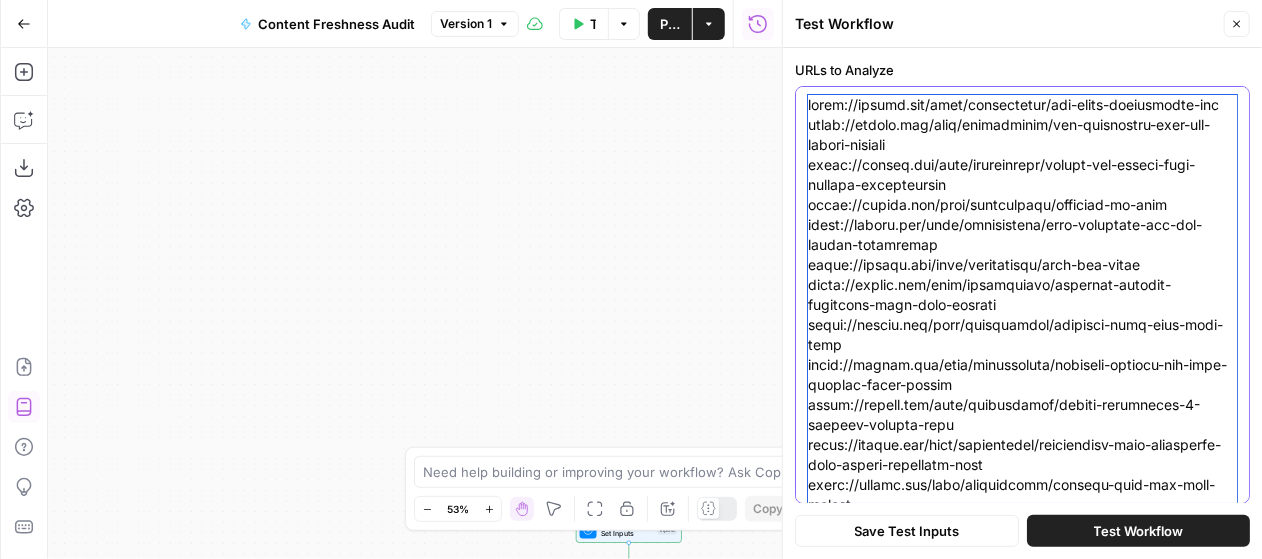 drag, startPoint x: 808, startPoint y: 100, endPoint x: 1282, endPoint y: 240, distance: 494.24286 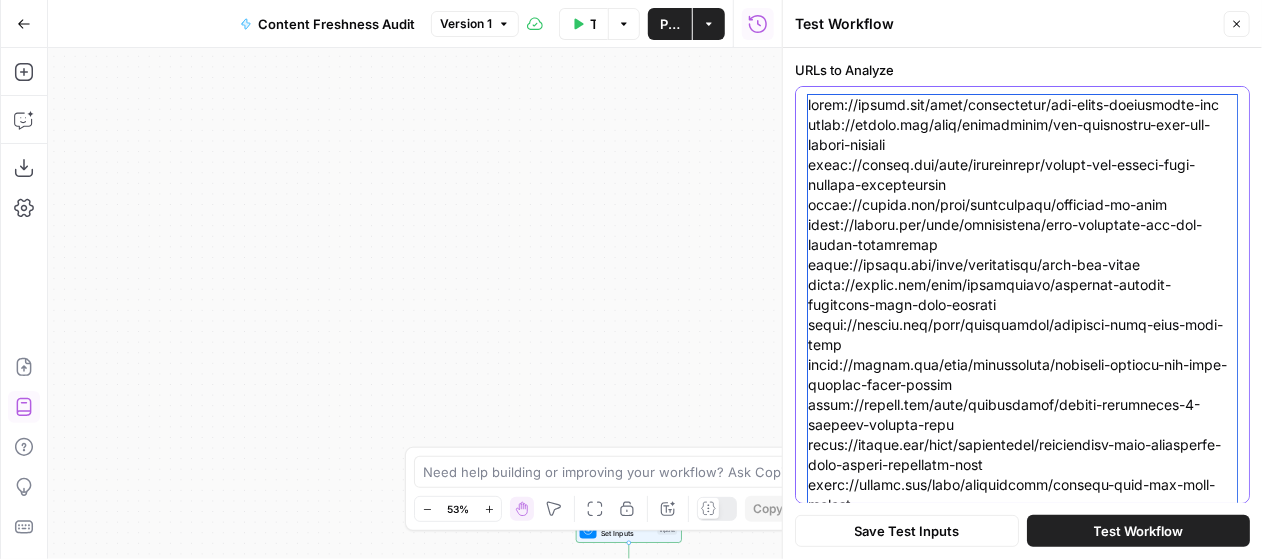 click on "Kong New Home Browse Your Data Monitoring Settings Recent Grids New grid Video Content Strategy Webinar Workflow Blog Content Strategy Recent Workflows New Workflow Content Freshness Audit Video Brief + Story Board  Video Project Brief  AirOps Academy What's new?
5
Help + Support Go Back Content Freshness Audit Version 1 Test Workflow Options Publish Actions Run History Add Steps Copilot Download as JSON Settings Import JSON AirOps Academy Help Give Feedback Shortcuts Workflow Set Inputs Inputs Run Code · Python Parse URLs List Step 1 Loop Iteration Process Each URL Step 2 Web Page Scrape Scrape URL Content Step 3 Perplexity Deep Research Analyze Search Intent Step 4 LLM · Claude Sonnet 4 Categorize Content Step 5 Complete Run Code · Python Aggregate Results Step 6 Write Liquid Text Format Final Report Step 7 End Output Press enter or space to select a node. You can then use the arrow keys to move the node around.   Go Back" at bounding box center [631, 279] 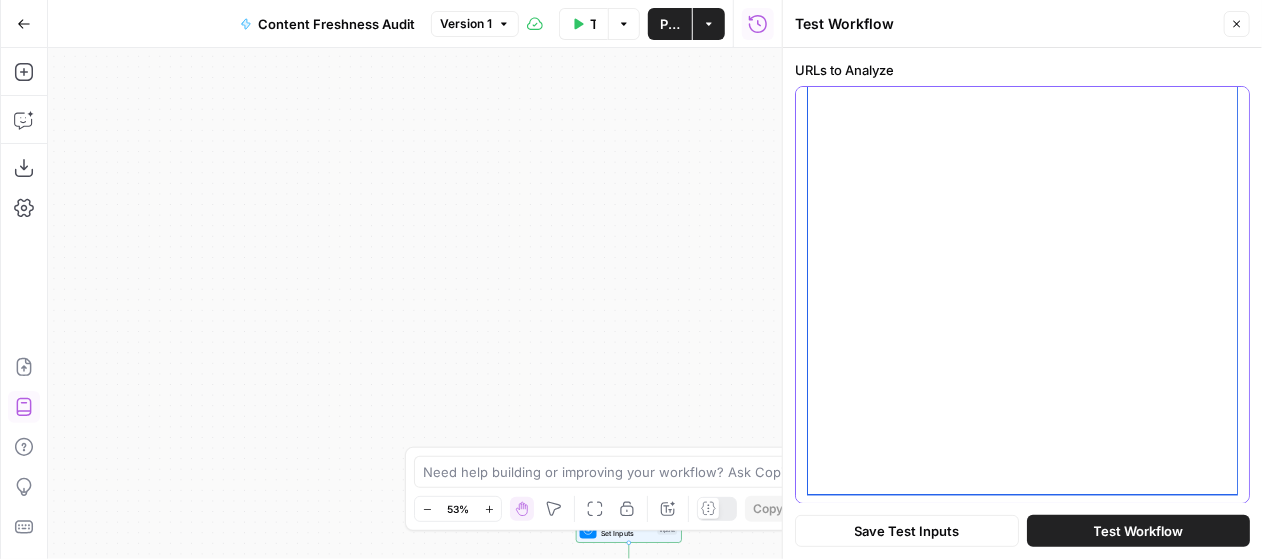 scroll, scrollTop: 0, scrollLeft: 0, axis: both 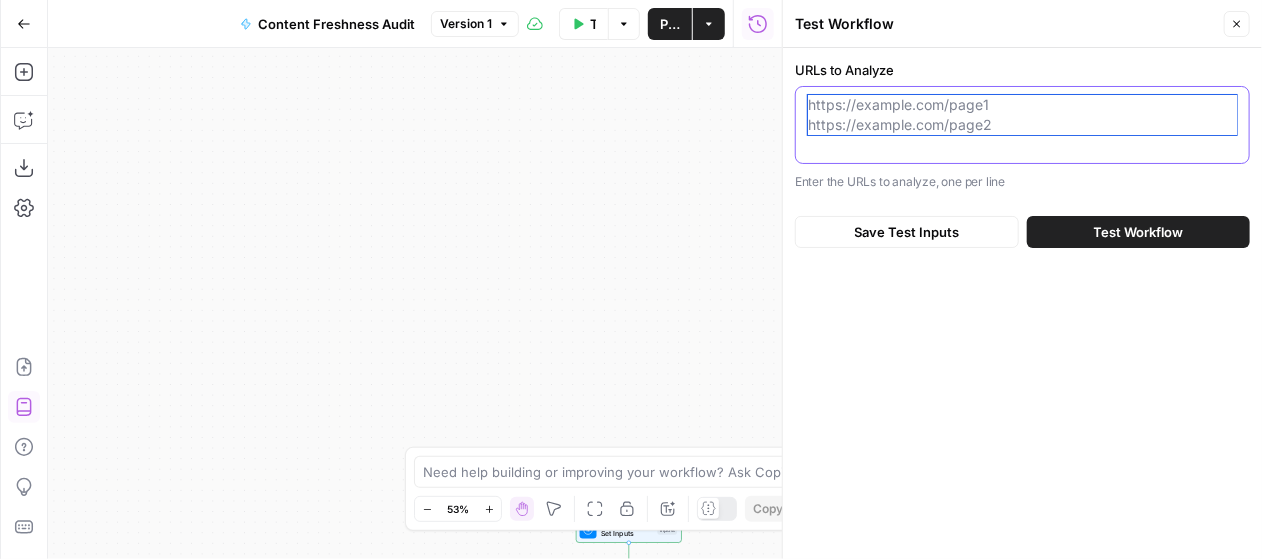 paste on "https://konghq.com/blog/engineering/gamma-and-kuma
https://konghq.com/blog/engineering/gateway-api-from-early-years-to-ga
https://konghq.com/blog/engineering/gateway-api-vs-ingress
https://konghq.com/blog/engineering/getting-started-konnect
https://konghq.com/blog/engineering/getting-started-kuma-service-mesh
https://konghq.com/blog/engineering/gitops-for-kong-managing-kong-declaratively-with-deck-and-github-actions
https://konghq.com/blog/engineering/gorilla-llm
https://konghq.com/blog/engineering/governing-graphql-apis-with-kong-gateway
https://konghq.com/blog/engineering/graphql-authorization-at-the-api-gateway-with-kong-konnect-and-opa
https://konghq.com/blog/engineering/graphql-from-the-ground-up
https://konghq.com/blog/engineering/graphql-security-vulnerabilities
https://konghq.com/blog/engineering/gremlin-chaos-engineering
https://konghq.com/blog/engineering/how-and-why-to-migrate-from-kong-open-source-to-kong-enterprise-api-gateway
https://konghq.com/blog/engineering/how-and-why-to-migrate-from-kon..." 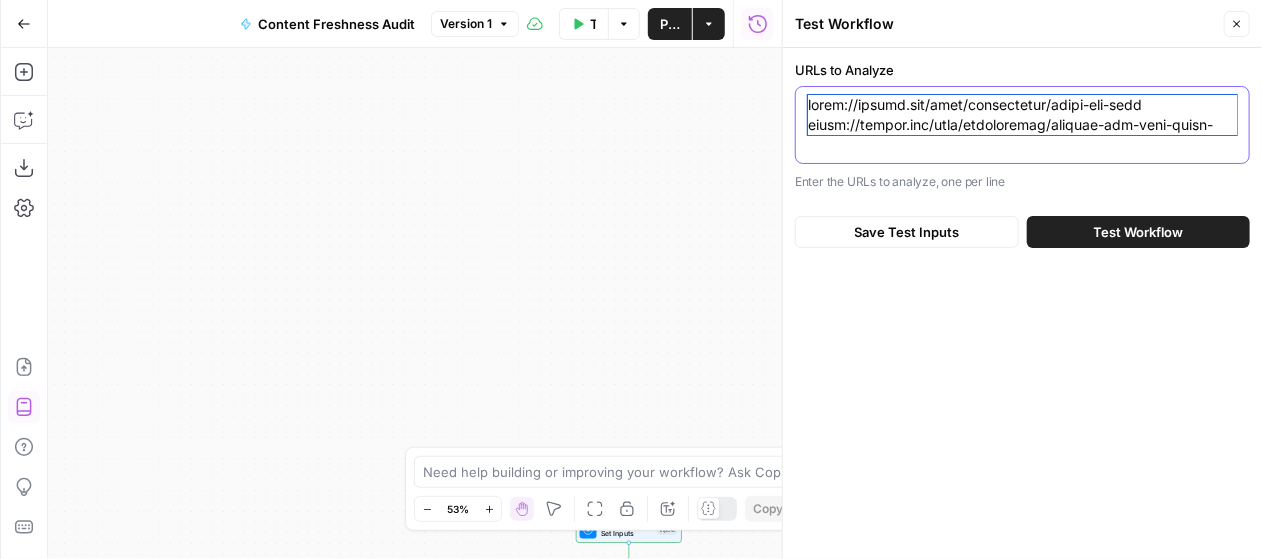 scroll, scrollTop: 1012, scrollLeft: 0, axis: vertical 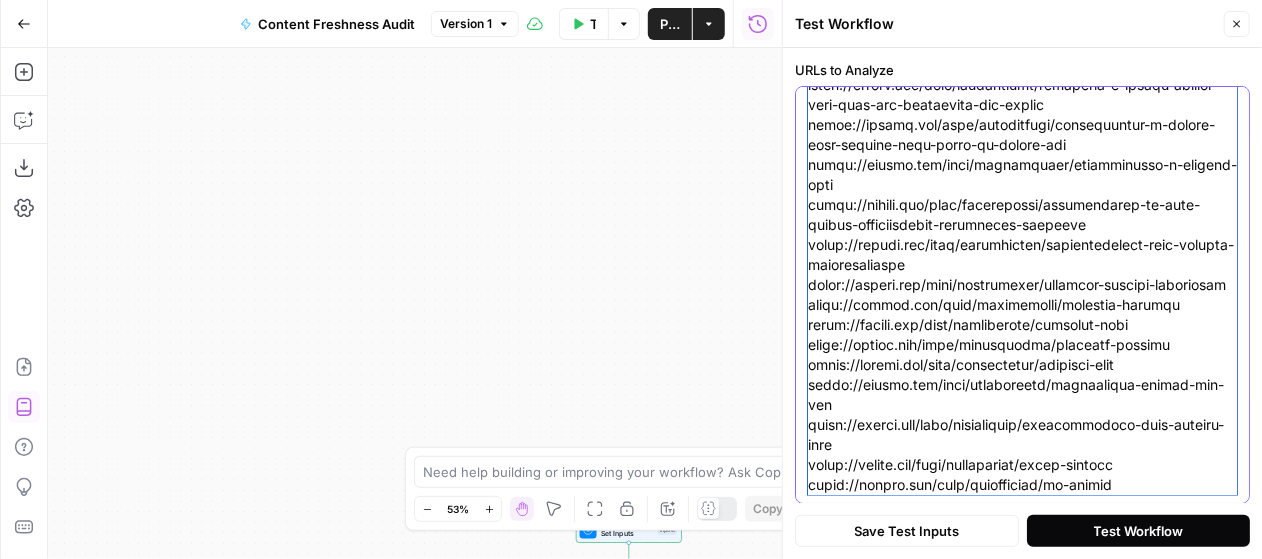 type on "https://konghq.com/blog/engineering/gamma-and-kuma
https://konghq.com/blog/engineering/gateway-api-from-early-years-to-ga
https://konghq.com/blog/engineering/gateway-api-vs-ingress
https://konghq.com/blog/engineering/getting-started-konnect
https://konghq.com/blog/engineering/getting-started-kuma-service-mesh
https://konghq.com/blog/engineering/gitops-for-kong-managing-kong-declaratively-with-deck-and-github-actions
https://konghq.com/blog/engineering/gorilla-llm
https://konghq.com/blog/engineering/governing-graphql-apis-with-kong-gateway
https://konghq.com/blog/engineering/graphql-authorization-at-the-api-gateway-with-kong-konnect-and-opa
https://konghq.com/blog/engineering/graphql-from-the-ground-up
https://konghq.com/blog/engineering/graphql-security-vulnerabilities
https://konghq.com/blog/engineering/gremlin-chaos-engineering
https://konghq.com/blog/engineering/how-and-why-to-migrate-from-kong-open-source-to-kong-enterprise-api-gateway
https://konghq.com/blog/engineering/how-and-why-to-migrate-from-kon..." 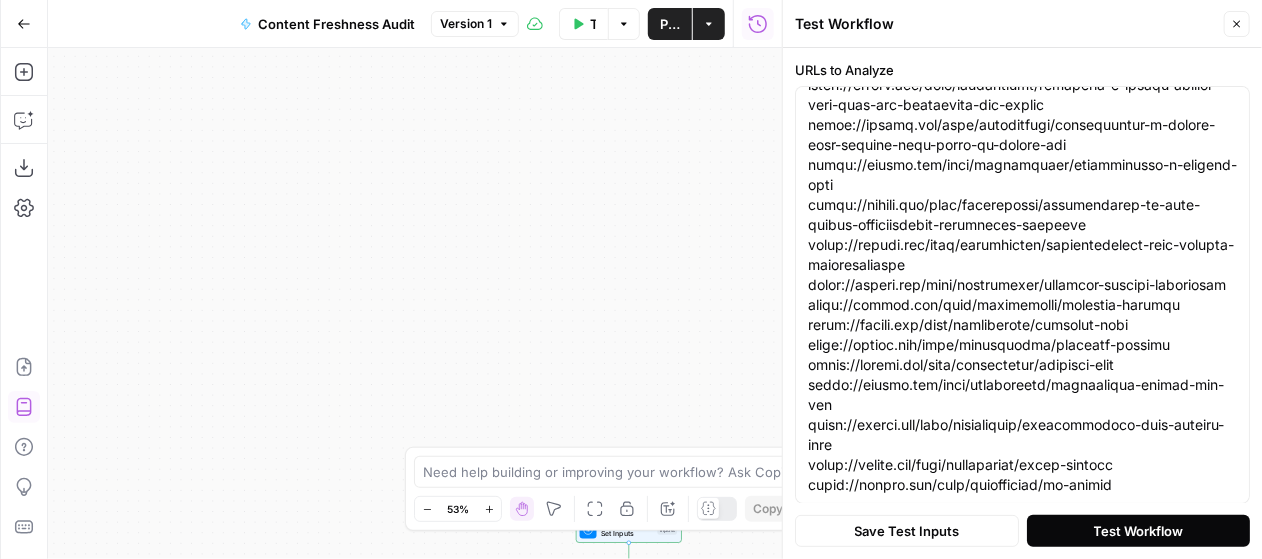 click on "Test Workflow" at bounding box center [1139, 531] 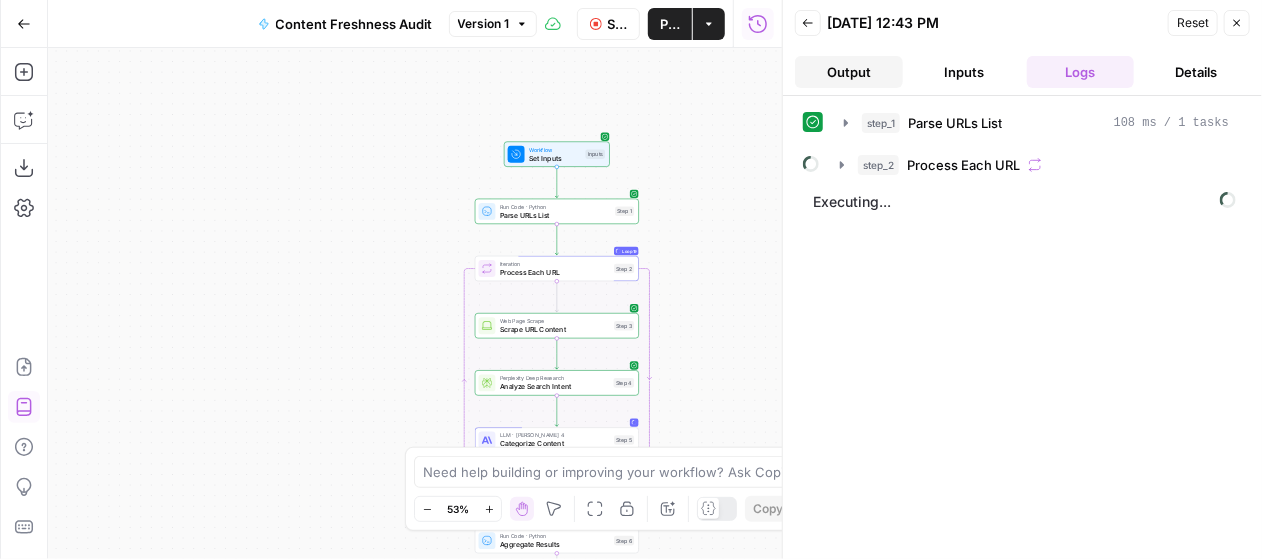 click on "Output" at bounding box center (849, 72) 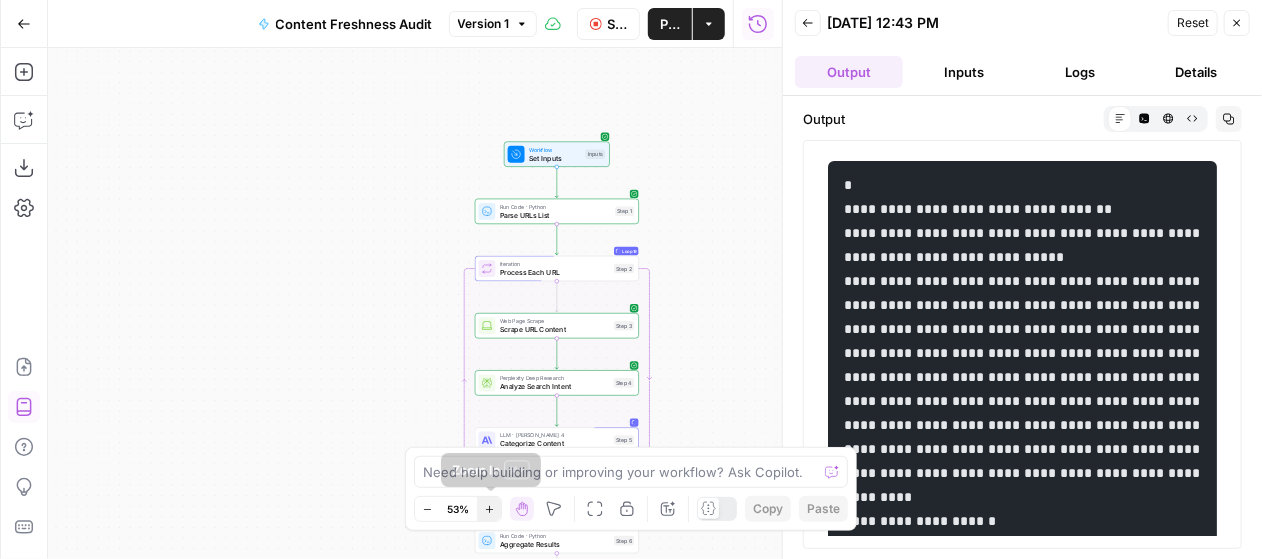 click 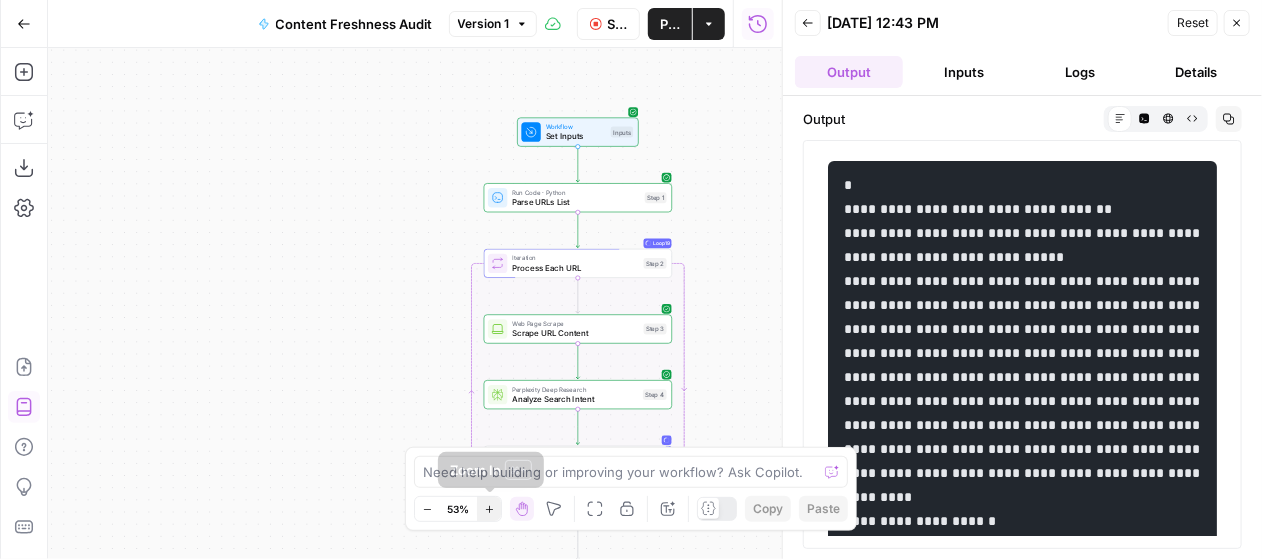click 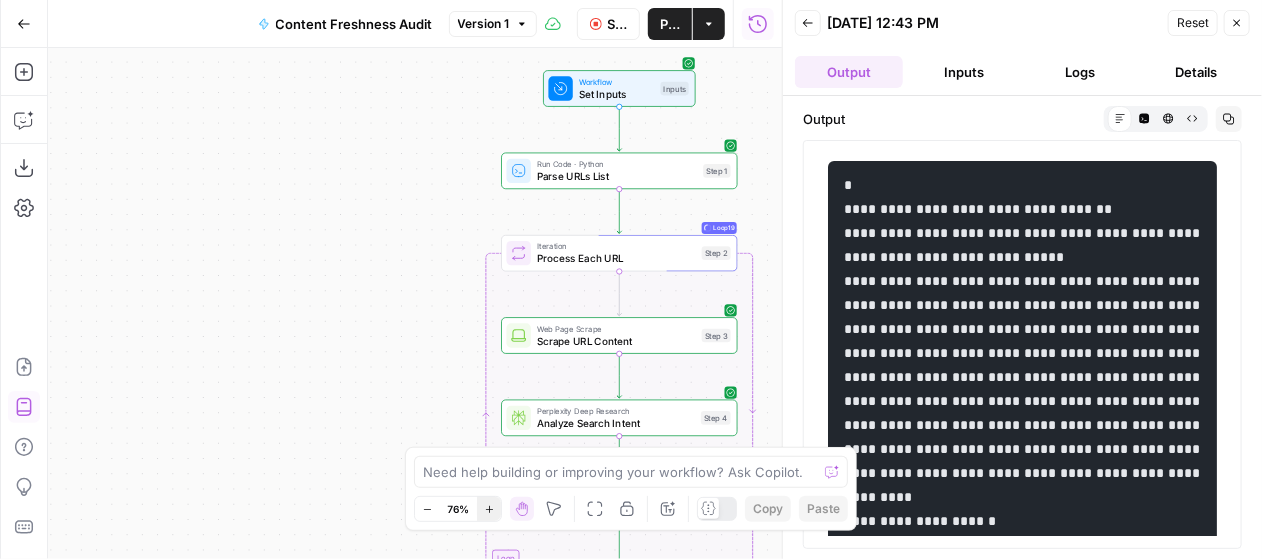 click 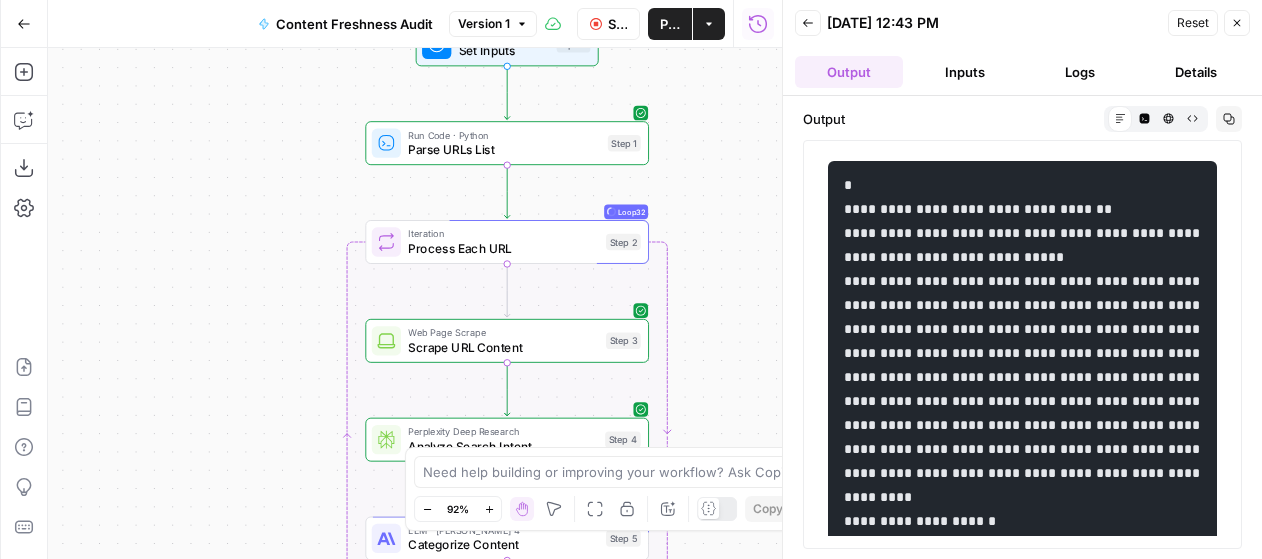 scroll, scrollTop: 0, scrollLeft: 0, axis: both 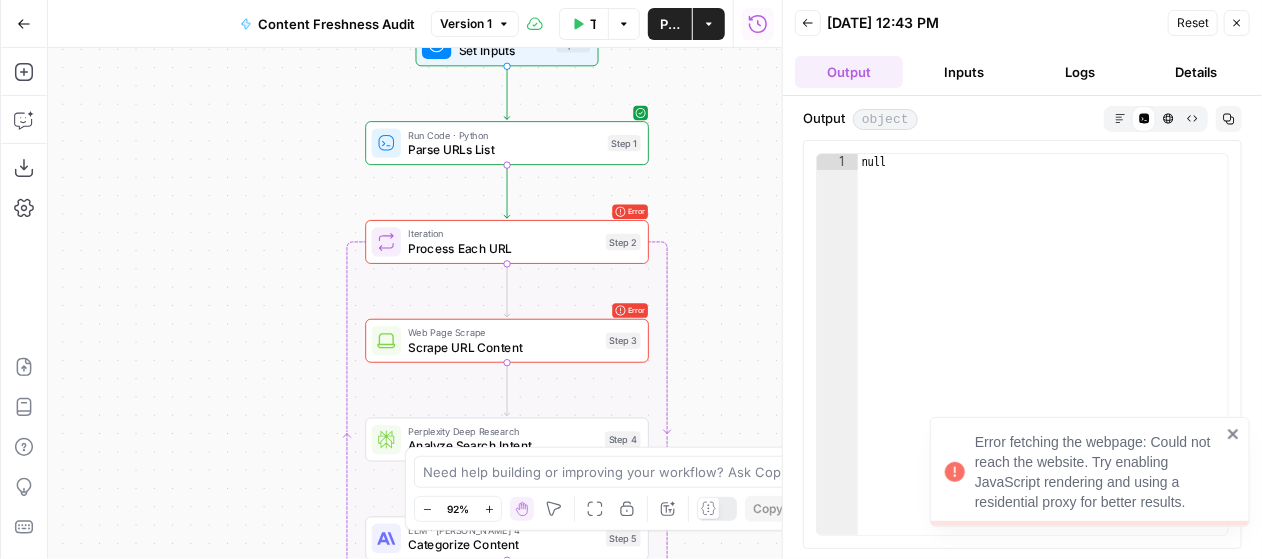 click 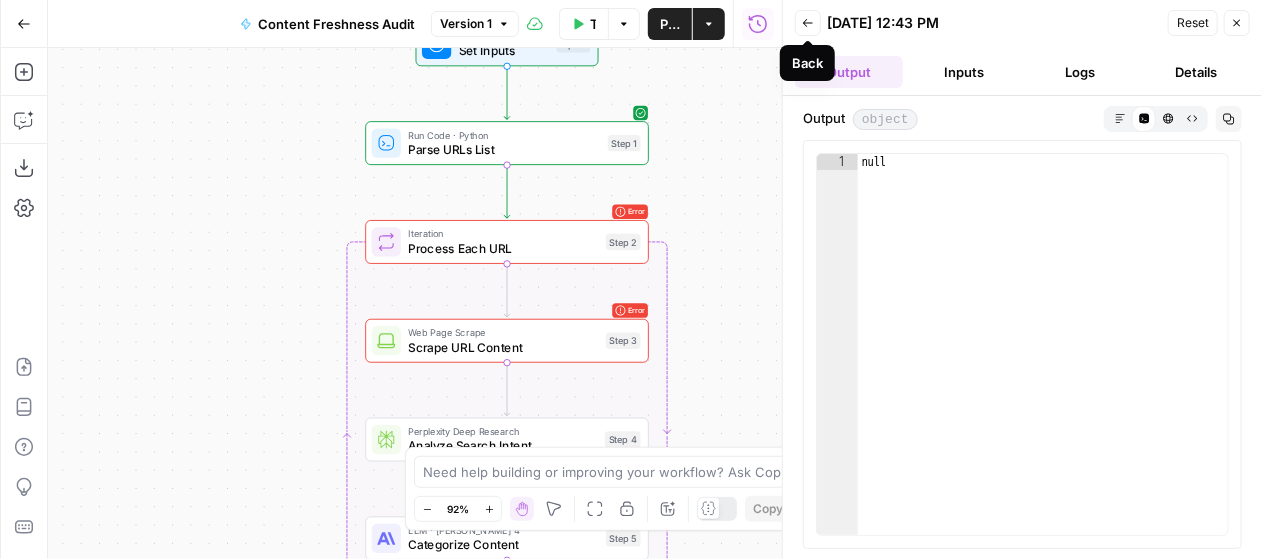 click 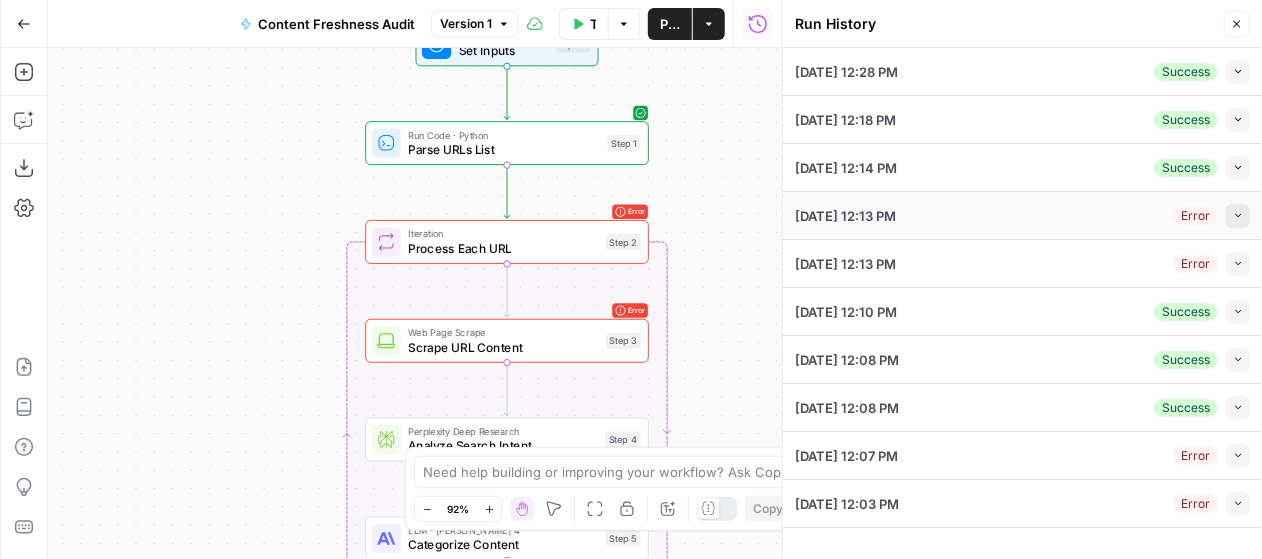click on "Collapse" at bounding box center (1238, 216) 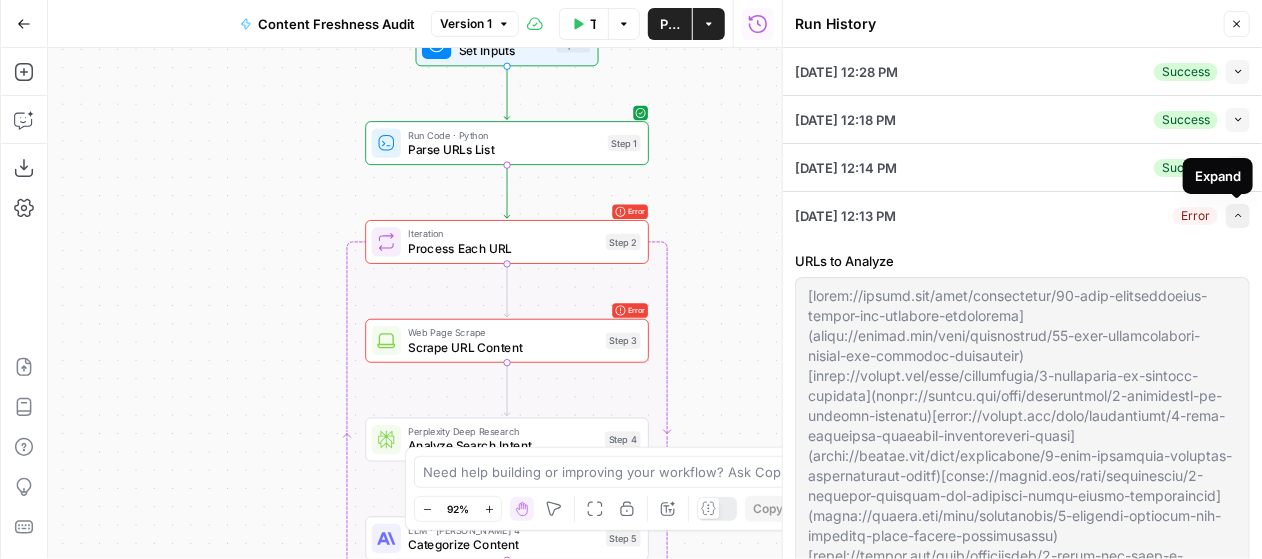 click on "Expand" at bounding box center (1238, 216) 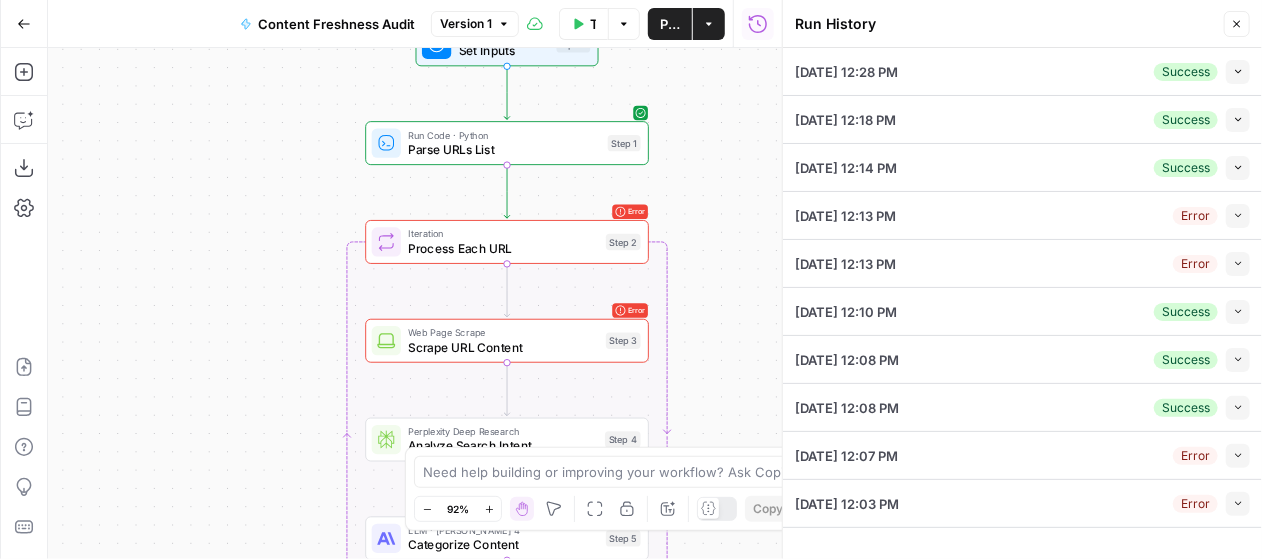 click on "Close" at bounding box center [1237, 24] 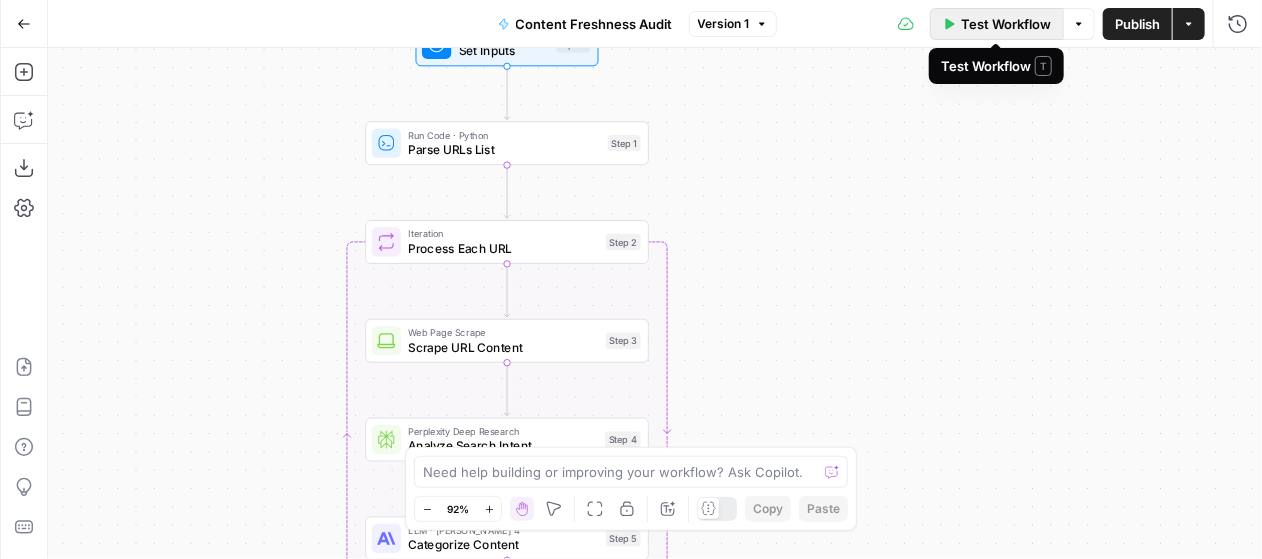 click on "Test Workflow" at bounding box center [1006, 24] 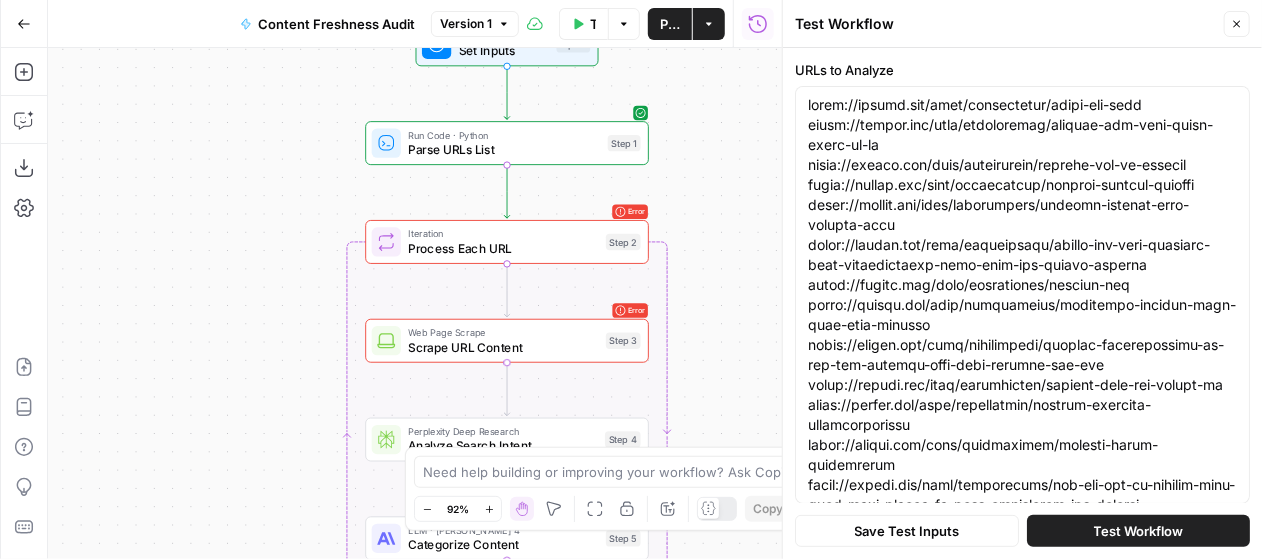 click on "Scrape URL Content" at bounding box center [503, 347] 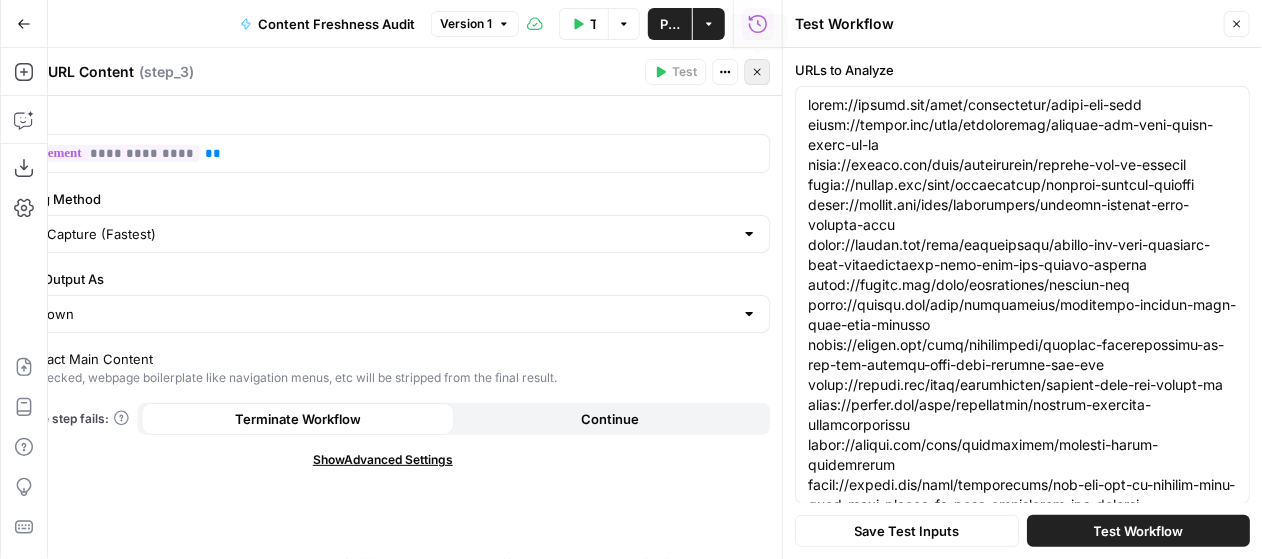 click on "Close" at bounding box center [762, 72] 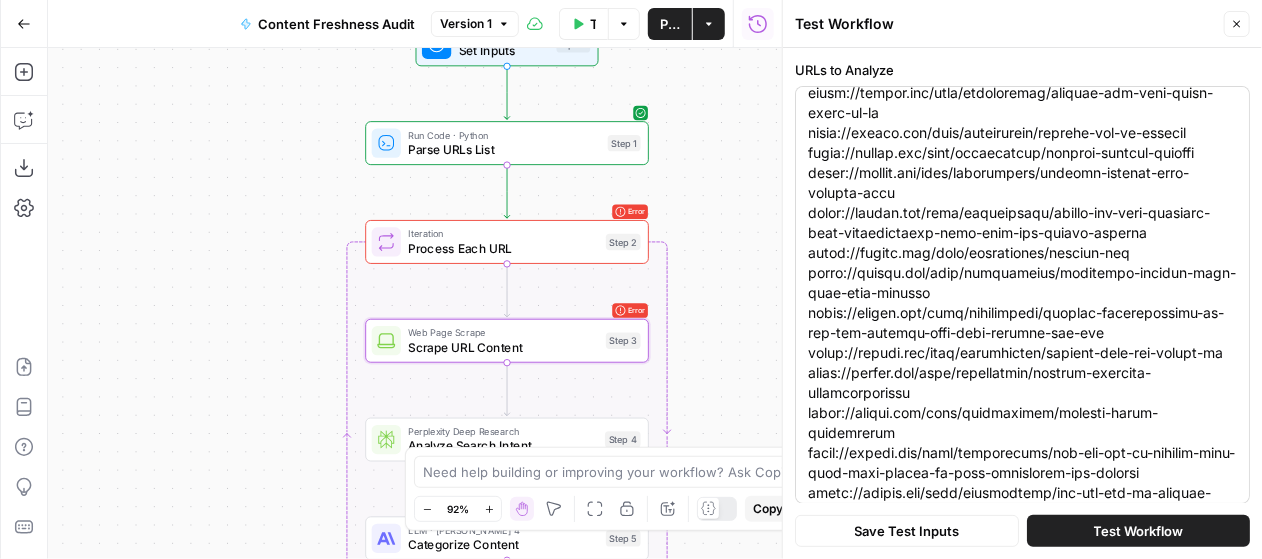scroll, scrollTop: 0, scrollLeft: 0, axis: both 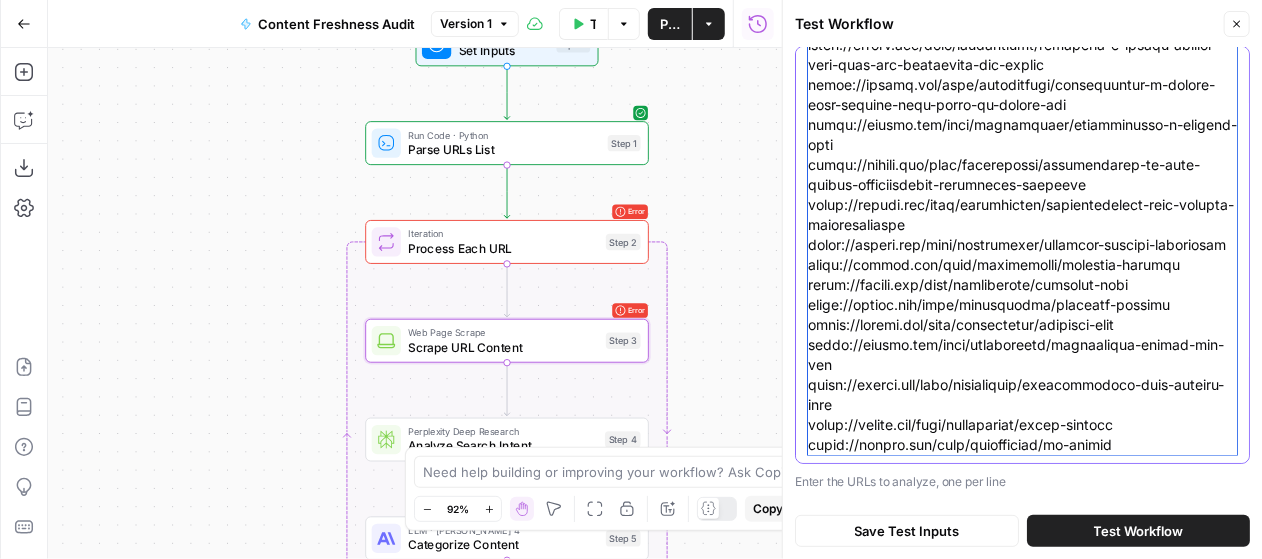 drag, startPoint x: 808, startPoint y: 101, endPoint x: 1053, endPoint y: 621, distance: 574.82605 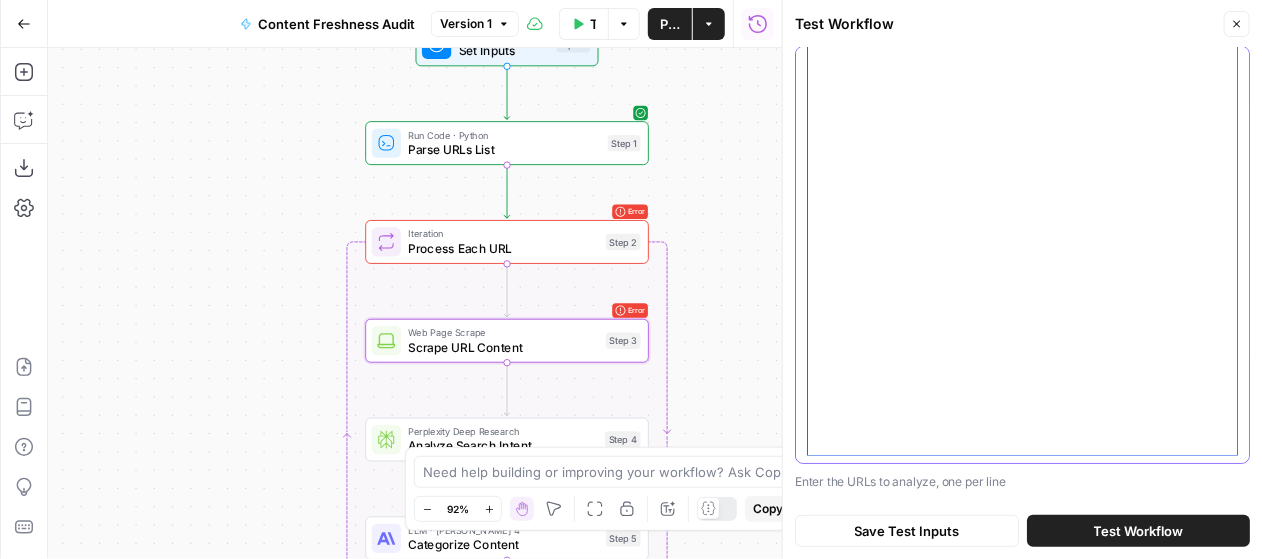 scroll, scrollTop: 0, scrollLeft: 0, axis: both 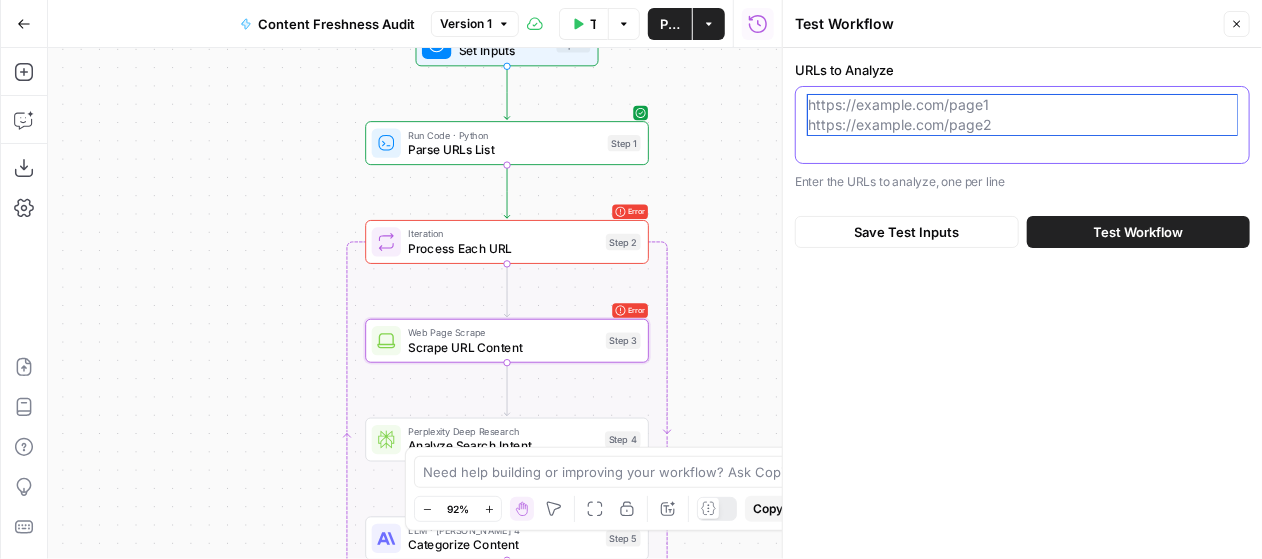 paste on "[URL][DOMAIN_NAME]
[URL][DOMAIN_NAME]
[URL][DOMAIN_NAME]
[URL][DOMAIN_NAME]
[URL][DOMAIN_NAME]
[URL][DOMAIN_NAME]
[URL][DOMAIN_NAME]
[URL][DOMAIN_NAME]
[URL][DOMAIN_NAME]
[URL][DOMAIN_NAME]
[URL][DOMAIN_NAME]
[URL][DOMAIN_NAME]
[URL][DOMAIN_NAME]
[URL][DOMAIN_NAME].." 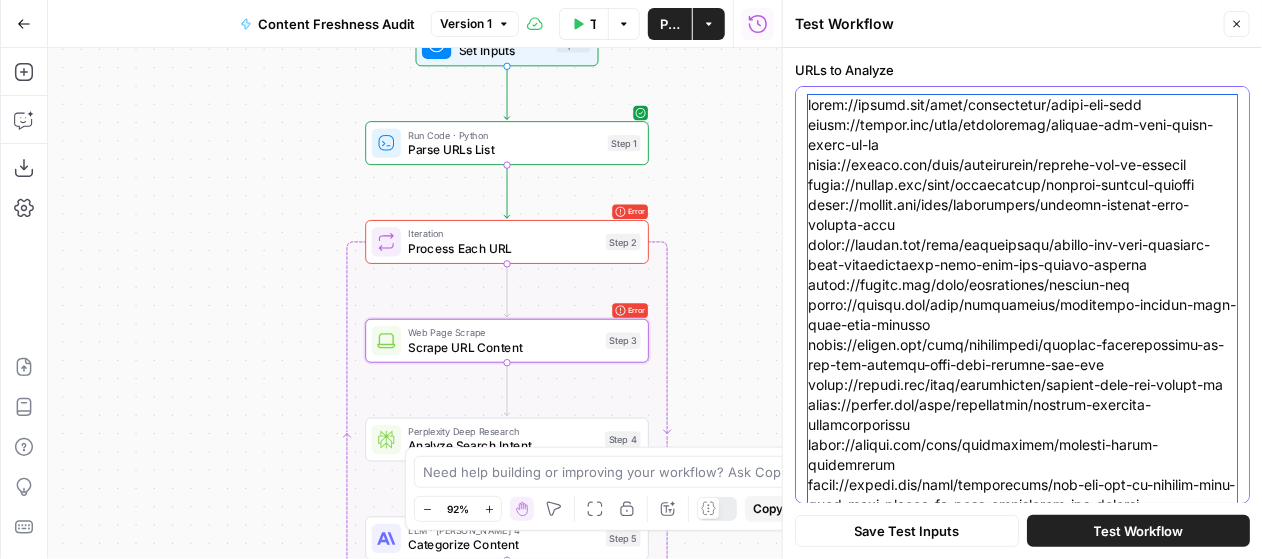 scroll, scrollTop: 331, scrollLeft: 0, axis: vertical 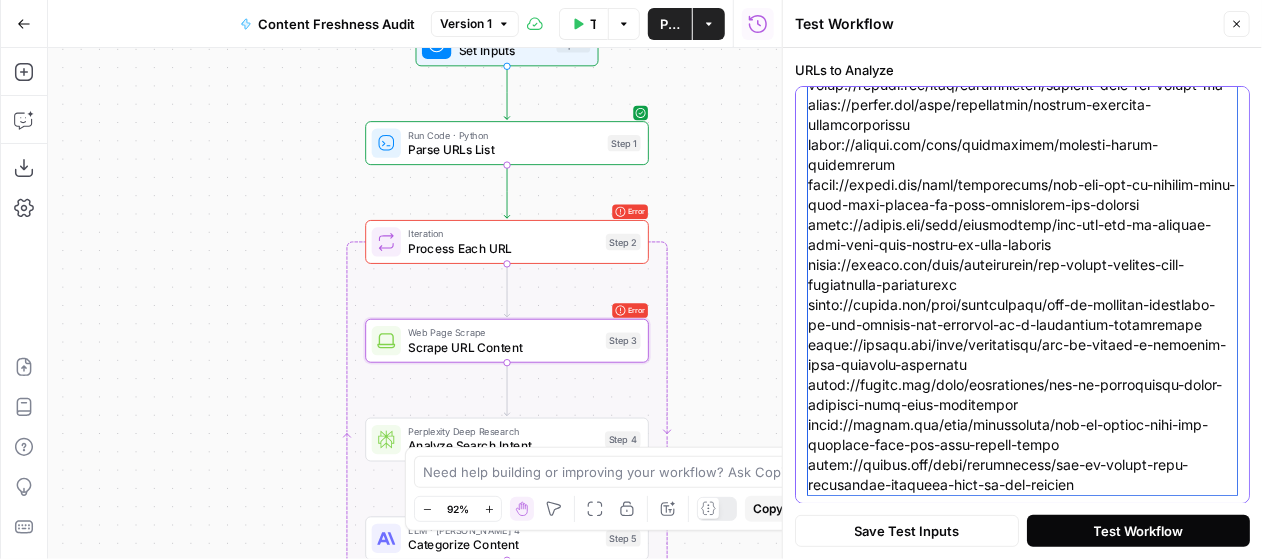 type on "[URL][DOMAIN_NAME]
[URL][DOMAIN_NAME]
[URL][DOMAIN_NAME]
[URL][DOMAIN_NAME]
[URL][DOMAIN_NAME]
[URL][DOMAIN_NAME]
[URL][DOMAIN_NAME]
[URL][DOMAIN_NAME]
[URL][DOMAIN_NAME]
[URL][DOMAIN_NAME]
[URL][DOMAIN_NAME]
[URL][DOMAIN_NAME]
[URL][DOMAIN_NAME]
[URL][DOMAIN_NAME].." 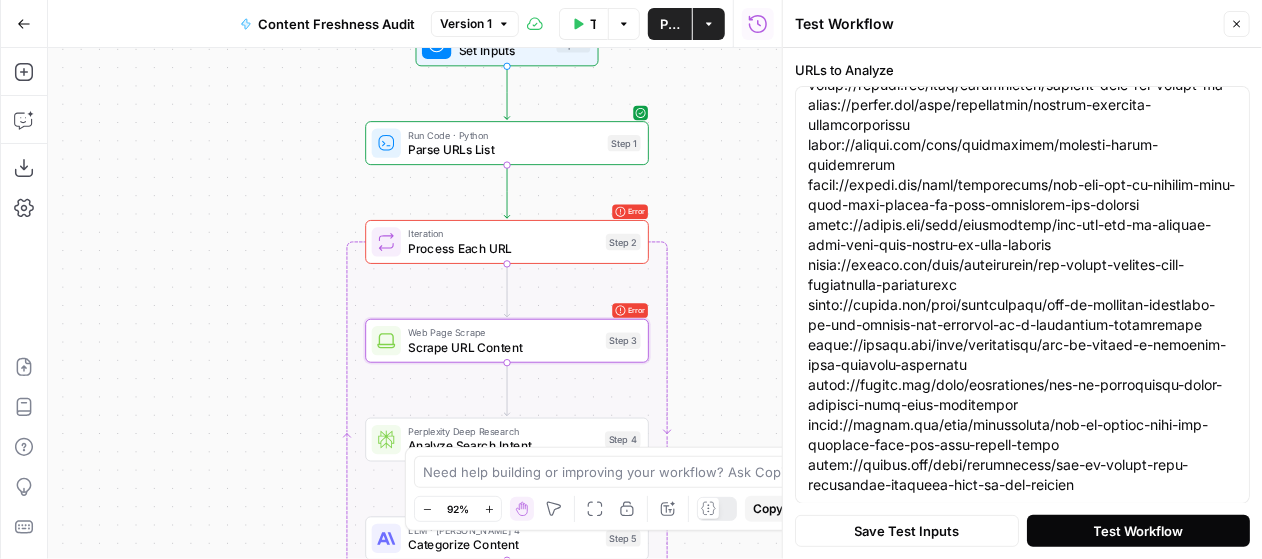 click on "Test Workflow" at bounding box center (1139, 531) 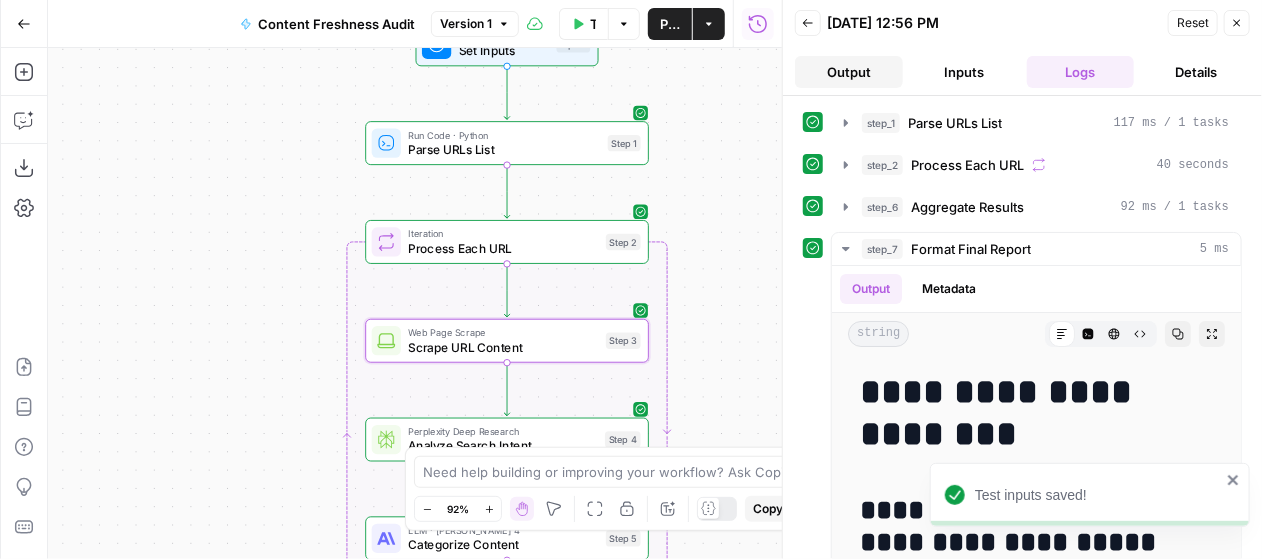 click on "Output" at bounding box center [849, 72] 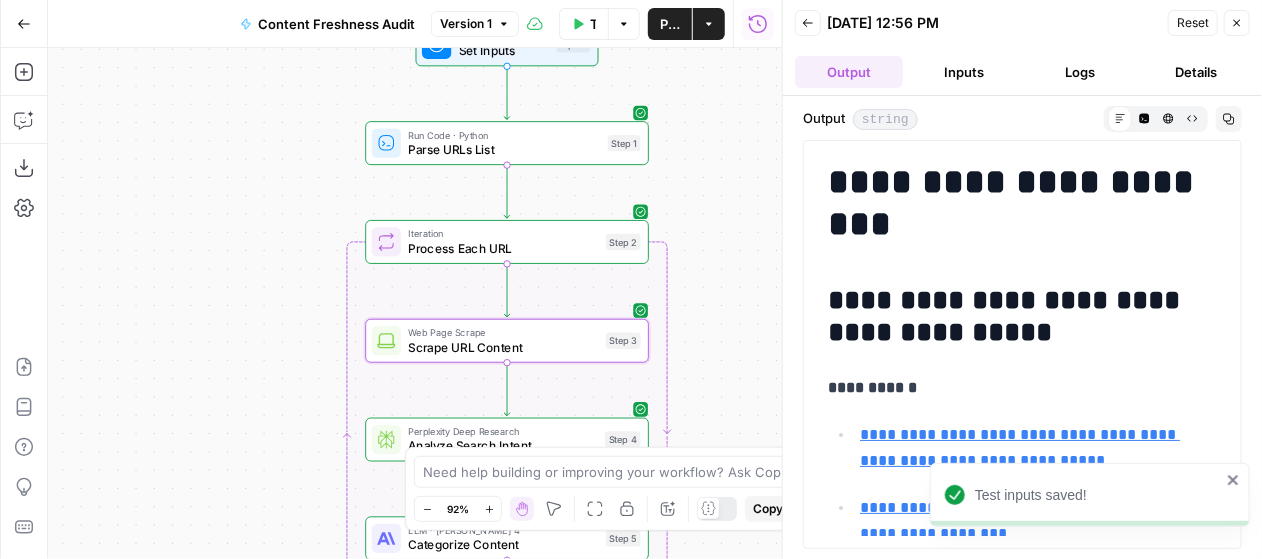 click 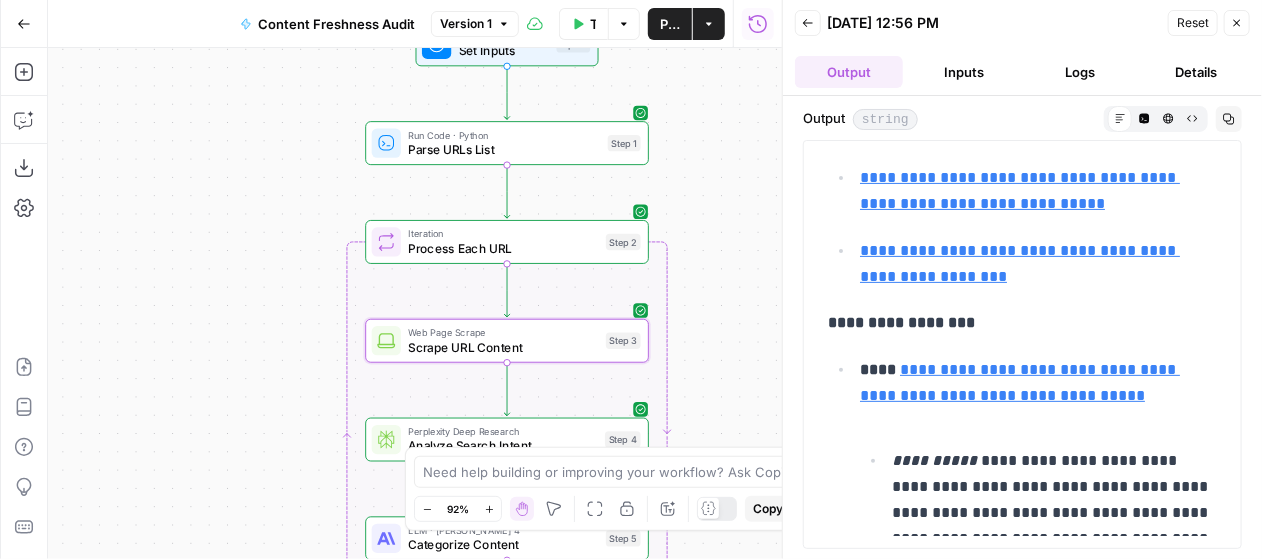 scroll, scrollTop: 0, scrollLeft: 0, axis: both 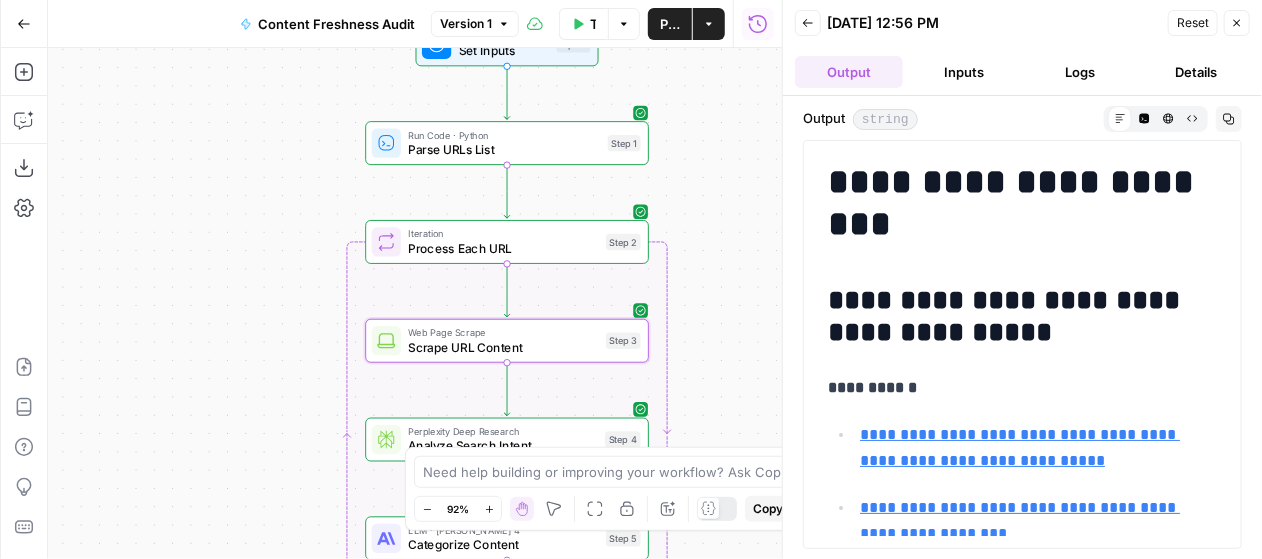 drag, startPoint x: 835, startPoint y: 185, endPoint x: 1019, endPoint y: 214, distance: 186.2713 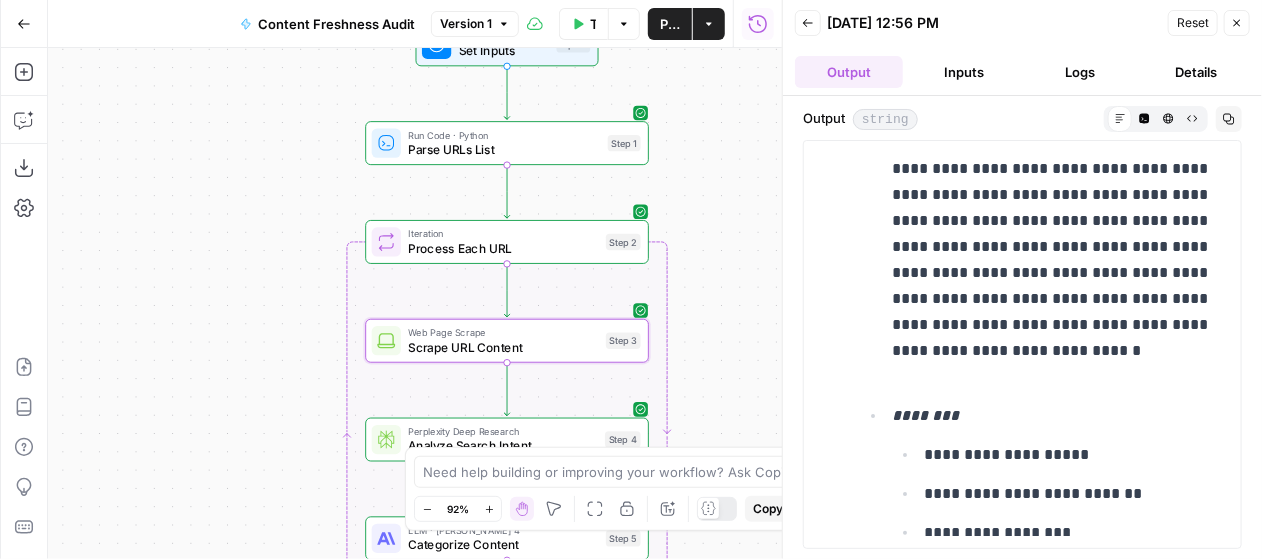 copy on "**********" 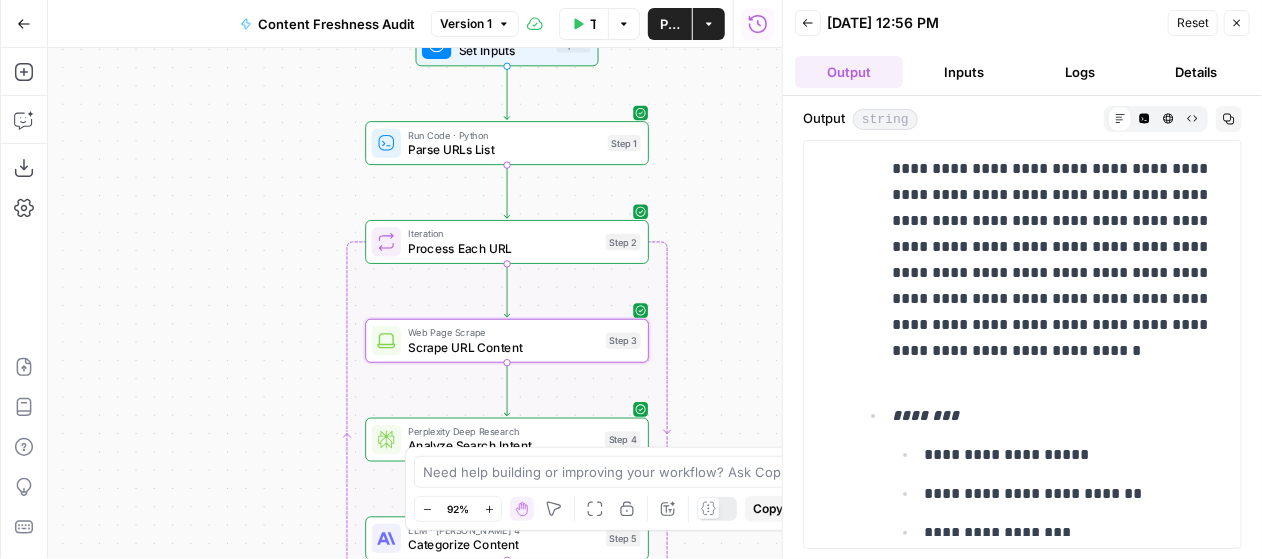 drag, startPoint x: 809, startPoint y: 28, endPoint x: 817, endPoint y: 44, distance: 17.888544 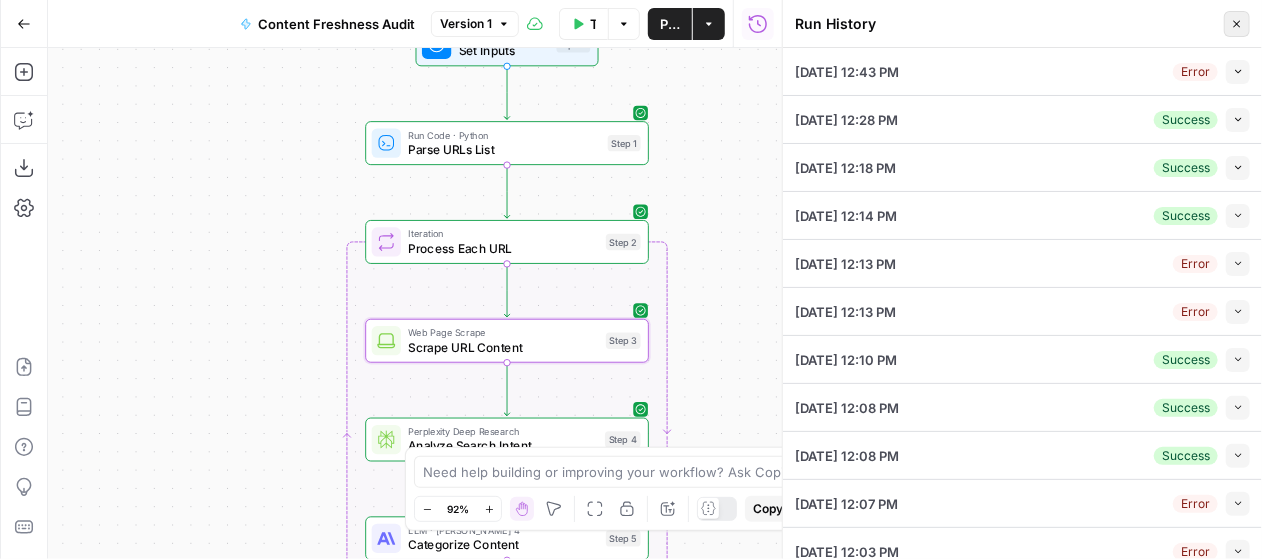 click 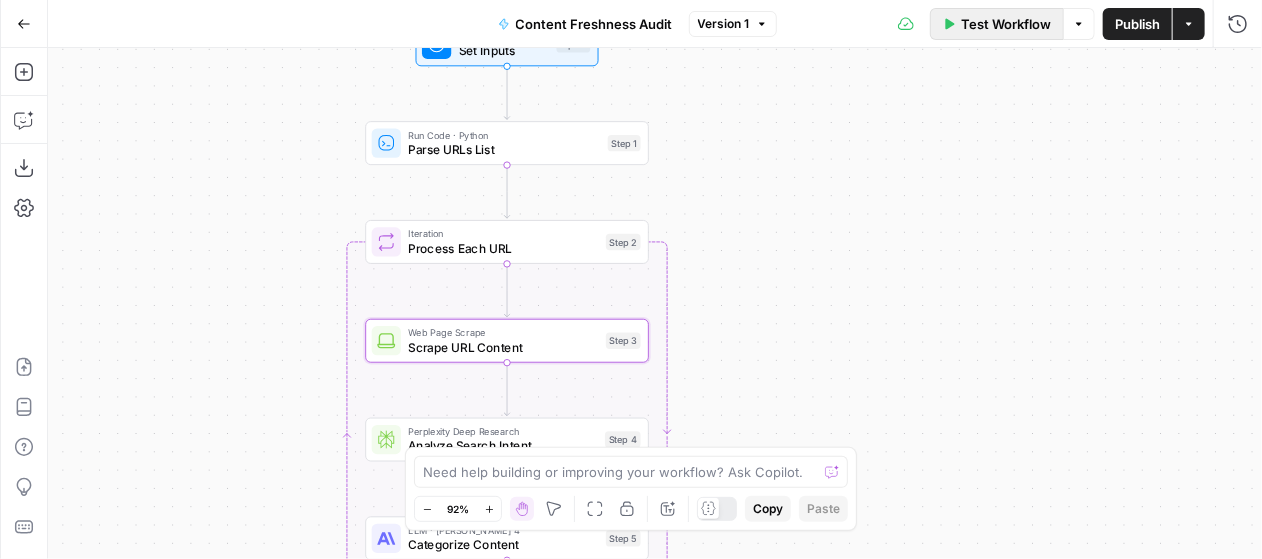 click on "Test Workflow" at bounding box center [997, 24] 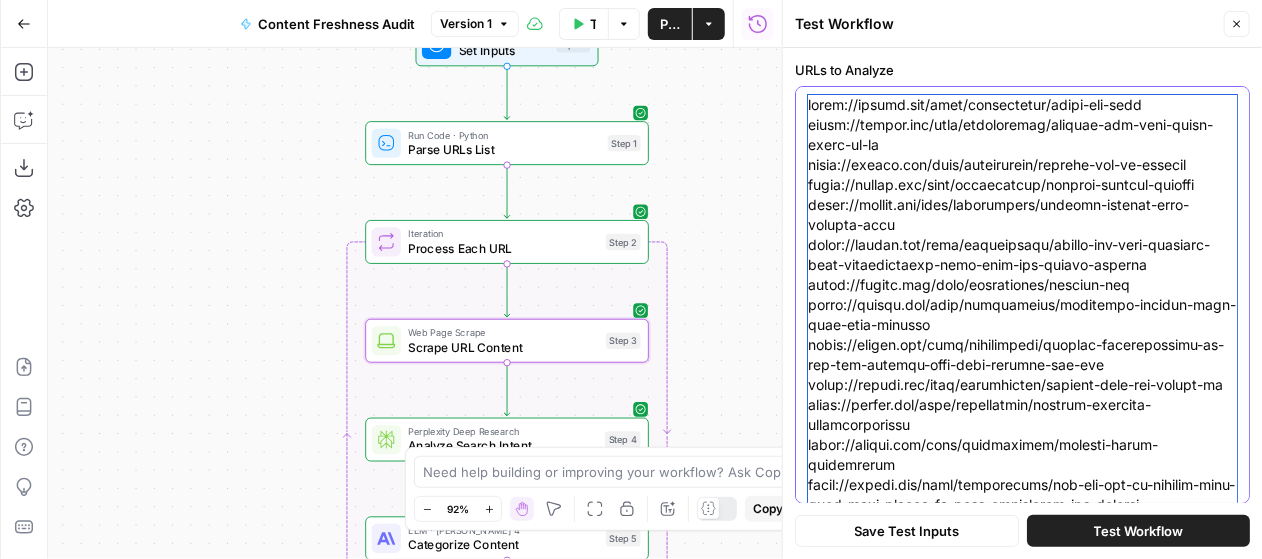scroll, scrollTop: 339, scrollLeft: 0, axis: vertical 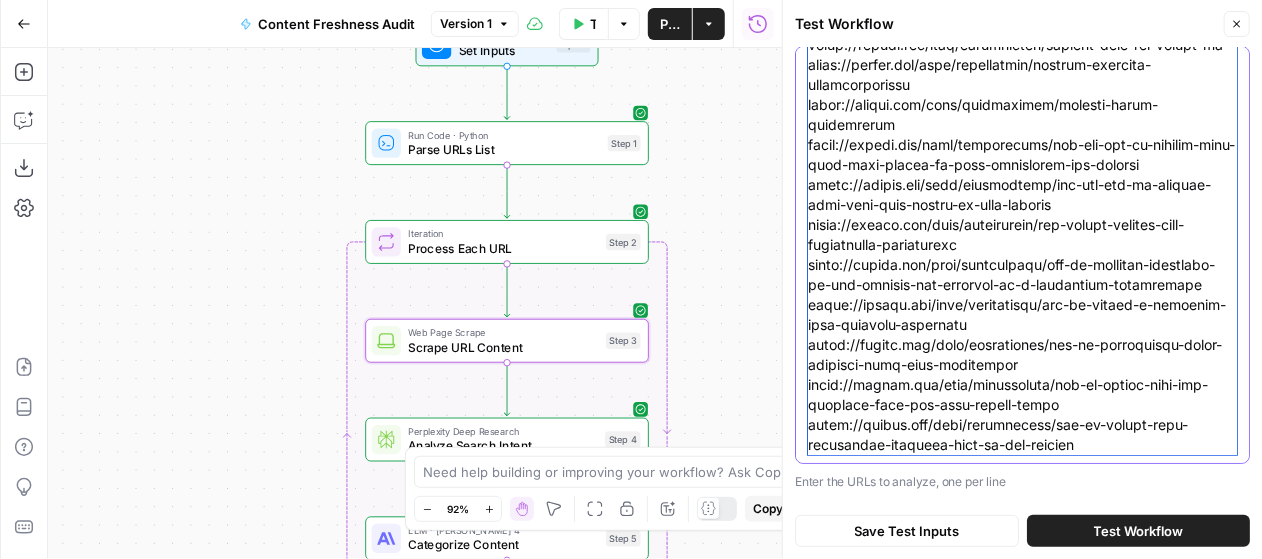 drag, startPoint x: 807, startPoint y: 103, endPoint x: 1087, endPoint y: 627, distance: 594.11786 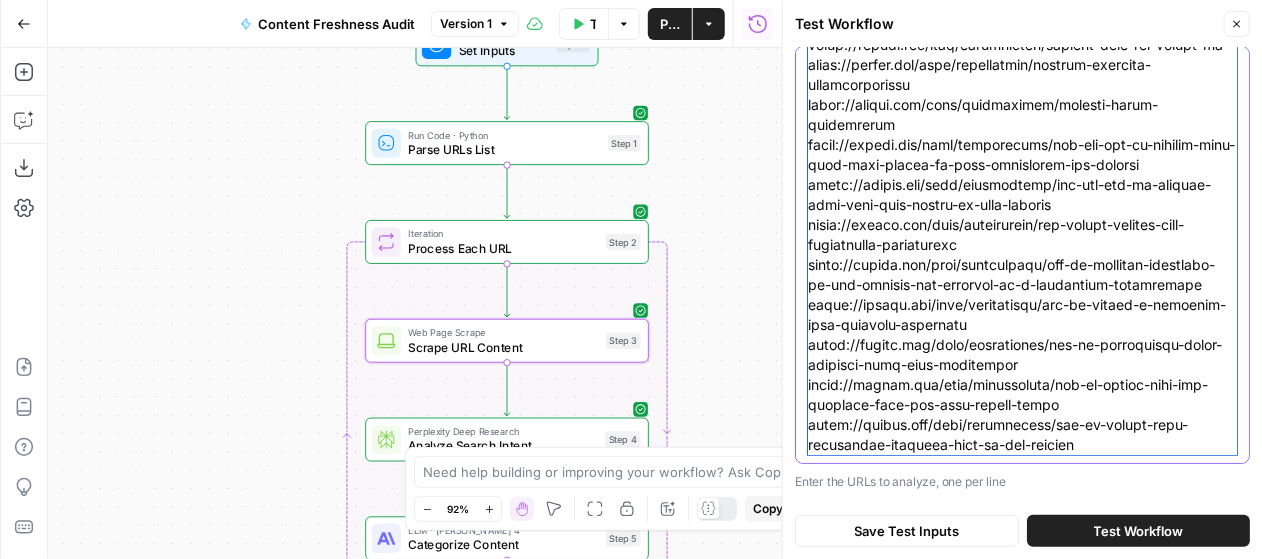 paste on "how-to-parse-and-forward-api-logs
https://konghq.com/blog/engineering/how-to-secure-apis-and-services-using-openid-connect
https://konghq.com/blog/engineering/how-to-use-kong-gateway-with-k3s-for-iot-and-edge-computing-on-kubernetes
https://konghq.com/blog/engineering/how-to-use-prometheus-to-monitor-kong-gateway
https://konghq.com/blog/engineering/hybrid-infrastructure-load-balancing-with-kong-gateway-and-kong-mesh
https://konghq.com/blog/engineering/ibm-cloud-api-gateway-migration
https://konghq.com/blog/engineering/implement-a-canary-release-with-kong-for-kubernetes-and-consul
https://konghq.com/blog/engineering/implementing-a-hybrid-kong-konnect-data-plane-in-amazon-ecs
https://konghq.com/blog/engineering/implementing-a-service-mesh
https://konghq.com/blog/engineering/implementing-an-open-source-vulnerability-management-strategy
https://konghq.com/blog/engineering/infrastructure-code-without-infrastructure
https://konghq.com/blog/engineering/insomnia-dynamic-signatures
https://konghq.com/blog/engineeri..." 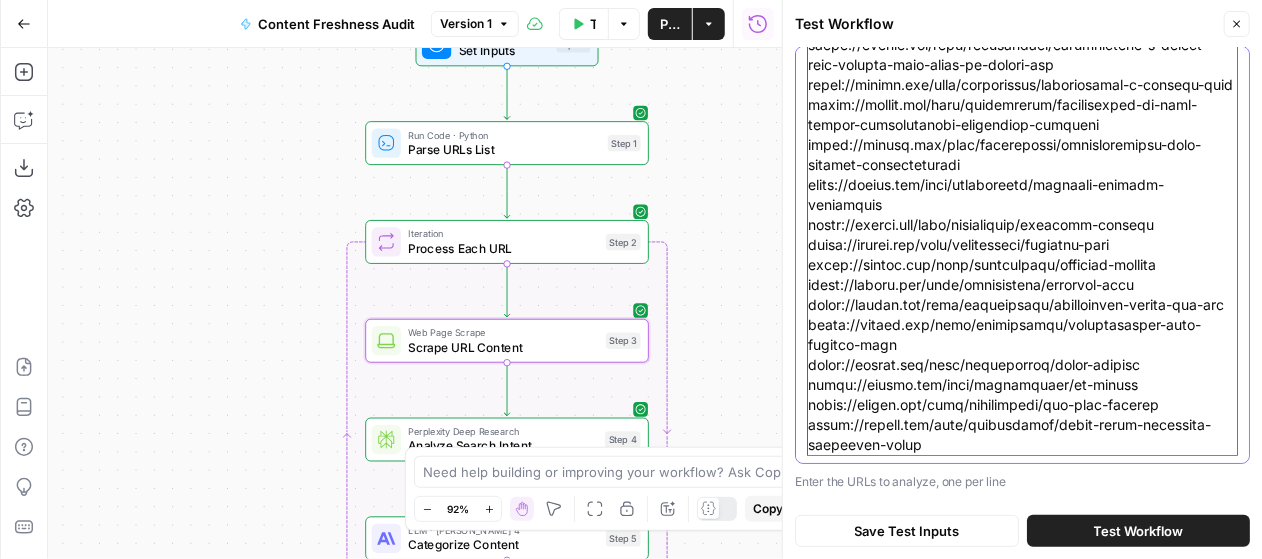 scroll, scrollTop: 650, scrollLeft: 0, axis: vertical 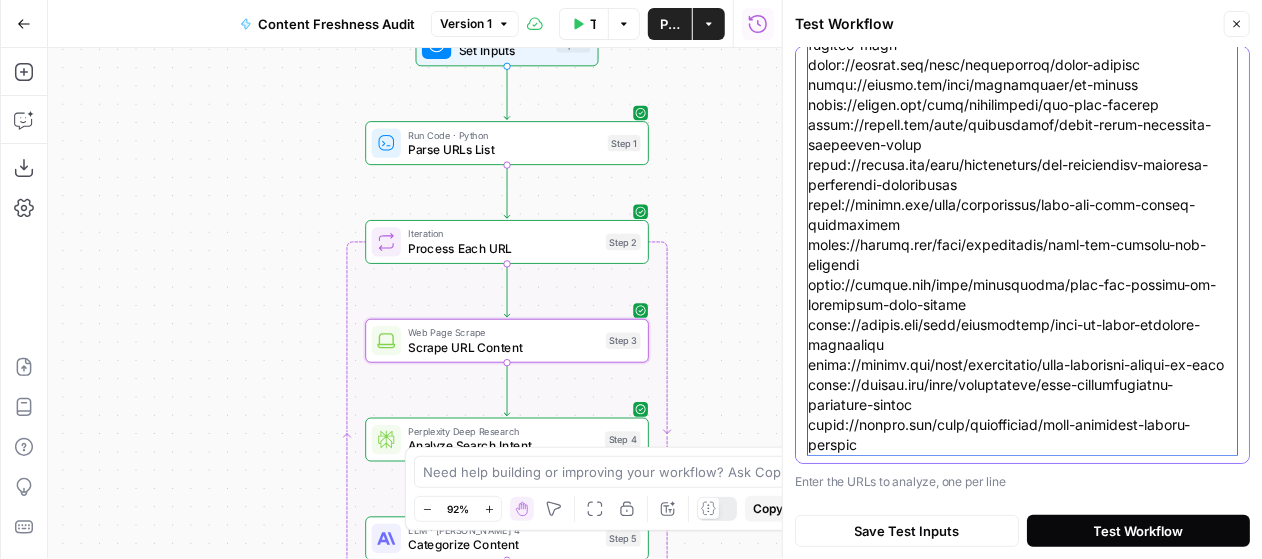 type on "https://konghq.com/blog/engineering/how-to-parse-and-forward-api-logs
https://konghq.com/blog/engineering/how-to-secure-apis-and-services-using-openid-connect
https://konghq.com/blog/engineering/how-to-use-kong-gateway-with-k3s-for-iot-and-edge-computing-on-kubernetes
https://konghq.com/blog/engineering/how-to-use-prometheus-to-monitor-kong-gateway
https://konghq.com/blog/engineering/hybrid-infrastructure-load-balancing-with-kong-gateway-and-kong-mesh
https://konghq.com/blog/engineering/ibm-cloud-api-gateway-migration
https://konghq.com/blog/engineering/implement-a-canary-release-with-kong-for-kubernetes-and-consul
https://konghq.com/blog/engineering/implementing-a-hybrid-kong-konnect-data-plane-in-amazon-ecs
https://konghq.com/blog/engineering/implementing-a-service-mesh
https://konghq.com/blog/engineering/implementing-an-open-source-vulnerability-management-strategy
https://konghq.com/blog/engineering/infrastructure-code-without-infrastructure
https://konghq.com/blog/engineering/insomnia-dynamic-signatur..." 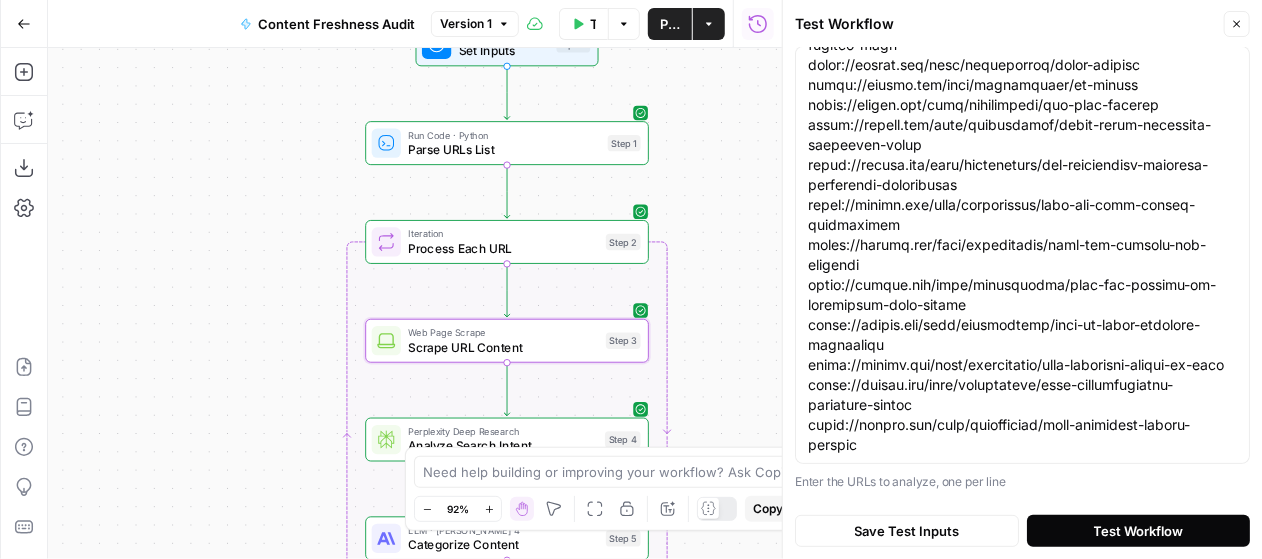 click on "Test Workflow" at bounding box center (1139, 531) 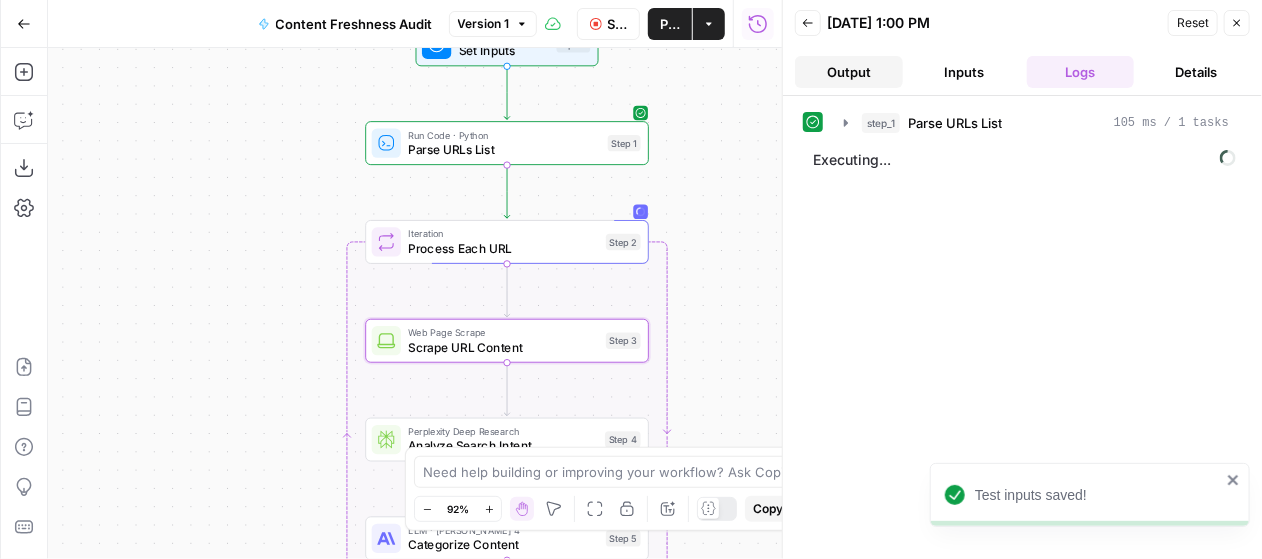 click on "Output" at bounding box center [849, 72] 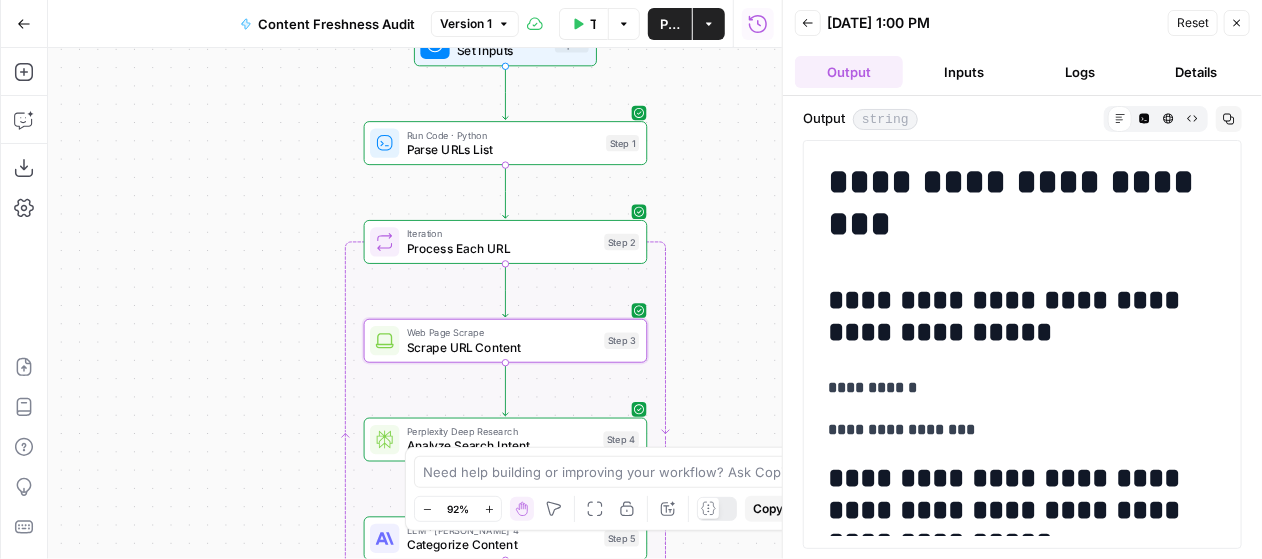 drag, startPoint x: 838, startPoint y: 176, endPoint x: 1089, endPoint y: 215, distance: 254.01181 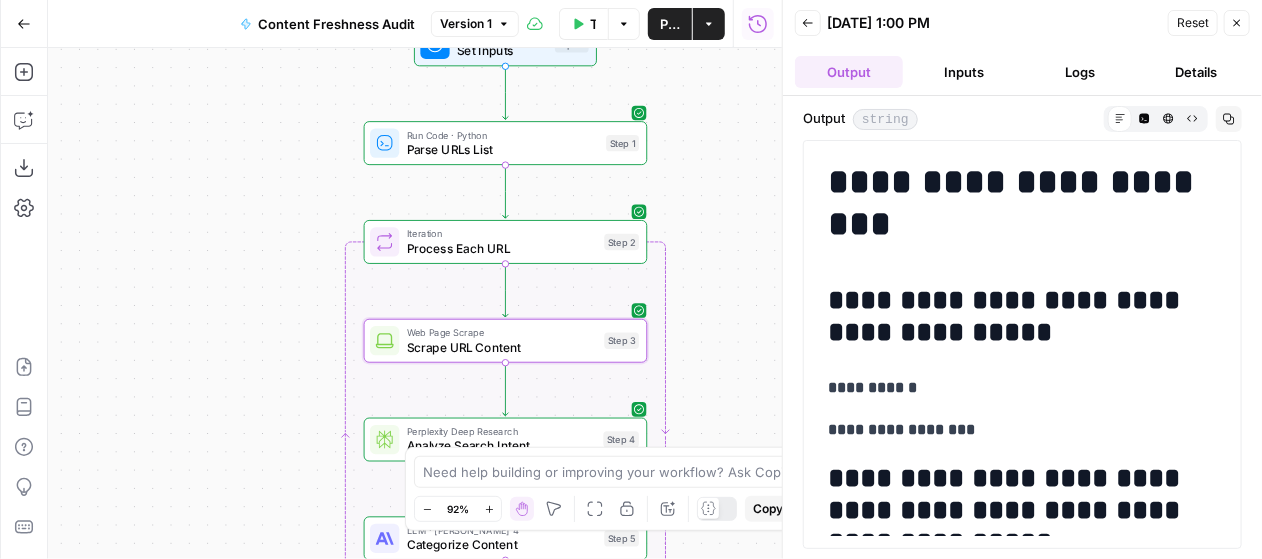 scroll, scrollTop: 18336, scrollLeft: 0, axis: vertical 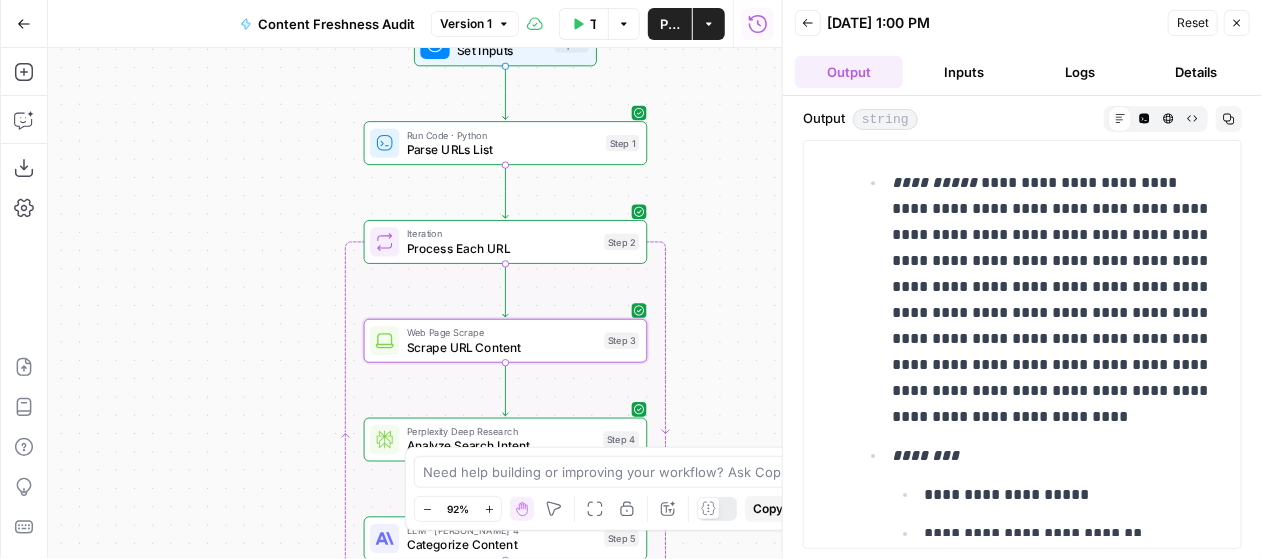 click on "Reset" at bounding box center (1193, 23) 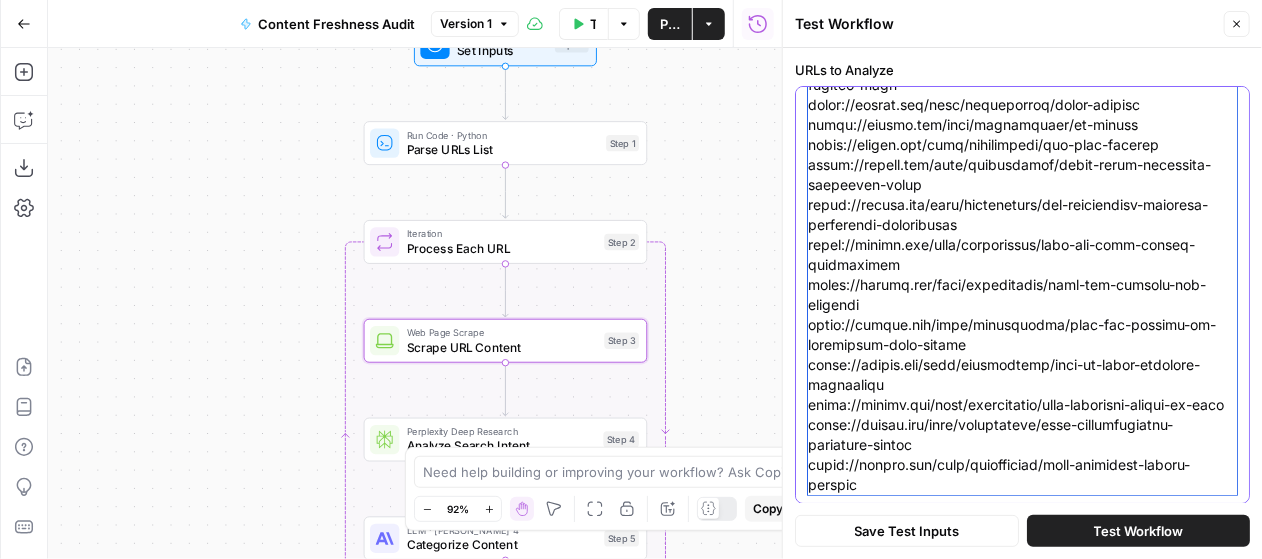 scroll, scrollTop: 659, scrollLeft: 0, axis: vertical 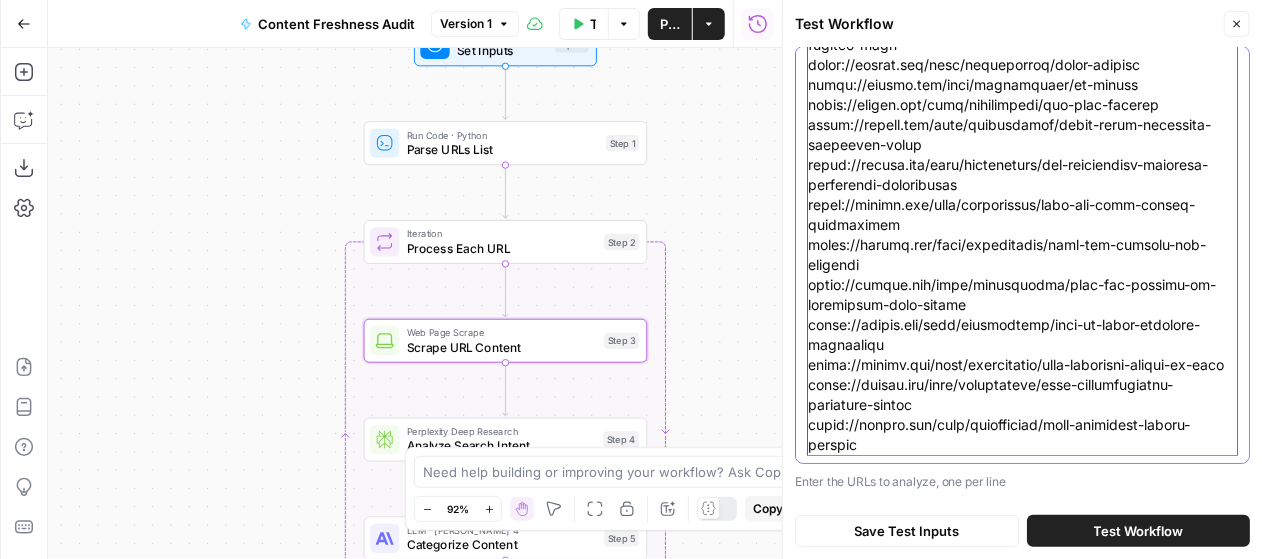 drag, startPoint x: 811, startPoint y: 101, endPoint x: 1172, endPoint y: 627, distance: 637.96313 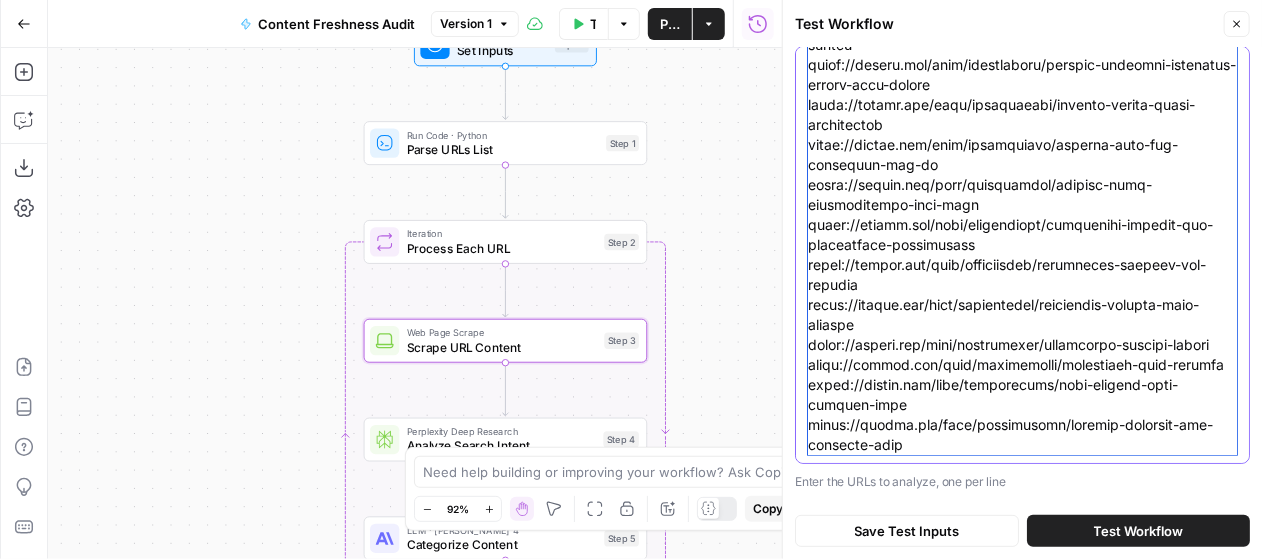 scroll, scrollTop: 639, scrollLeft: 0, axis: vertical 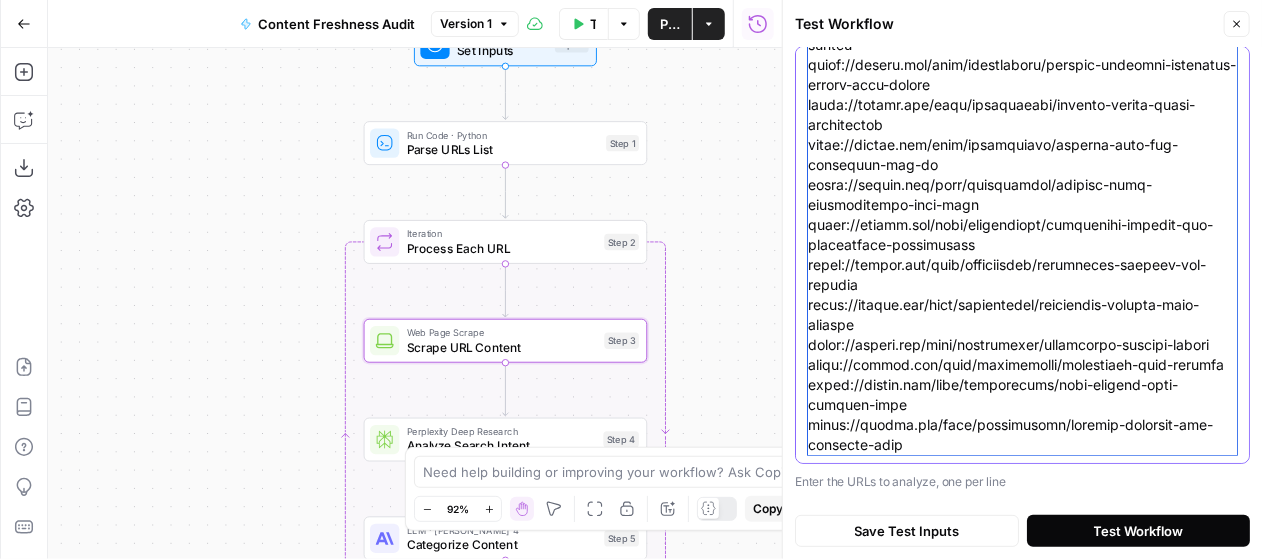 type on "https://konghq.com/blog/engineering/kong-dynamic-plugin-ordering
https://konghq.com/blog/engineering/kong-gateway-enterprise-and-styra-das
https://konghq.com/blog/engineering/kong-gateway-go-plugin
https://konghq.com/blog/engineering/kong-gateway-key-authentication
https://konghq.com/blog/engineering/kong-gateway-oauth2
https://konghq.com/blog/engineering/kong-gateway-performance
https://konghq.com/blog/engineering/kong-gateway-plugin-javascript
https://konghq.com/blog/engineering/kong-gateway-pulumi
https://konghq.com/blog/engineering/kong-gateway-rate-limiting
https://konghq.com/blog/engineering/kong-gateway-spinnaker
https://konghq.com/blog/engineering/kong-gateway-transformer-plugins
https://konghq.com/blog/engineering/kong-gateway-tutorial
https://konghq.com/blog/engineering/kong-konnect-a-developers-guide
https://konghq.com/blog/engineering/kong-konnect-eks-marketplace-add-on
https://konghq.com/blog/engineering/kong-konnect-fastly
https://konghq.com/blog/engineering/kong-kubernetes-gcp
https://konghq..." 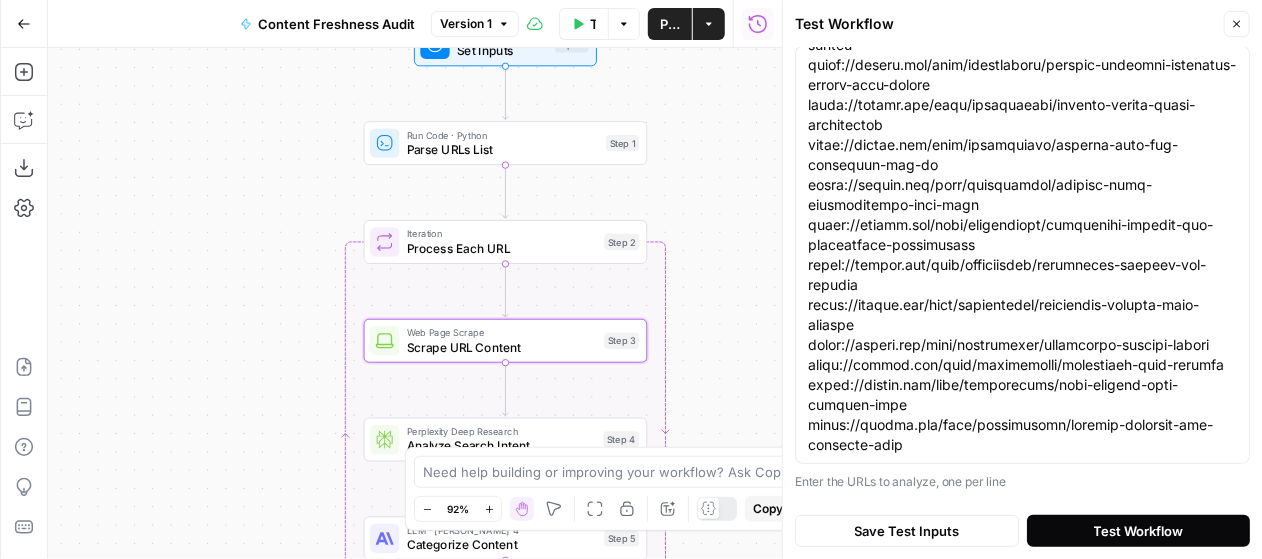 click on "Test Workflow" at bounding box center (1139, 531) 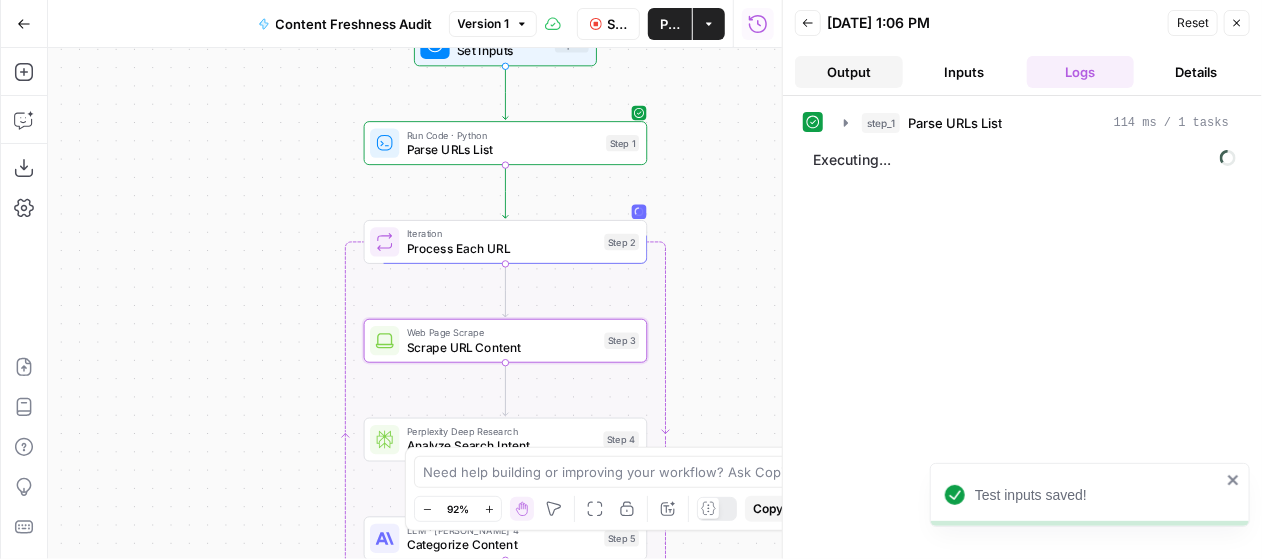 click on "Output" at bounding box center [849, 72] 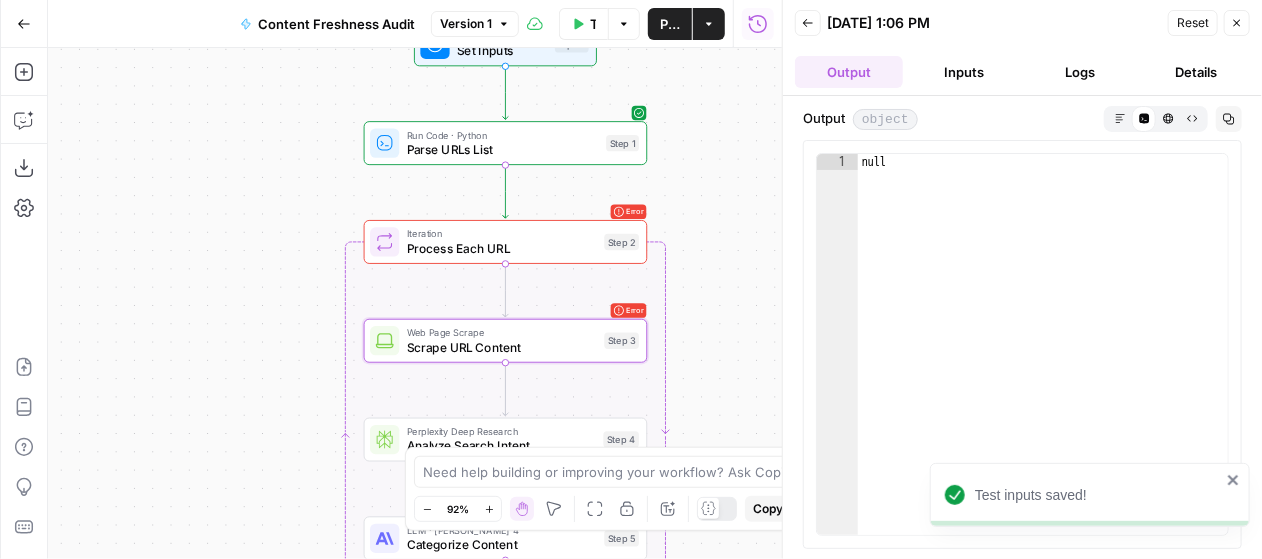 click 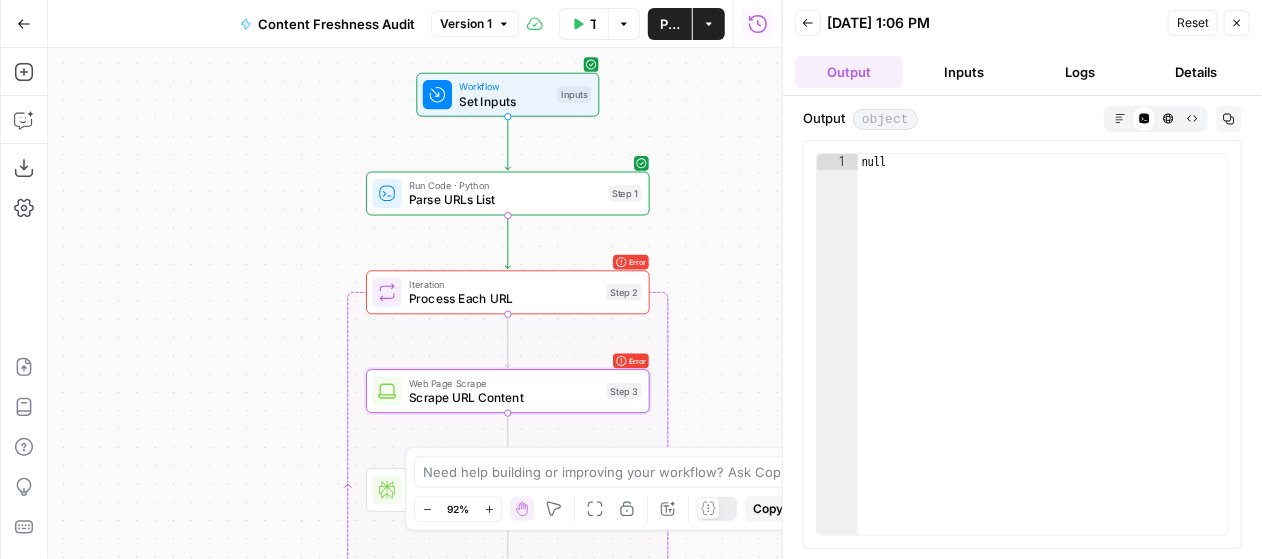 drag, startPoint x: 963, startPoint y: 79, endPoint x: 957, endPoint y: 95, distance: 17.088007 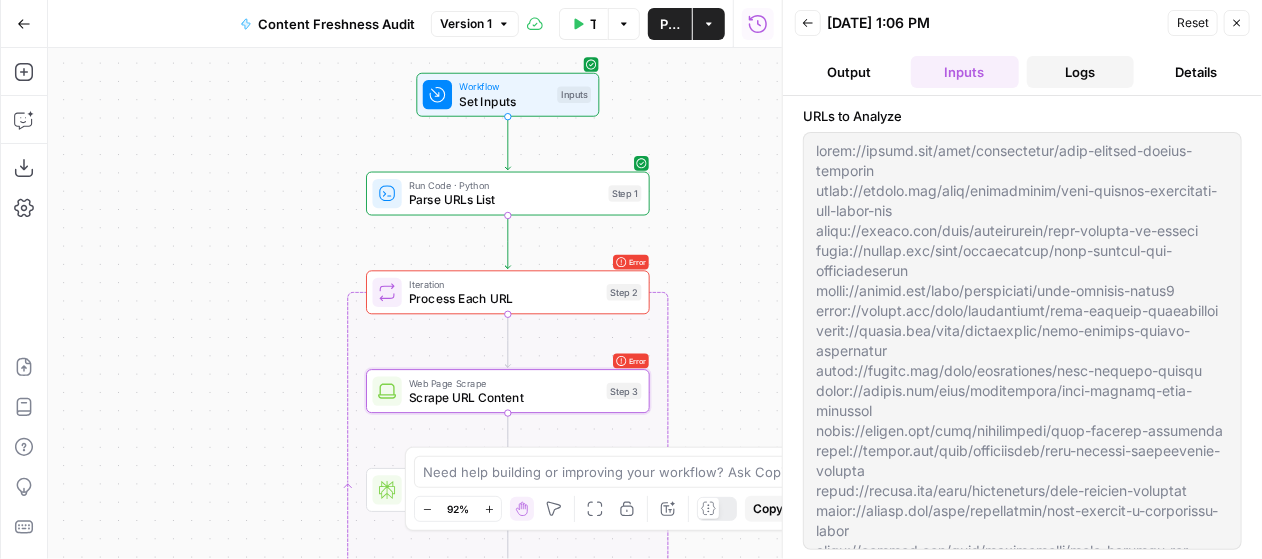 click on "Logs" at bounding box center [1081, 72] 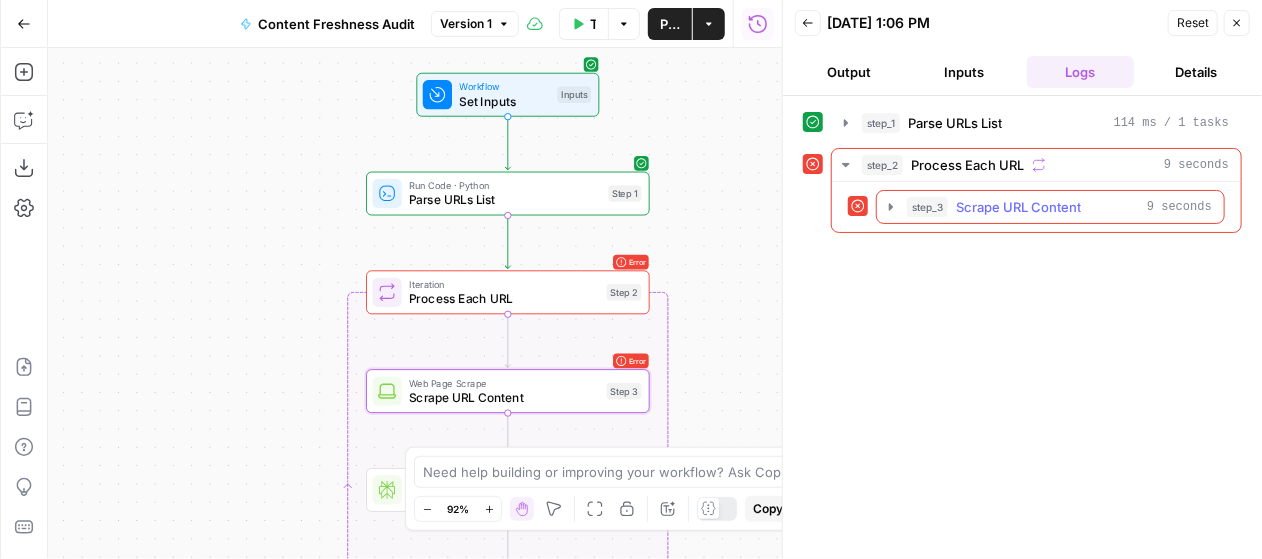 click on "step_3 Scrape URL Content 9 seconds" at bounding box center (1050, 207) 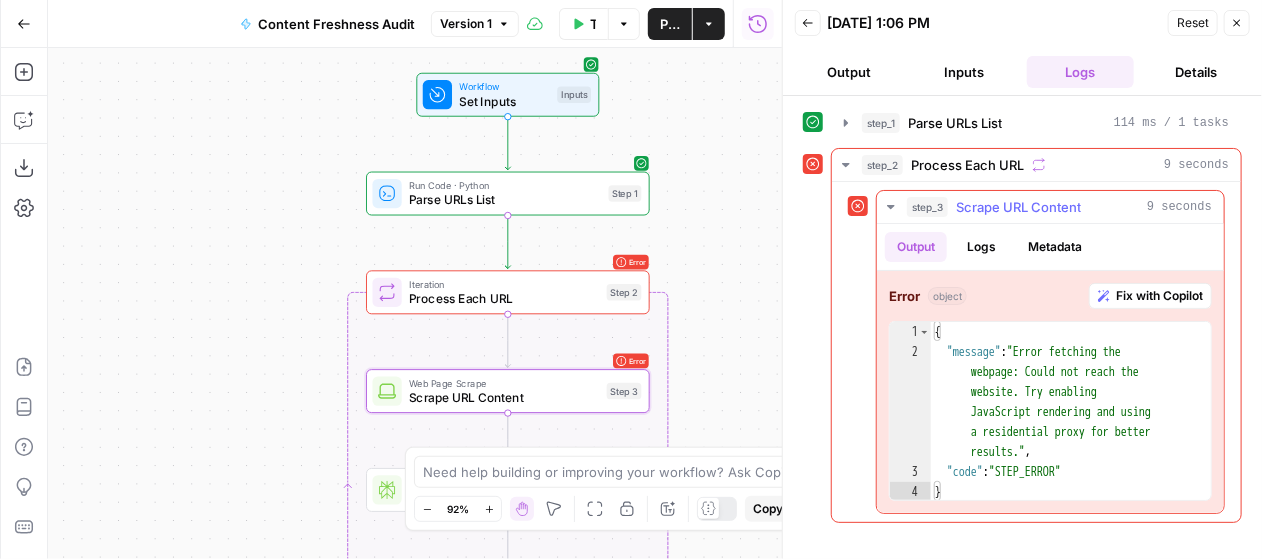 type on "**********" 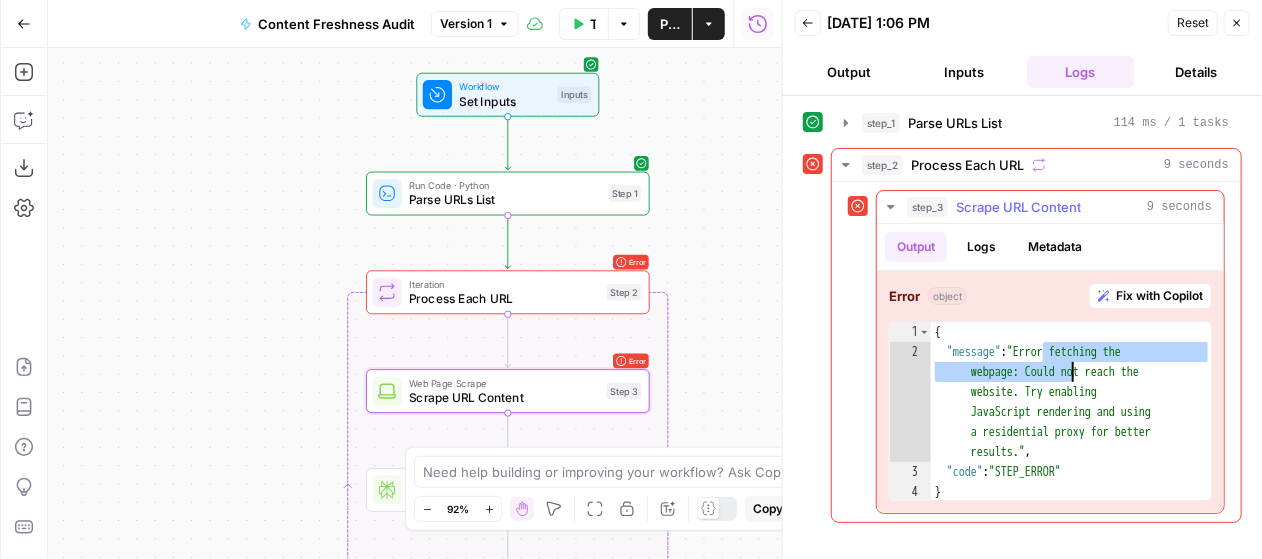 drag, startPoint x: 1041, startPoint y: 355, endPoint x: 1114, endPoint y: 435, distance: 108.30051 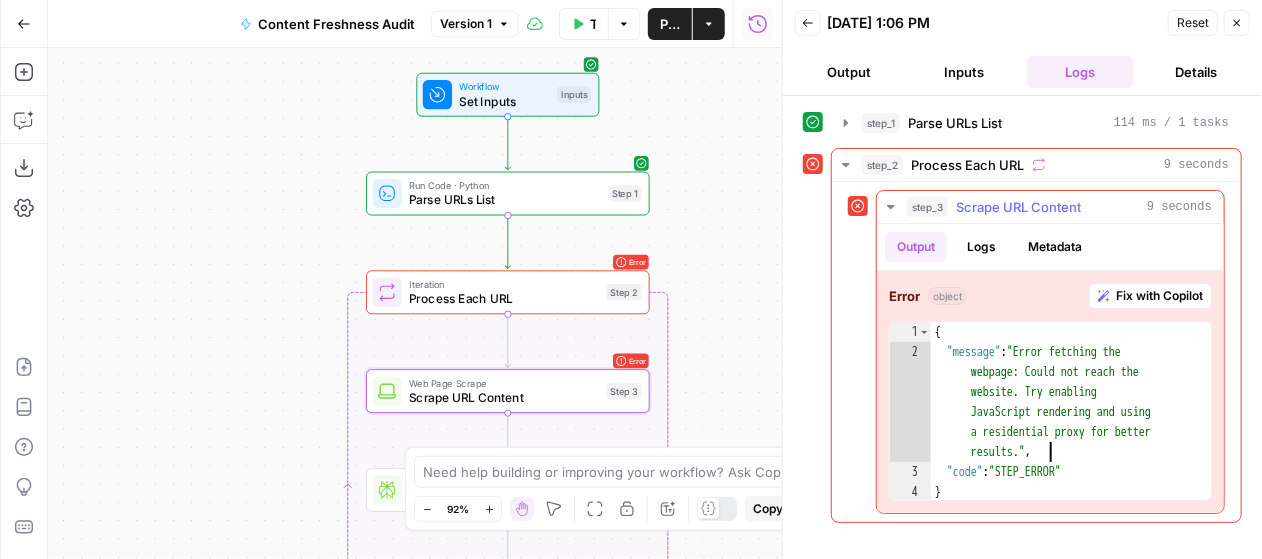 click on "{    "message" :  "Error fetching the         webpage: Could not reach the         website. Try enabling         JavaScript rendering and using         a residential proxy for better         results." ,    "code" :  "STEP_ERROR" }" at bounding box center (1071, 432) 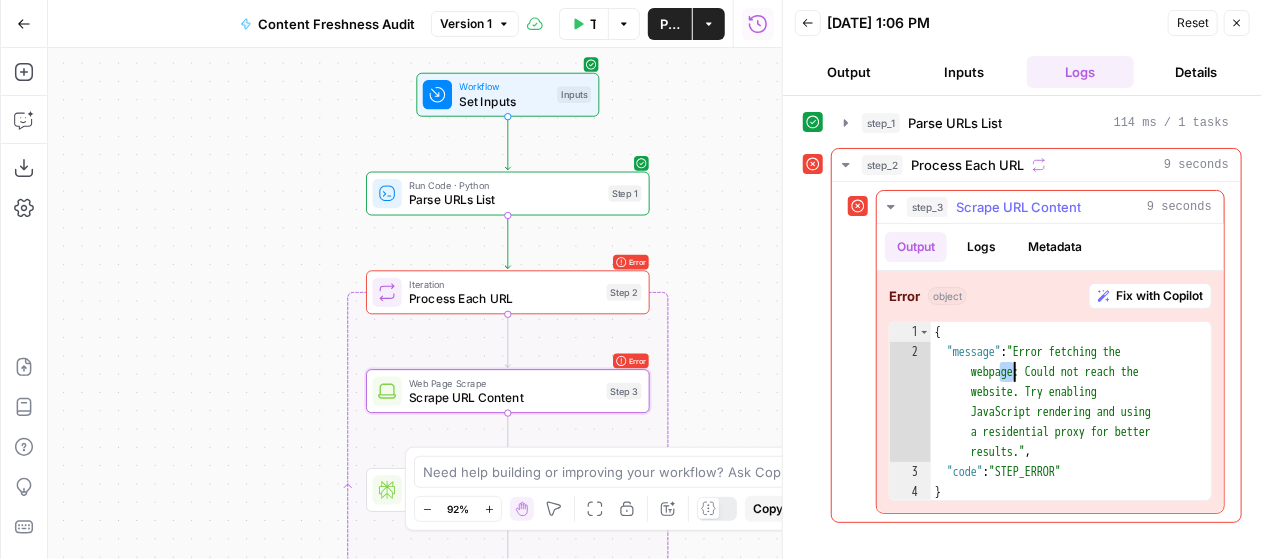 drag, startPoint x: 1001, startPoint y: 373, endPoint x: 1117, endPoint y: 432, distance: 130.14223 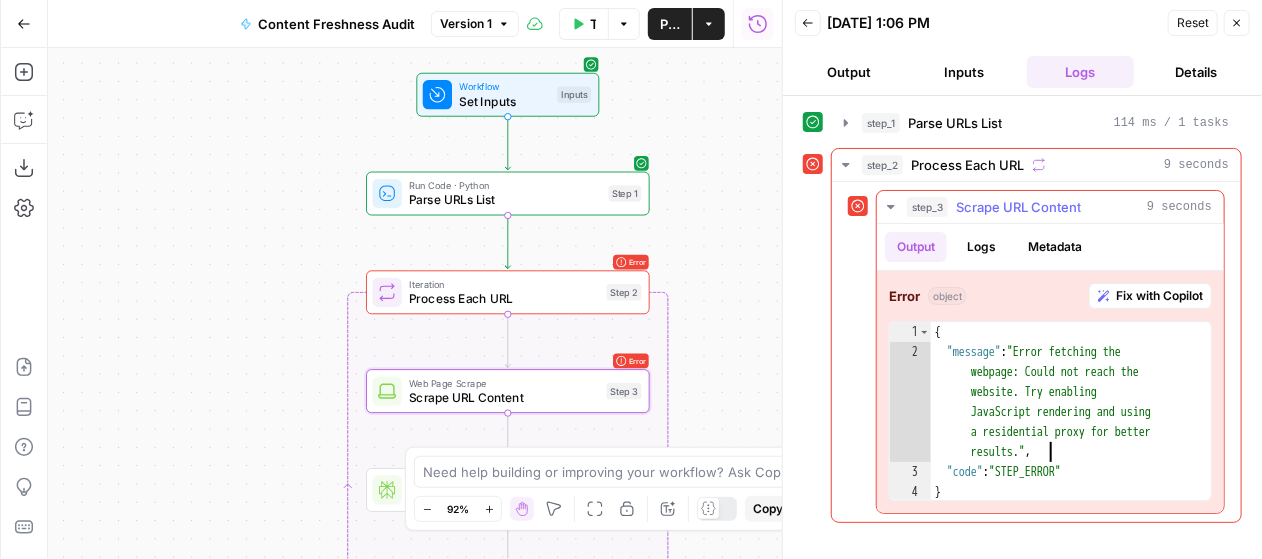 click on "{    "message" :  "Error fetching the         webpage: Could not reach the         website. Try enabling         JavaScript rendering and using         a residential proxy for better         results." ,    "code" :  "STEP_ERROR" }" at bounding box center [1071, 432] 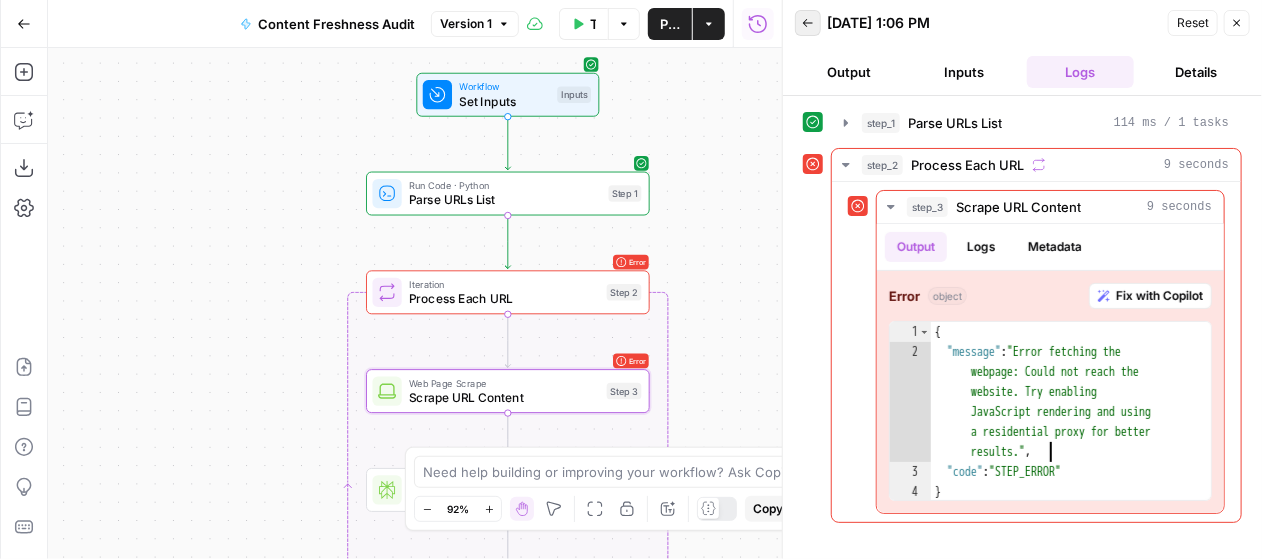 click 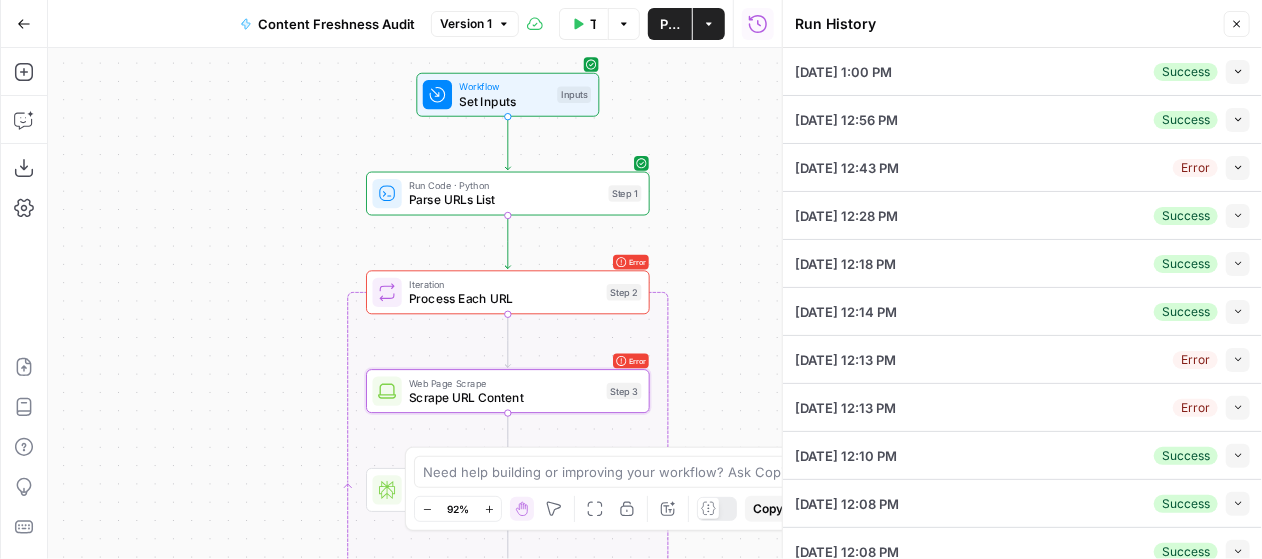 click 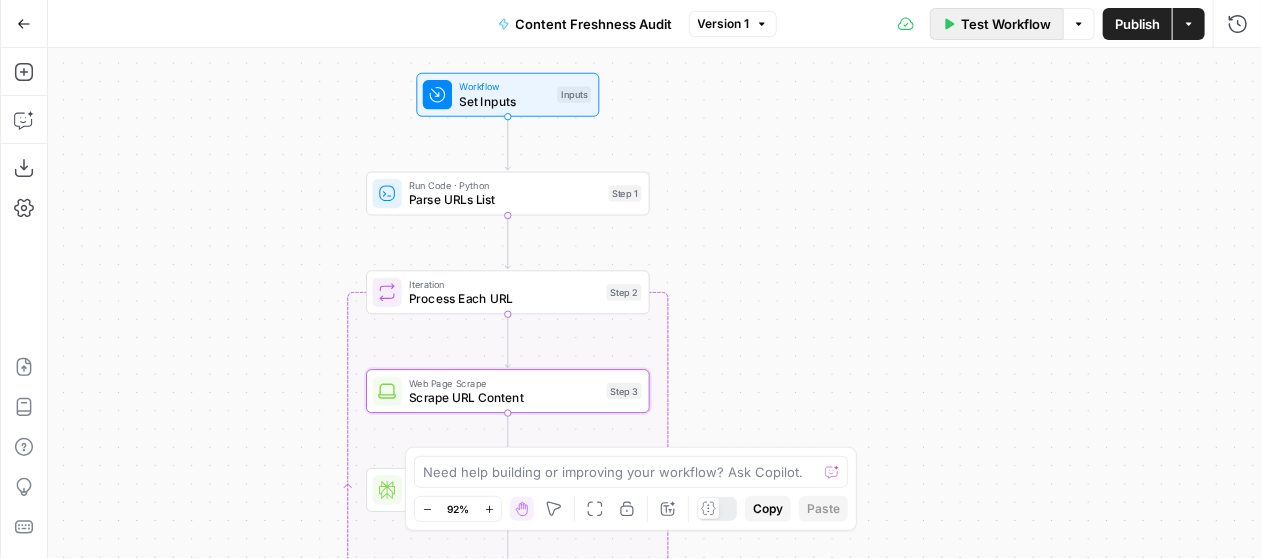 click on "Test Workflow" at bounding box center (1006, 24) 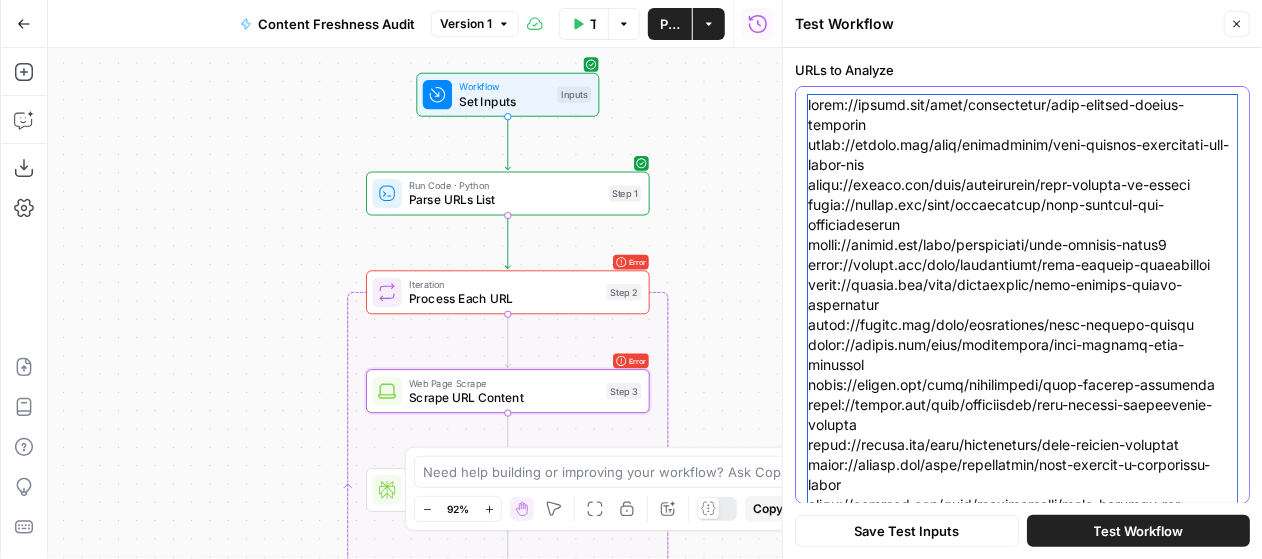 drag, startPoint x: 810, startPoint y: 103, endPoint x: 925, endPoint y: 165, distance: 130.64838 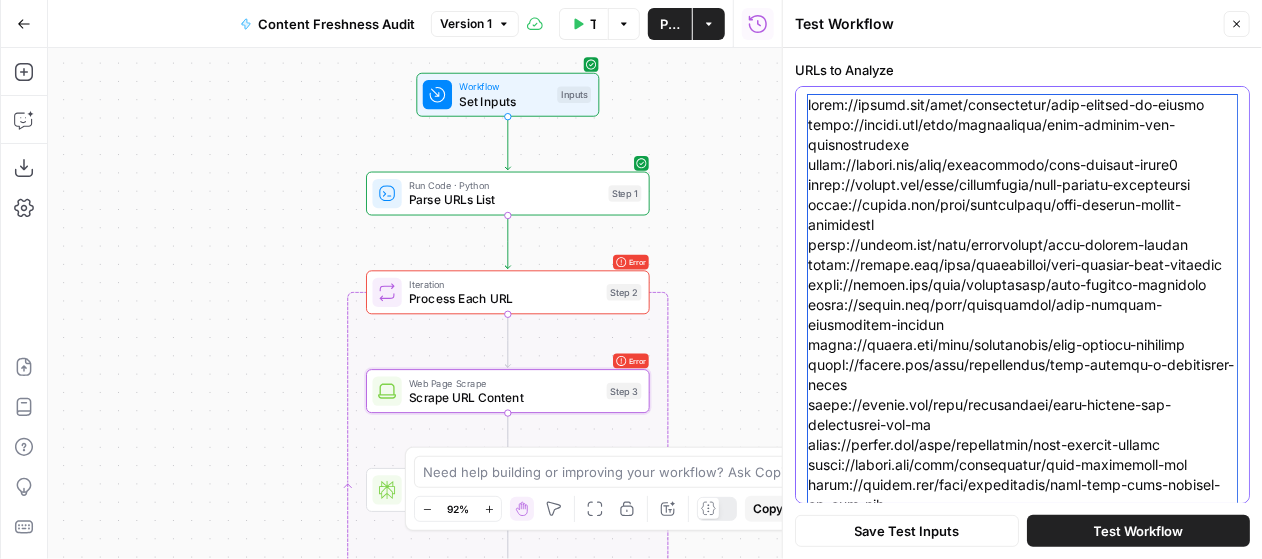 click on "URLs to Analyze" at bounding box center (1022, 555) 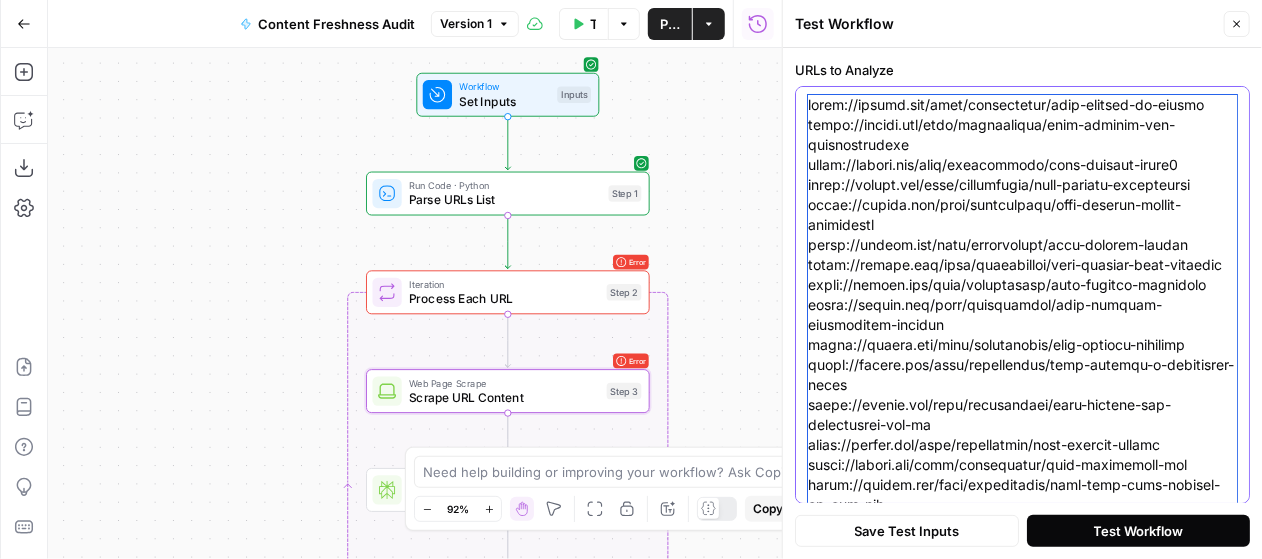 type on "https://konghq.com/blog/engineering/kong-gateway-go-plugin
https://konghq.com/blog/engineering/kong-gateway-key-authentication
https://konghq.com/blog/engineering/kong-gateway-oauth2
https://konghq.com/blog/engineering/kong-gateway-performance
https://konghq.com/blog/engineering/kong-gateway-plugin-javascript
https://konghq.com/blog/engineering/kong-gateway-pulumi
https://konghq.com/blog/engineering/kong-gateway-rate-limiting
https://konghq.com/blog/engineering/kong-gateway-spinnaker
https://konghq.com/blog/engineering/kong-gateway-transformer-plugins
https://konghq.com/blog/engineering/kong-gateway-tutorial
https://konghq.com/blog/engineering/kong-konnect-a-developers-guide
https://konghq.com/blog/engineering/kong-konnect-eks-marketplace-add-on
https://konghq.com/blog/engineering/kong-konnect-fastly
https://konghq.com/blog/engineering/kong-kubernetes-gcp
https://konghq.com/blog/engineering/kong-mesh-with-konnect-on-aws-ecs
https://konghq.com/blog/engineering/kong-saml-plugin-examples-and-uses
https://kong..." 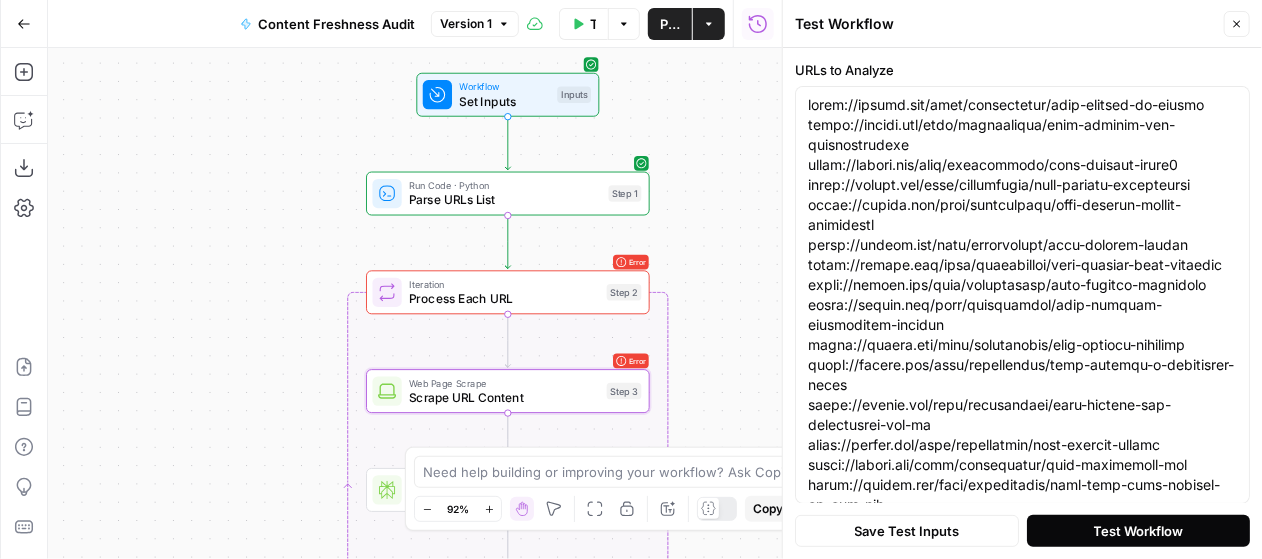 click on "Test Workflow" at bounding box center [1139, 531] 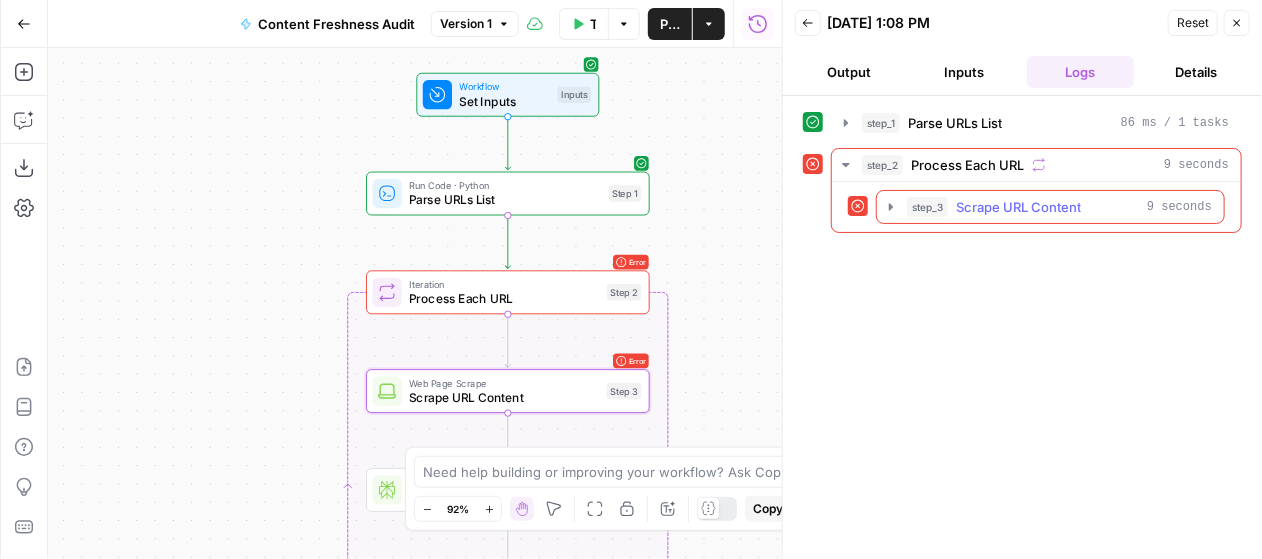 click 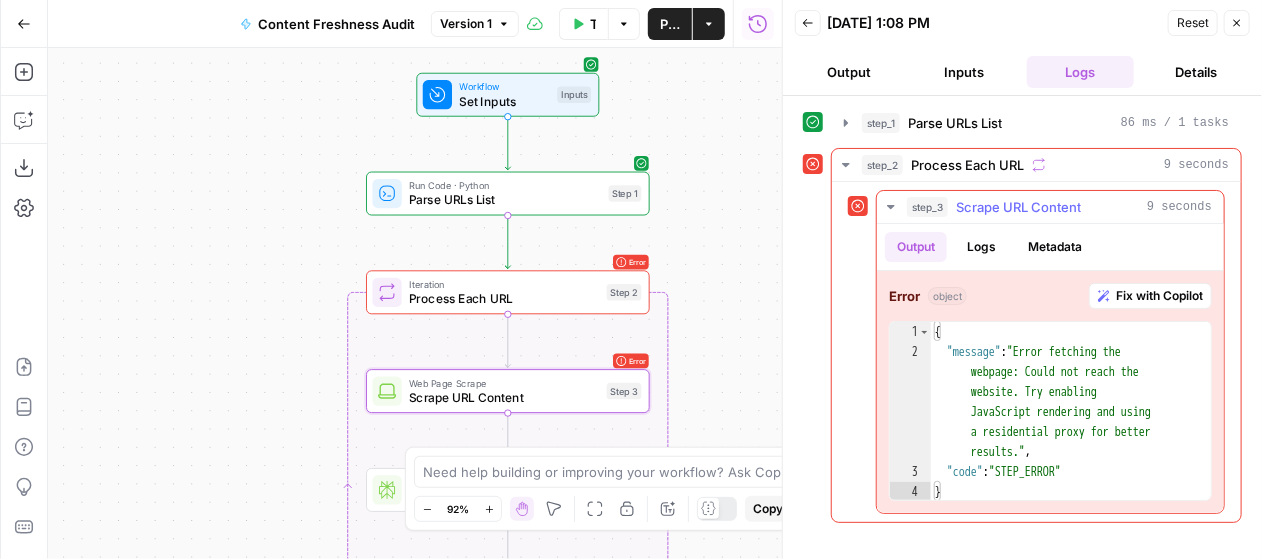 type on "**********" 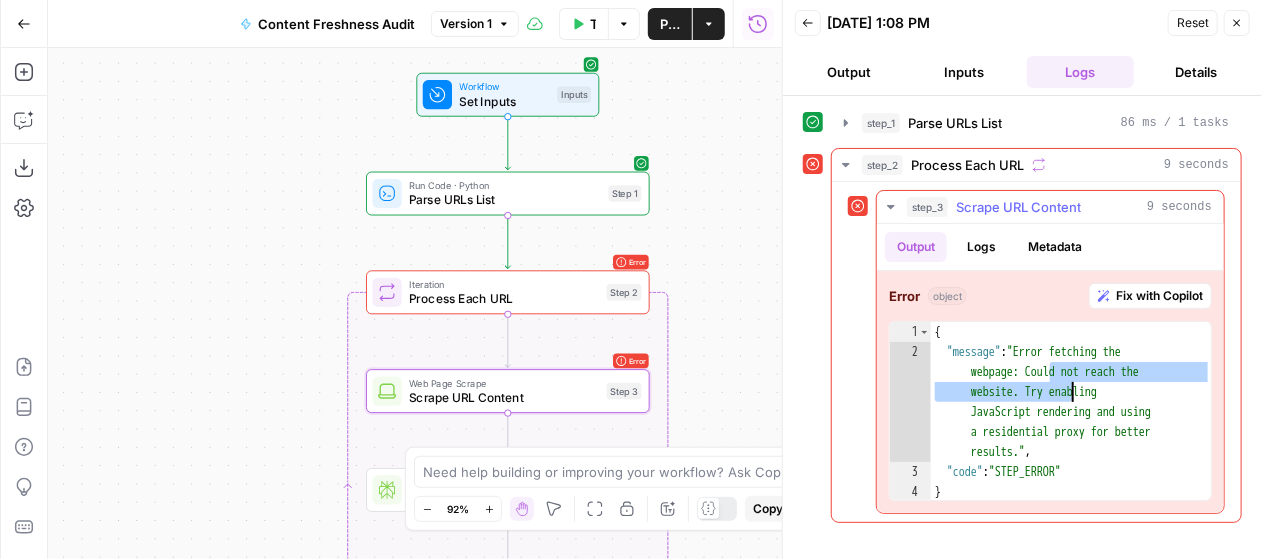 drag, startPoint x: 1047, startPoint y: 367, endPoint x: 1070, endPoint y: 392, distance: 33.970577 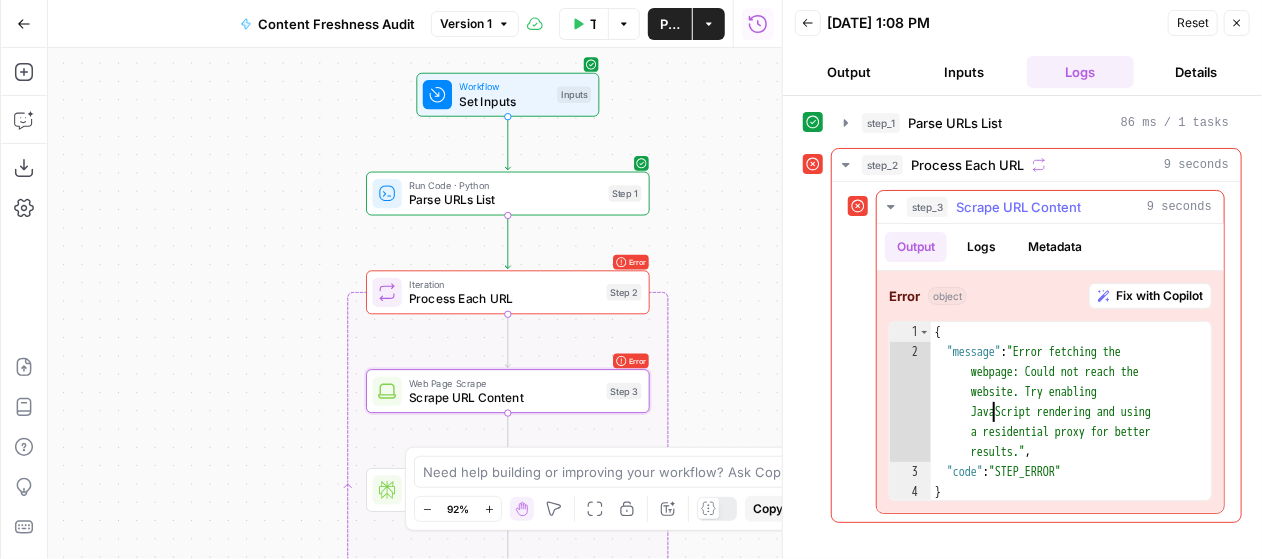drag, startPoint x: 992, startPoint y: 414, endPoint x: 1213, endPoint y: 422, distance: 221.14474 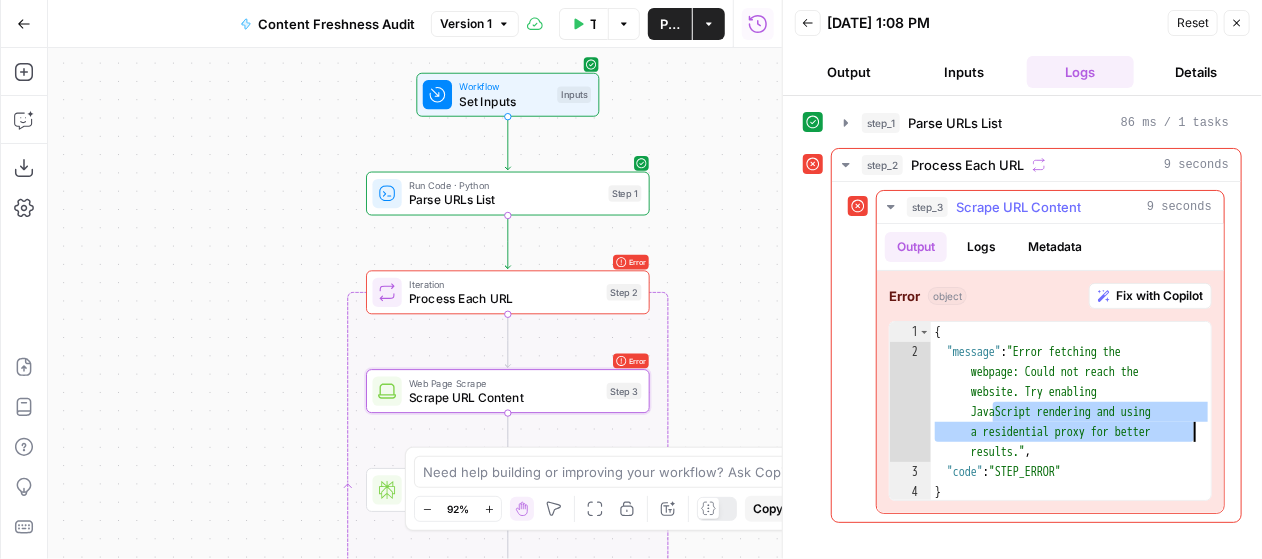 click on "{    "message" :  "Error fetching the         webpage: Could not reach the         website. Try enabling         JavaScript rendering and using         a residential proxy for better         results." ,    "code" :  "STEP_ERROR" }" at bounding box center (1071, 432) 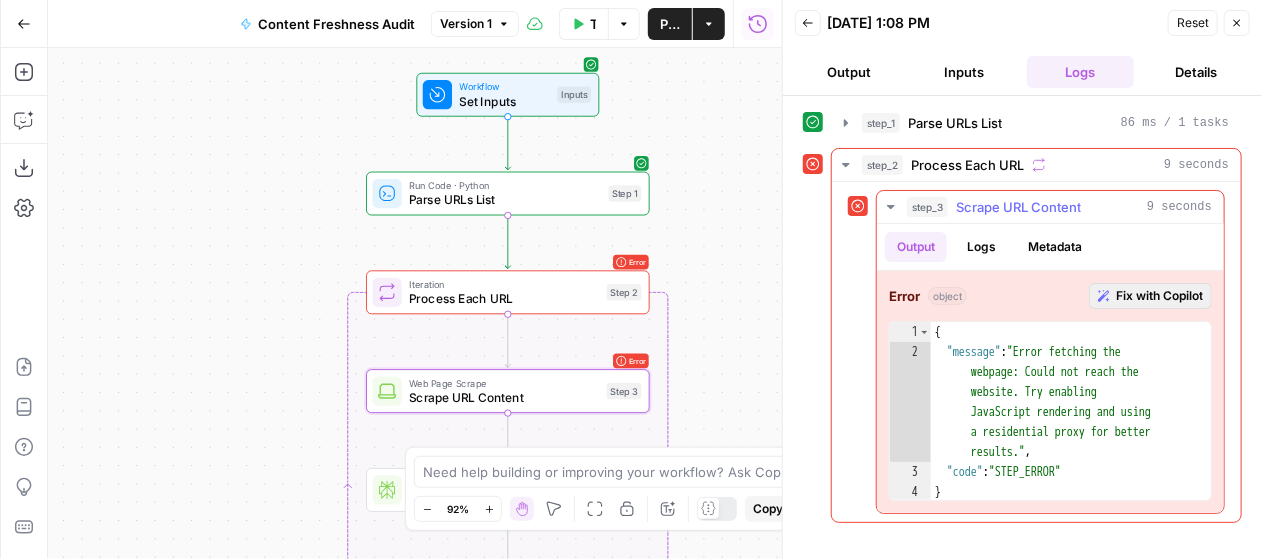 click on "Fix with Copilot" at bounding box center (1159, 296) 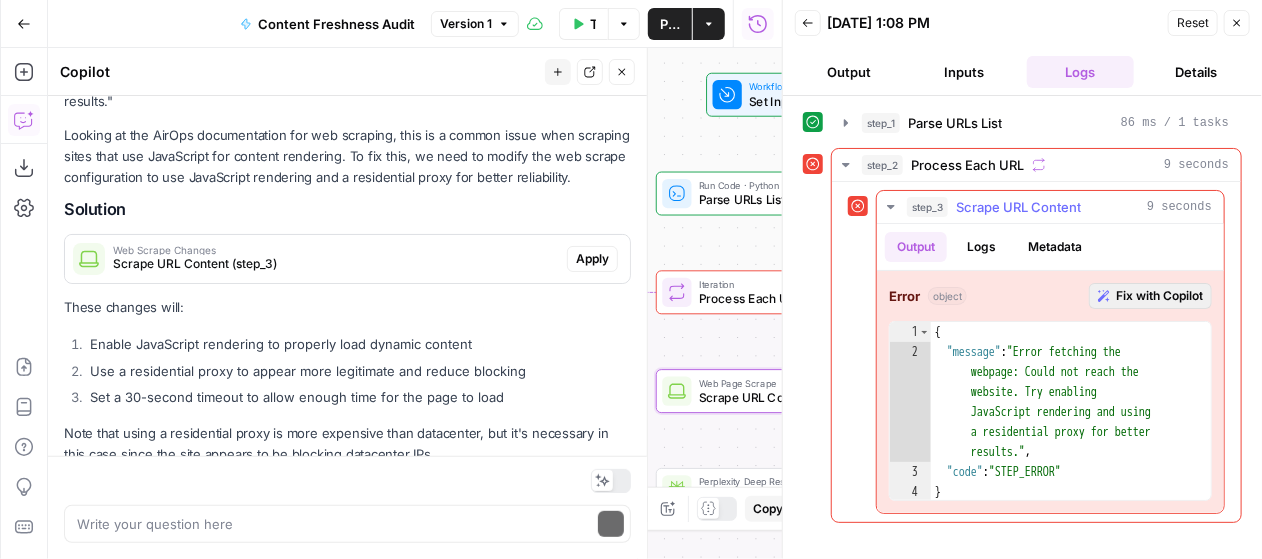 scroll, scrollTop: 265, scrollLeft: 0, axis: vertical 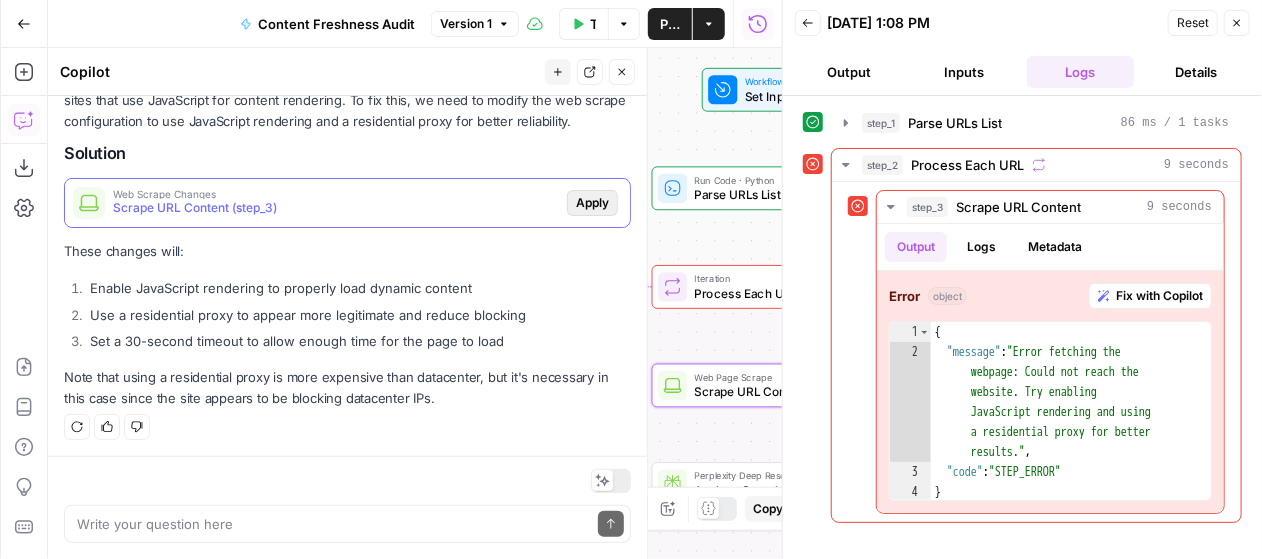 click on "Apply" at bounding box center (592, 203) 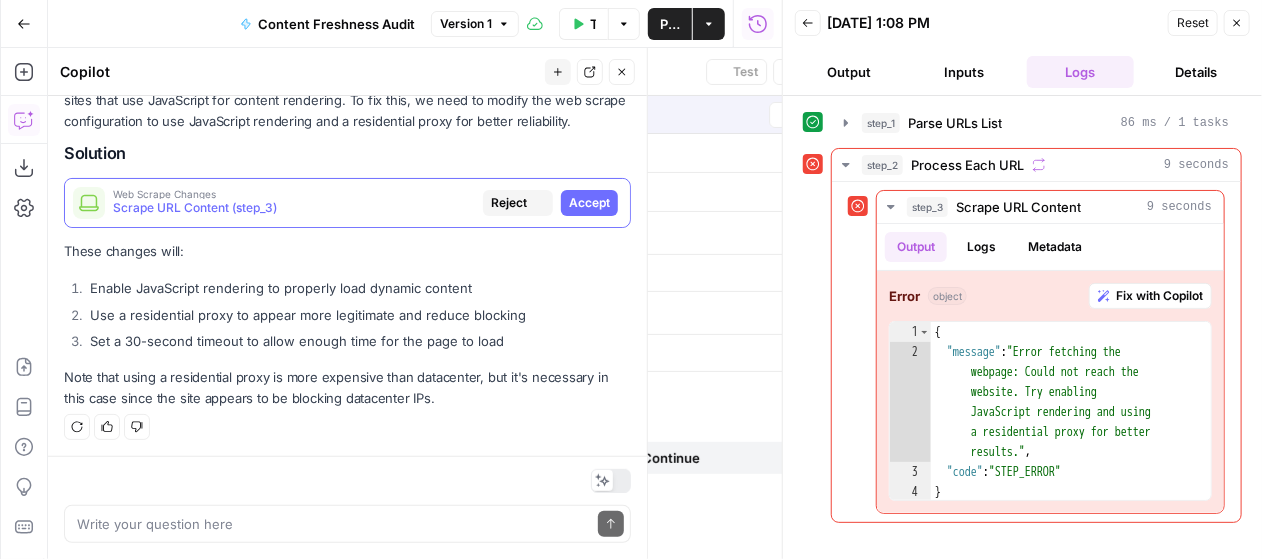 scroll, scrollTop: 265, scrollLeft: 0, axis: vertical 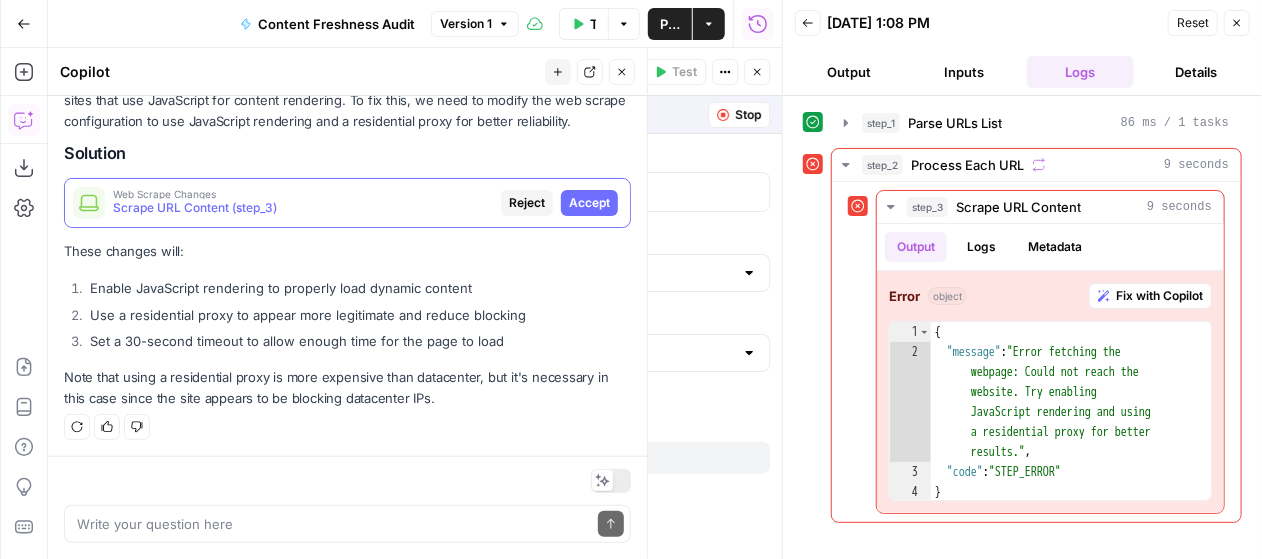 click on "Accept" at bounding box center (589, 203) 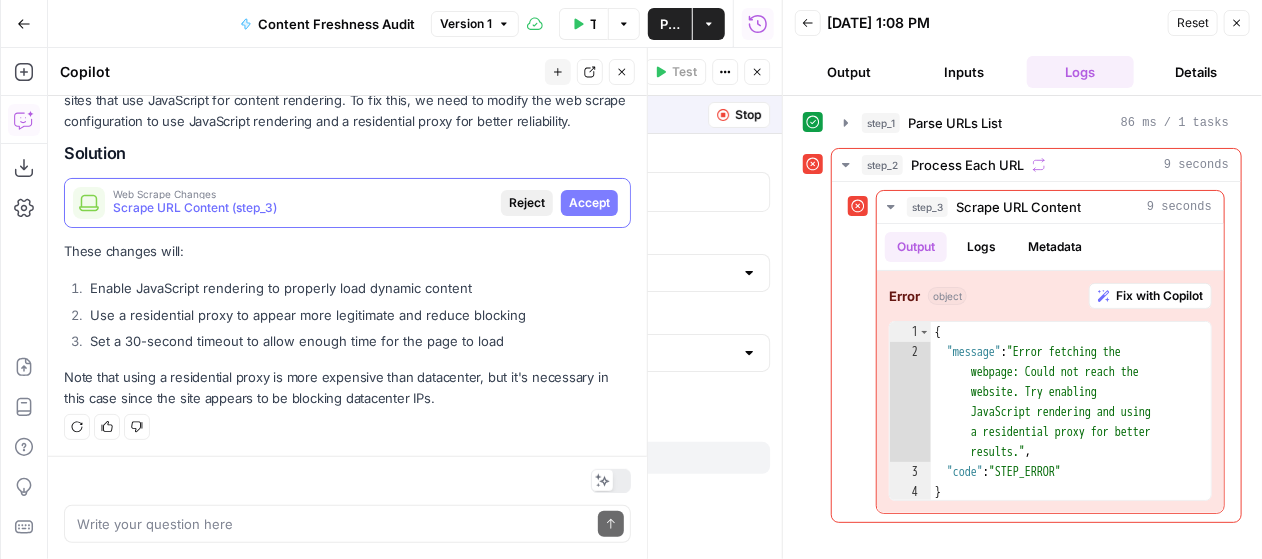 scroll, scrollTop: 297, scrollLeft: 0, axis: vertical 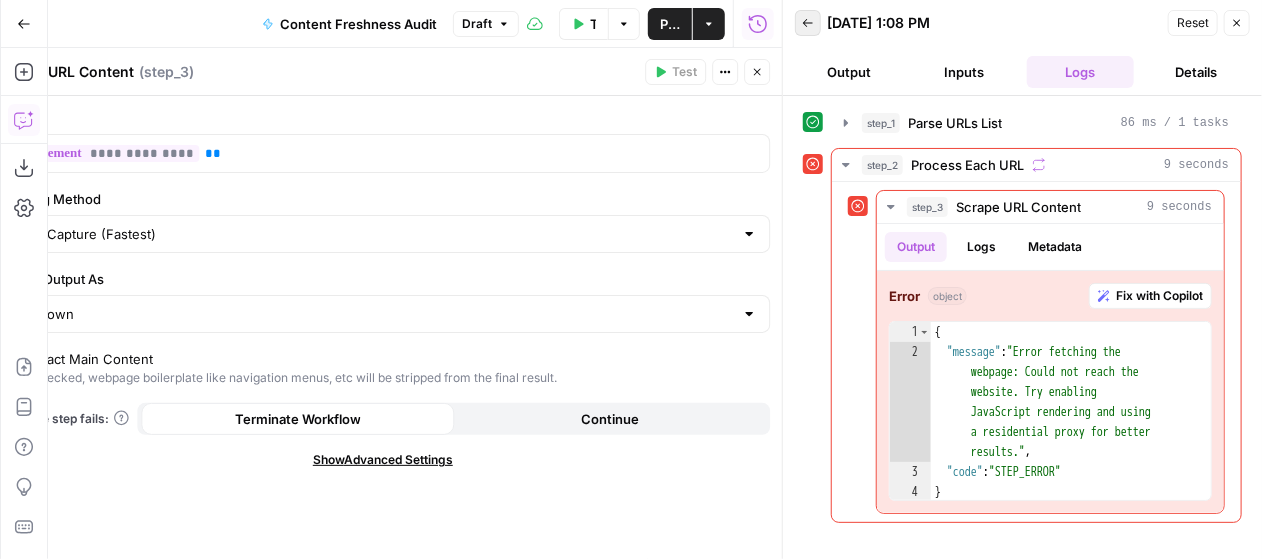 click 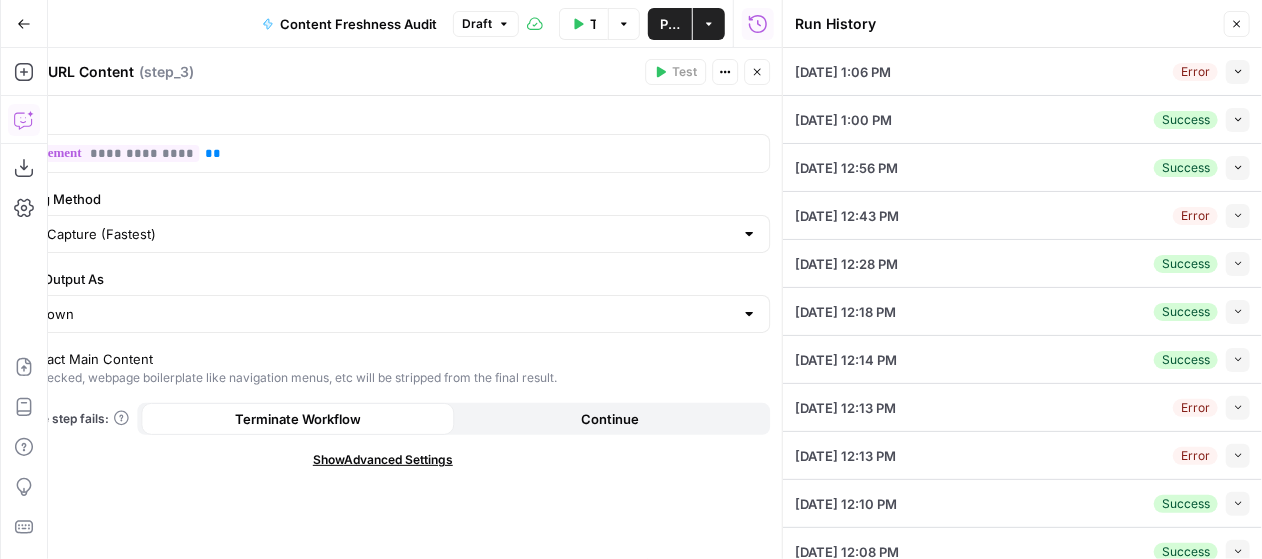 click 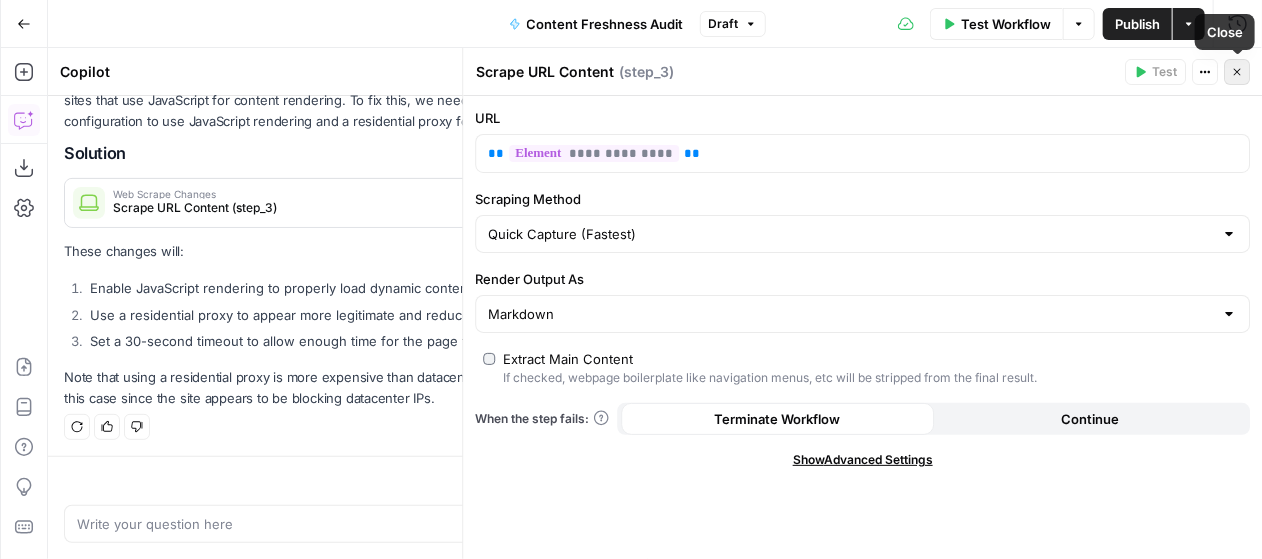 click on "Close" at bounding box center (1242, 72) 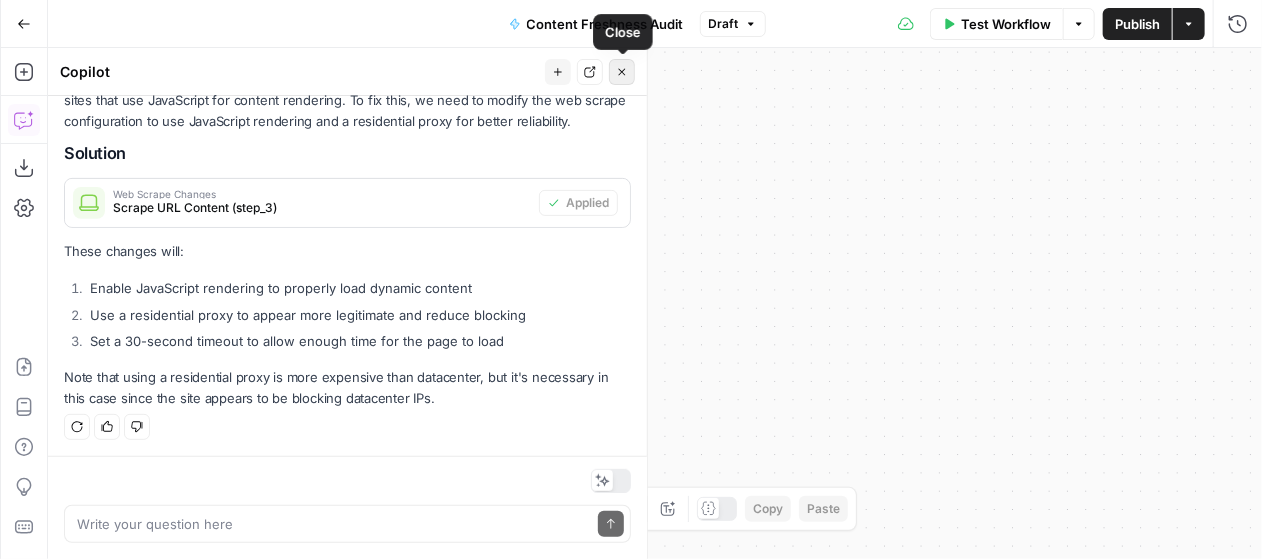 click 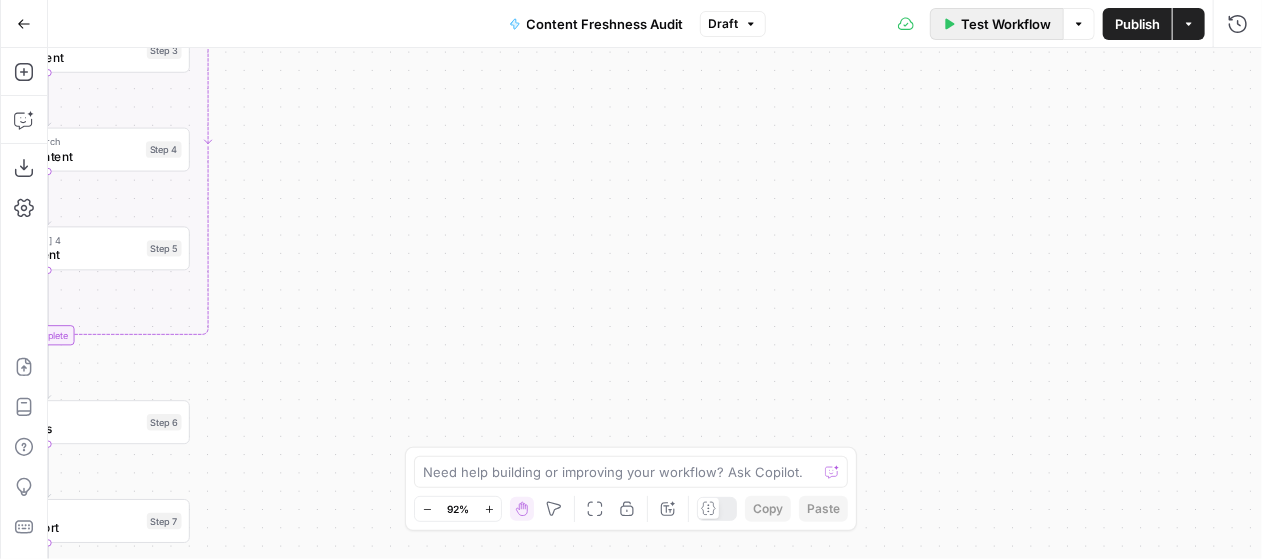 click on "Test Workflow" at bounding box center (1006, 24) 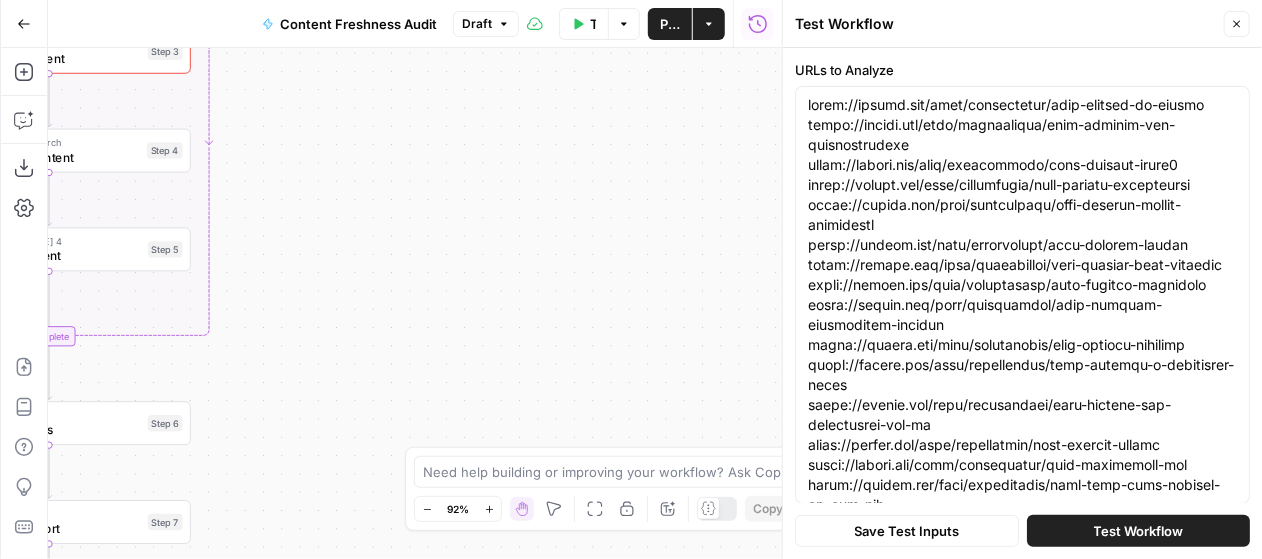 click on "Workflow Set Inputs Inputs Run Code · Python Parse URLs List Step 1 Loop Error Iteration Process Each URL Step 2 Error Web Page Scrape Scrape URL Content Step 3 Perplexity Deep Research Analyze Search Intent Step 4 LLM · Claude Sonnet 4 Categorize Content Step 5 Complete Run Code · Python Aggregate Results Step 6 Write Liquid Text Format Final Report Step 7 End Output" at bounding box center [415, 303] 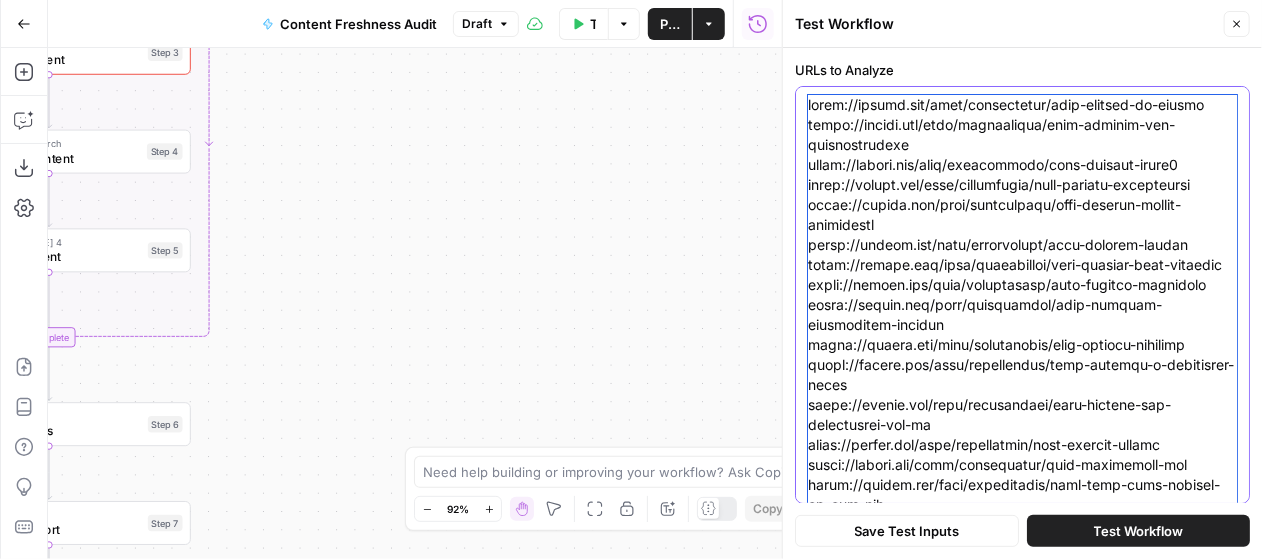 click on "URLs to Analyze" at bounding box center (1022, 555) 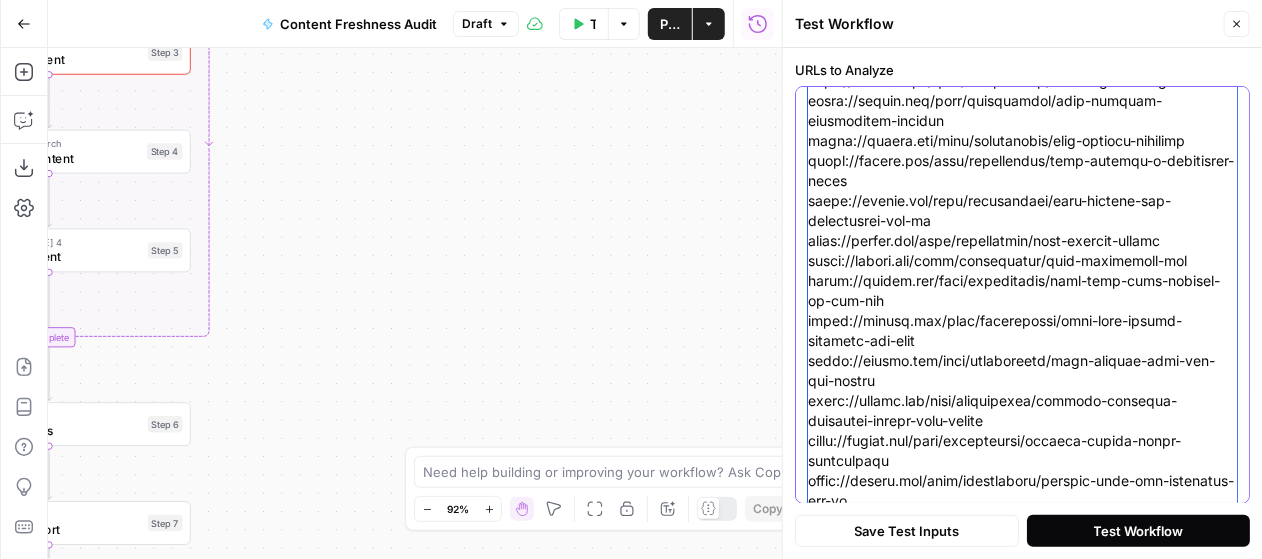 scroll, scrollTop: 559, scrollLeft: 0, axis: vertical 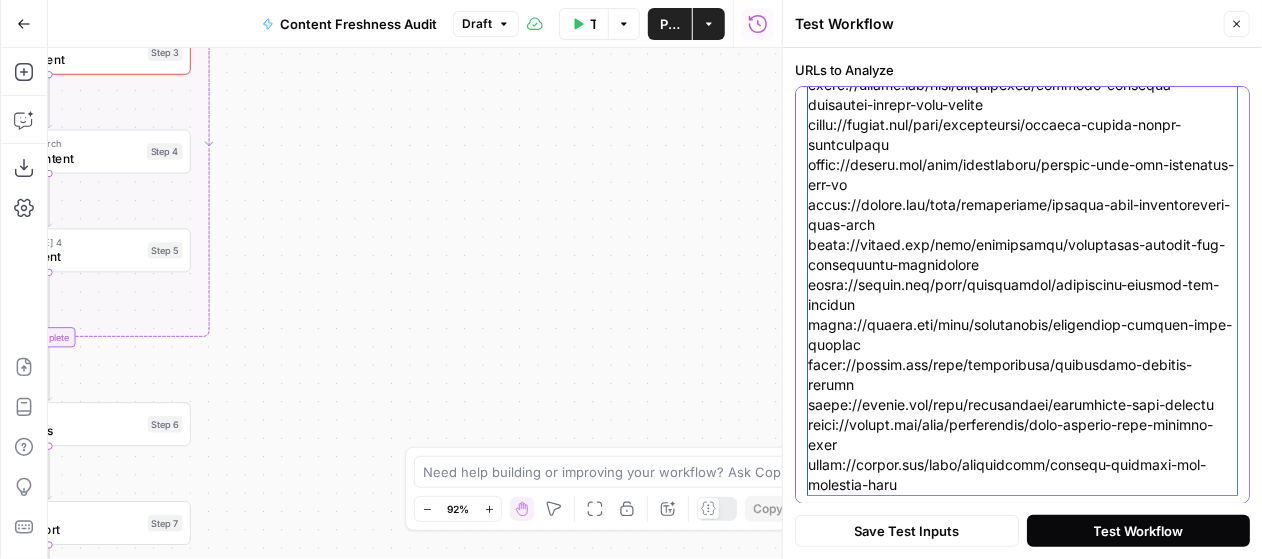 drag, startPoint x: 809, startPoint y: 102, endPoint x: 1059, endPoint y: 541, distance: 505.19403 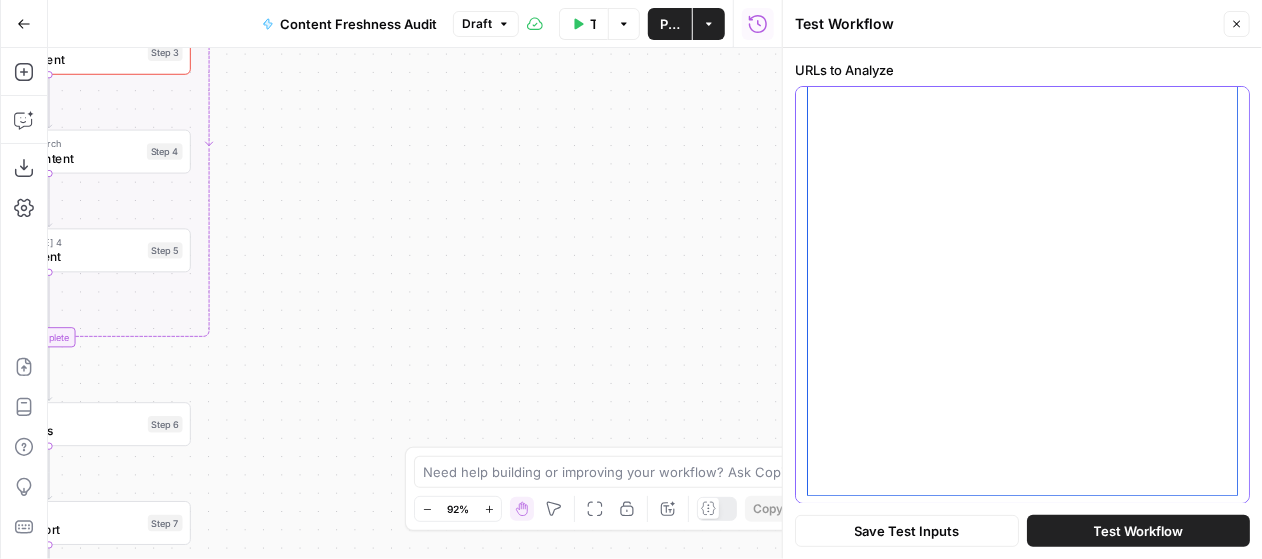 scroll, scrollTop: 0, scrollLeft: 0, axis: both 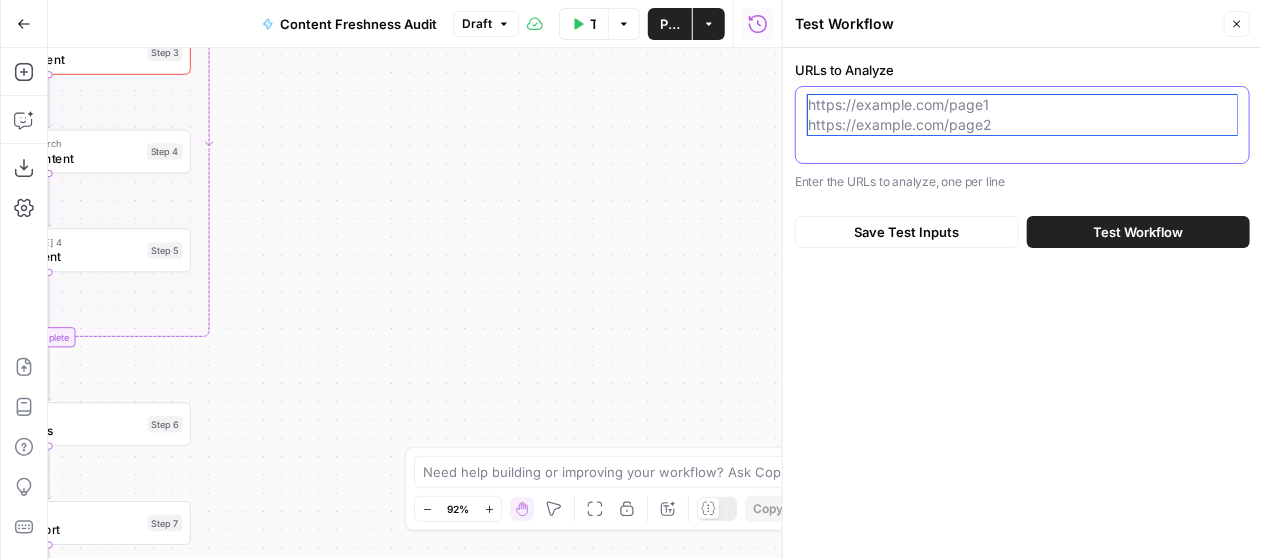 paste on "https://konghq.com/blog/engineering/kong-gateway-enterprise-and-styra-das
https://konghq.com/blog/engineering/kong-gateway-go-plugin
https://konghq.com/blog/engineering/kong-gateway-key-authentication
https://konghq.com/blog/engineering/kong-gateway-oauth2
https://konghq.com/blog/engineering/kong-gateway-performance
https://konghq.com/blog/engineering/kong-gateway-plugin-javascript
https://konghq.com/blog/engineering/kong-gateway-pulumi
https://konghq.com/blog/engineering/kong-gateway-rate-limiting
https://konghq.com/blog/engineering/kong-gateway-spinnaker
https://konghq.com/blog/engineering/kong-gateway-transformer-plugins
https://konghq.com/blog/engineering/kong-gateway-tutorial
https://konghq.com/blog/engineering/kong-konnect-a-developers-guide
https://konghq.com/blog/engineering/kong-konnect-eks-marketplace-add-on
https://konghq.com/blog/engineering/kong-konnect-fastly
https://konghq.com/blog/engineering/kong-kubernetes-gcp
https://konghq.com/blog/engineering/kong-mesh-with-konnect-on-aws-ecs
https://k..." 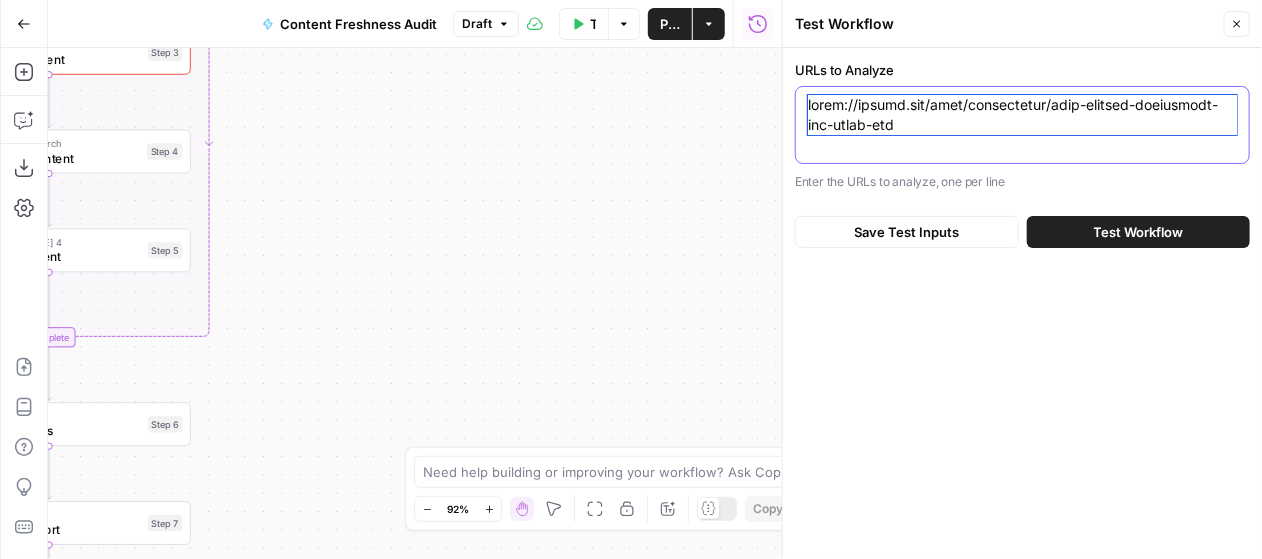scroll, scrollTop: 613, scrollLeft: 0, axis: vertical 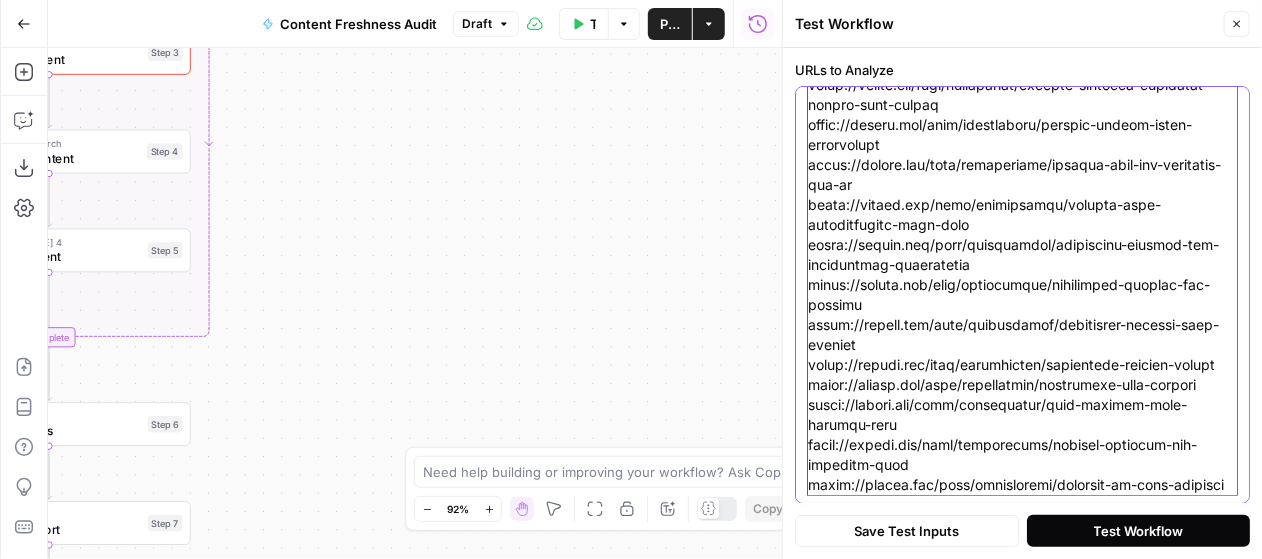 type on "https://konghq.com/blog/engineering/kong-gateway-enterprise-and-styra-das
https://konghq.com/blog/engineering/kong-gateway-go-plugin
https://konghq.com/blog/engineering/kong-gateway-key-authentication
https://konghq.com/blog/engineering/kong-gateway-oauth2
https://konghq.com/blog/engineering/kong-gateway-performance
https://konghq.com/blog/engineering/kong-gateway-plugin-javascript
https://konghq.com/blog/engineering/kong-gateway-pulumi
https://konghq.com/blog/engineering/kong-gateway-rate-limiting
https://konghq.com/blog/engineering/kong-gateway-spinnaker
https://konghq.com/blog/engineering/kong-gateway-transformer-plugins
https://konghq.com/blog/engineering/kong-gateway-tutorial
https://konghq.com/blog/engineering/kong-konnect-a-developers-guide
https://konghq.com/blog/engineering/kong-konnect-eks-marketplace-add-on
https://konghq.com/blog/engineering/kong-konnect-fastly
https://konghq.com/blog/engineering/kong-kubernetes-gcp
https://konghq.com/blog/engineering/kong-mesh-with-konnect-on-aws-ecs
https://k..." 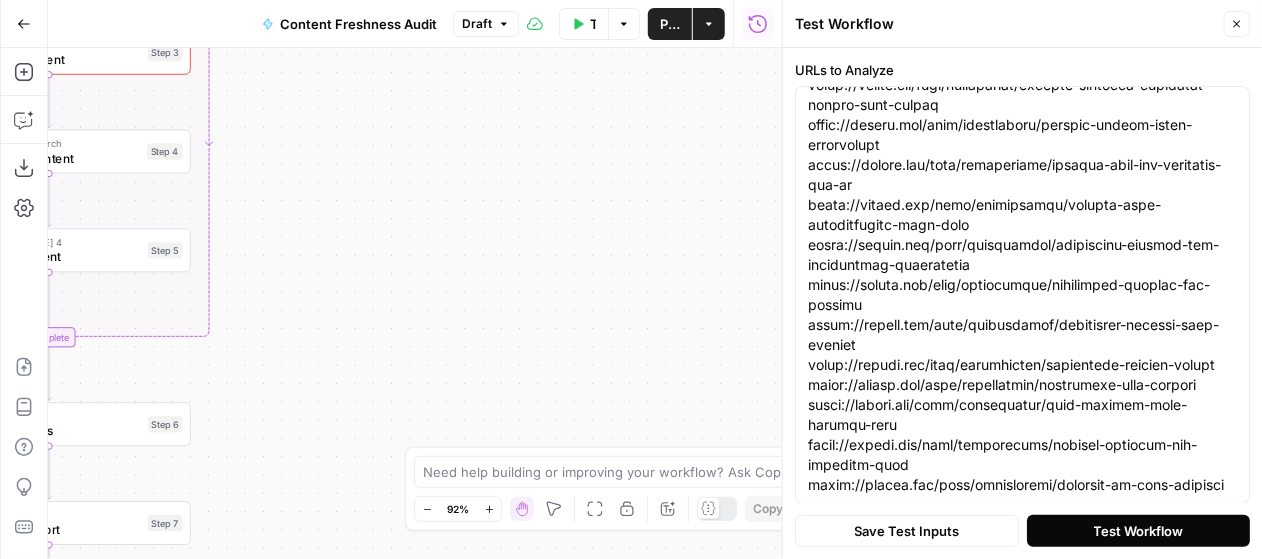 click on "Test Workflow" at bounding box center (1139, 531) 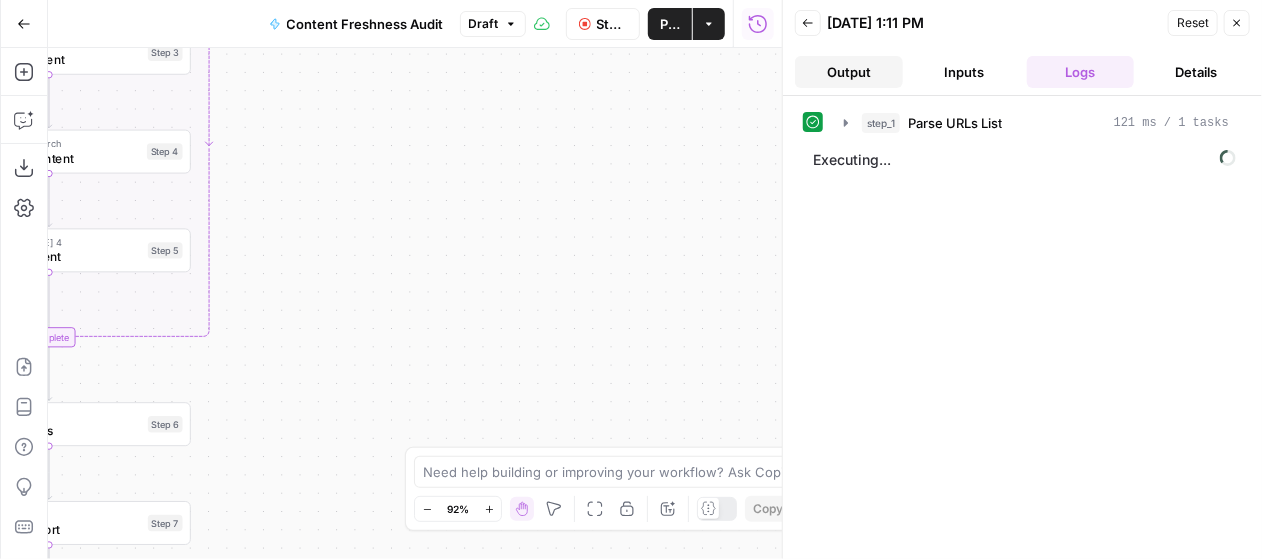 click on "Output" at bounding box center (849, 72) 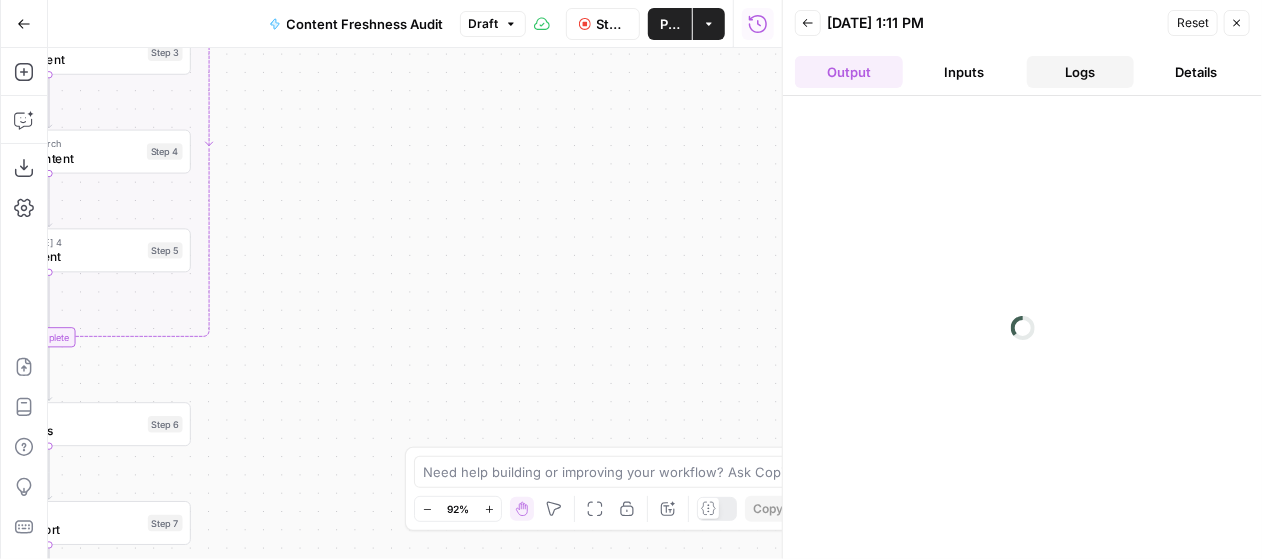 click on "Logs" at bounding box center (1081, 72) 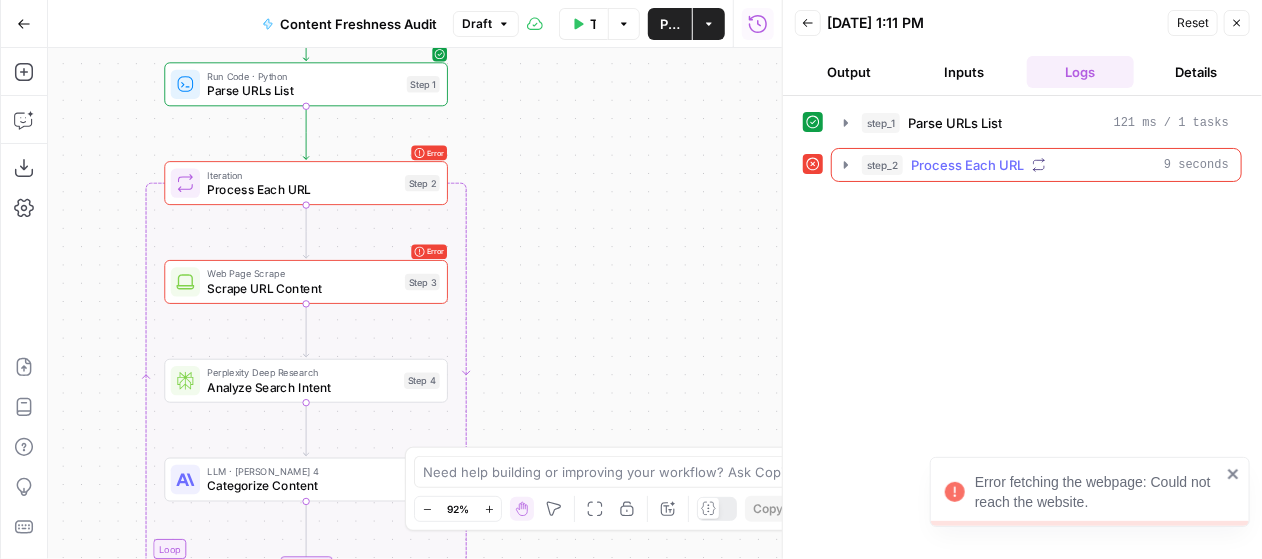 click on "step_2 Process Each URL 9 seconds" at bounding box center (1036, 165) 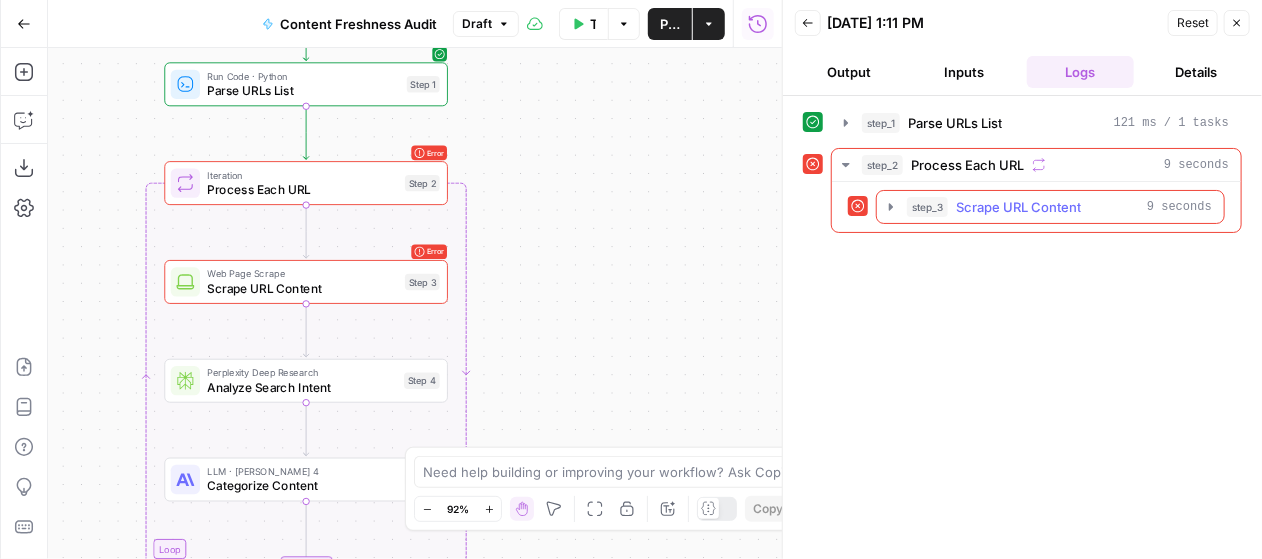 click on "step_3 Scrape URL Content 9 seconds" at bounding box center [1059, 207] 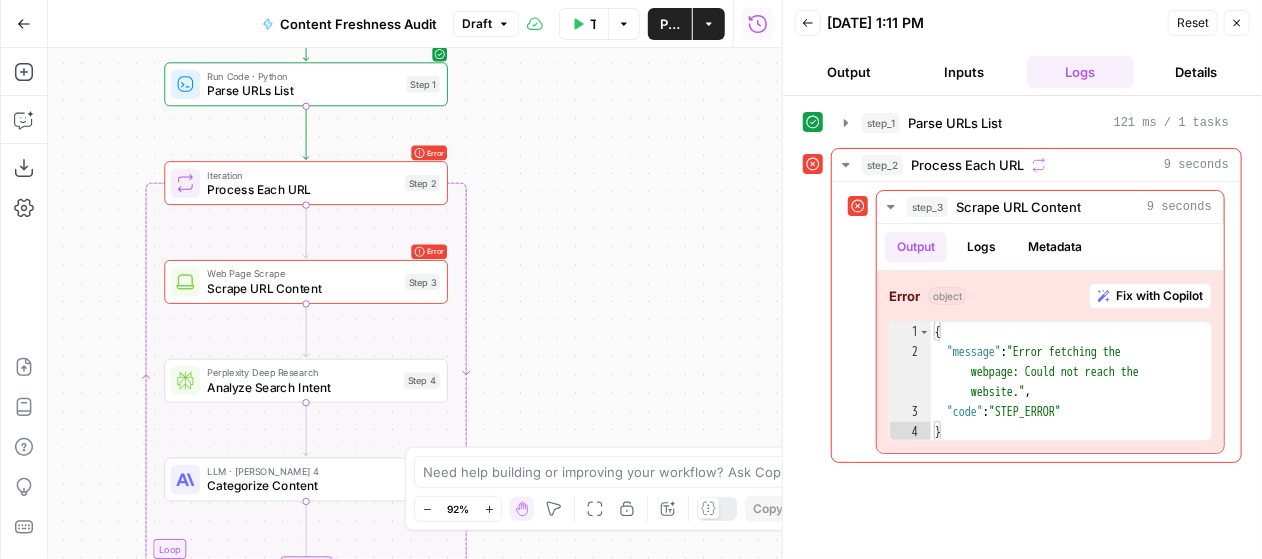 click on "Add Steps Copilot Download as JSON Settings Import JSON AirOps Academy Help Give Feedback Shortcuts" at bounding box center (24, 303) 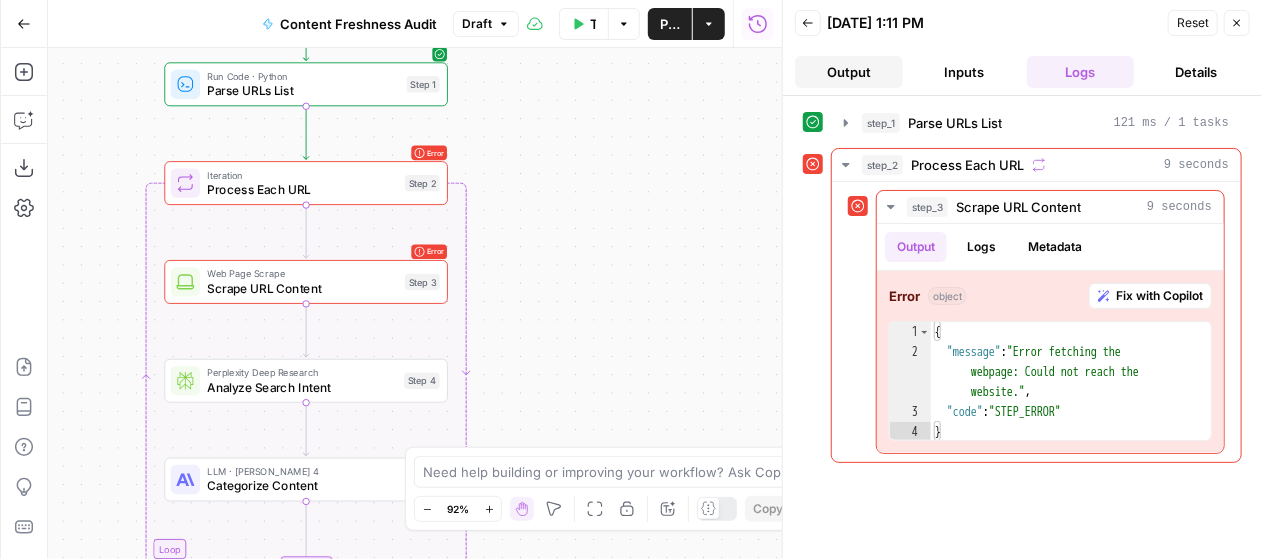 click on "Output" at bounding box center (849, 72) 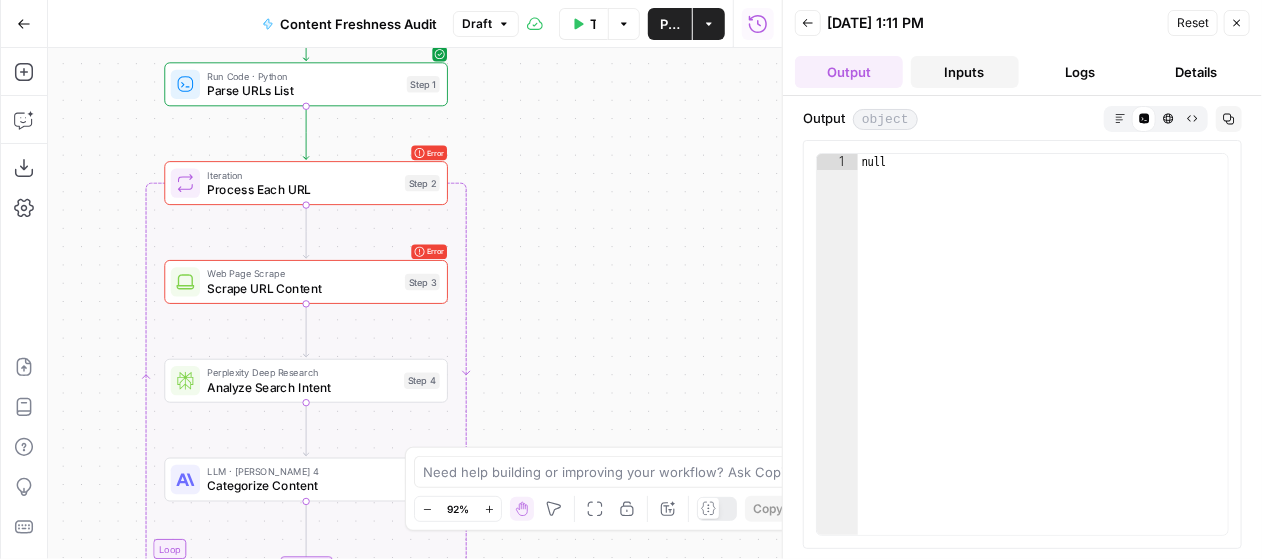 drag, startPoint x: 961, startPoint y: 77, endPoint x: 948, endPoint y: 72, distance: 13.928389 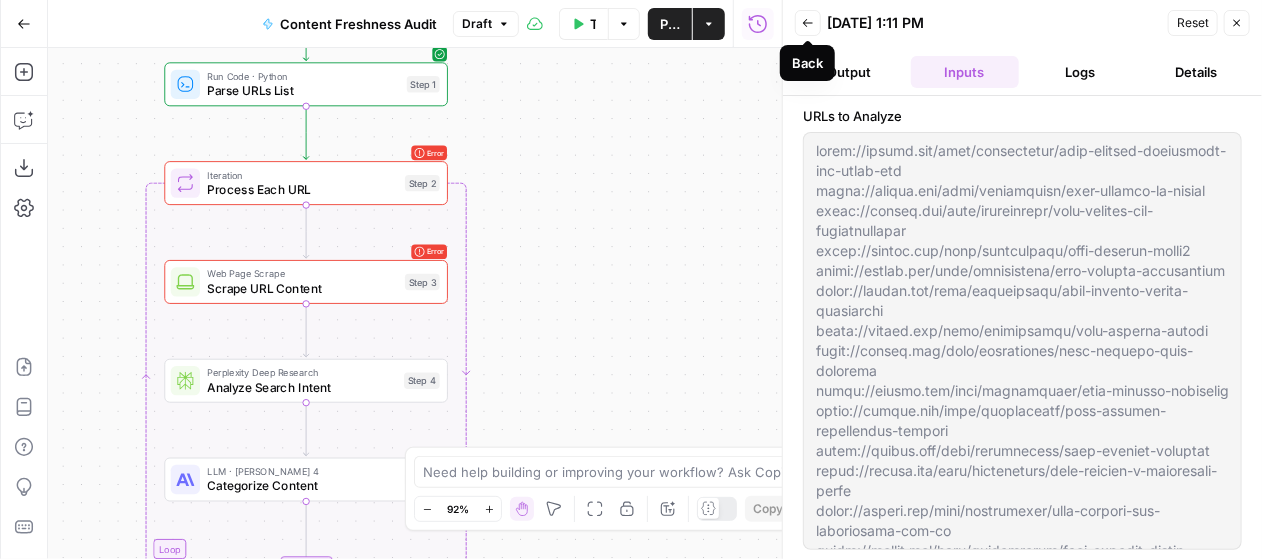 click 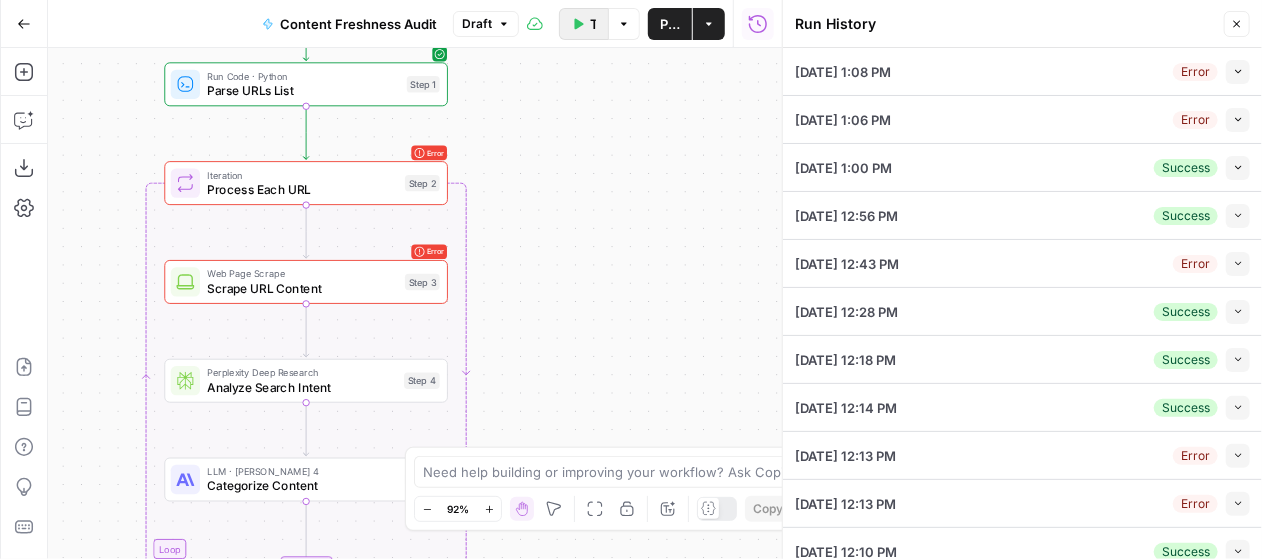 click on "Test Workflow" at bounding box center [584, 24] 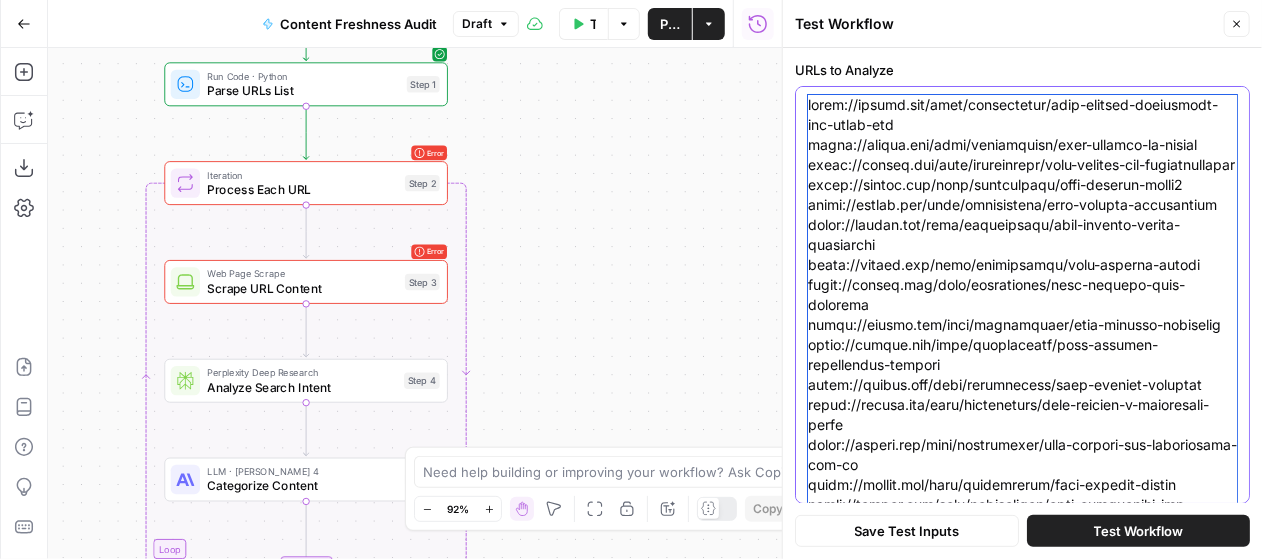 drag, startPoint x: 811, startPoint y: 101, endPoint x: 954, endPoint y: 404, distance: 335.04926 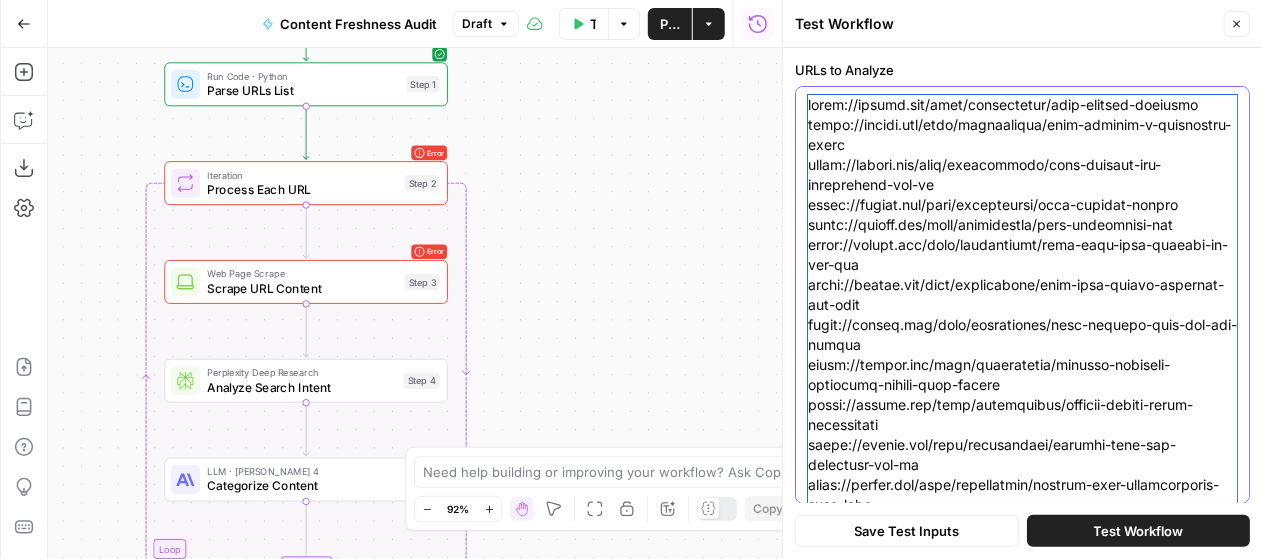 click on "URLs to Analyze" at bounding box center [1022, 425] 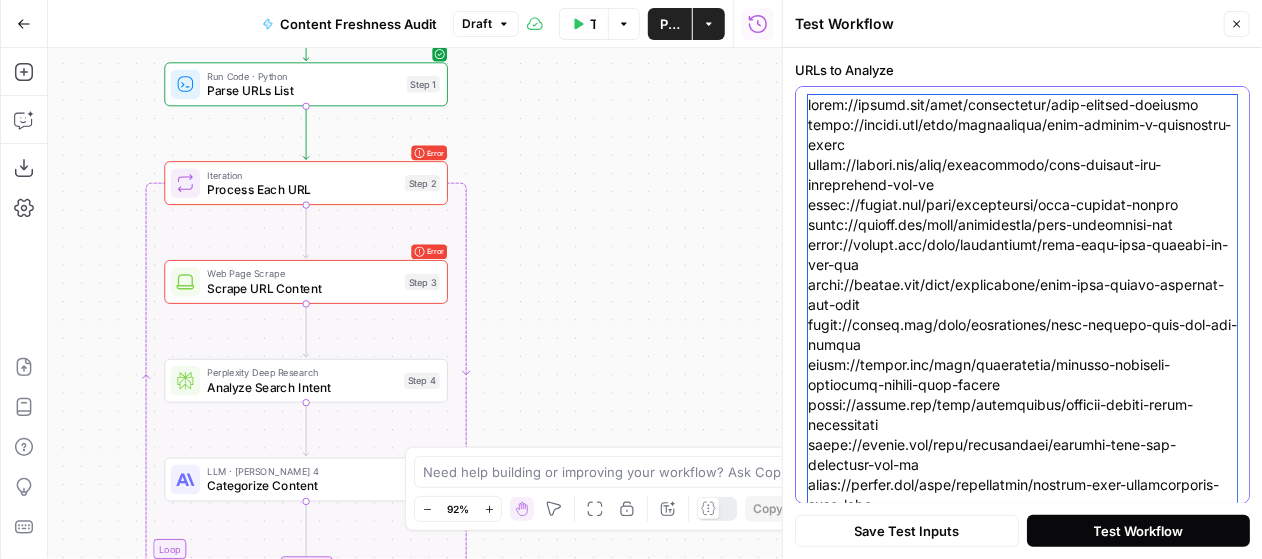 type on "https://konghq.com/blog/engineering/kong-gateway-tutorial
https://konghq.com/blog/engineering/kong-konnect-a-developers-guide
https://konghq.com/blog/engineering/kong-konnect-eks-marketplace-add-on
https://konghq.com/blog/engineering/kong-konnect-fastly
https://konghq.com/blog/engineering/kong-kubernetes-gcp
https://konghq.com/blog/engineering/kong-mesh-with-konnect-on-aws-ecs
https://konghq.com/blog/engineering/kong-saml-plugin-examples-and-uses
https://konghq.com/blog/engineering/kong-service-mesh-and-opa-policy
https://konghq.com/blog/engineering/konnect-advanced-analytics-faster-than-statsd
https://konghq.com/blog/engineering/konnect-google-cloud-marketplace
https://konghq.com/blog/engineering/konnect-mesh-eks-blueprint-add-on
https://konghq.com/blog/engineering/konnect-okta-authorization-code-flow
https://konghq.com/blog/engineering/kubernetes-gateway-api-engineering-perspective
https://konghq.com/blog/engineering/kubernetes-ingress-api-gateway
https://konghq.com/blog/engineering/kubernetes-ingress-gr..." 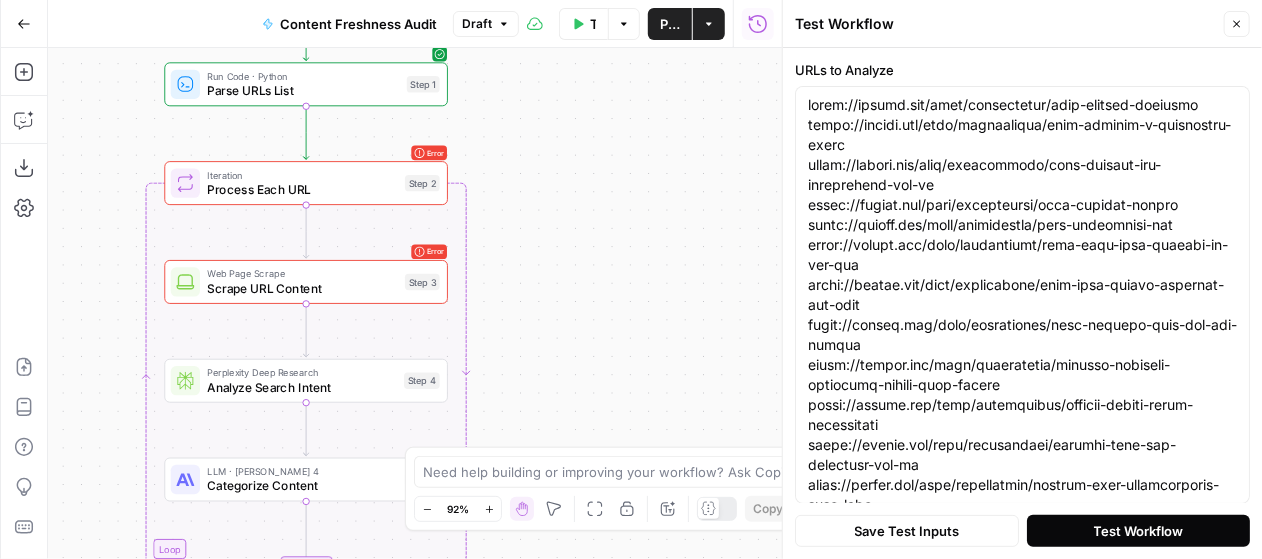 click on "Test Workflow" at bounding box center [1139, 531] 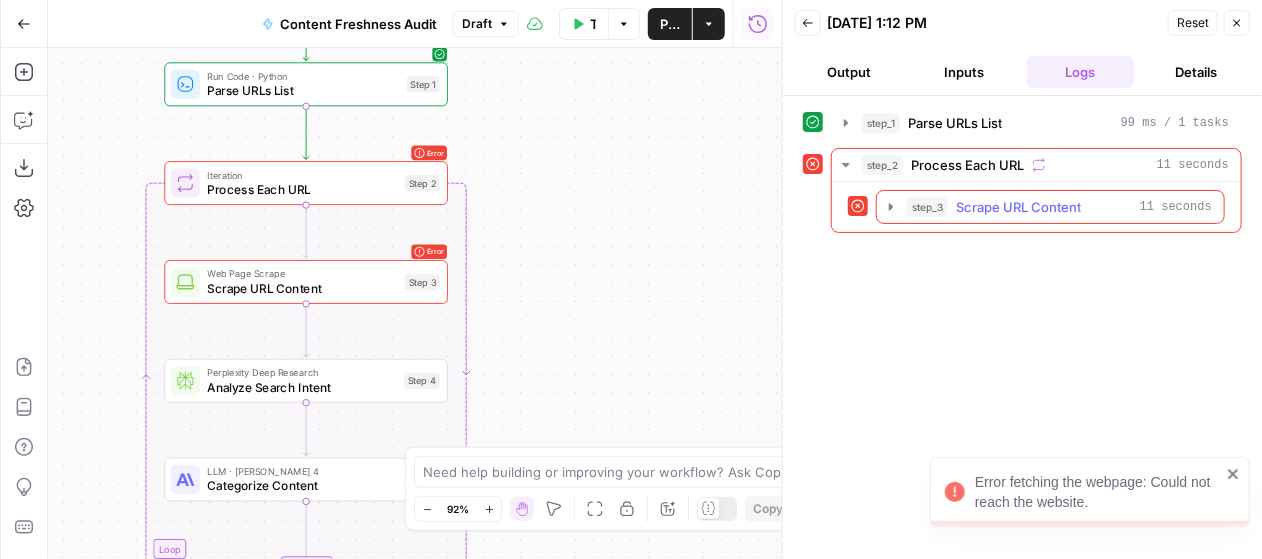 click 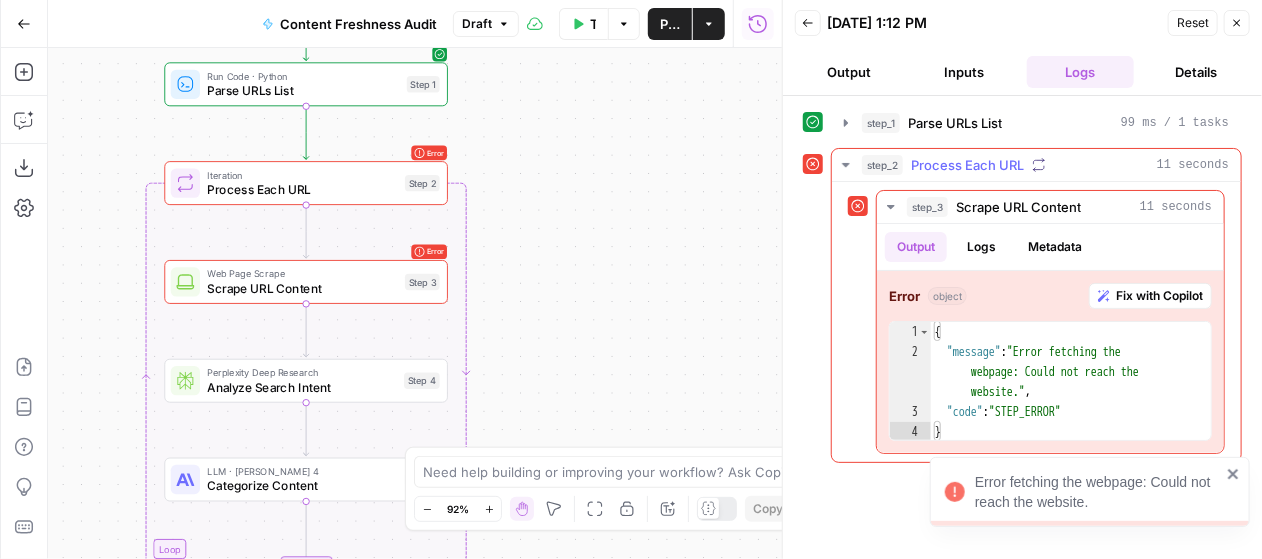 click 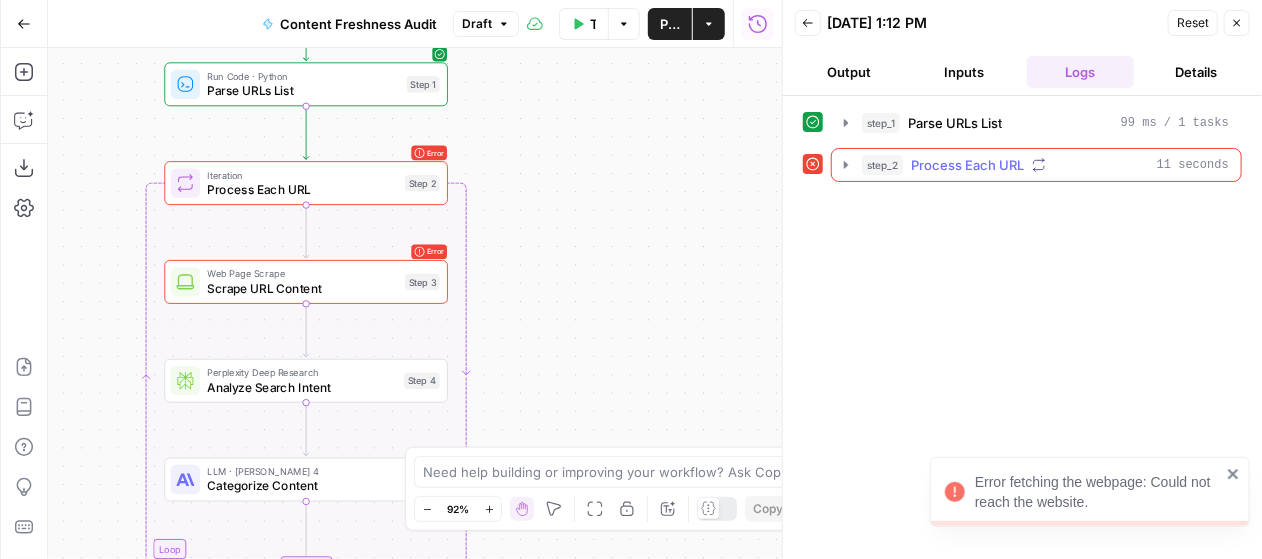 click 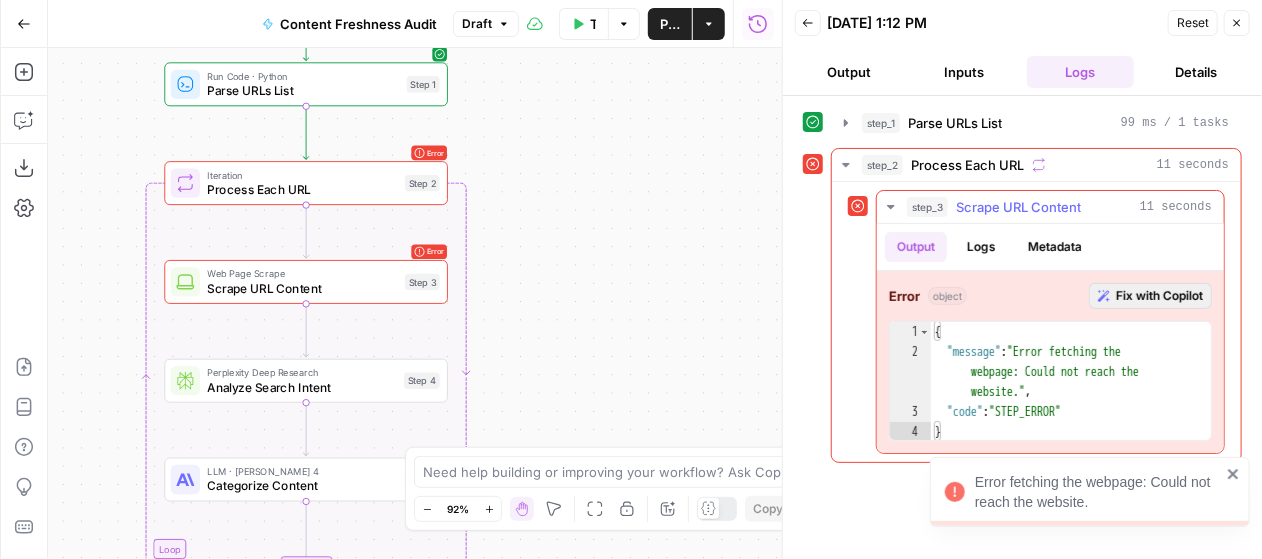 click on "Fix with Copilot" at bounding box center (1159, 296) 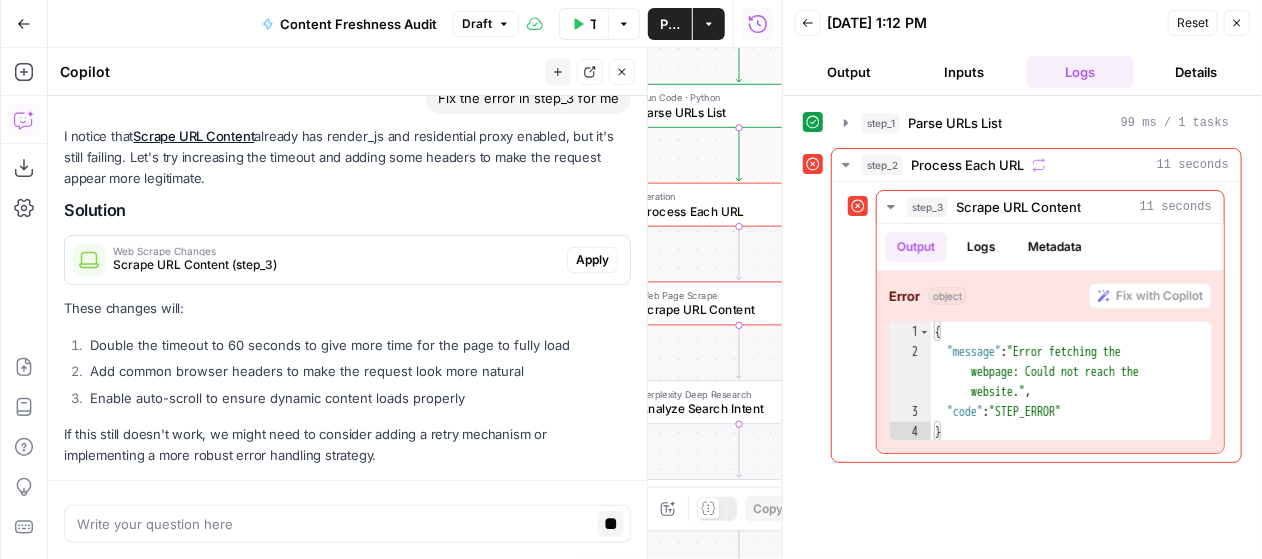 scroll, scrollTop: 693, scrollLeft: 0, axis: vertical 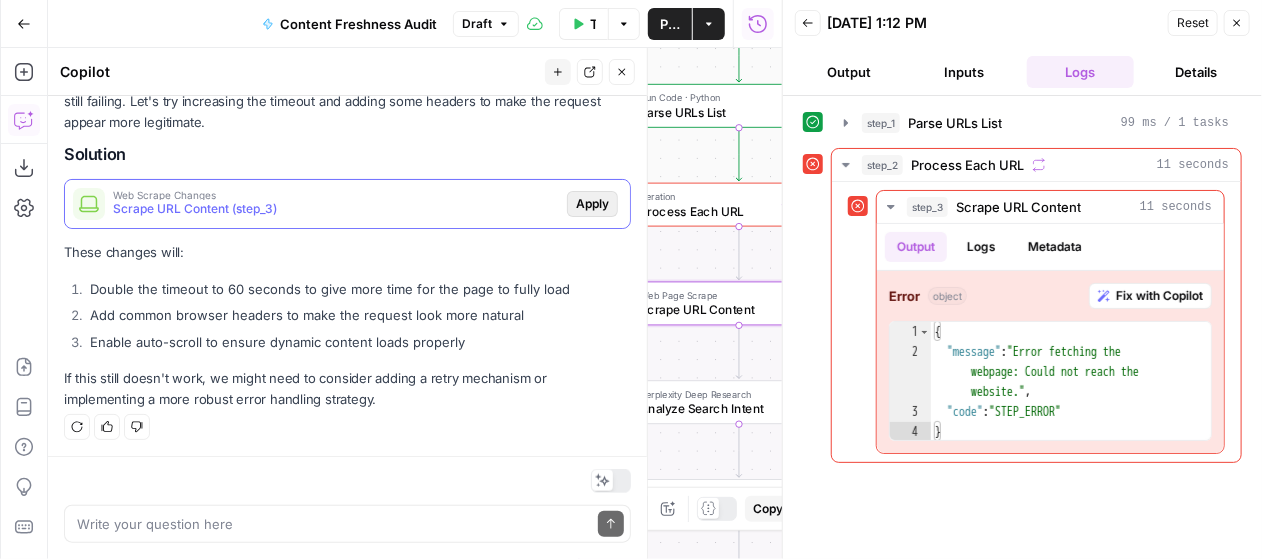 click on "Apply" at bounding box center (592, 204) 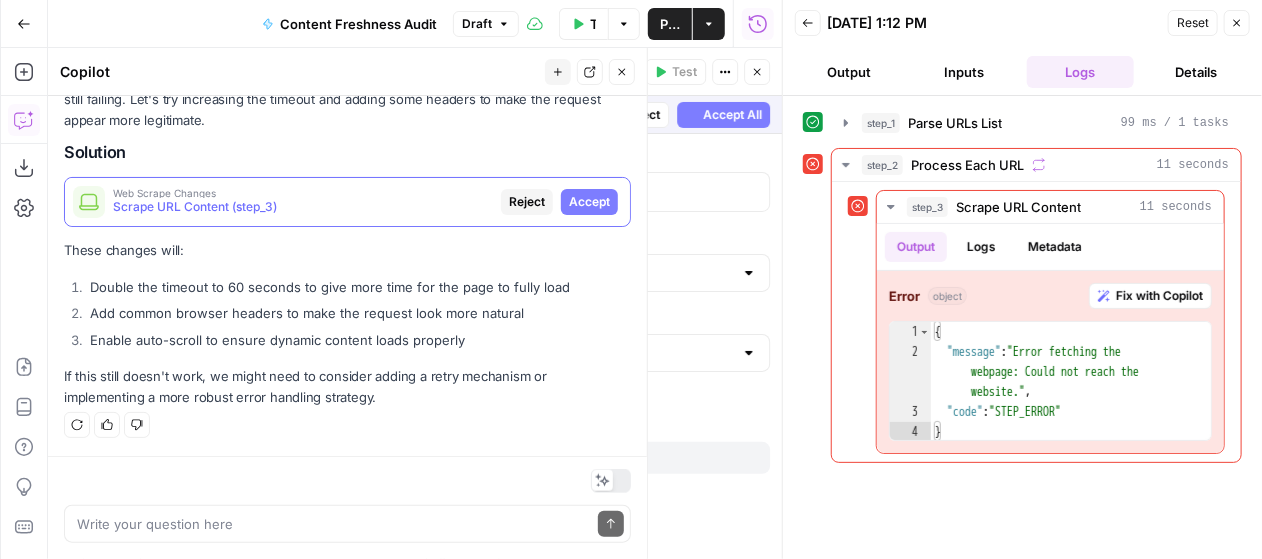 scroll, scrollTop: 661, scrollLeft: 0, axis: vertical 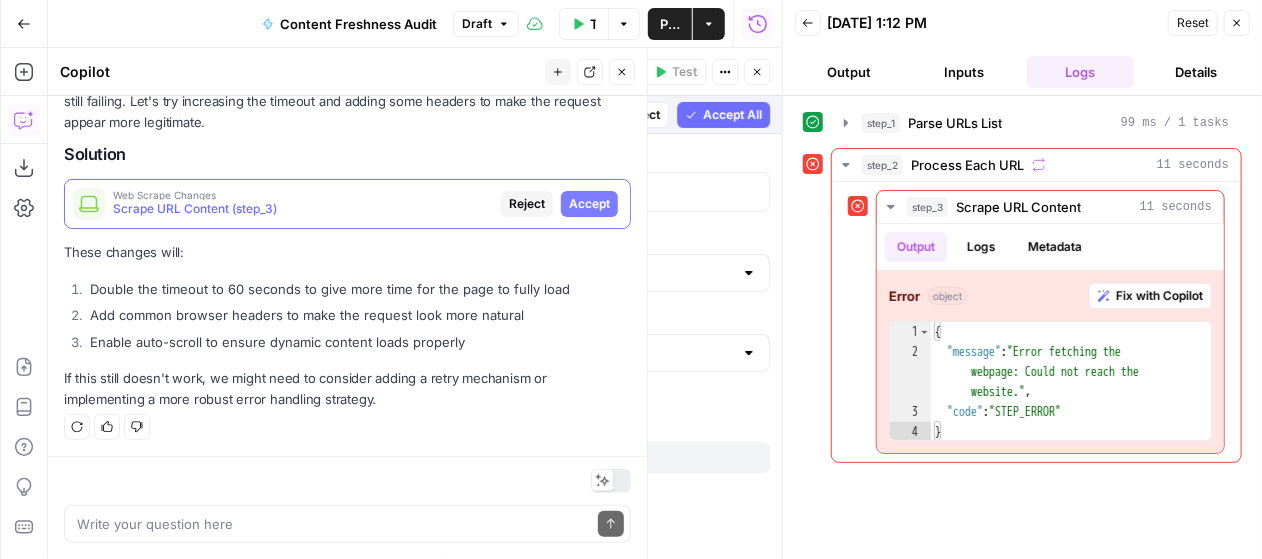 click on "Accept All" at bounding box center [732, 115] 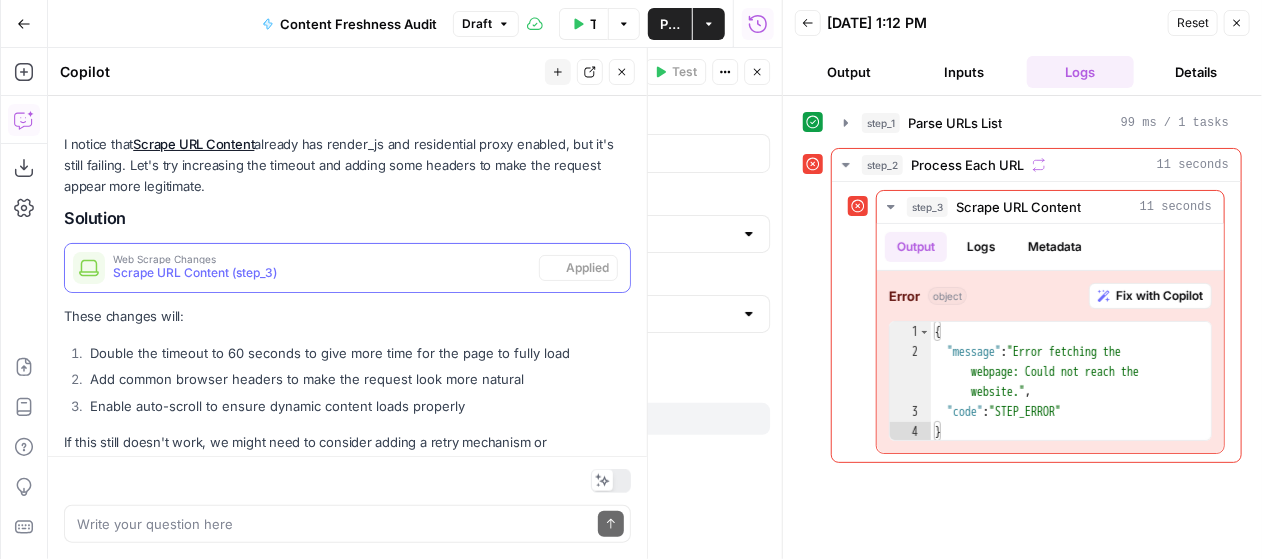 scroll, scrollTop: 725, scrollLeft: 0, axis: vertical 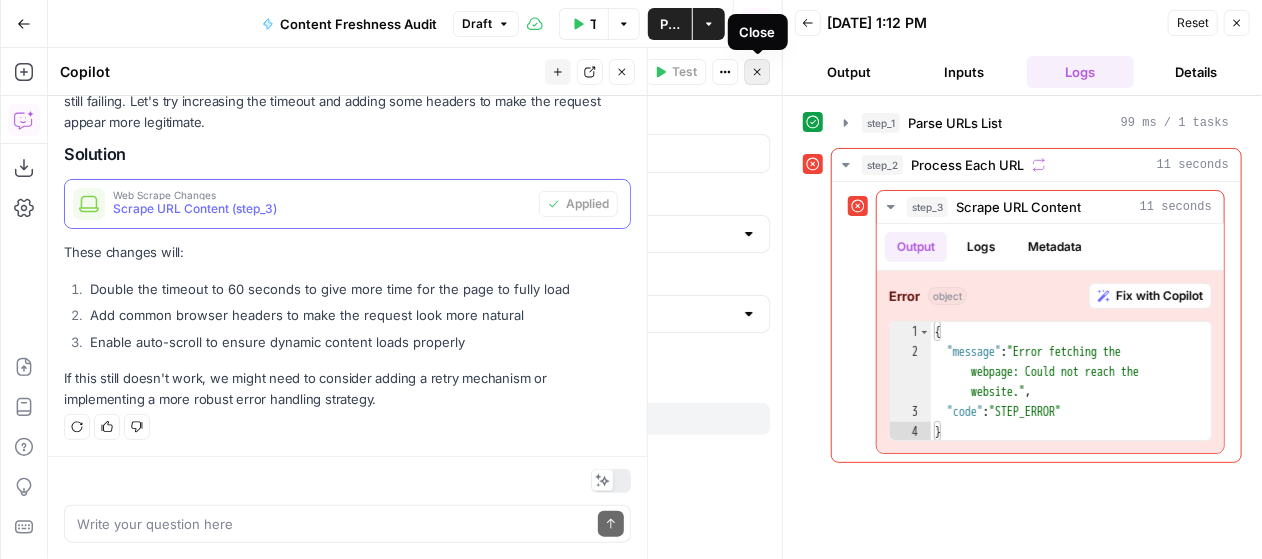 click 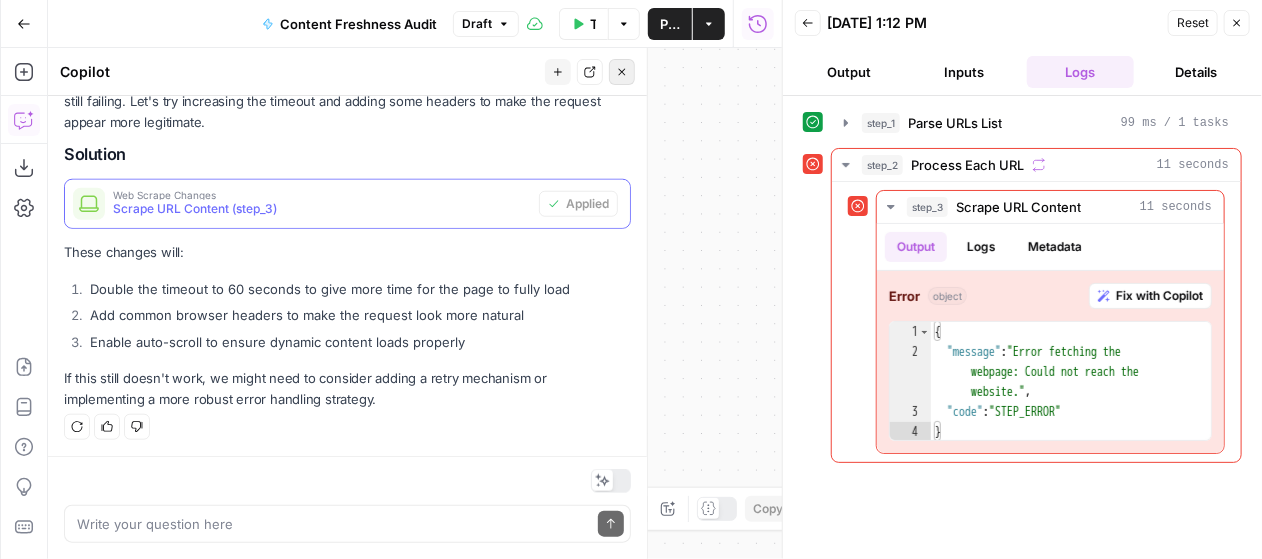 click on "Close" at bounding box center [622, 72] 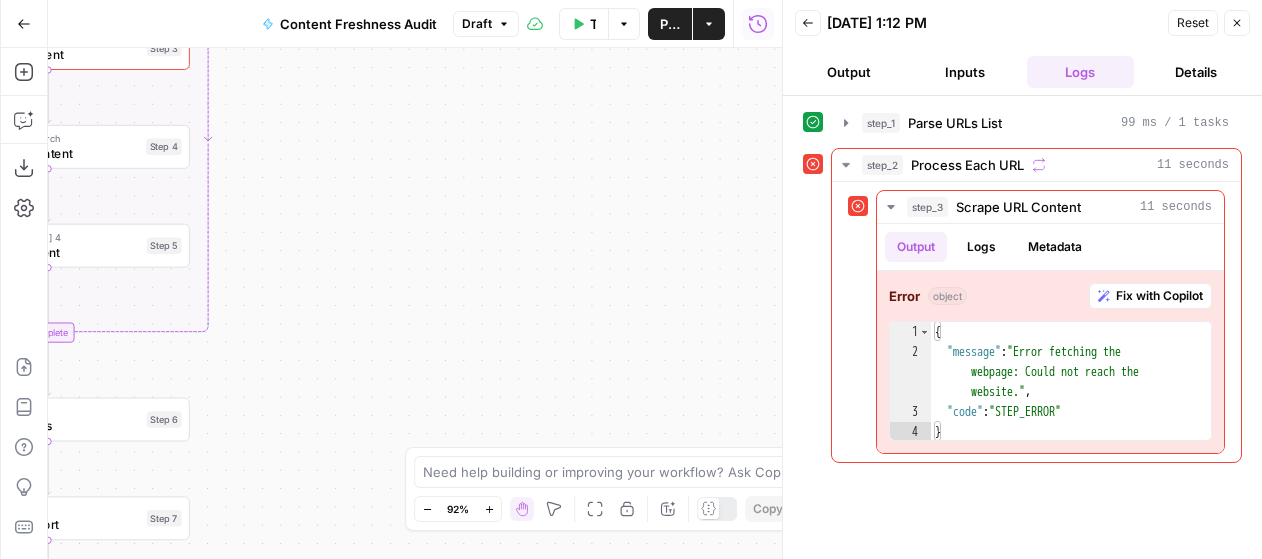 scroll, scrollTop: 0, scrollLeft: 0, axis: both 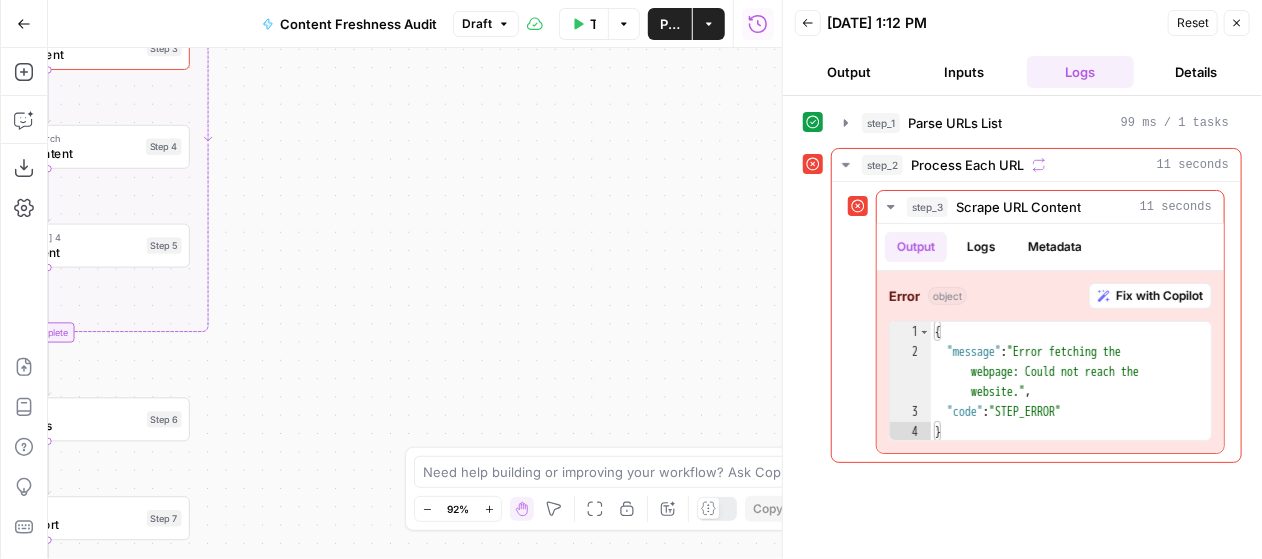 click on "Back" at bounding box center (808, 23) 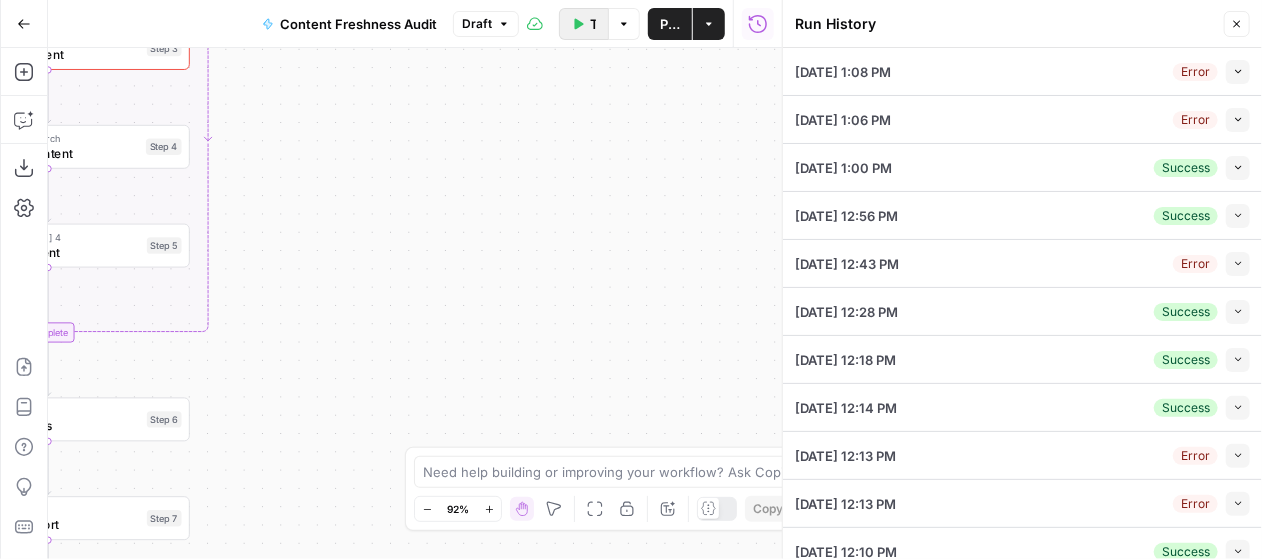 click on "Test Workflow" at bounding box center (593, 24) 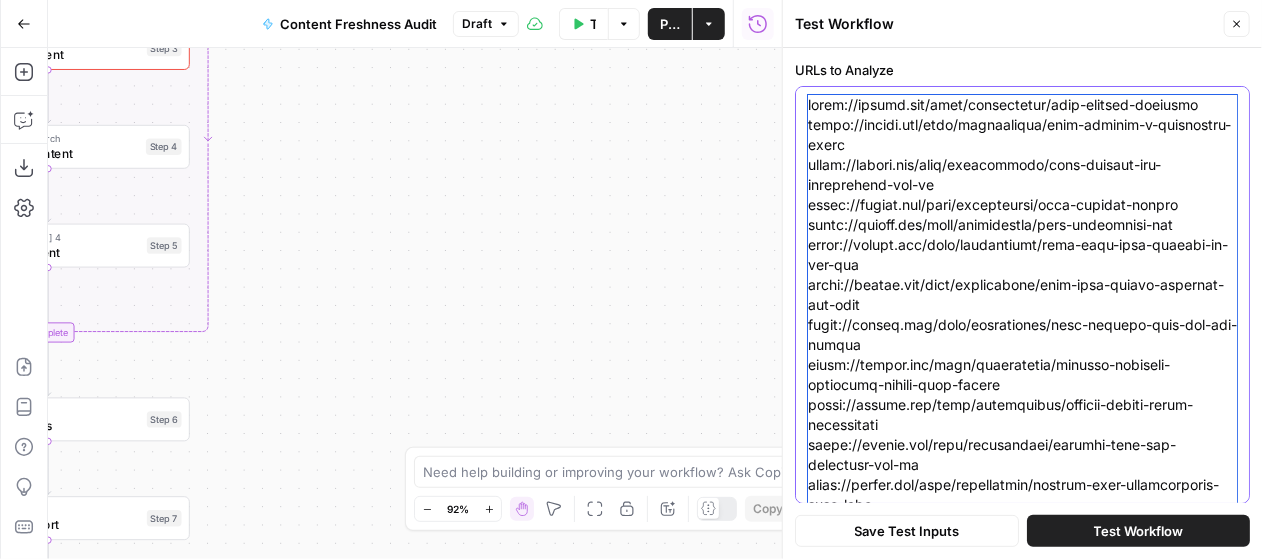 scroll, scrollTop: 299, scrollLeft: 0, axis: vertical 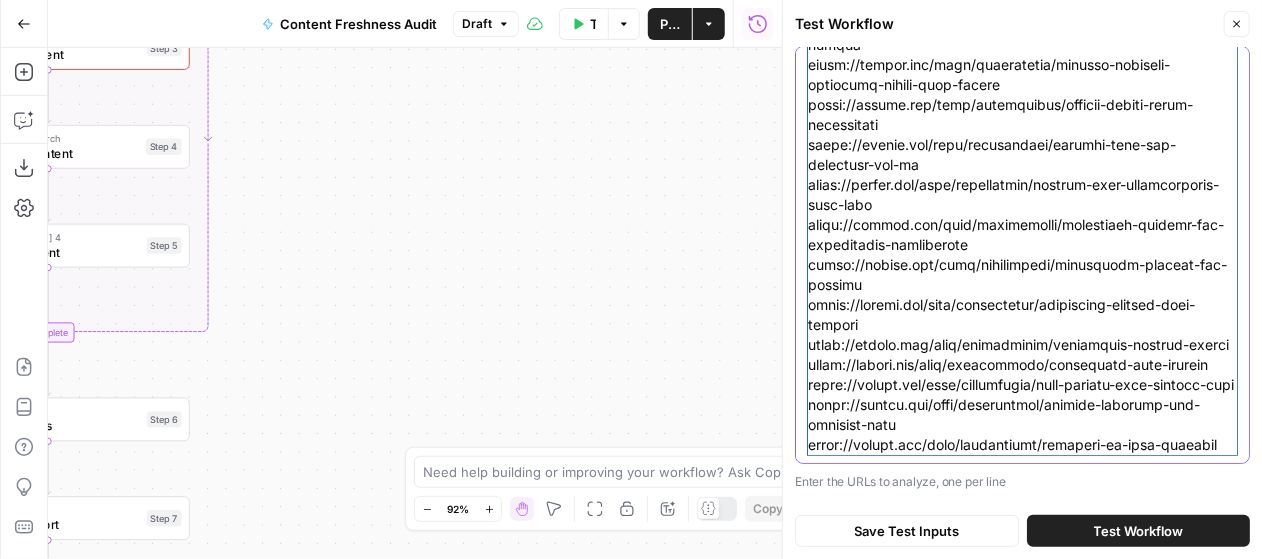 drag, startPoint x: 811, startPoint y: 107, endPoint x: 1283, endPoint y: 629, distance: 703.7528 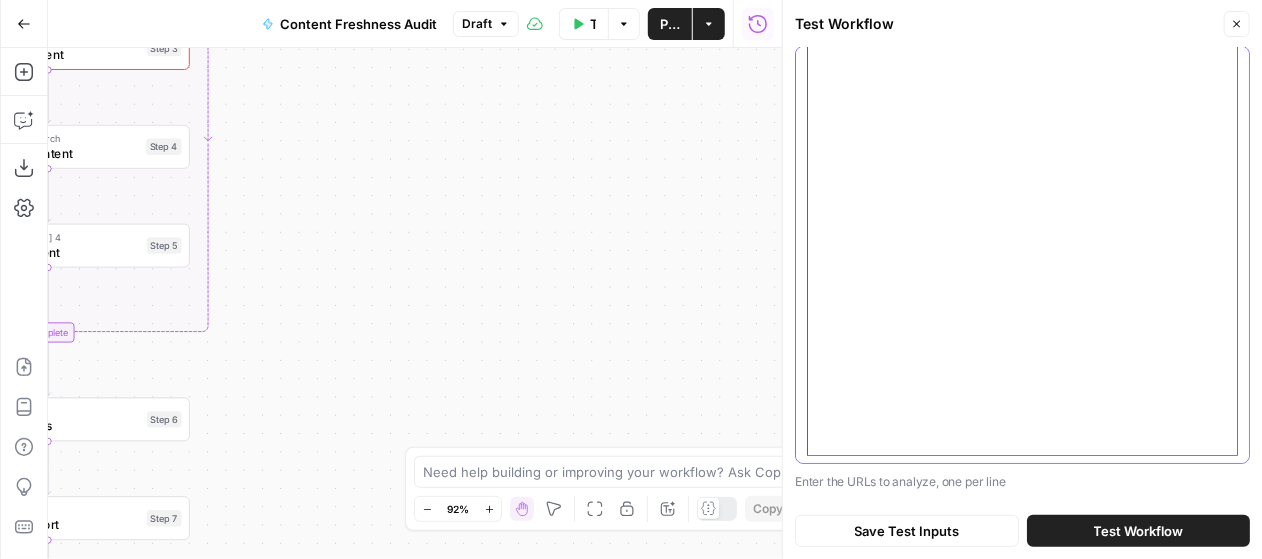 scroll, scrollTop: 0, scrollLeft: 0, axis: both 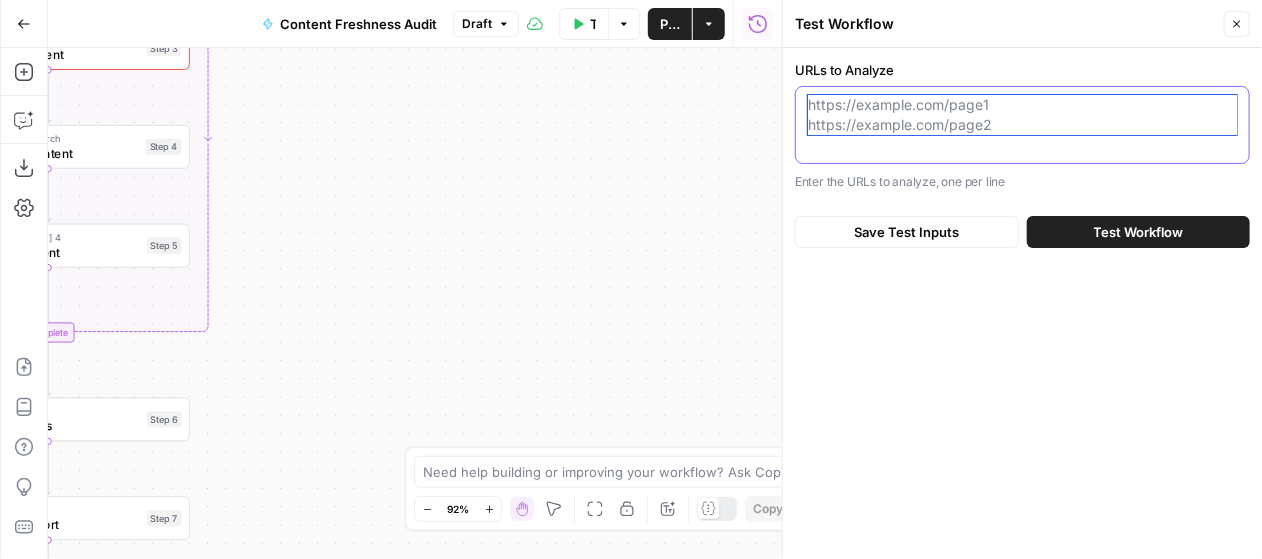paste on "[URL][DOMAIN_NAME]
[URL][DOMAIN_NAME]
[URL][DOMAIN_NAME]
[URL][DOMAIN_NAME]
[URL][DOMAIN_NAME]
[URL][DOMAIN_NAME]
[URL][DOMAIN_NAME]
[URL][DOMAIN_NAME]
[URL][DOMAIN_NAME]
[URL][DOMAIN_NAME]
[URL][DOMAIN_NAME]
[URL][DOMAIN_NAME]
[URL][DOMAIN_NAME]
[URL][DOMAIN_NAME]
[URL][DOMAIN_NAME]
[URL][DOMAIN_NAME]
[URL].." 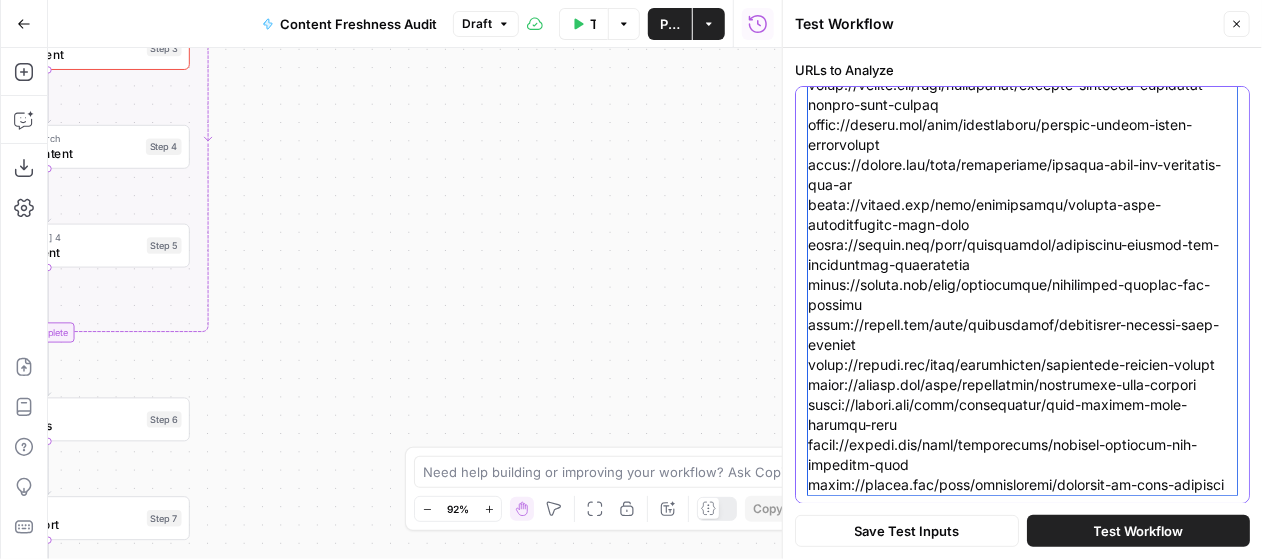 scroll, scrollTop: 0, scrollLeft: 0, axis: both 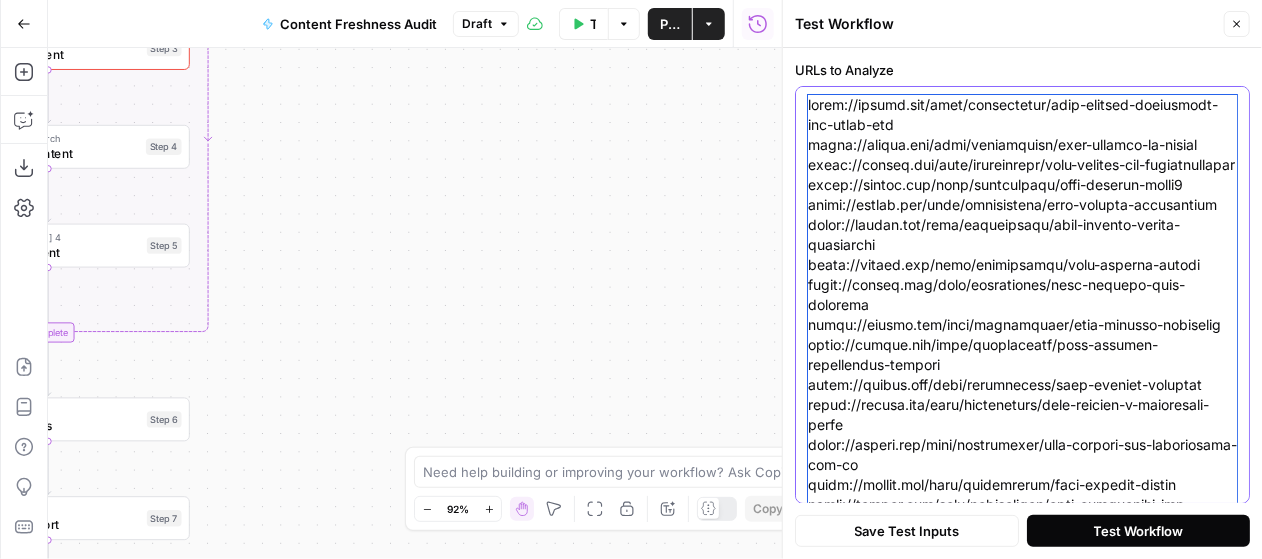 type on "[URL][DOMAIN_NAME]
[URL][DOMAIN_NAME]
[URL][DOMAIN_NAME]
[URL][DOMAIN_NAME]
[URL][DOMAIN_NAME]
[URL][DOMAIN_NAME]
[URL][DOMAIN_NAME]
[URL][DOMAIN_NAME]
[URL][DOMAIN_NAME]
[URL][DOMAIN_NAME]
[URL][DOMAIN_NAME]
[URL][DOMAIN_NAME]
[URL][DOMAIN_NAME]
[URL][DOMAIN_NAME]
[URL][DOMAIN_NAME]
[URL][DOMAIN_NAME]
[URL].." 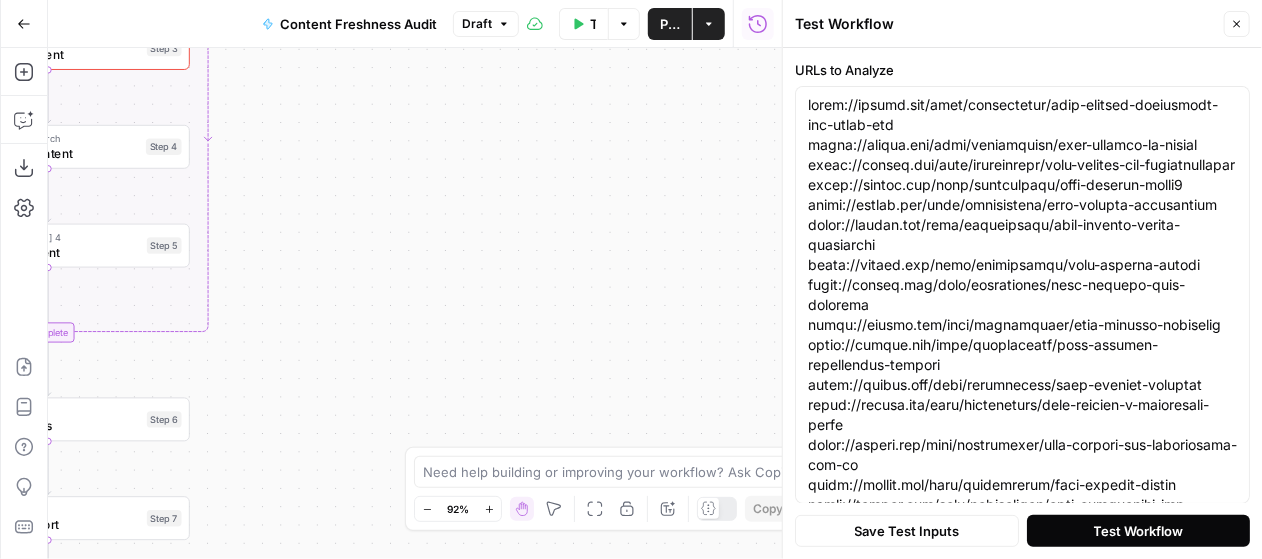 click on "Test Workflow" at bounding box center (1139, 531) 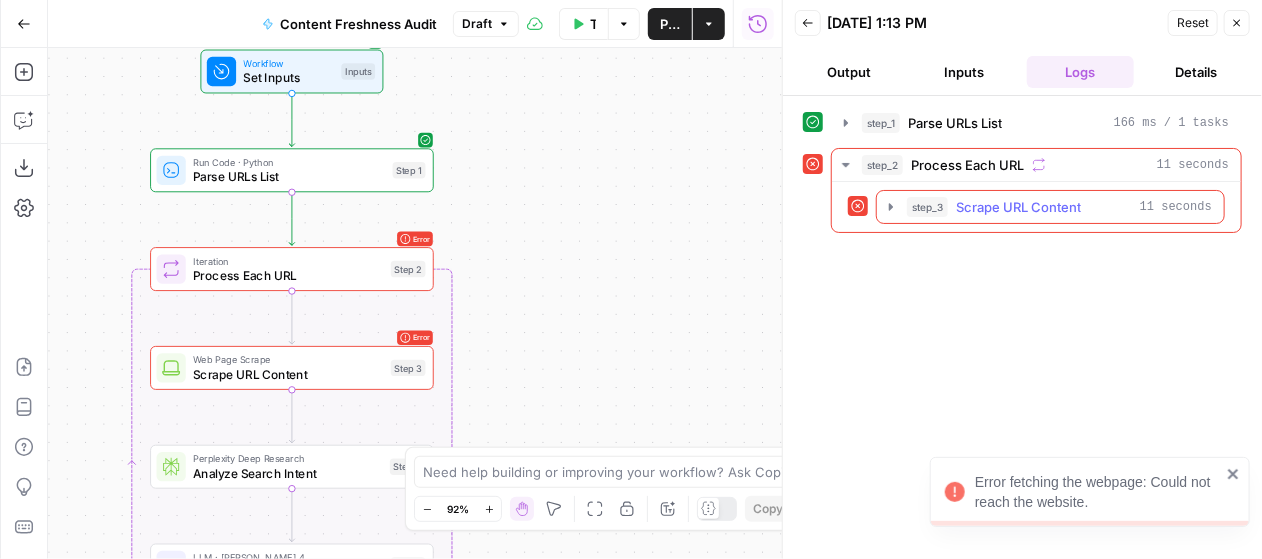 click 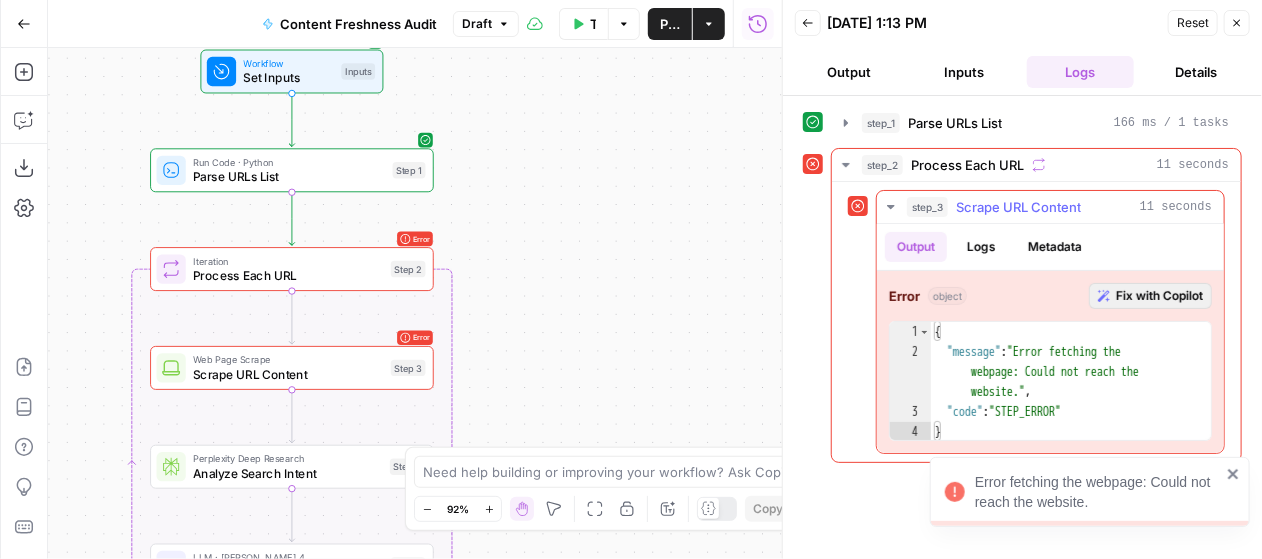 click on "Fix with Copilot" at bounding box center [1159, 296] 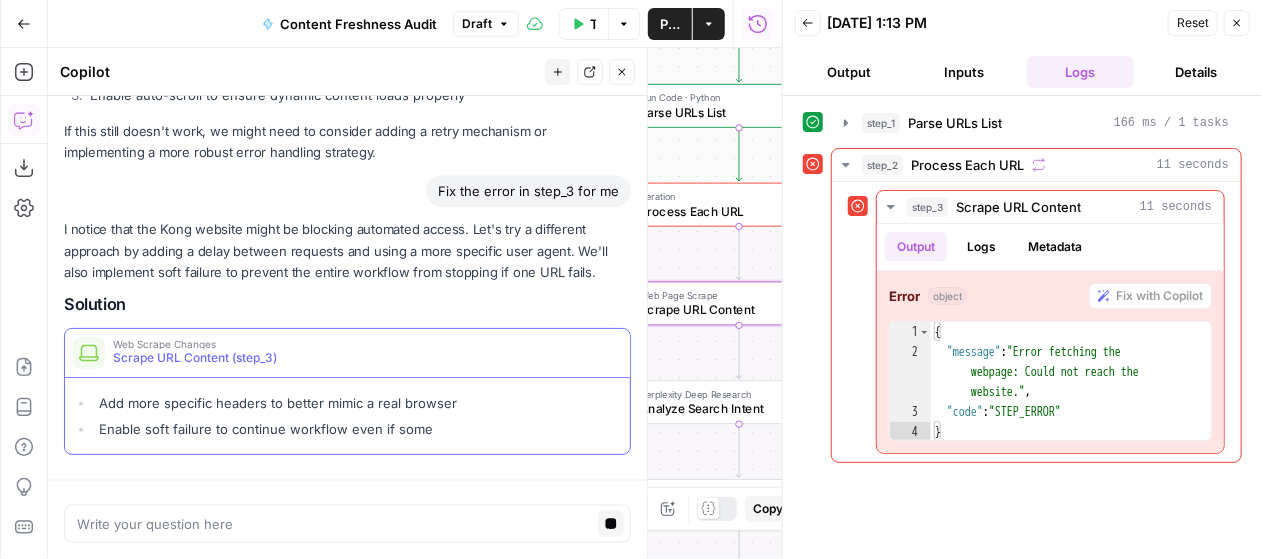 scroll, scrollTop: 935, scrollLeft: 0, axis: vertical 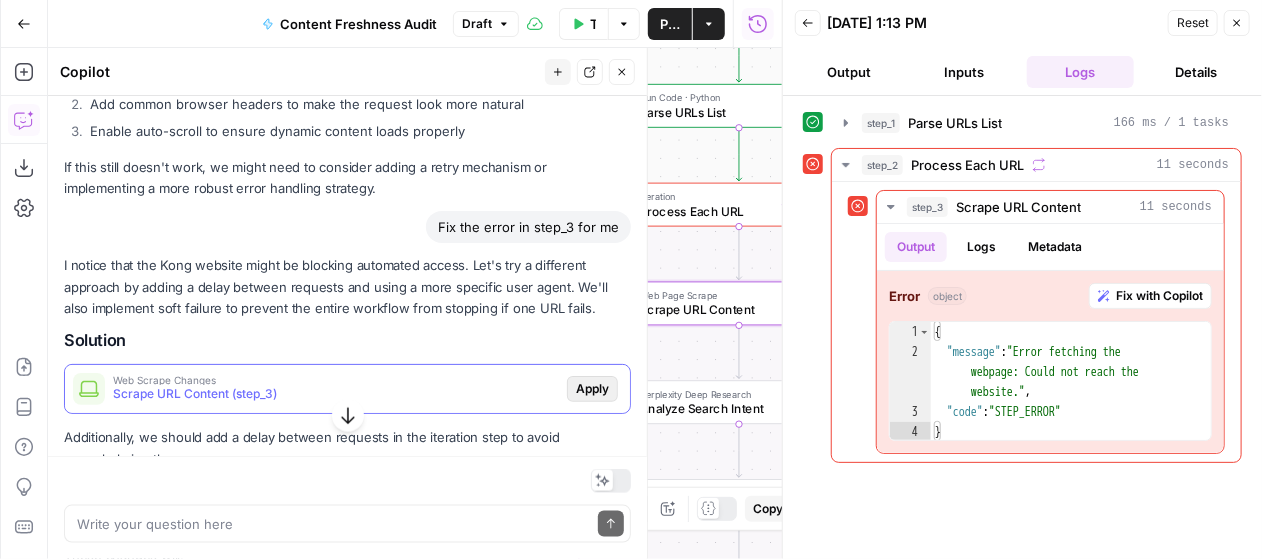 click on "Apply" at bounding box center [592, 389] 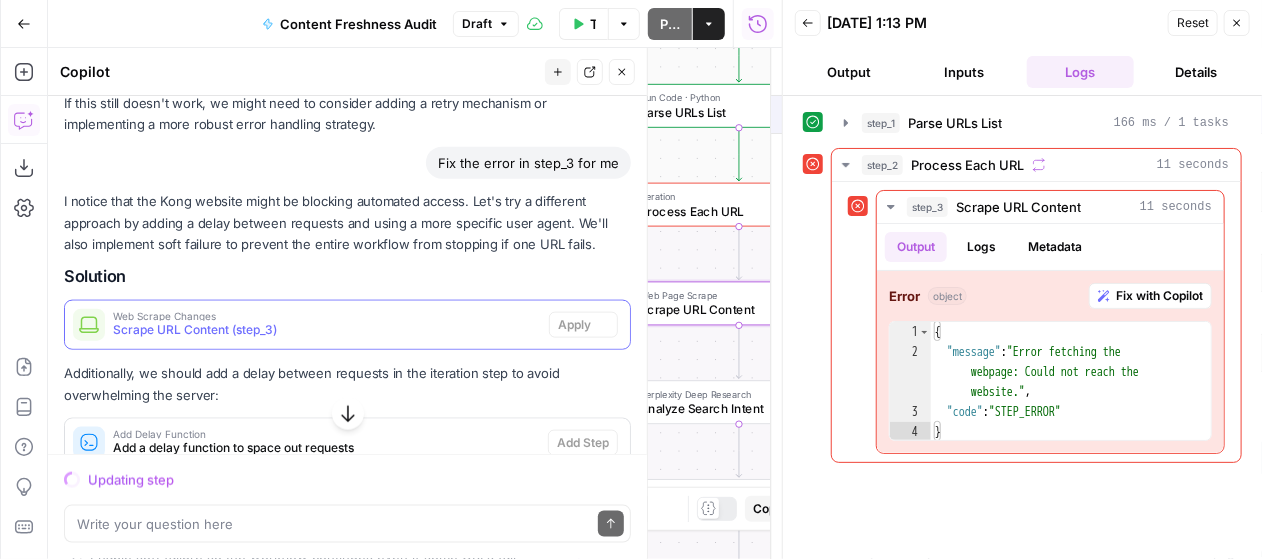 scroll, scrollTop: 872, scrollLeft: 0, axis: vertical 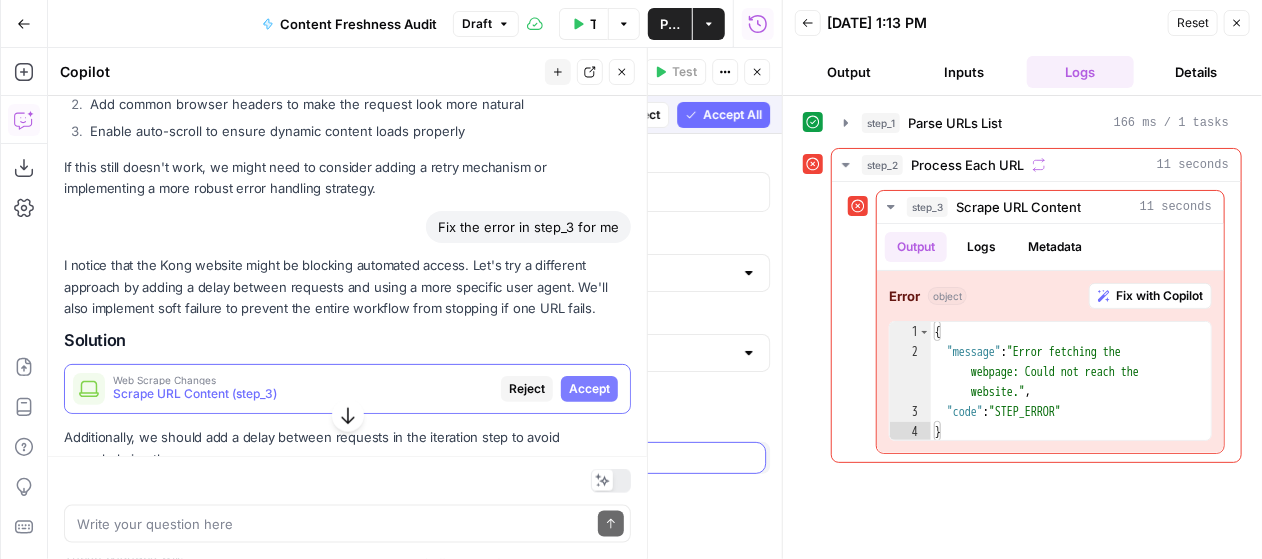 click on "Accept All" at bounding box center [732, 115] 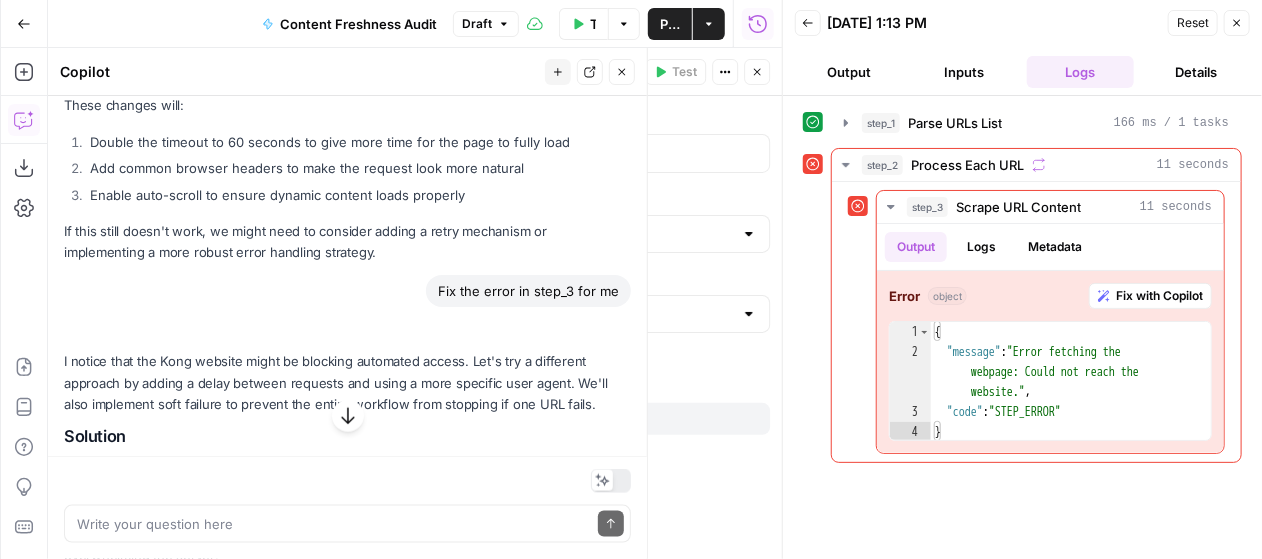 scroll, scrollTop: 936, scrollLeft: 0, axis: vertical 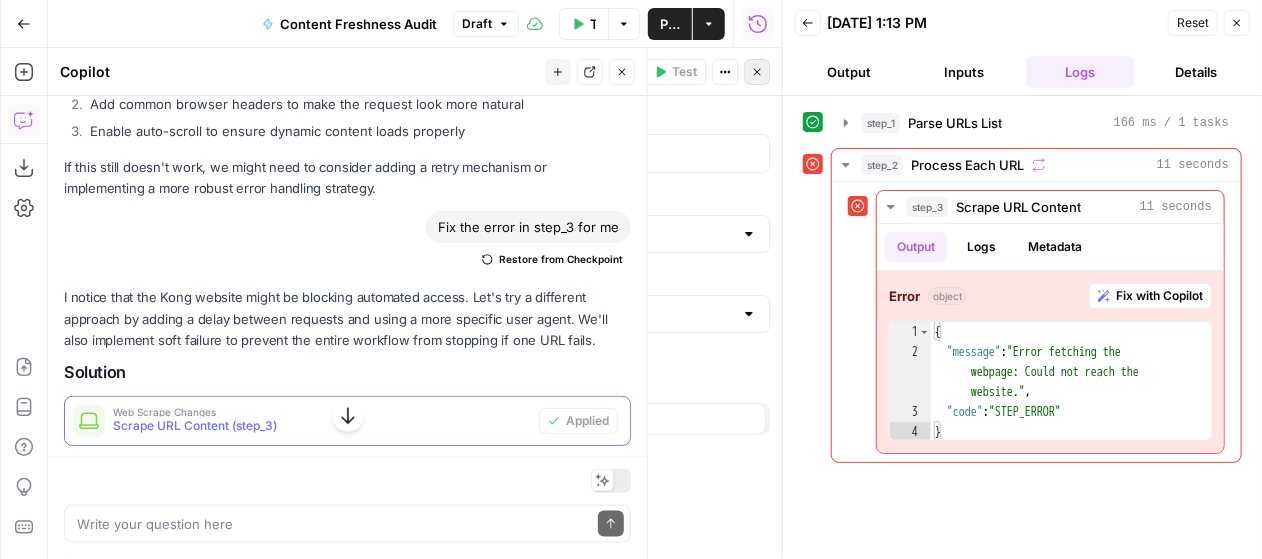 click on "Close" at bounding box center (762, 72) 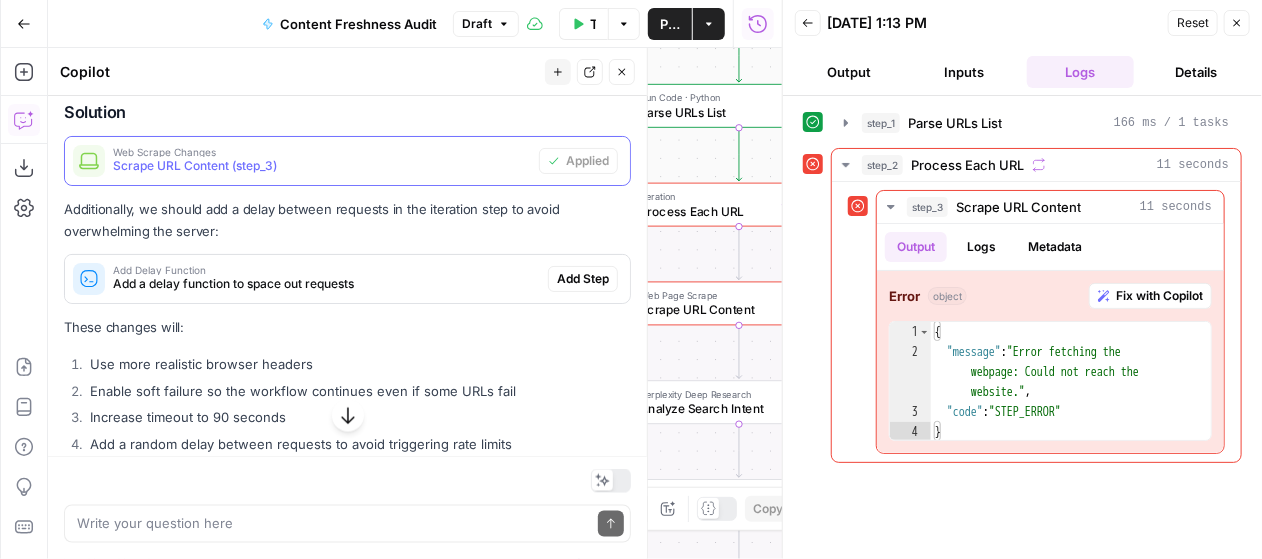 scroll, scrollTop: 1197, scrollLeft: 0, axis: vertical 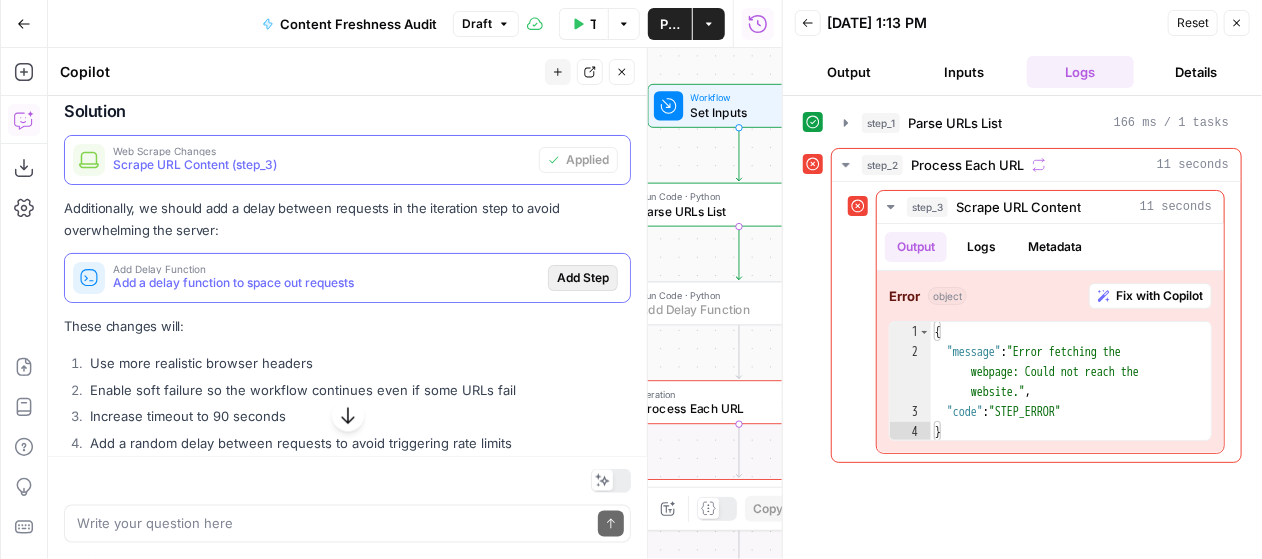 click on "Add Step" at bounding box center [583, 278] 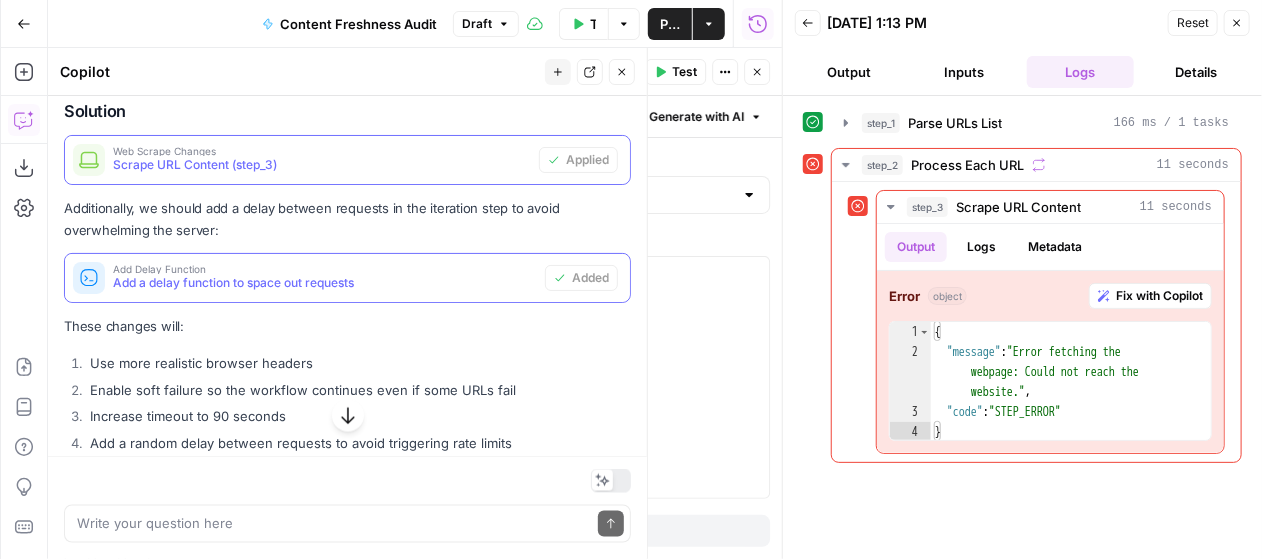 scroll, scrollTop: 1319, scrollLeft: 0, axis: vertical 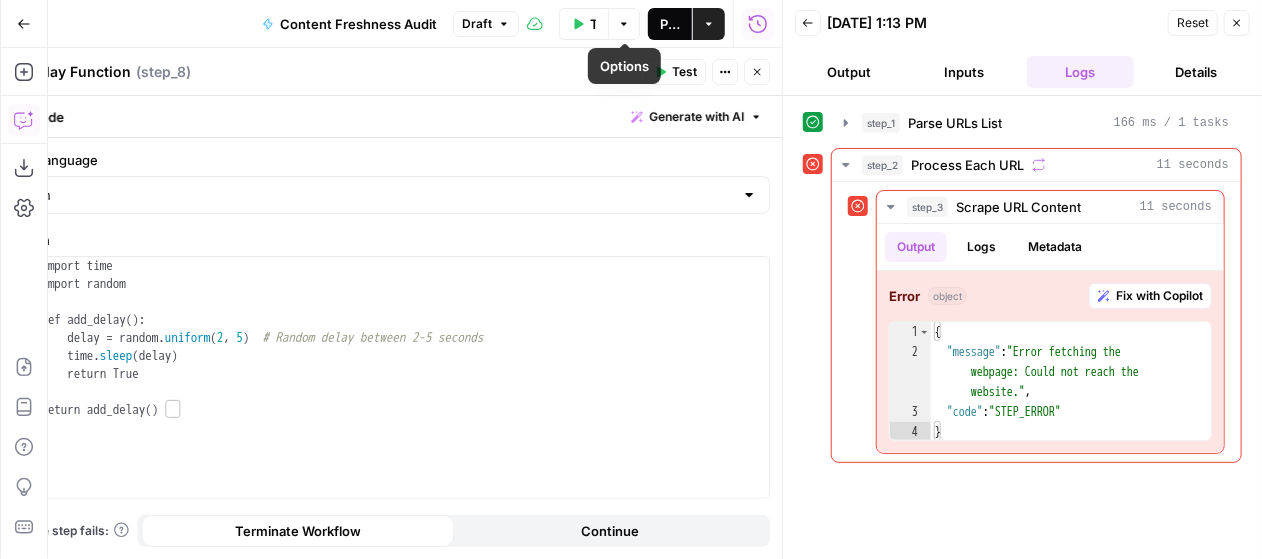 click on "Publish" at bounding box center (670, 24) 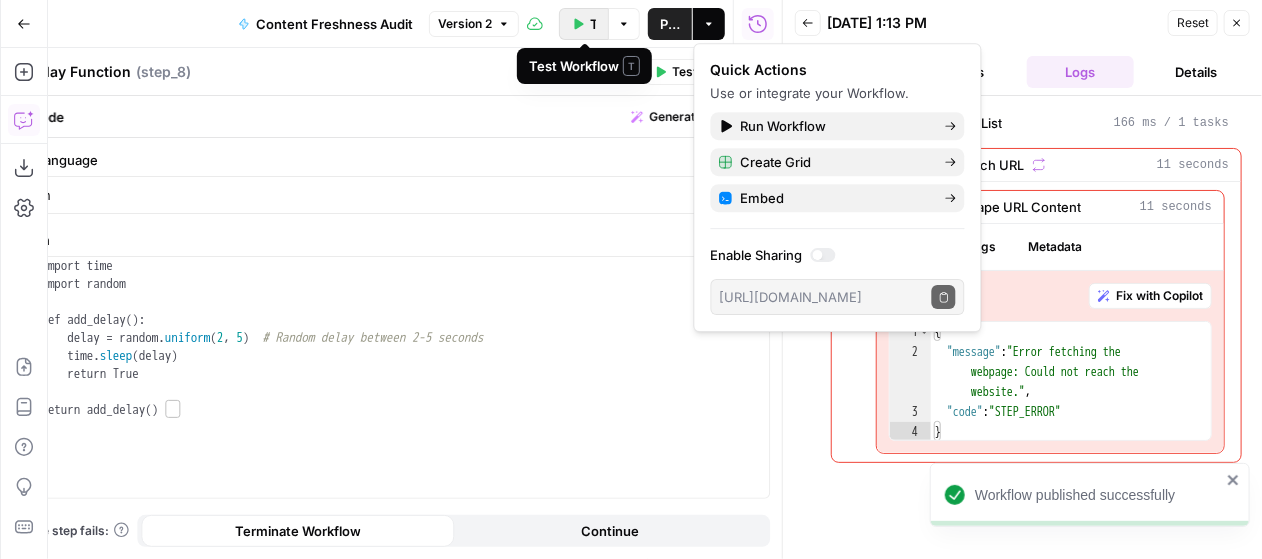 click on "Test Workflow" at bounding box center [584, 24] 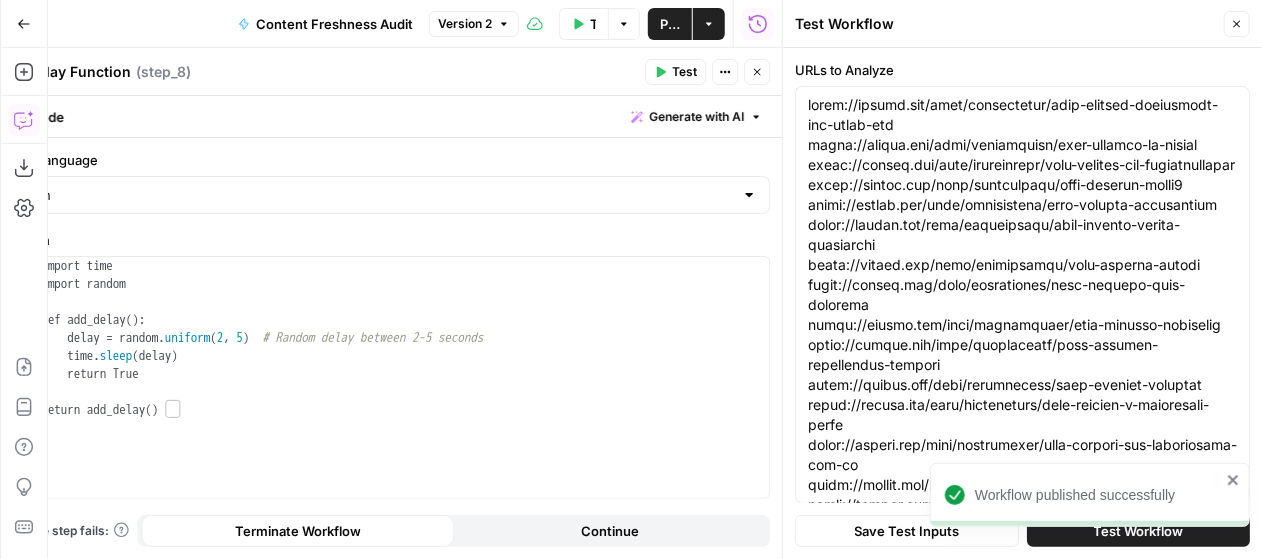 click 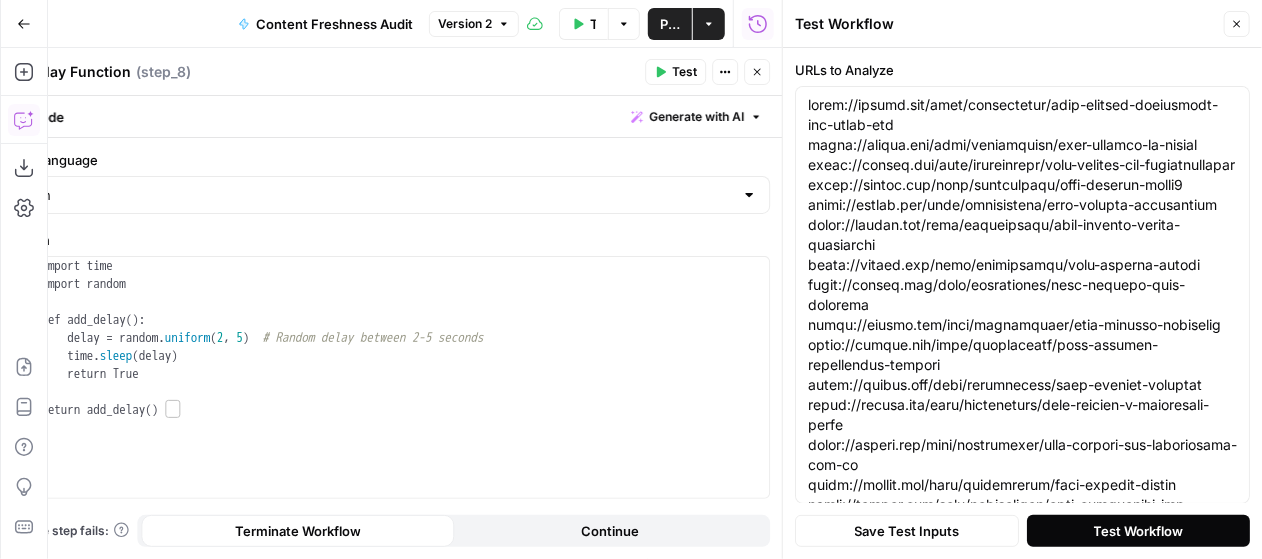 click on "Test Workflow" at bounding box center [1139, 531] 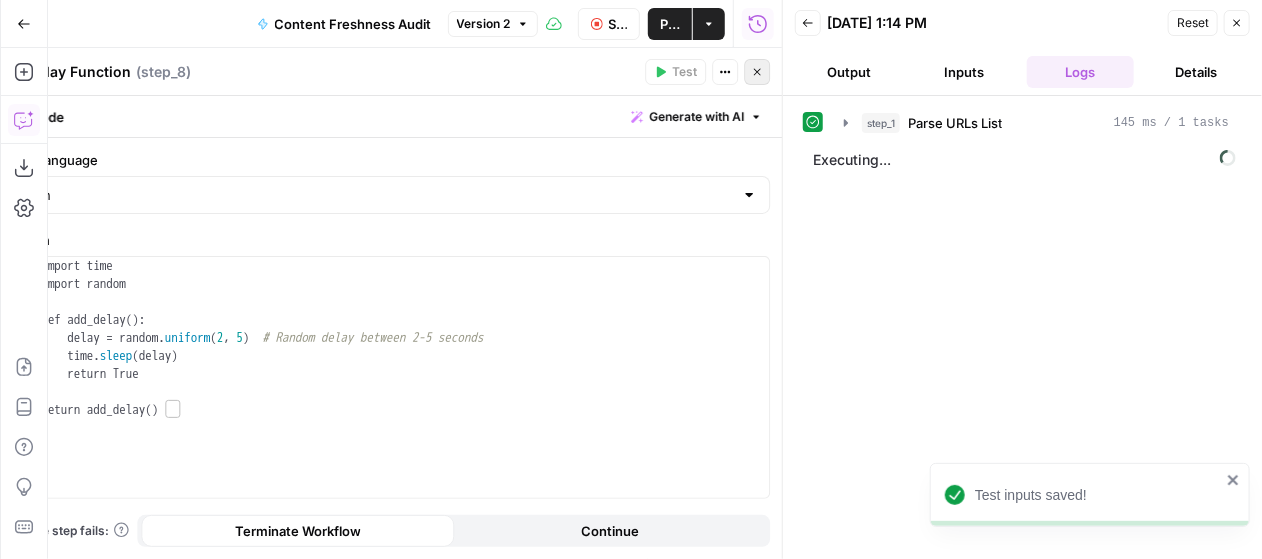click 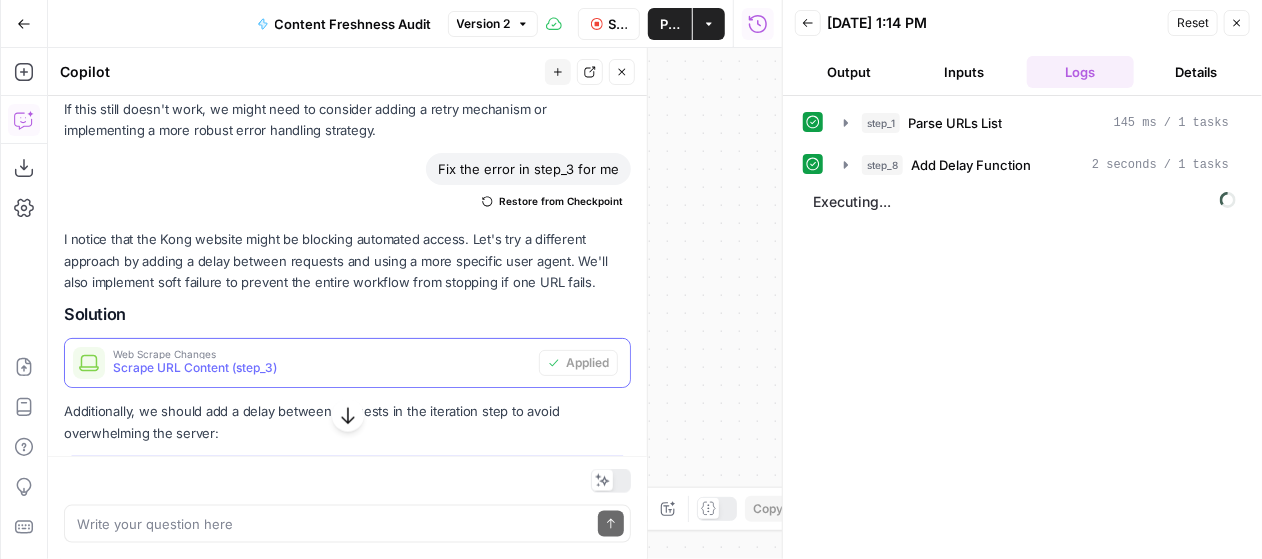 scroll, scrollTop: 949, scrollLeft: 0, axis: vertical 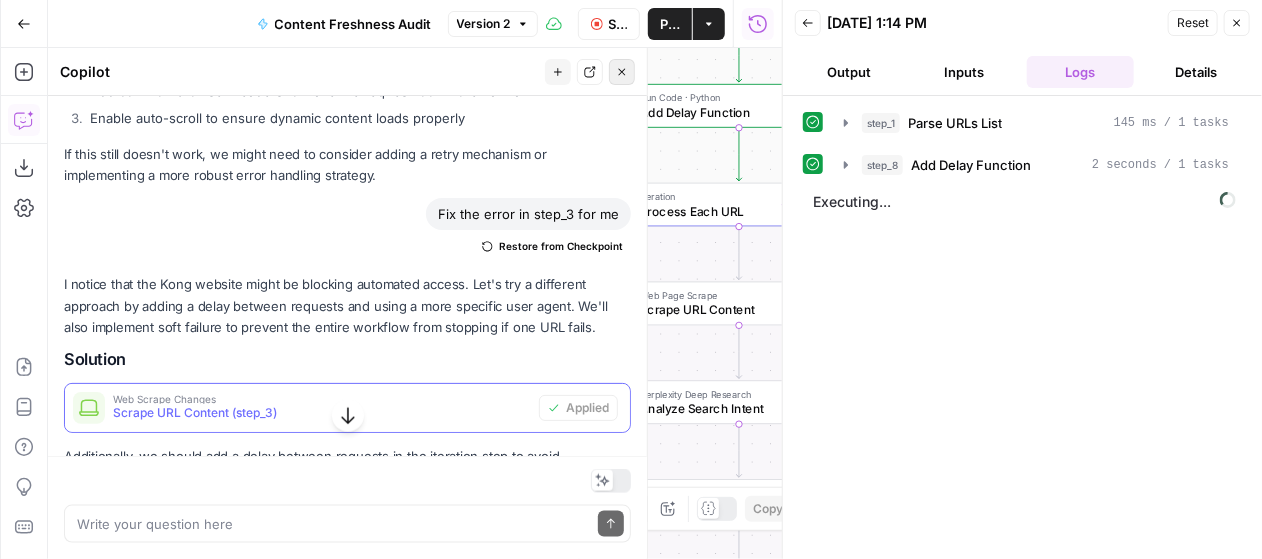 click 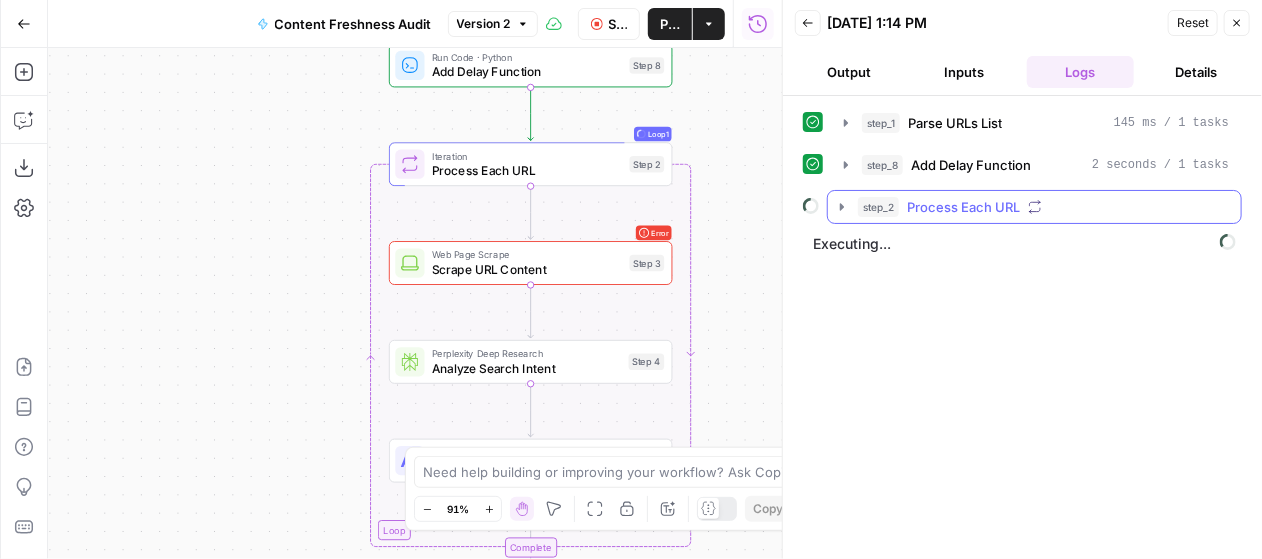 click 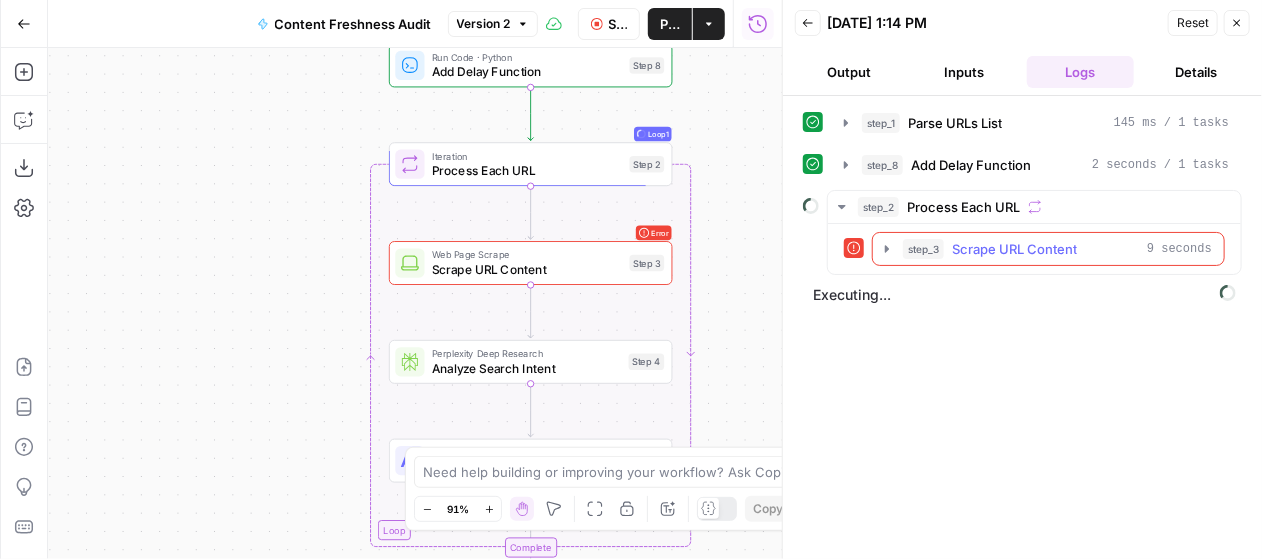 click 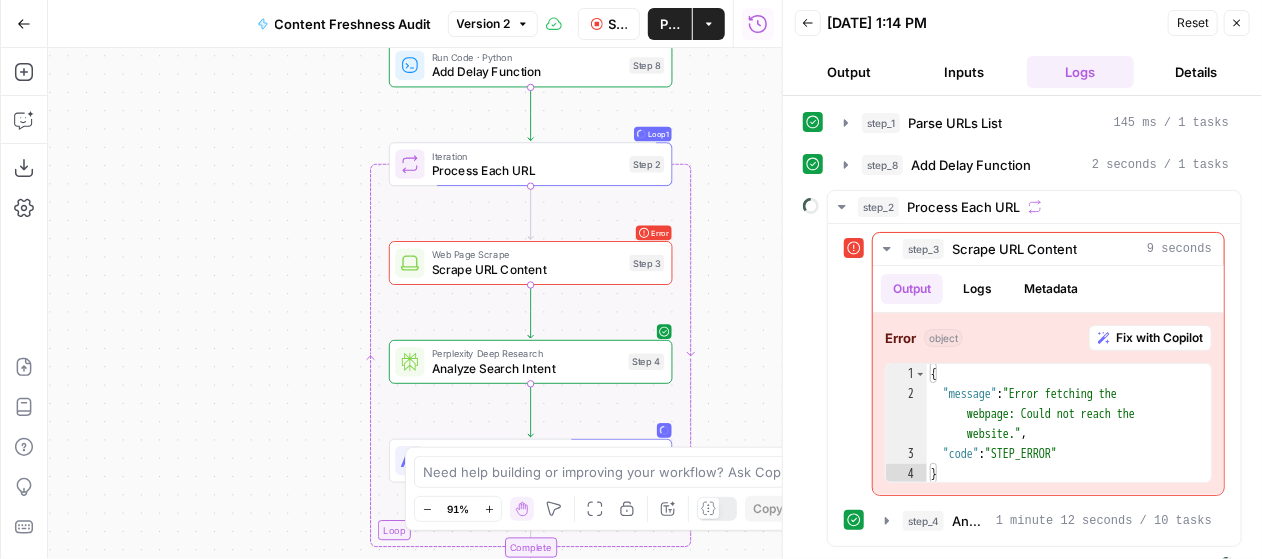scroll, scrollTop: 30, scrollLeft: 0, axis: vertical 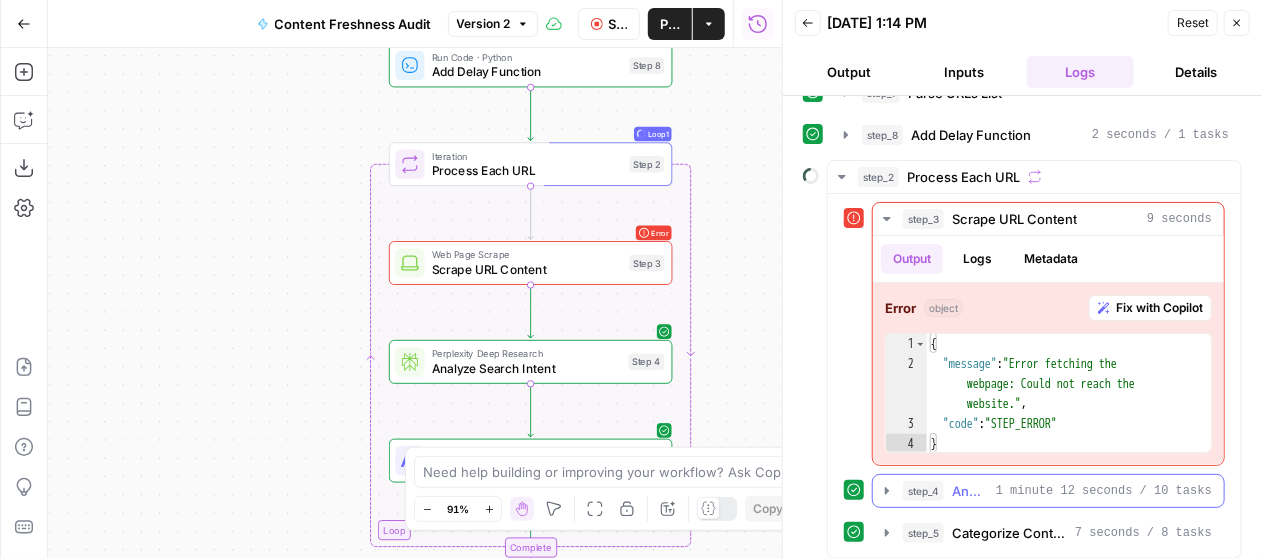 click 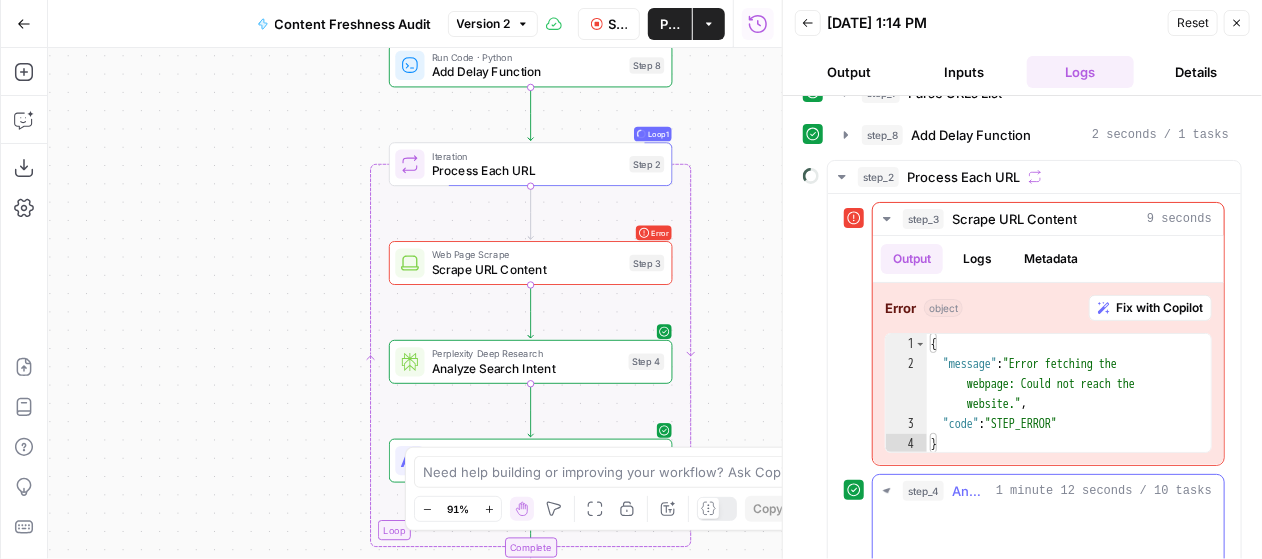 click 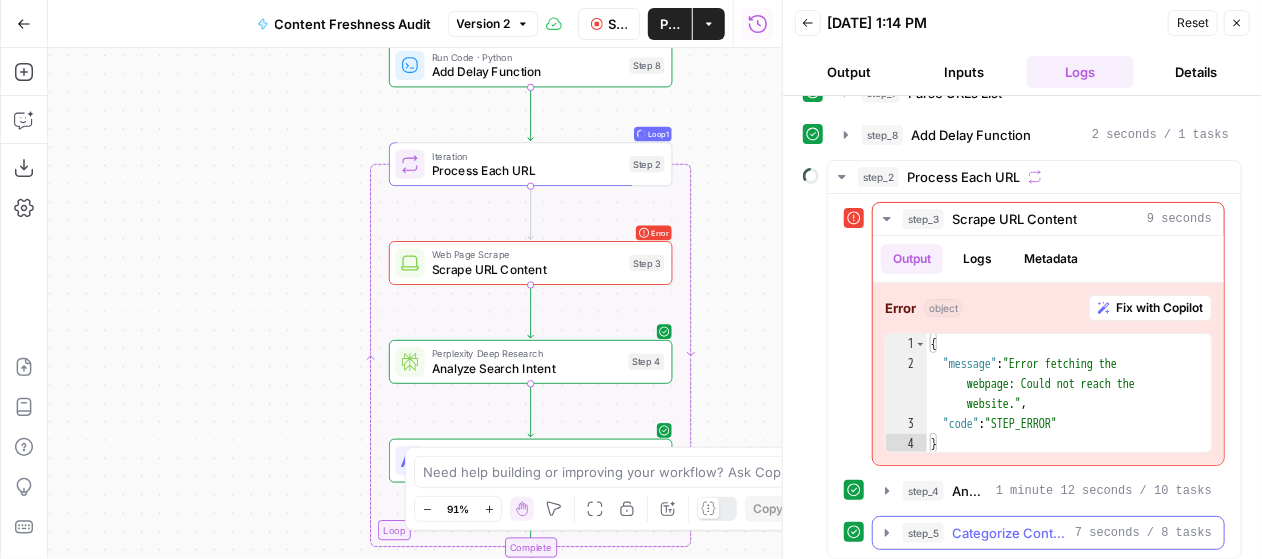 scroll, scrollTop: 72, scrollLeft: 0, axis: vertical 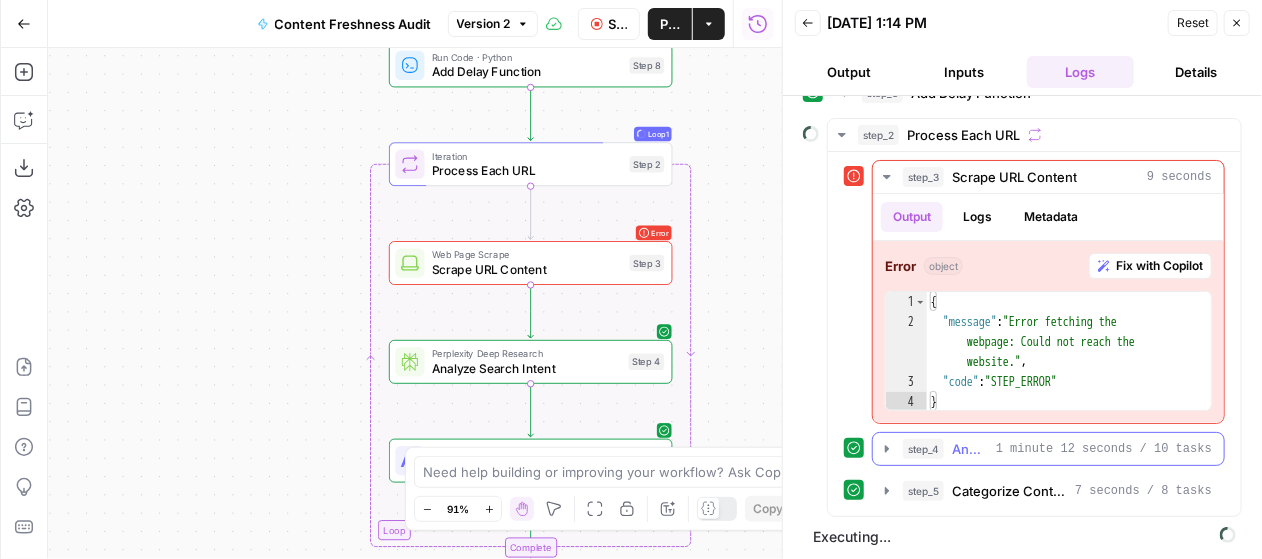 click 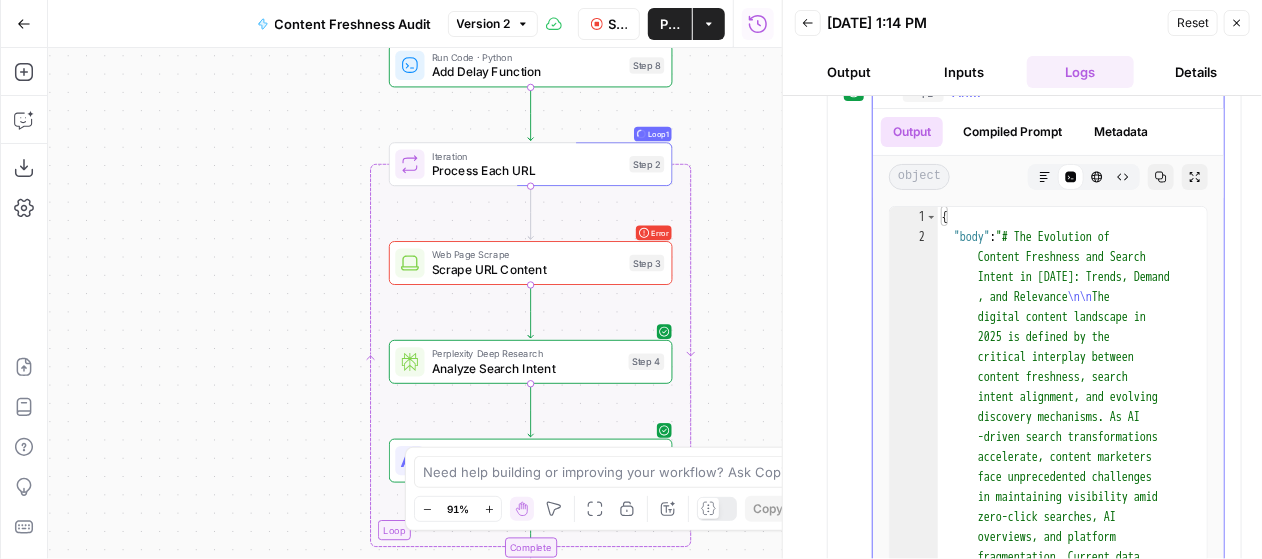scroll, scrollTop: 436, scrollLeft: 0, axis: vertical 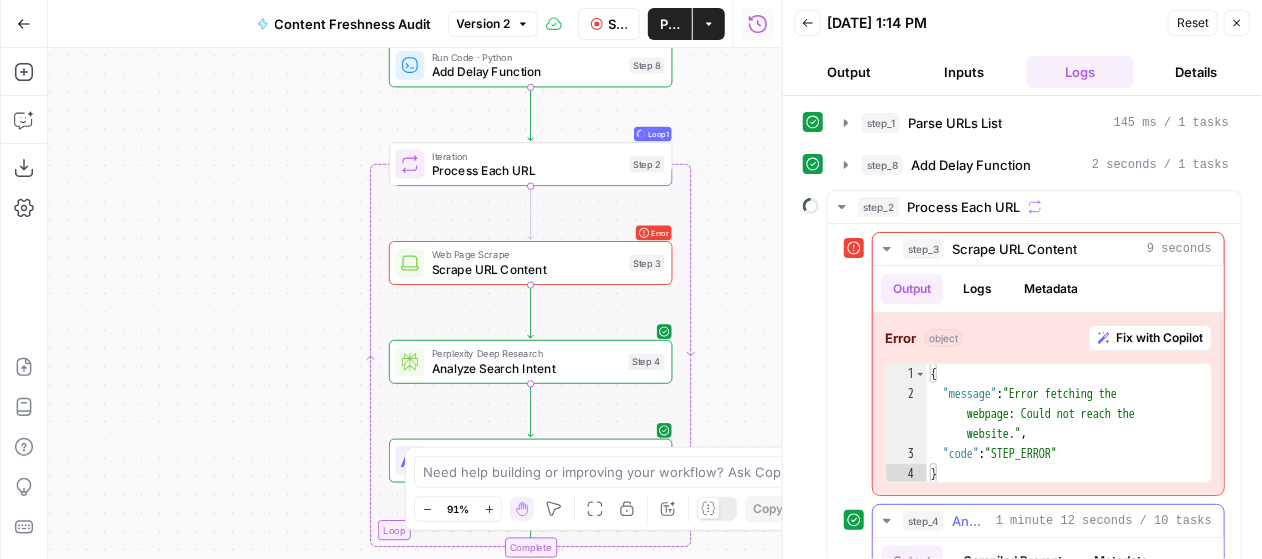 click 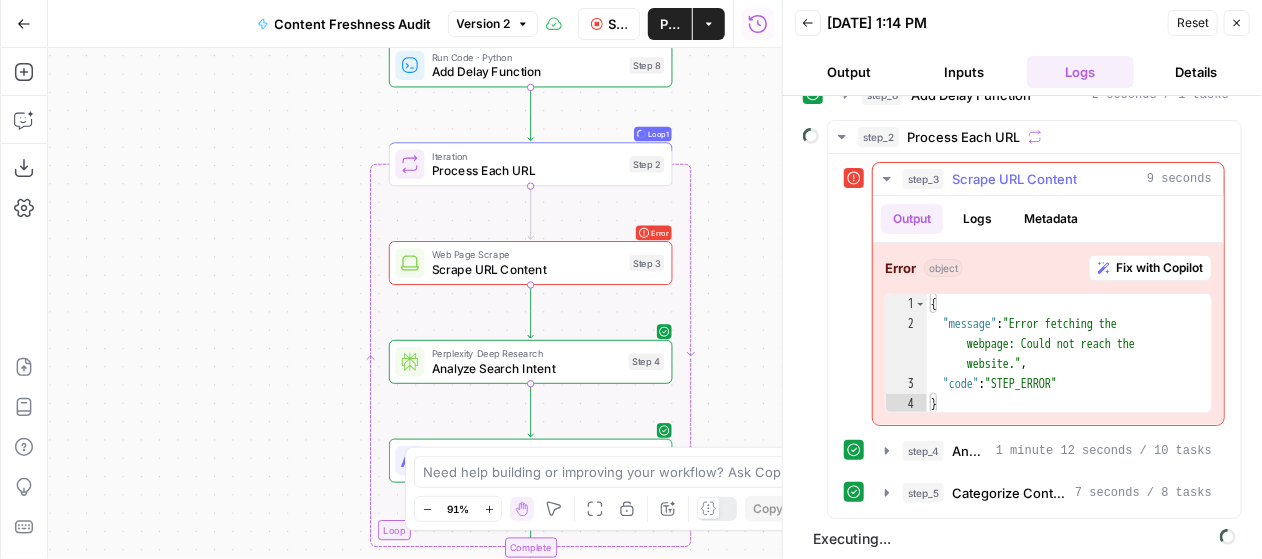 scroll, scrollTop: 72, scrollLeft: 0, axis: vertical 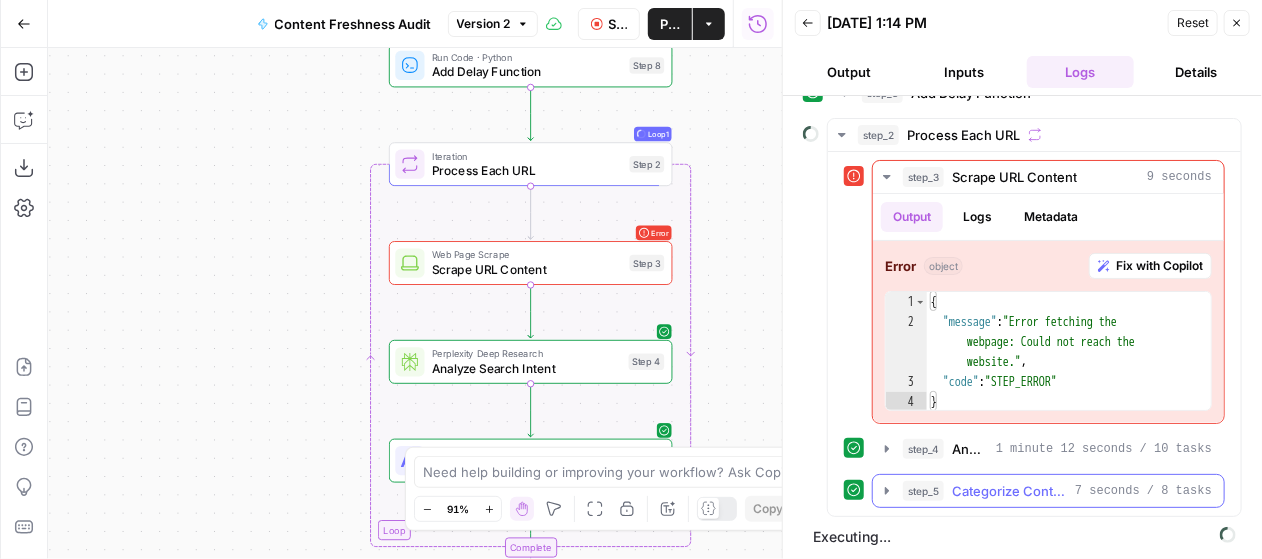 click 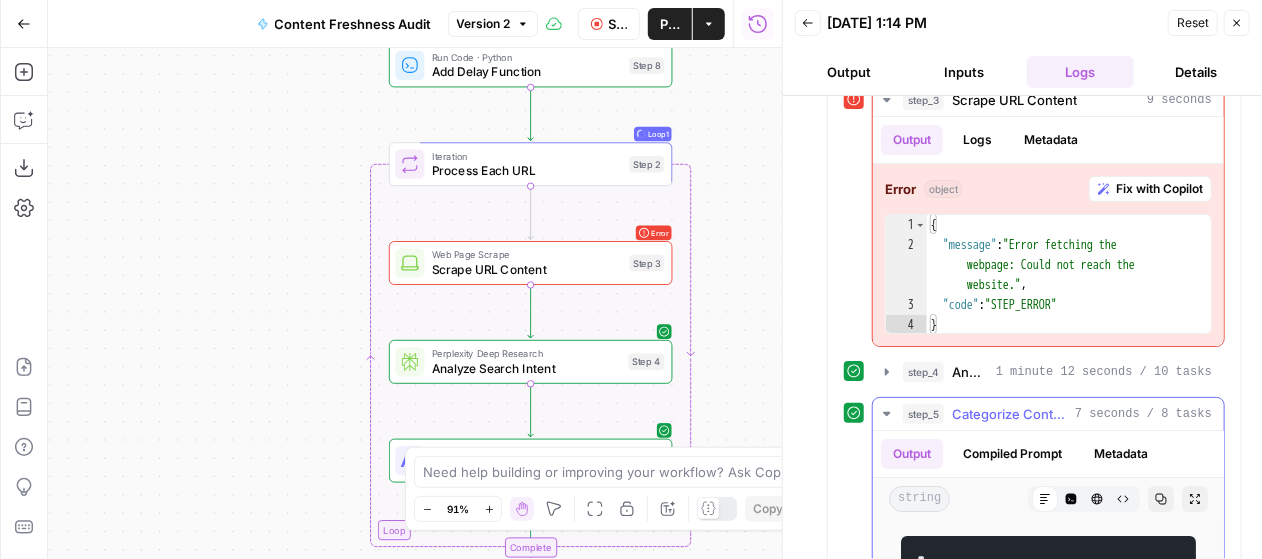 scroll, scrollTop: 263, scrollLeft: 0, axis: vertical 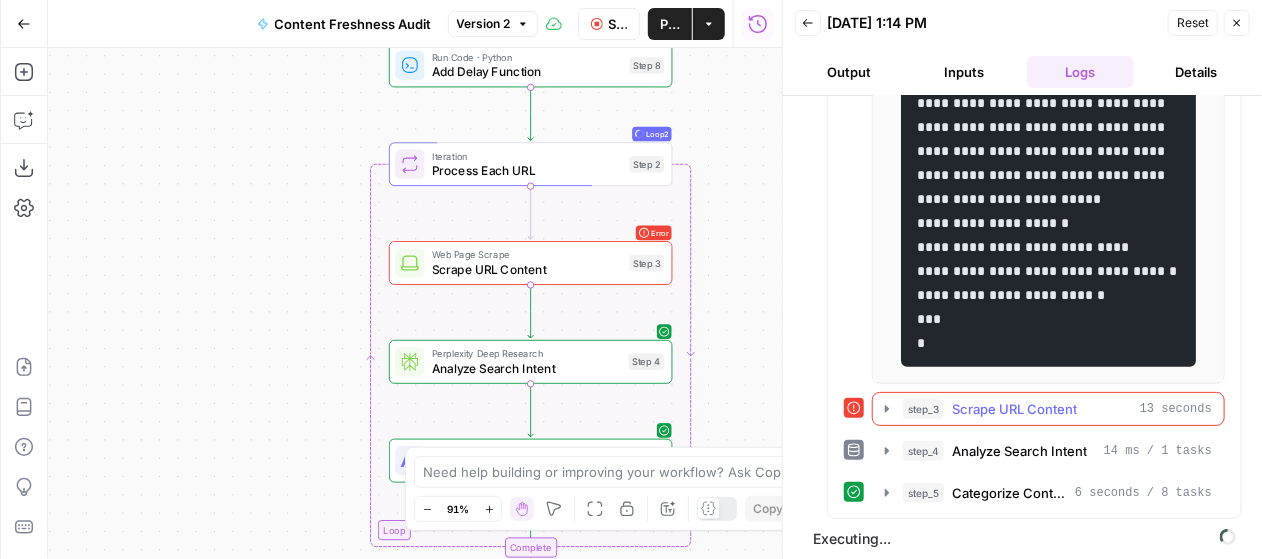 drag, startPoint x: 883, startPoint y: 406, endPoint x: 930, endPoint y: 405, distance: 47.010635 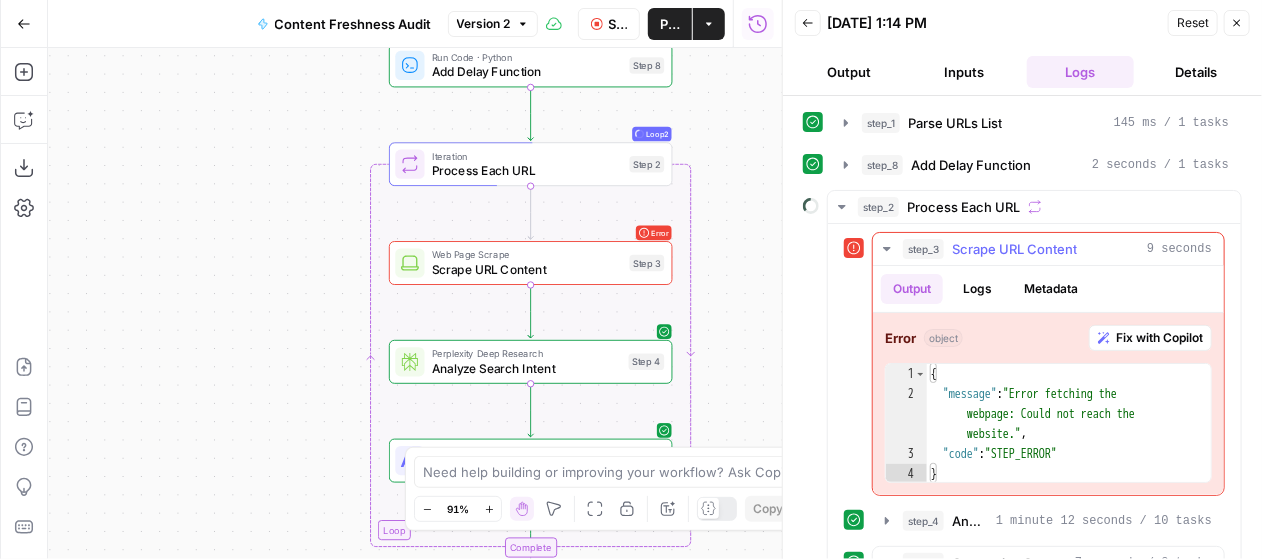 scroll, scrollTop: 2, scrollLeft: 0, axis: vertical 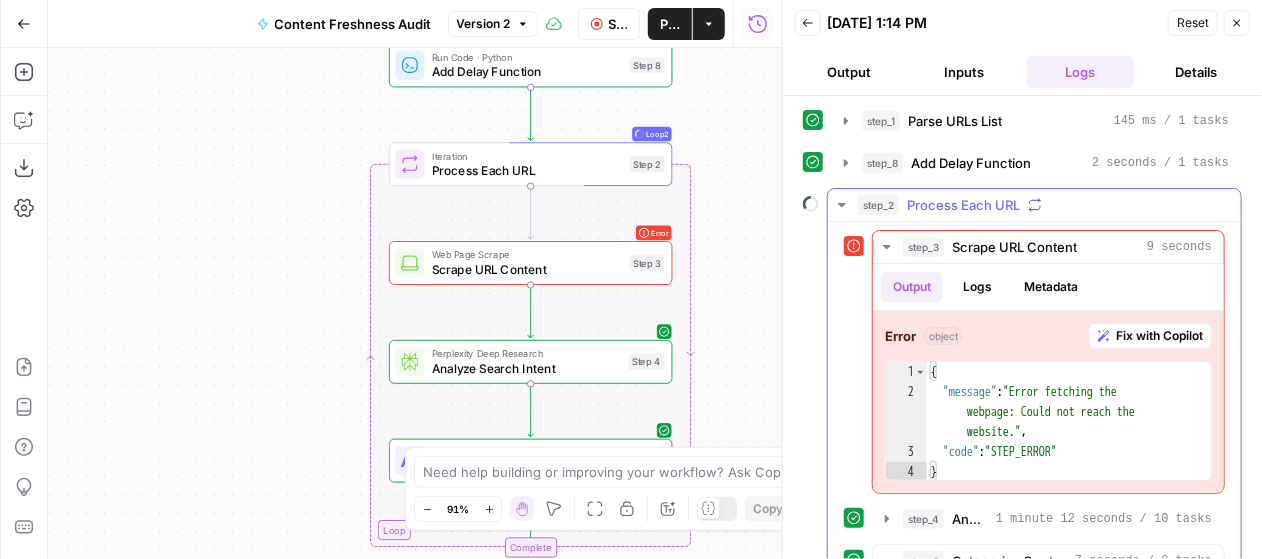 click 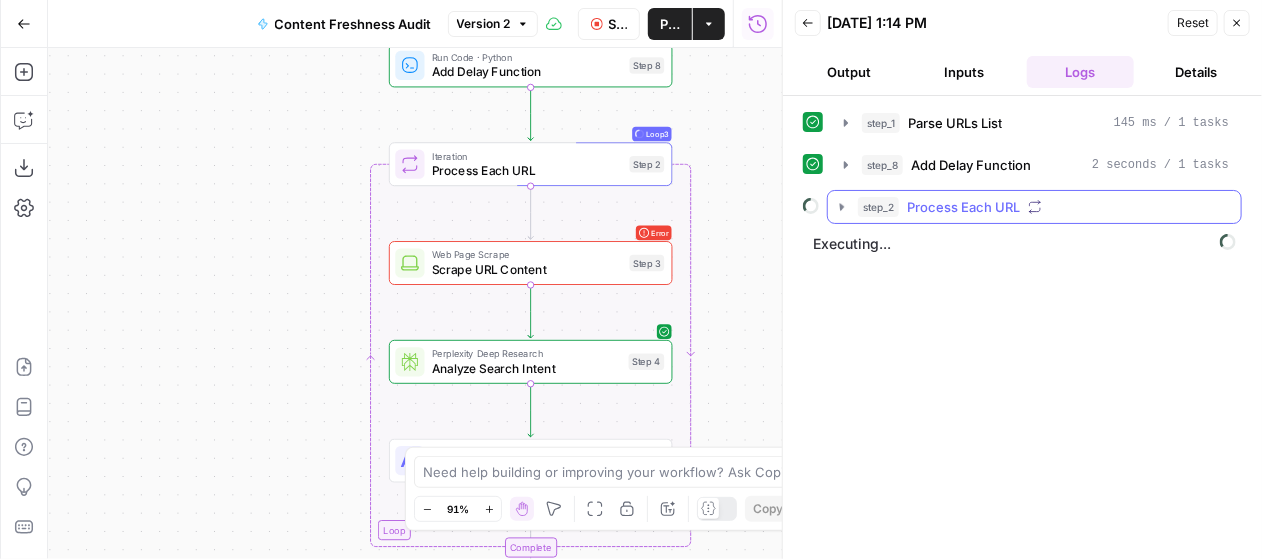 scroll, scrollTop: 0, scrollLeft: 0, axis: both 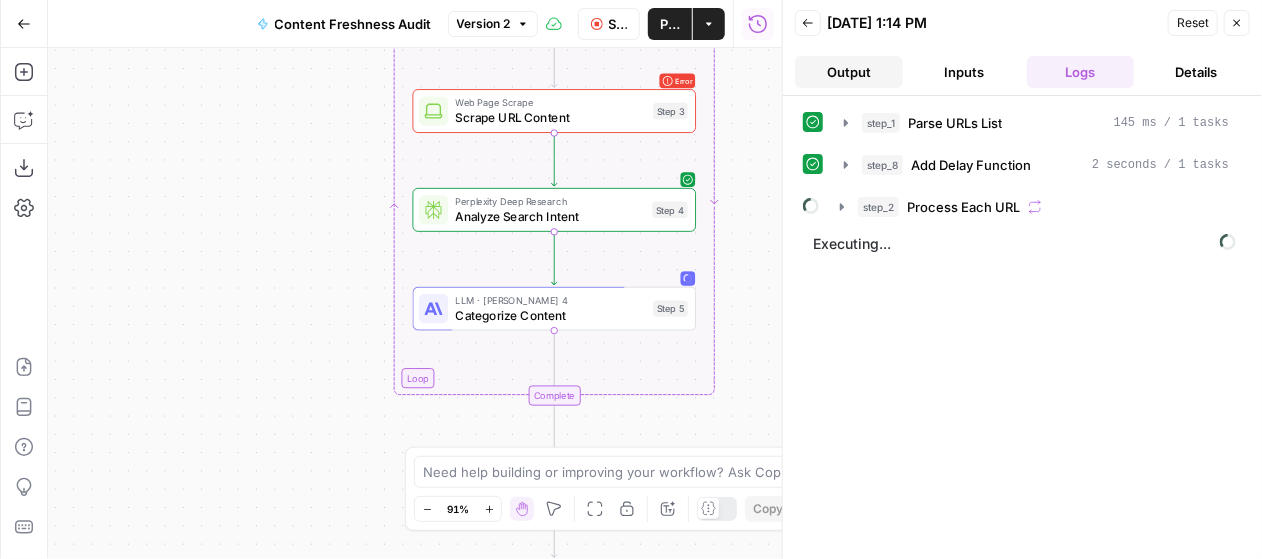 drag, startPoint x: 842, startPoint y: 66, endPoint x: 852, endPoint y: 80, distance: 17.20465 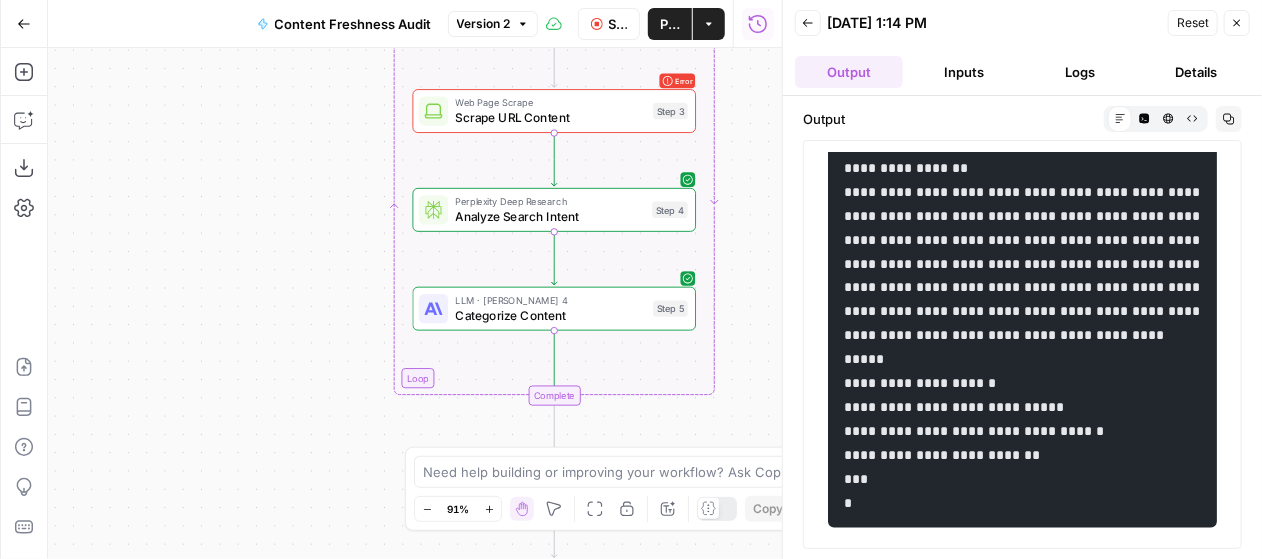 scroll, scrollTop: 1711, scrollLeft: 0, axis: vertical 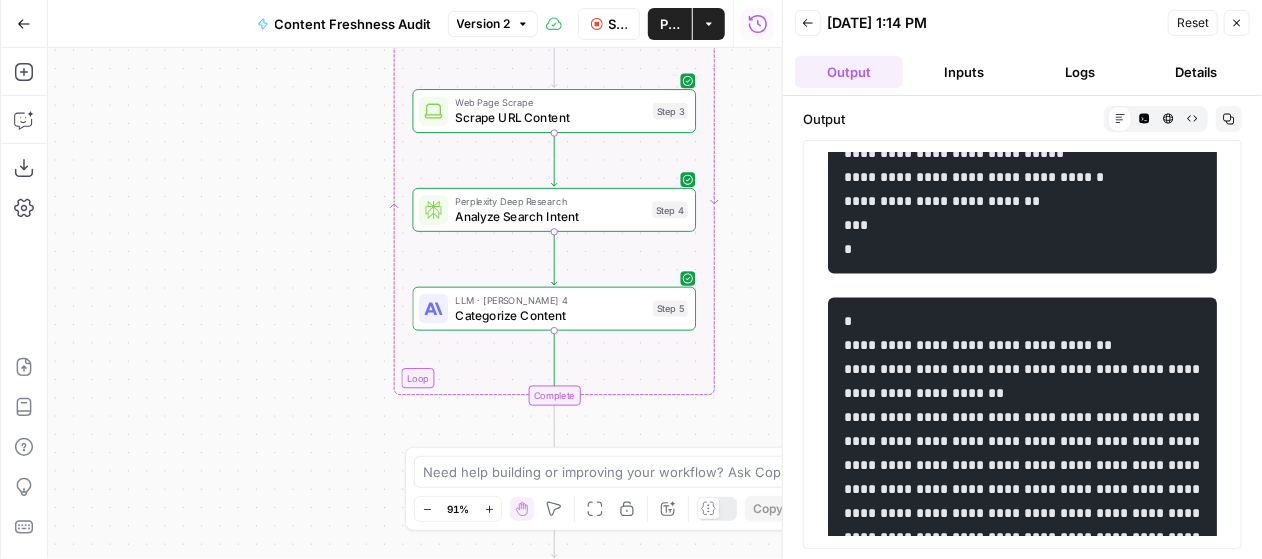 click on "Back" at bounding box center (808, 23) 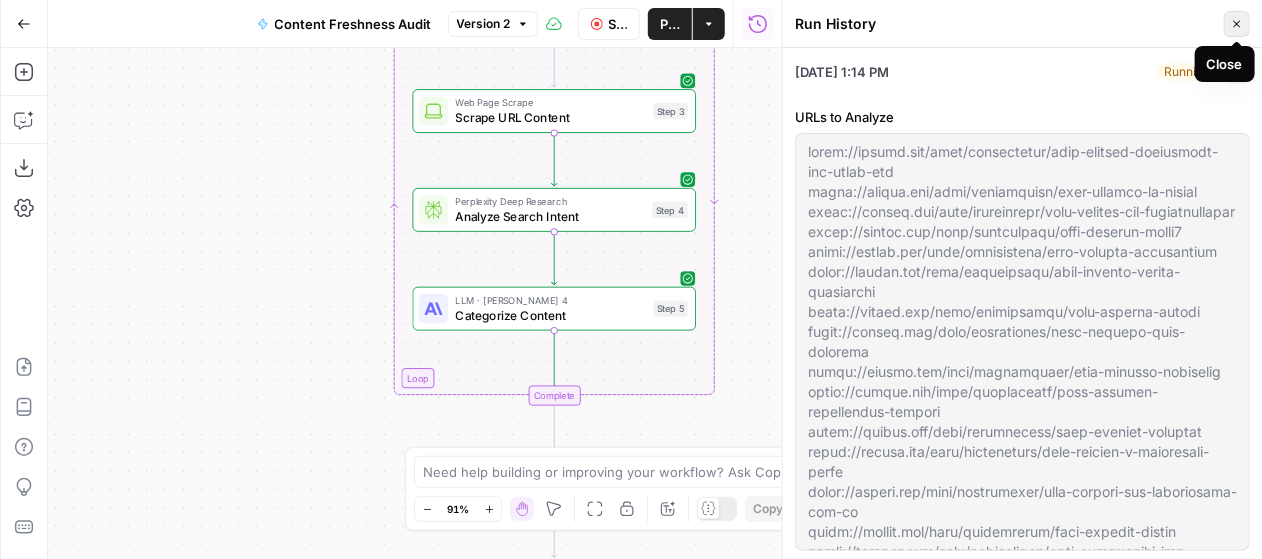 click 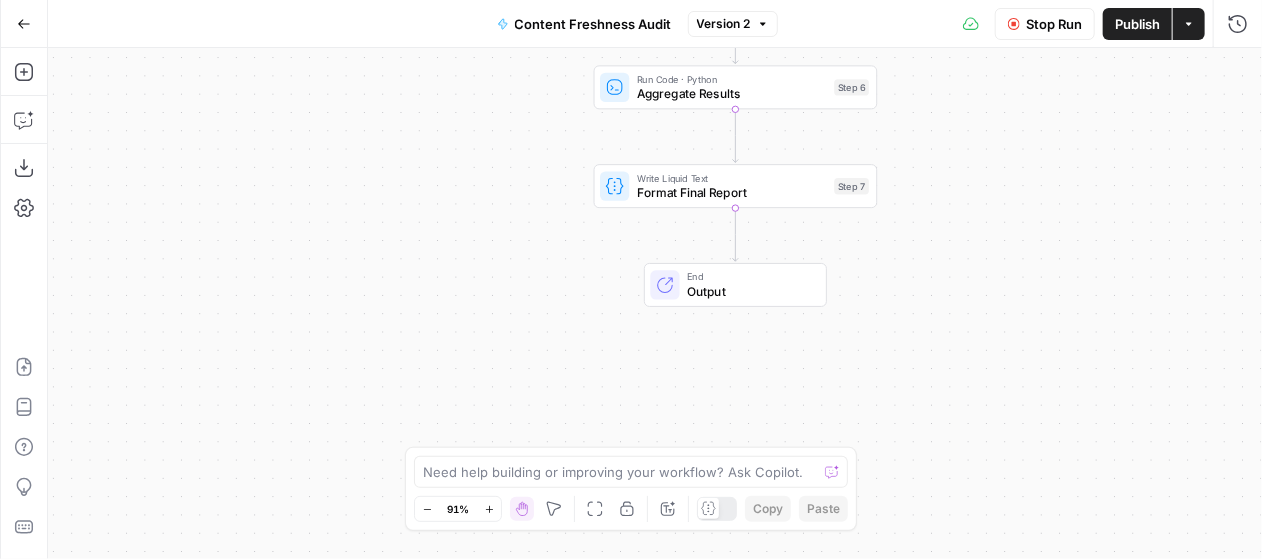 click on "Output" at bounding box center (749, 291) 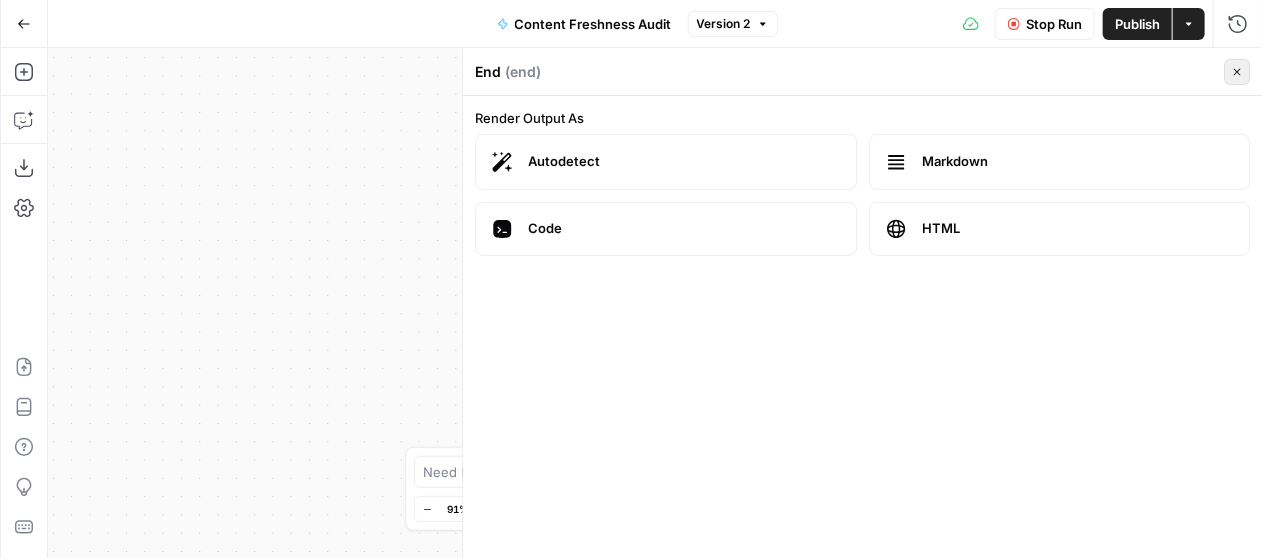click 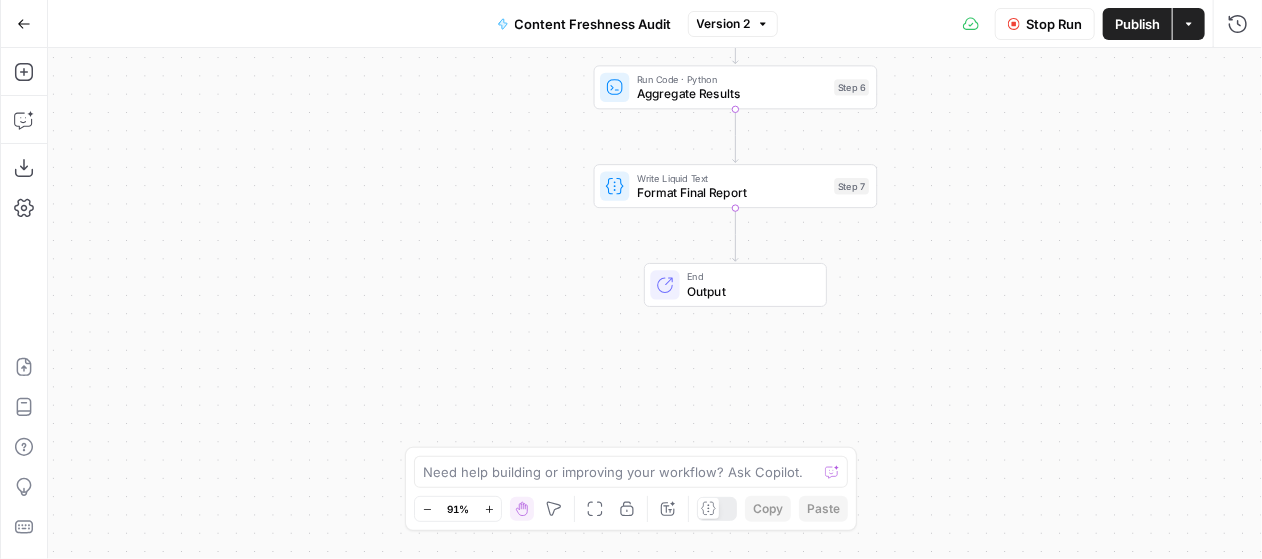 click on "Format Final Report" at bounding box center (732, 192) 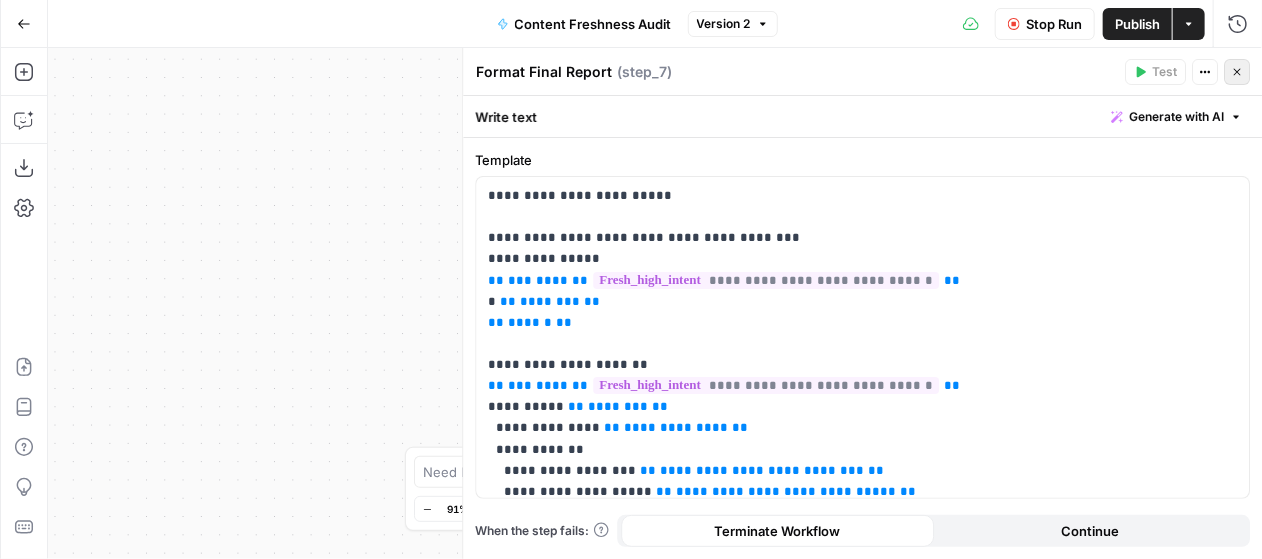 click 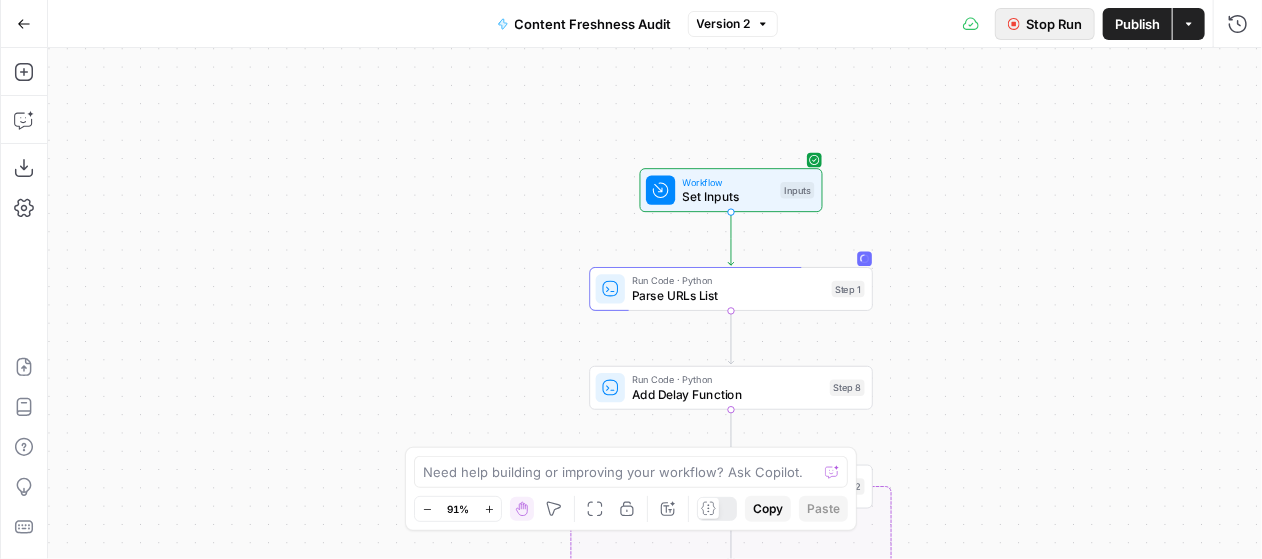 click on "Stop Run" at bounding box center [1054, 24] 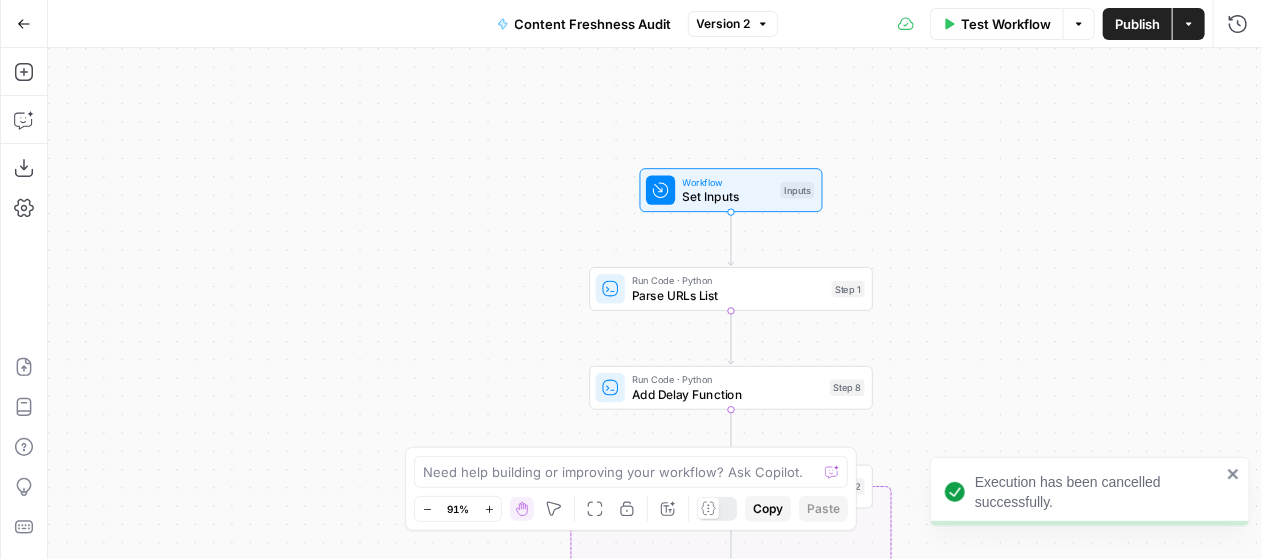 click 